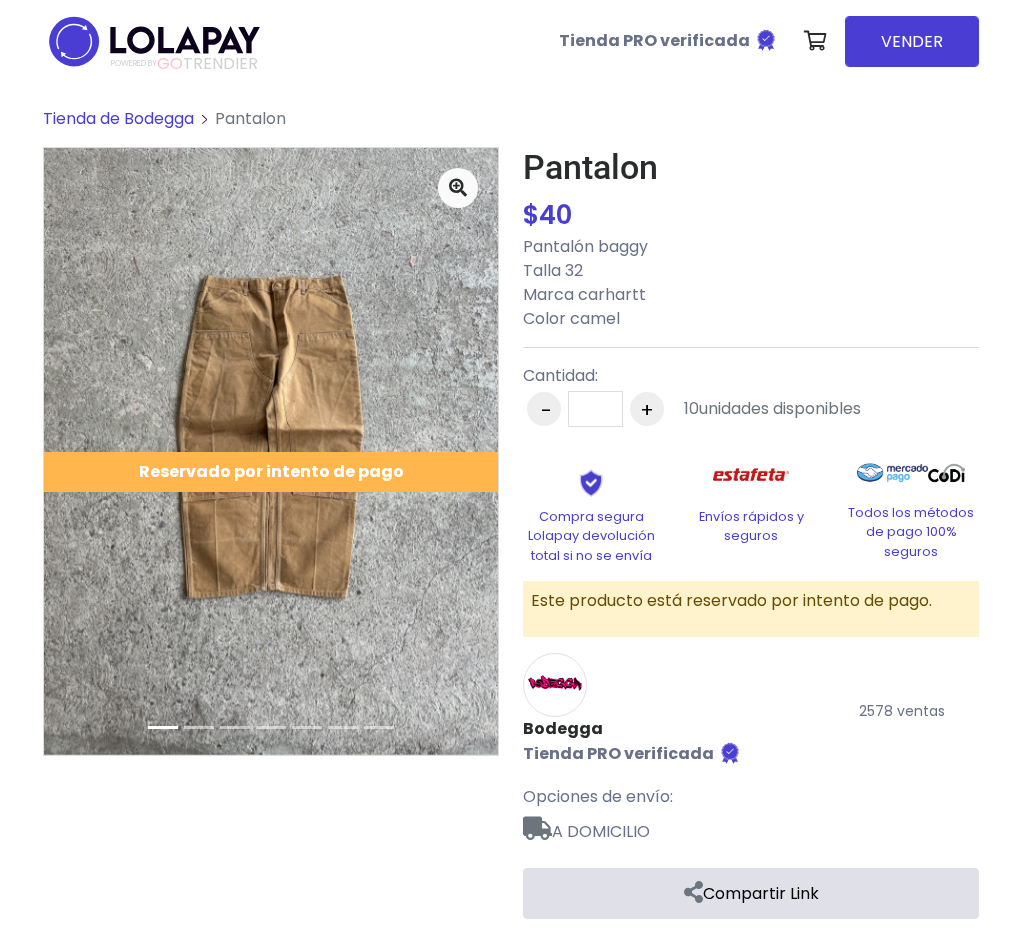 scroll, scrollTop: 0, scrollLeft: 0, axis: both 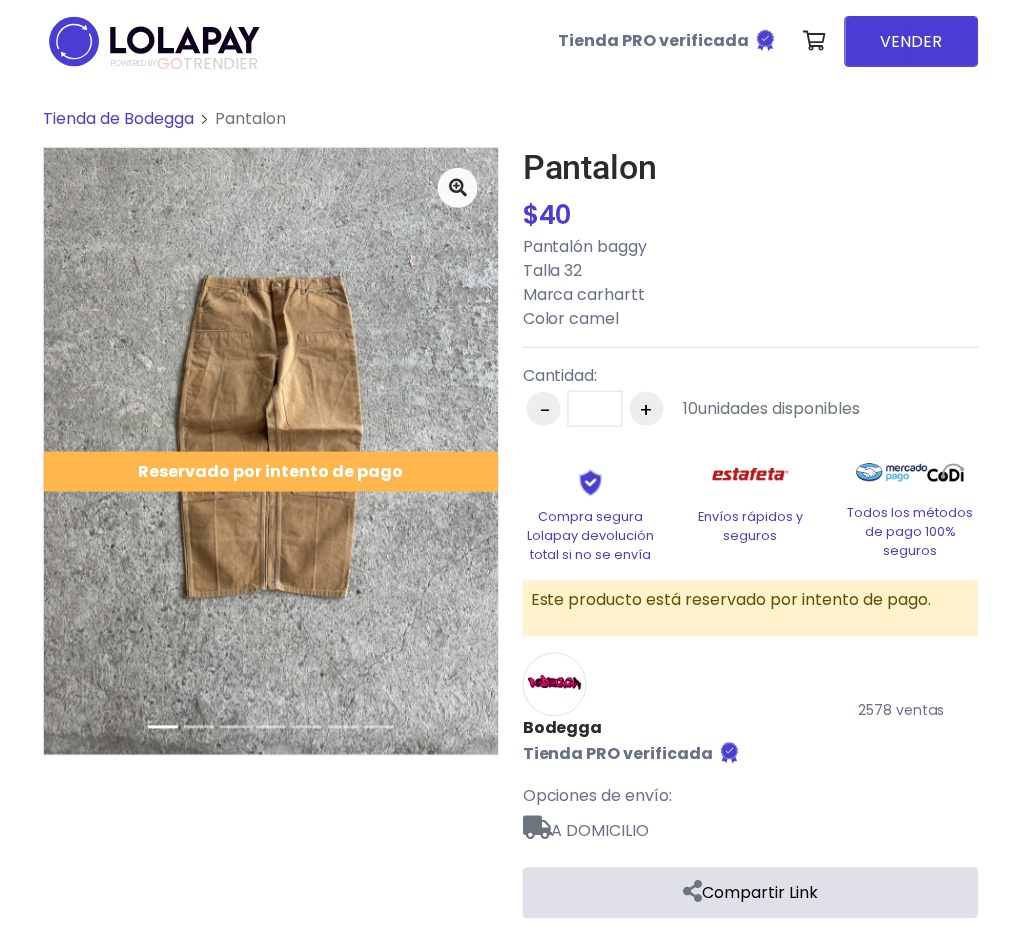 click on "Tienda de Bodegga" at bounding box center (118, 118) 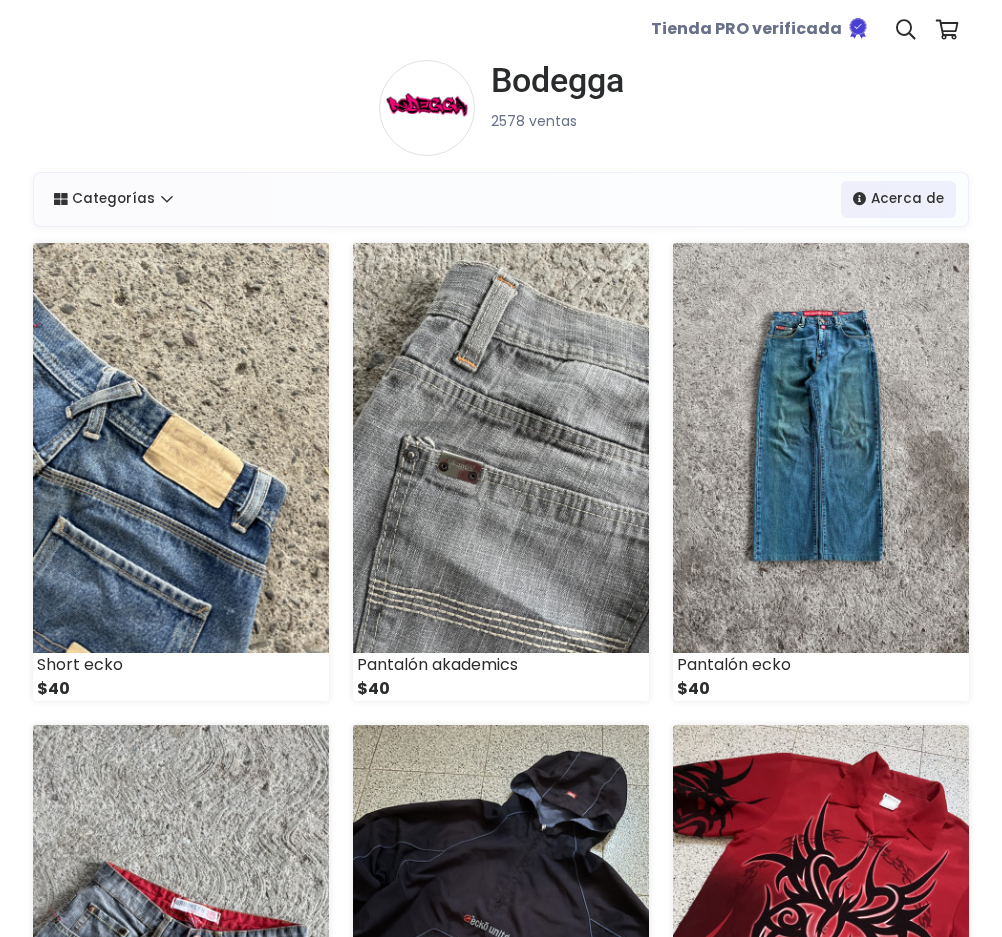 scroll, scrollTop: 0, scrollLeft: 0, axis: both 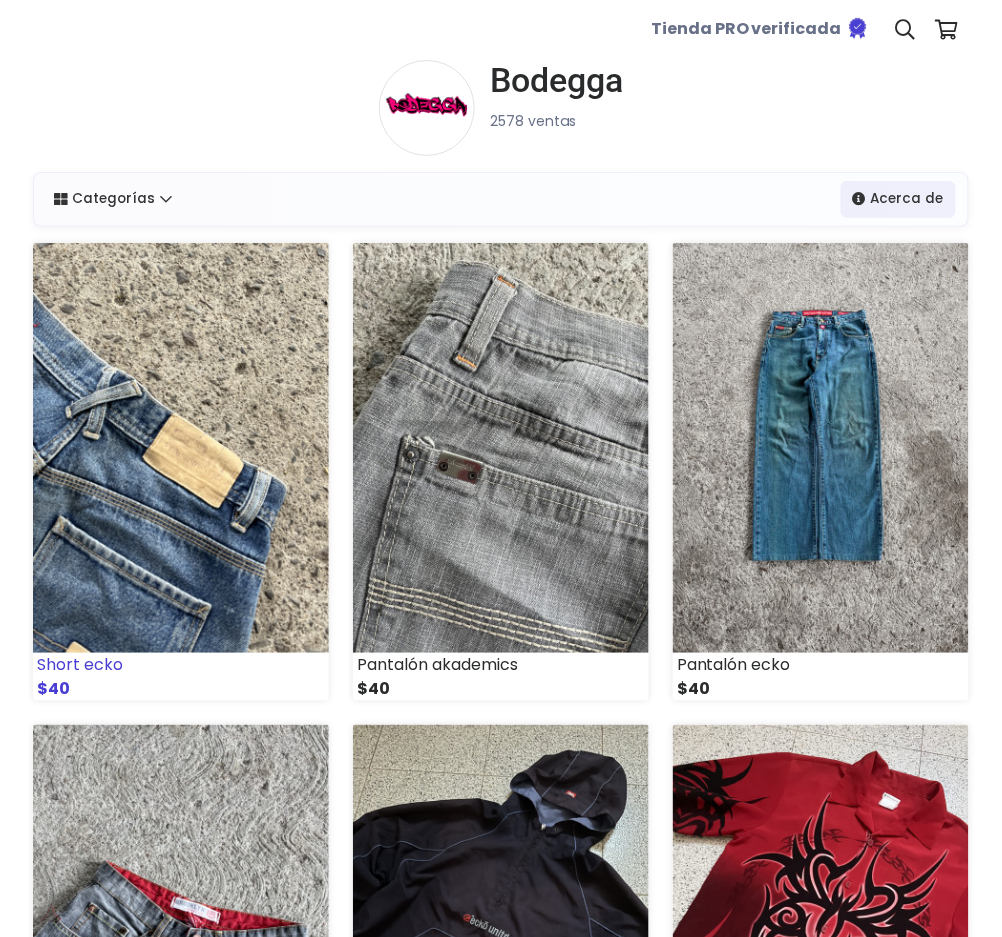 click at bounding box center [181, 448] 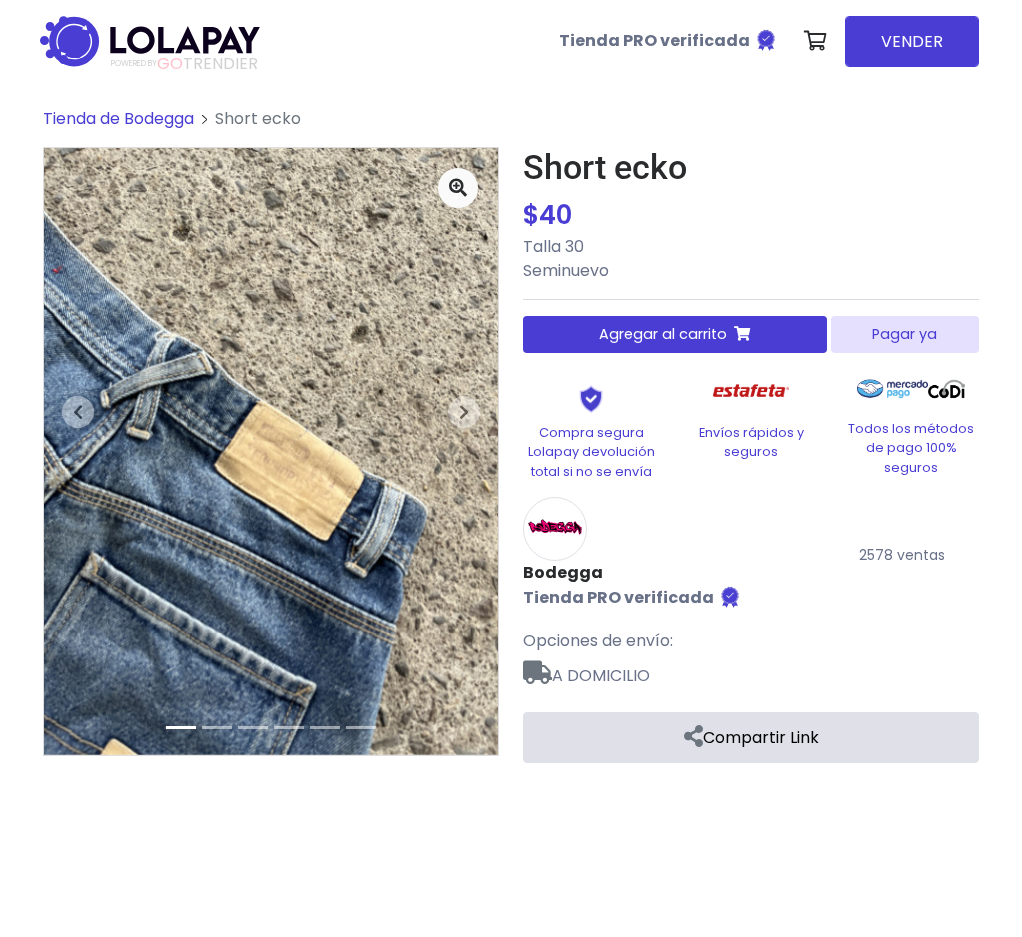 scroll, scrollTop: 0, scrollLeft: 0, axis: both 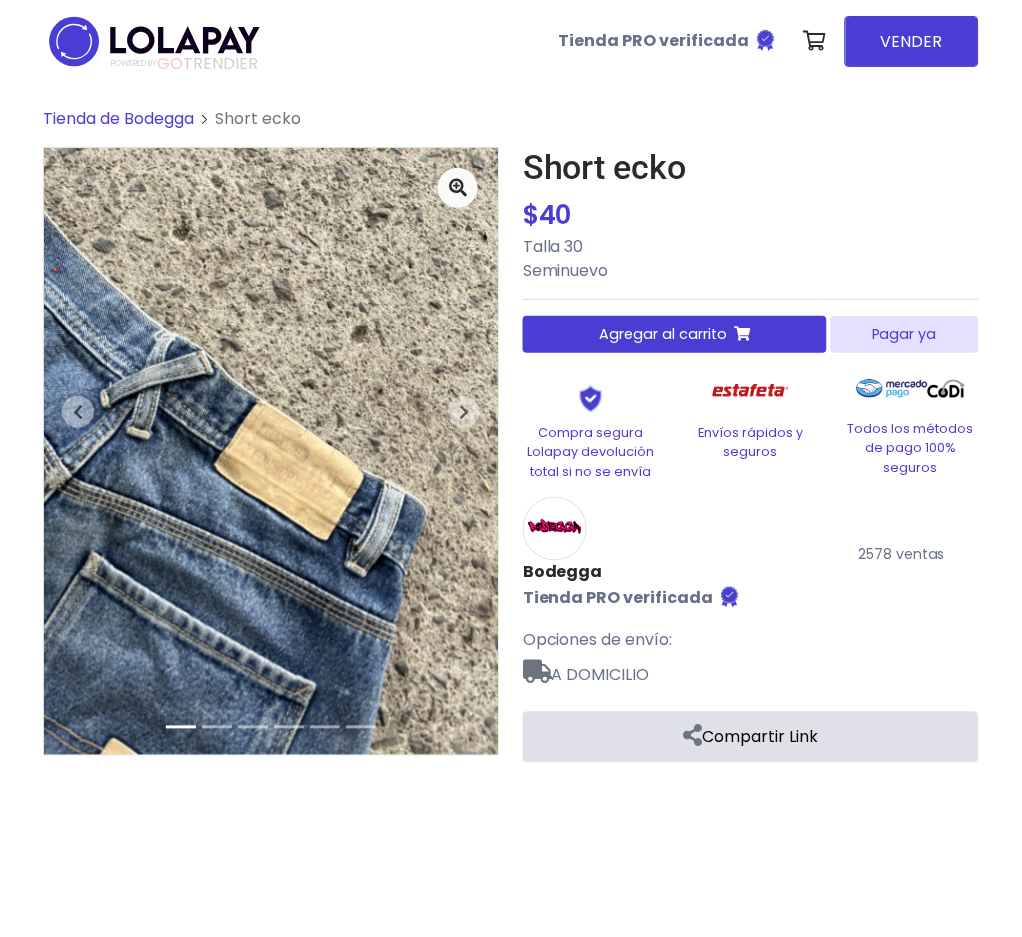click on "Pagar ya" at bounding box center (905, 334) 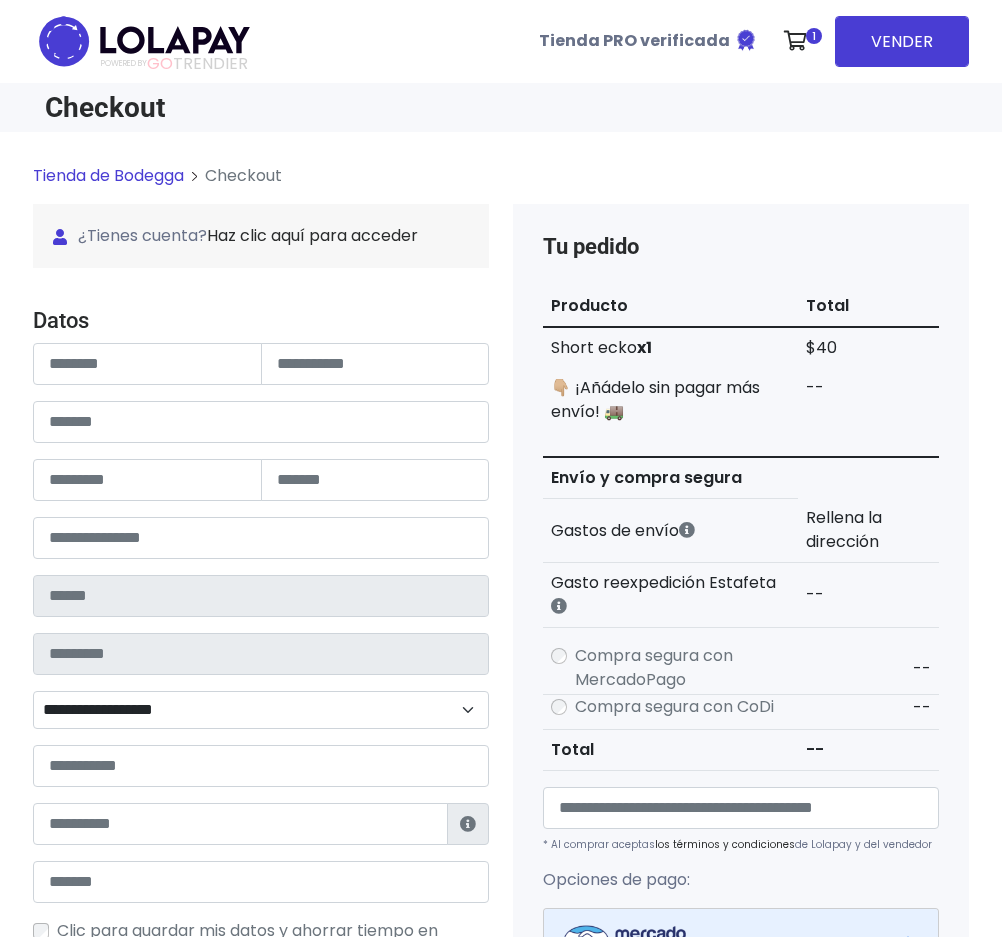 scroll, scrollTop: 0, scrollLeft: 0, axis: both 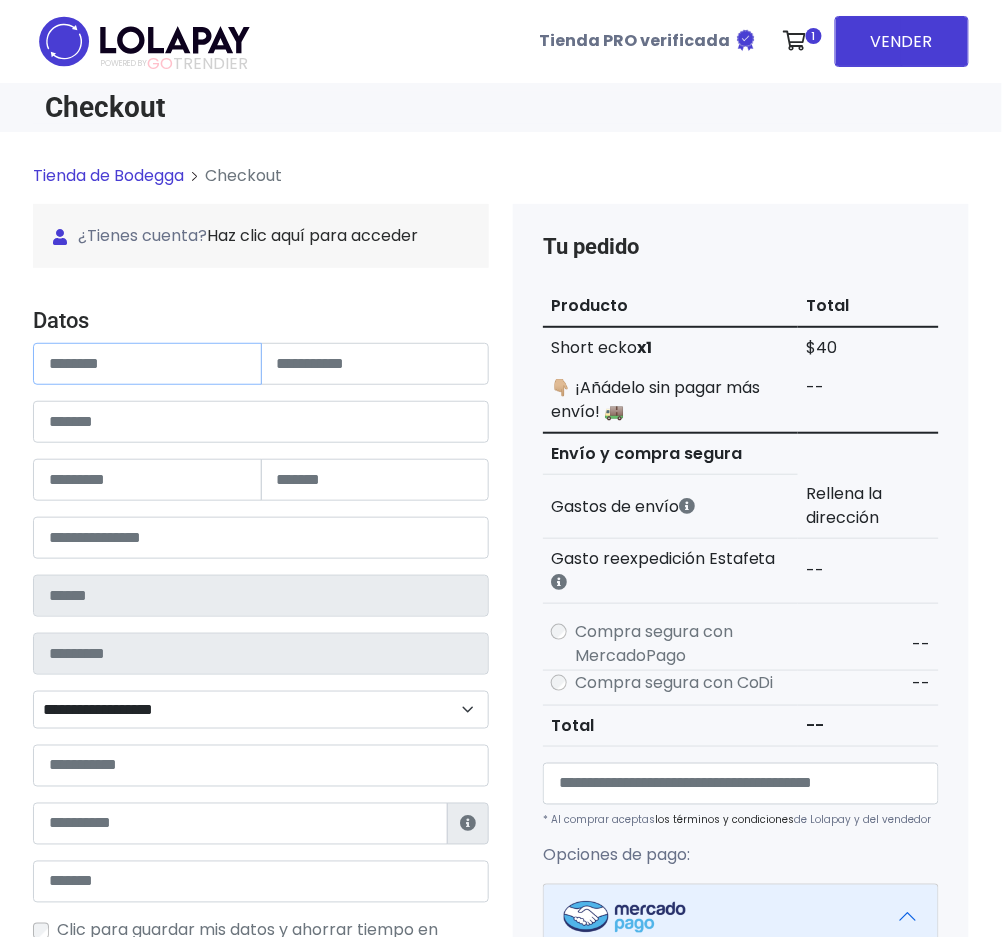 click at bounding box center (147, 364) 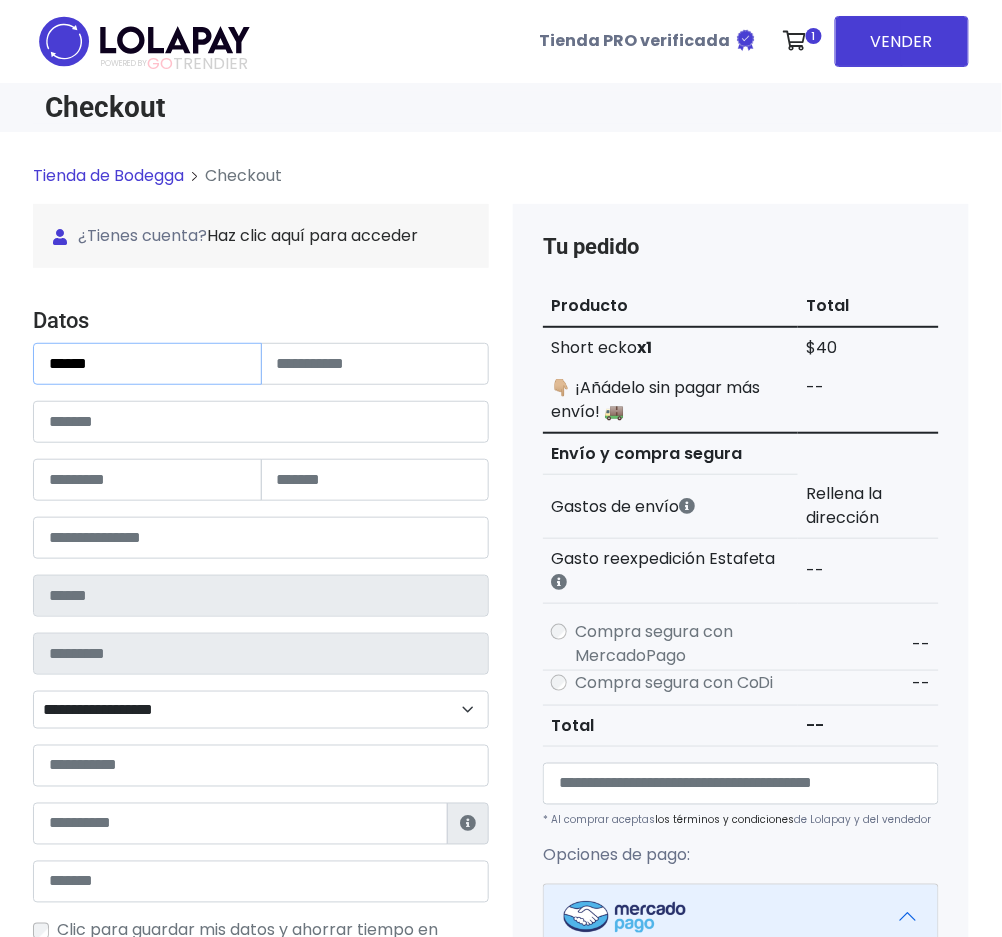 click on "******" at bounding box center [147, 364] 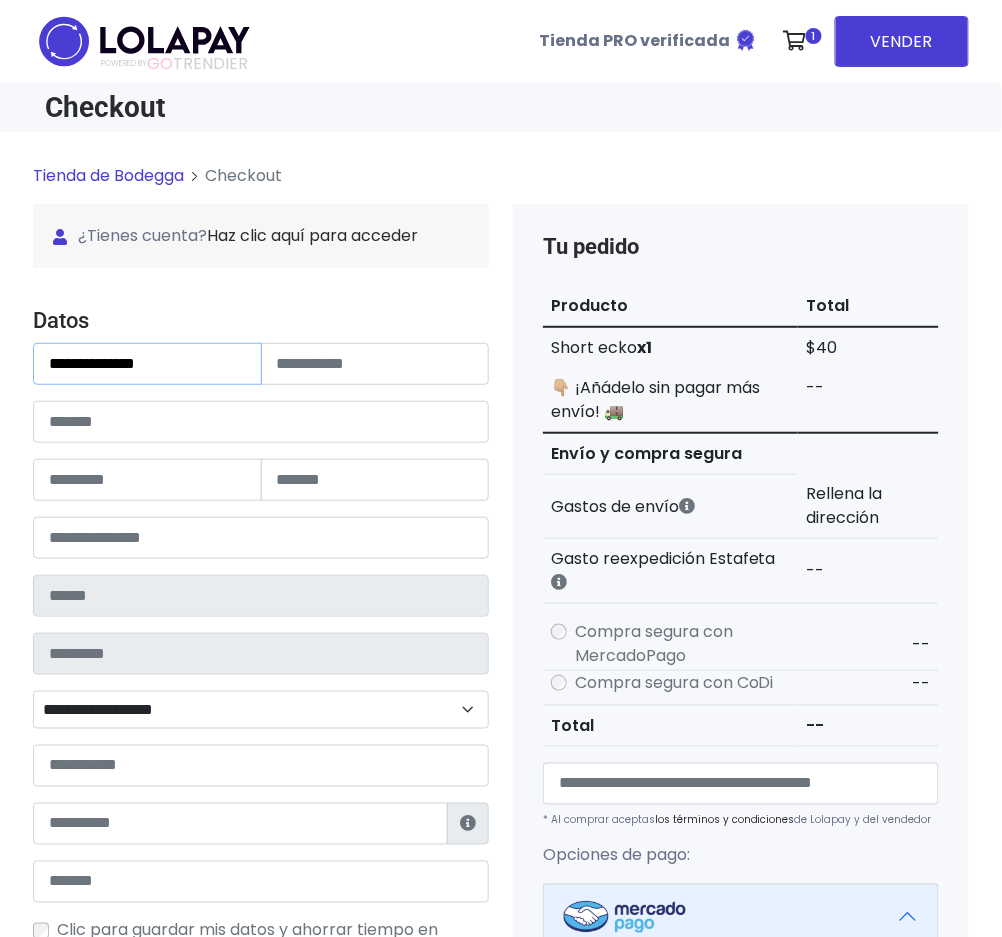 click on "**********" at bounding box center (147, 364) 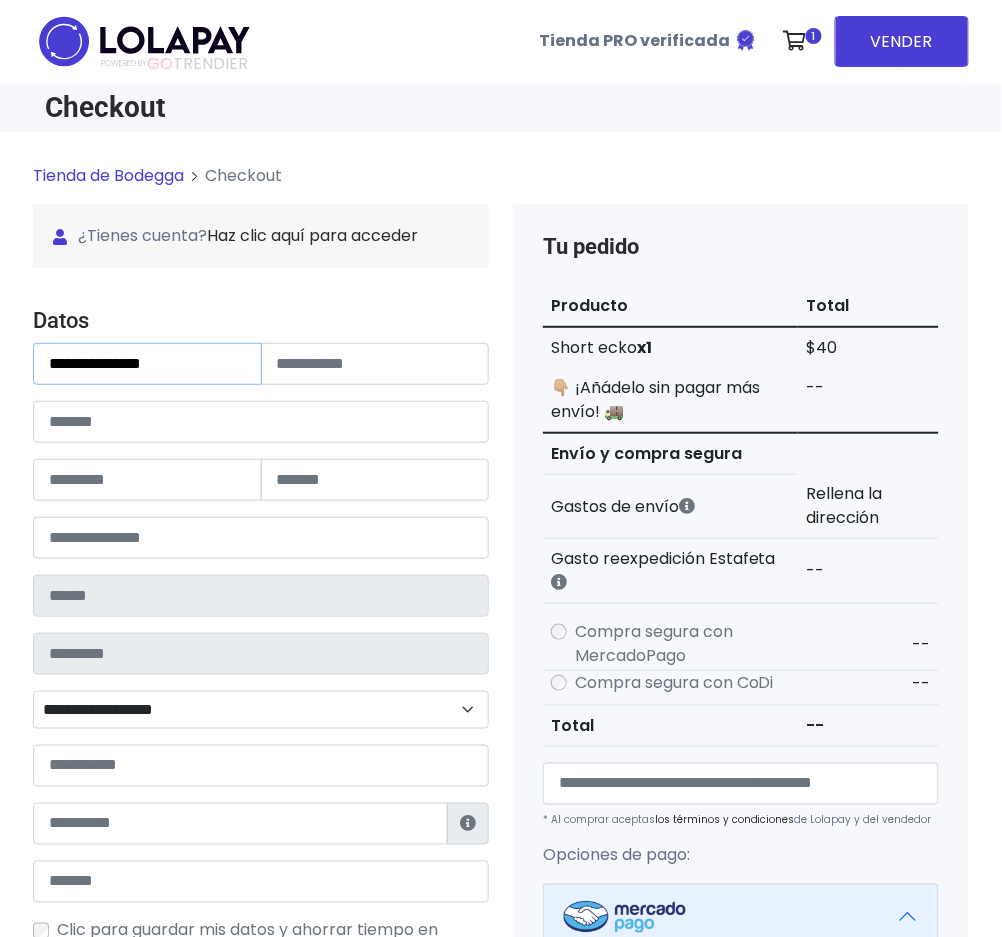 type on "**********" 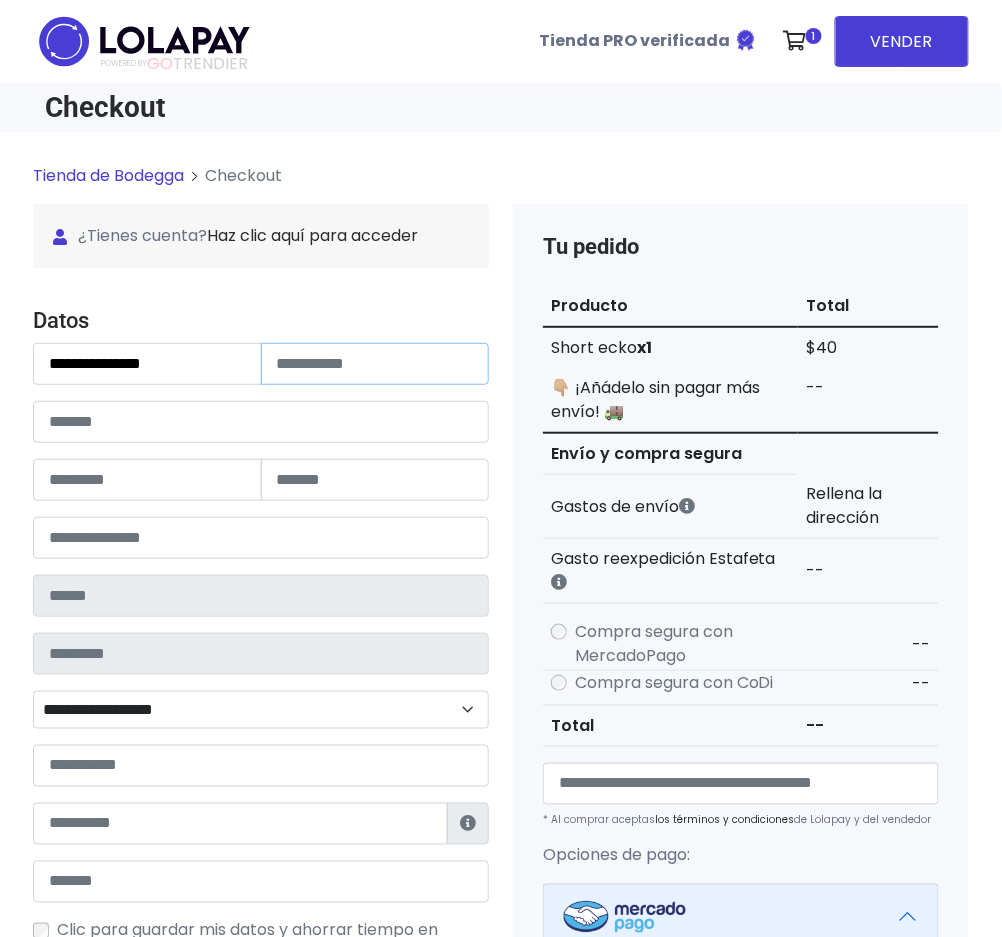 click at bounding box center (375, 364) 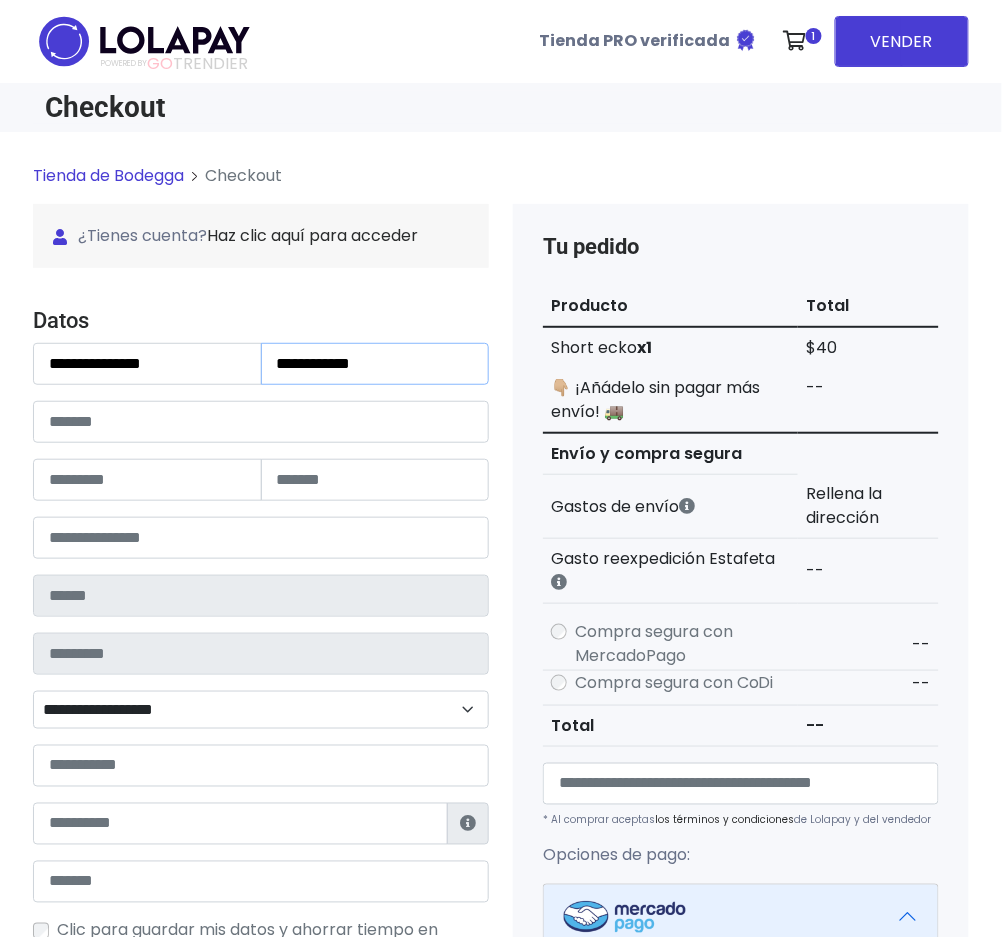 type on "**********" 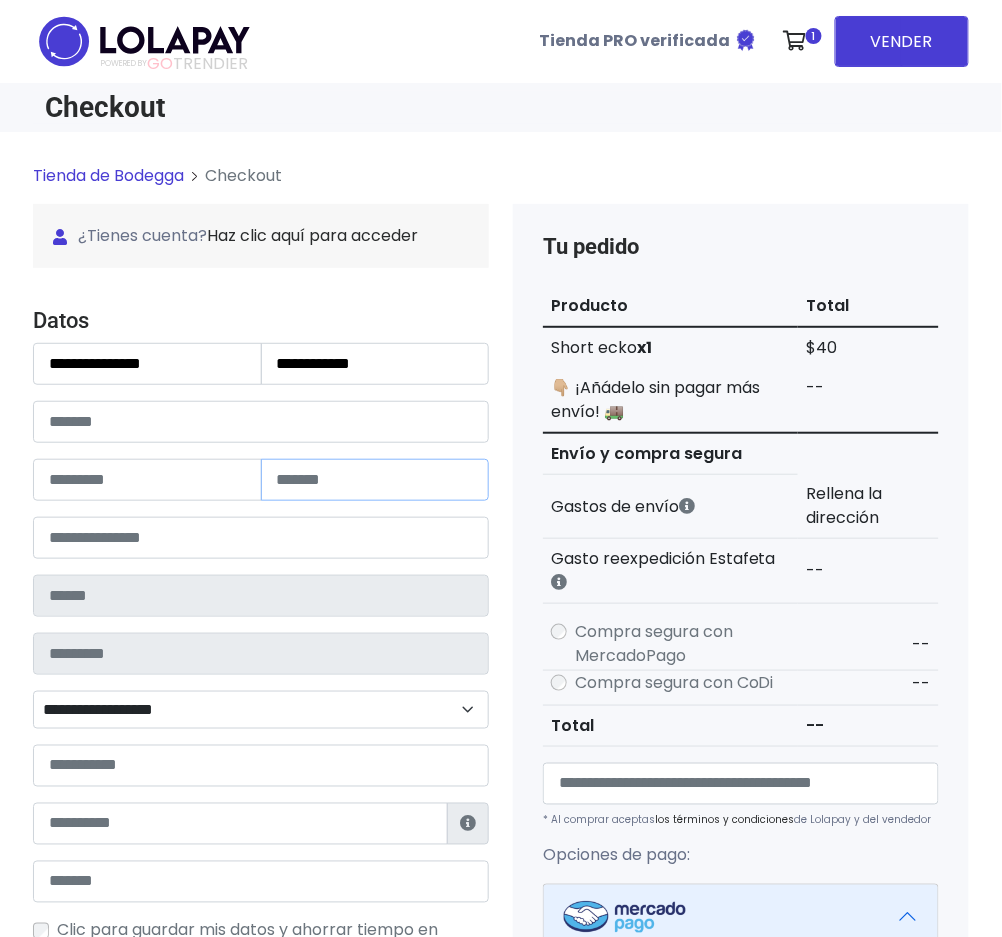 click at bounding box center [375, 480] 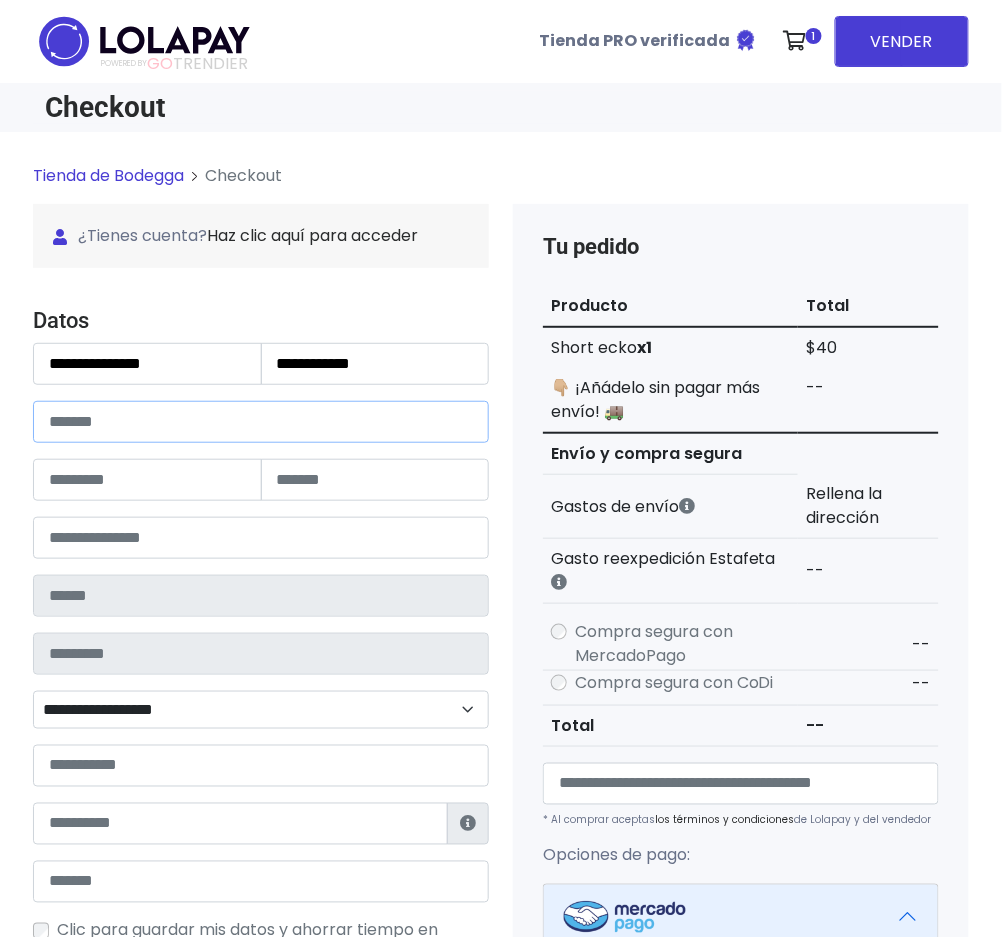 drag, startPoint x: 185, startPoint y: 433, endPoint x: 172, endPoint y: 437, distance: 13.601471 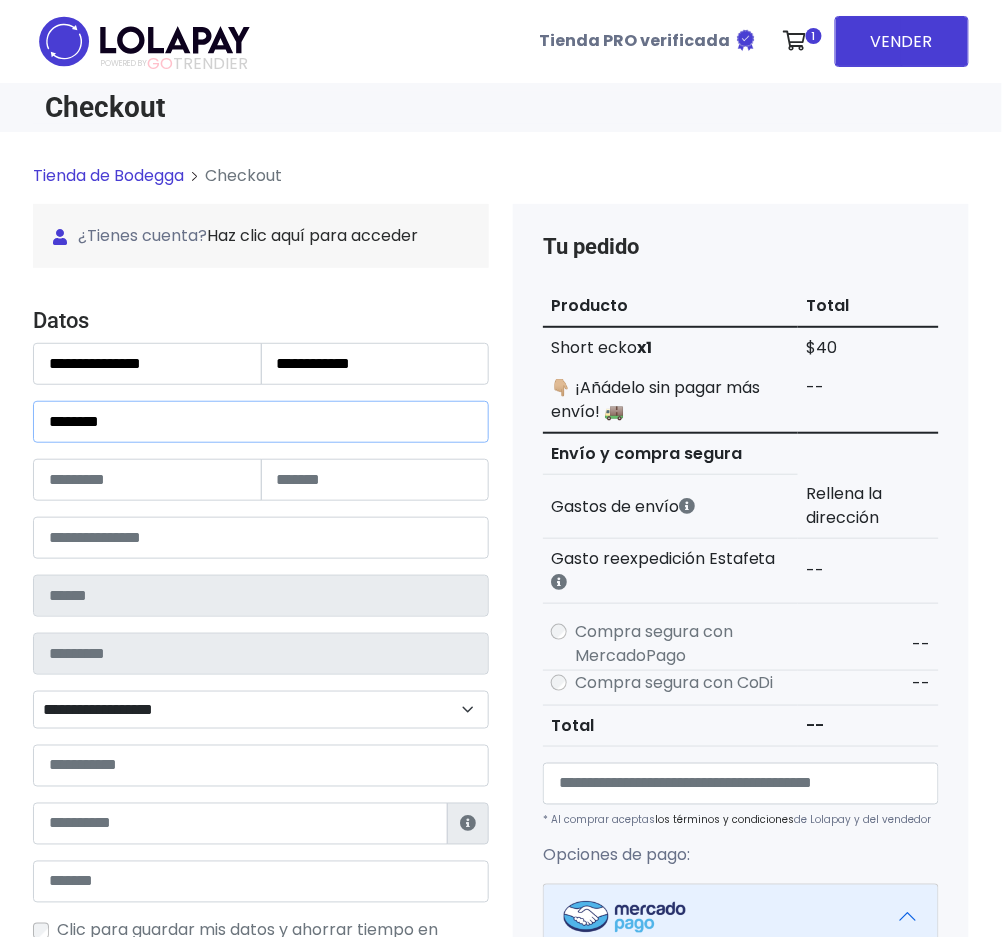 type on "********" 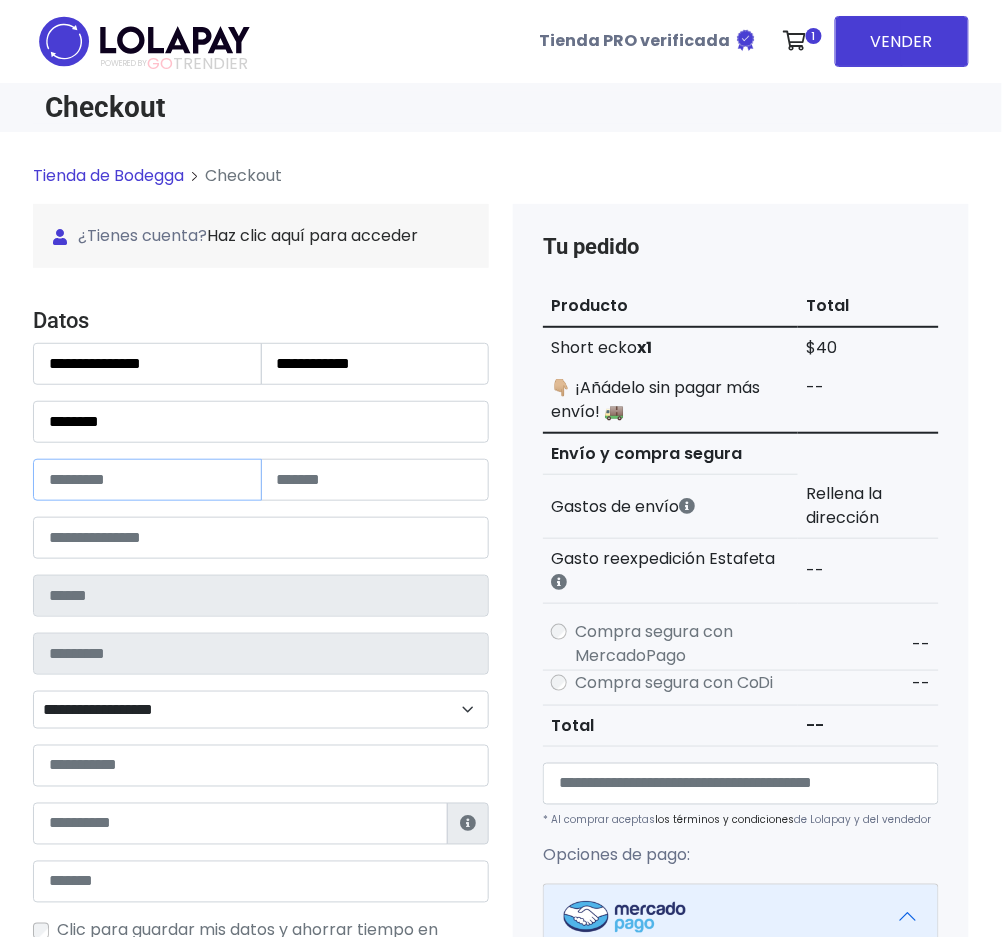 drag, startPoint x: 53, startPoint y: 482, endPoint x: 125, endPoint y: 492, distance: 72.691124 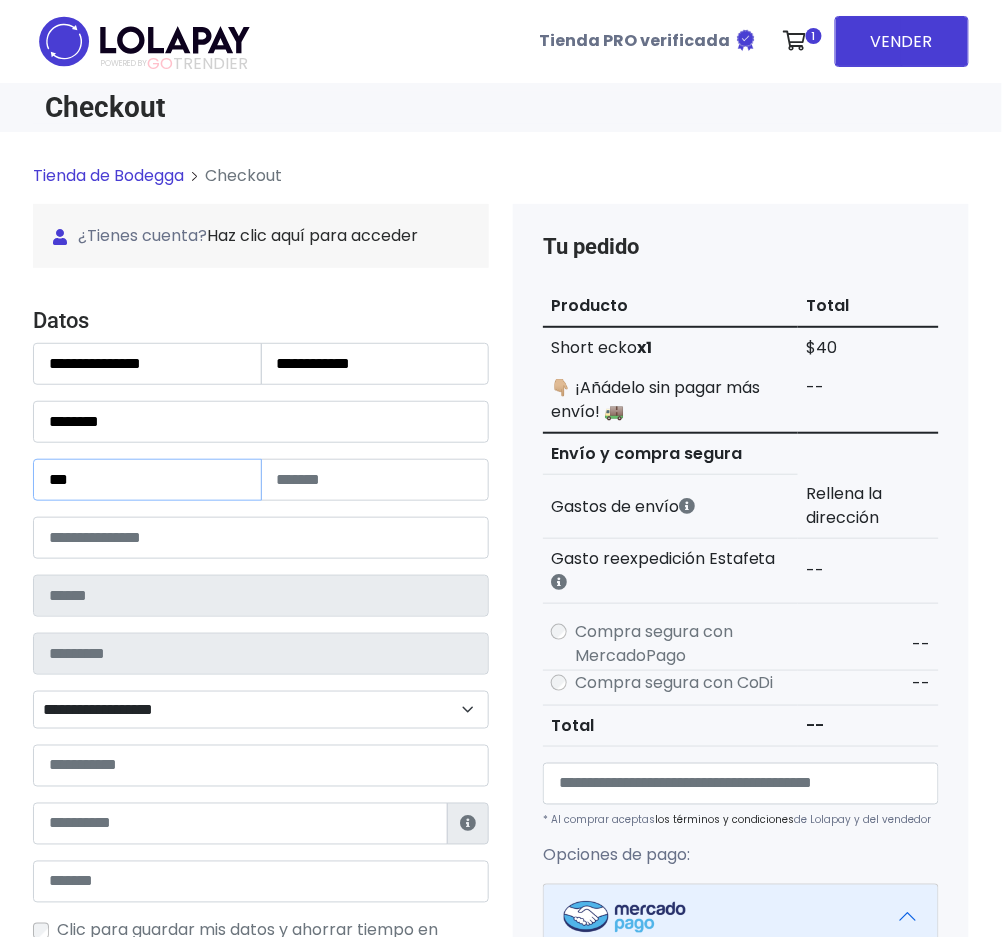 type on "***" 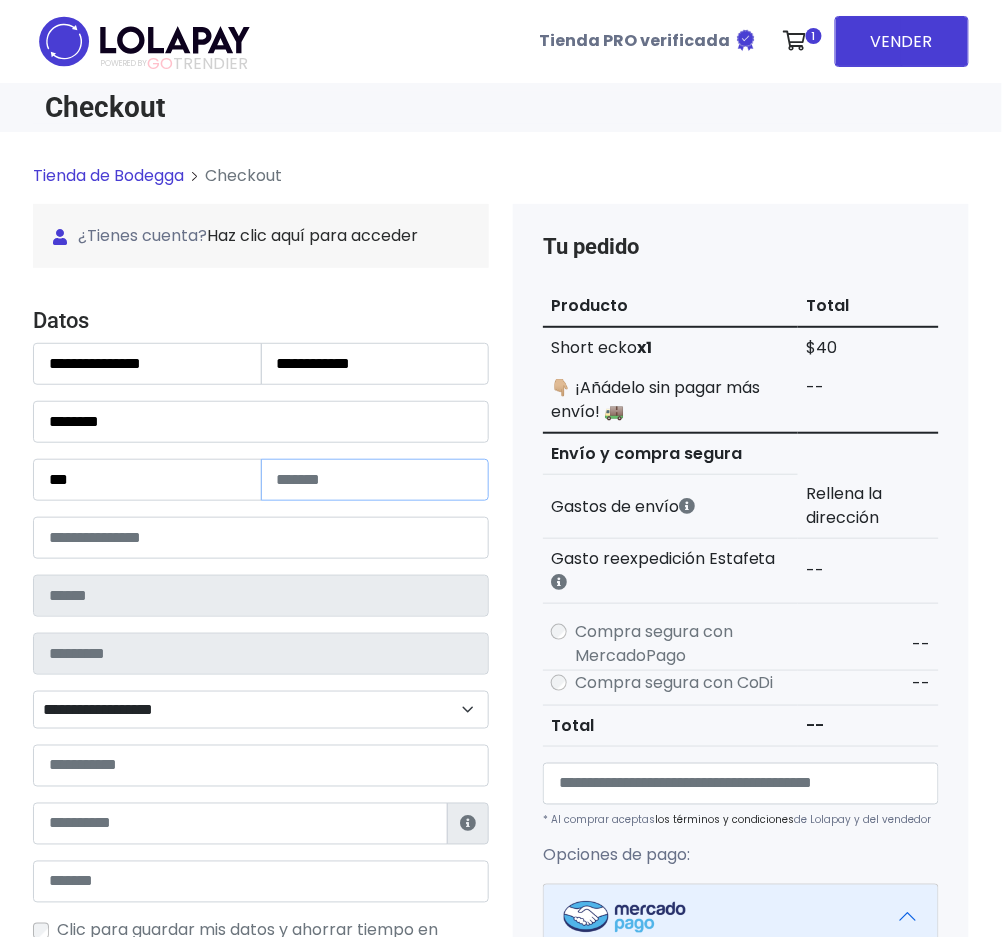 click at bounding box center (375, 480) 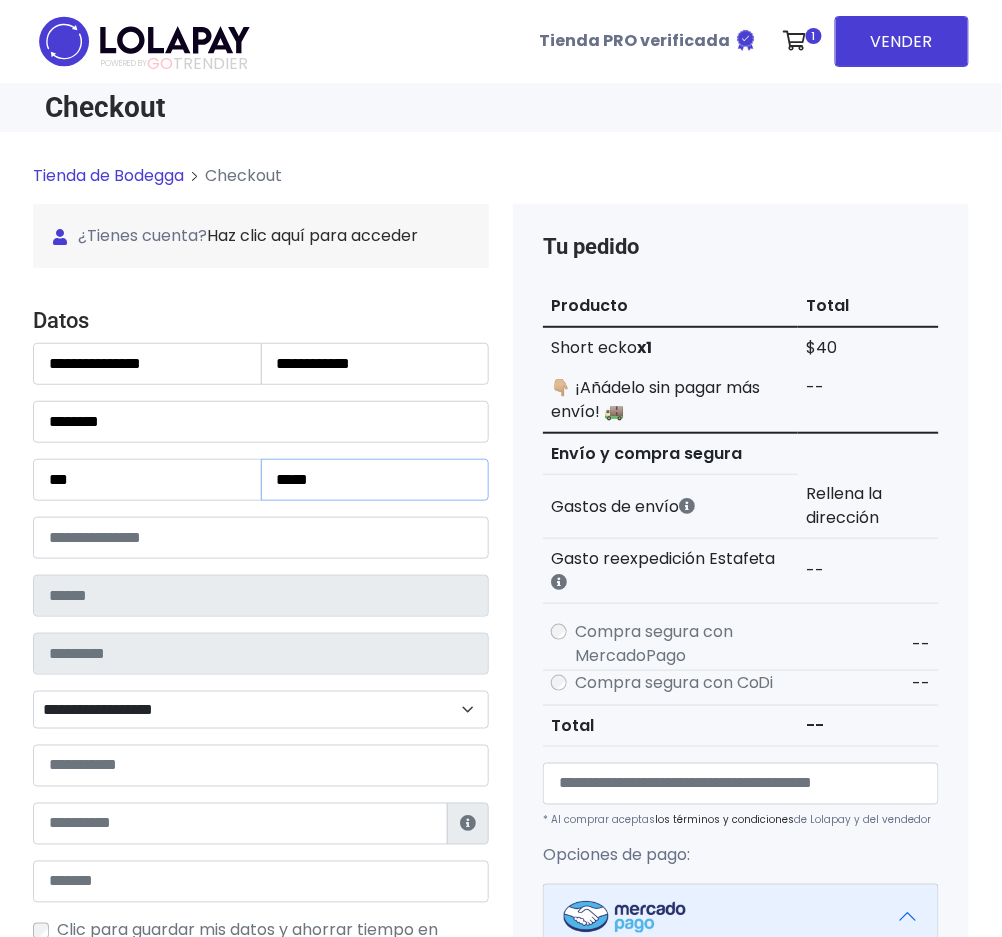 type on "*****" 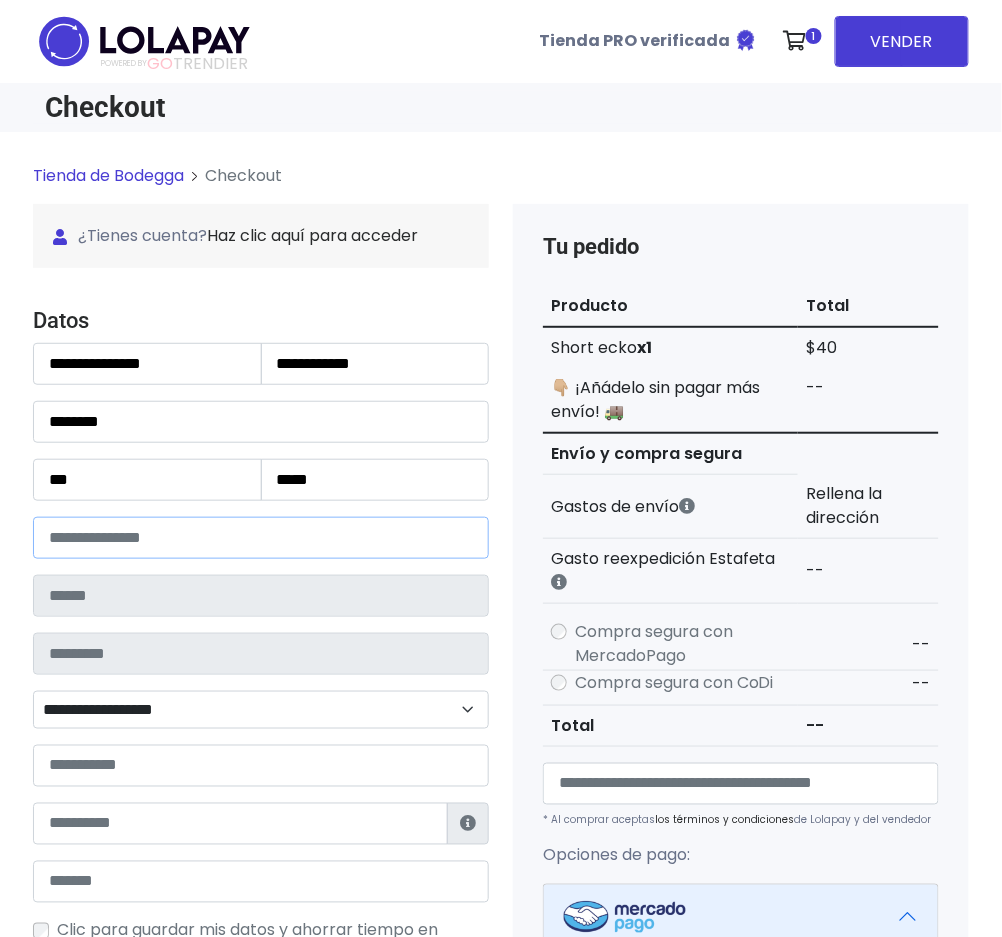 click at bounding box center [261, 538] 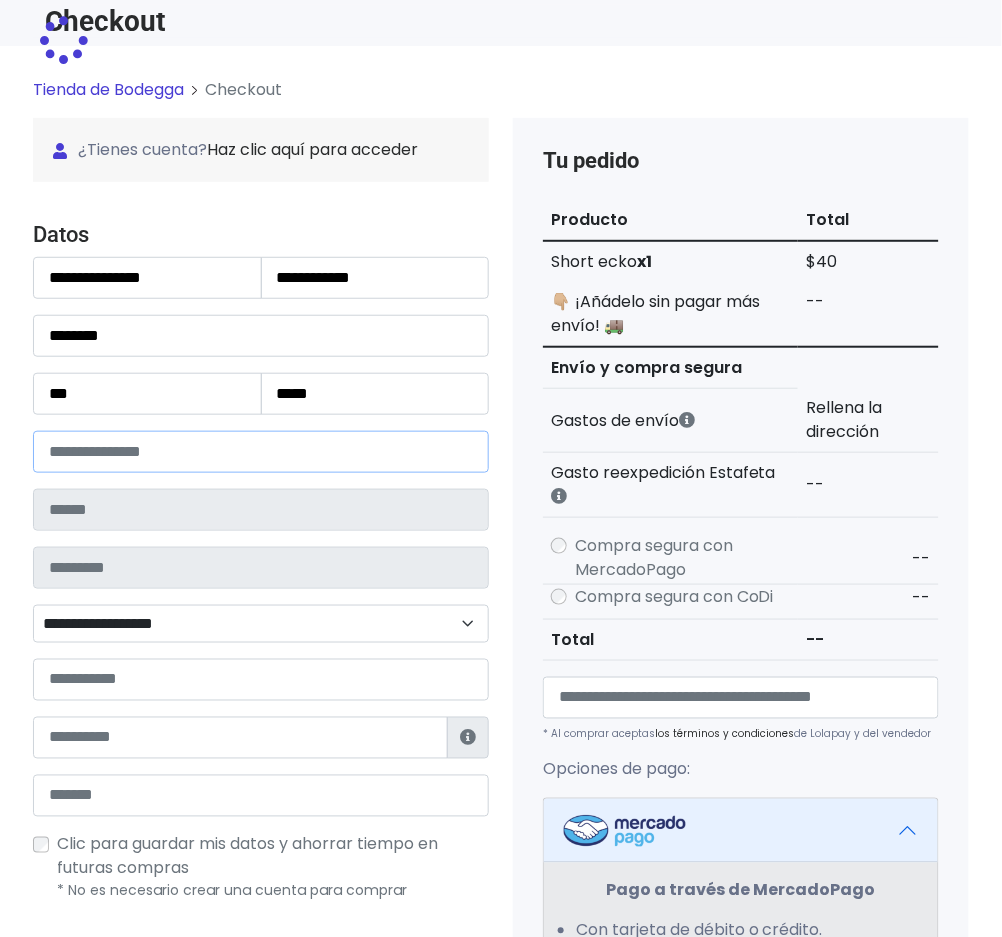 scroll, scrollTop: 133, scrollLeft: 0, axis: vertical 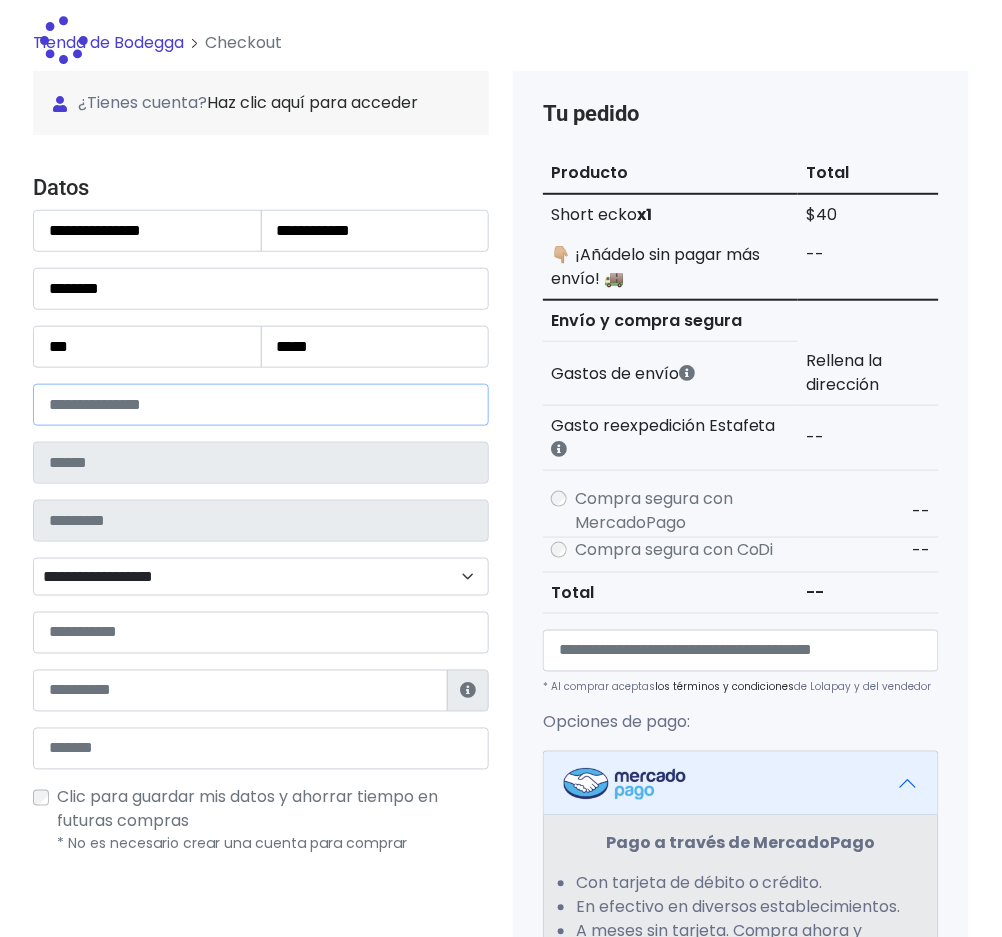 type on "**********" 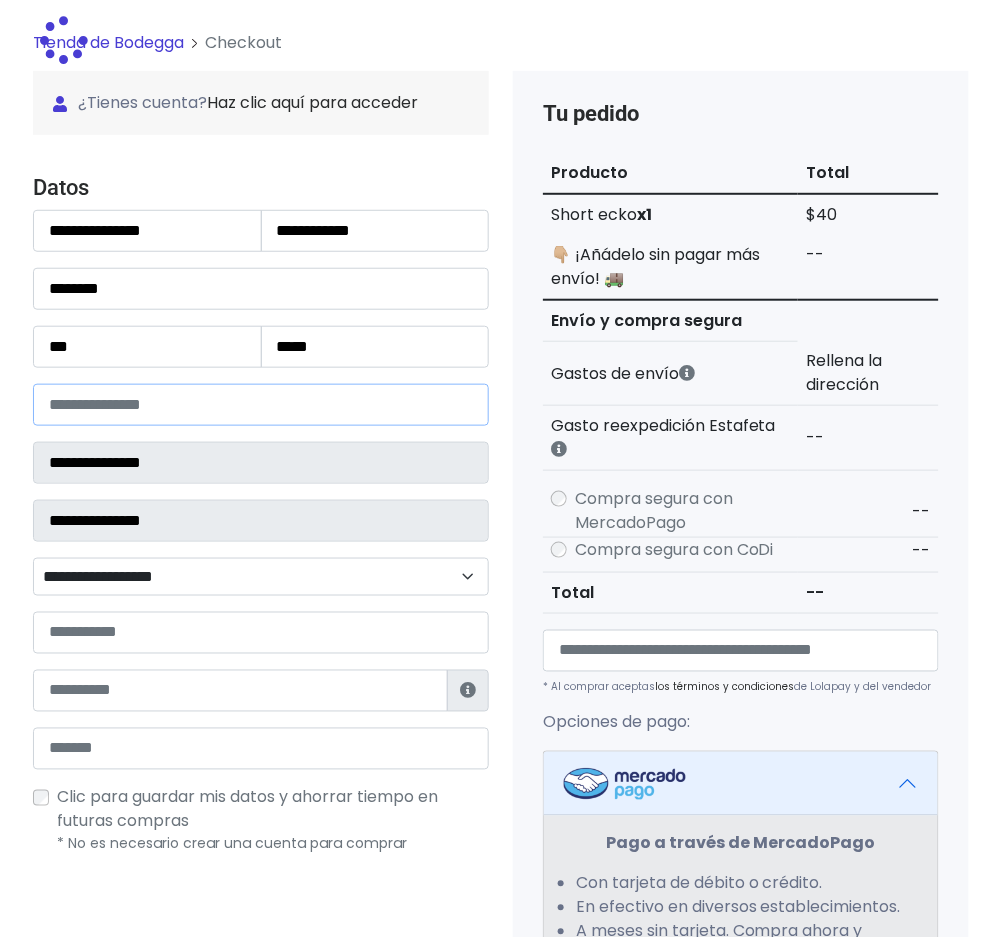 select 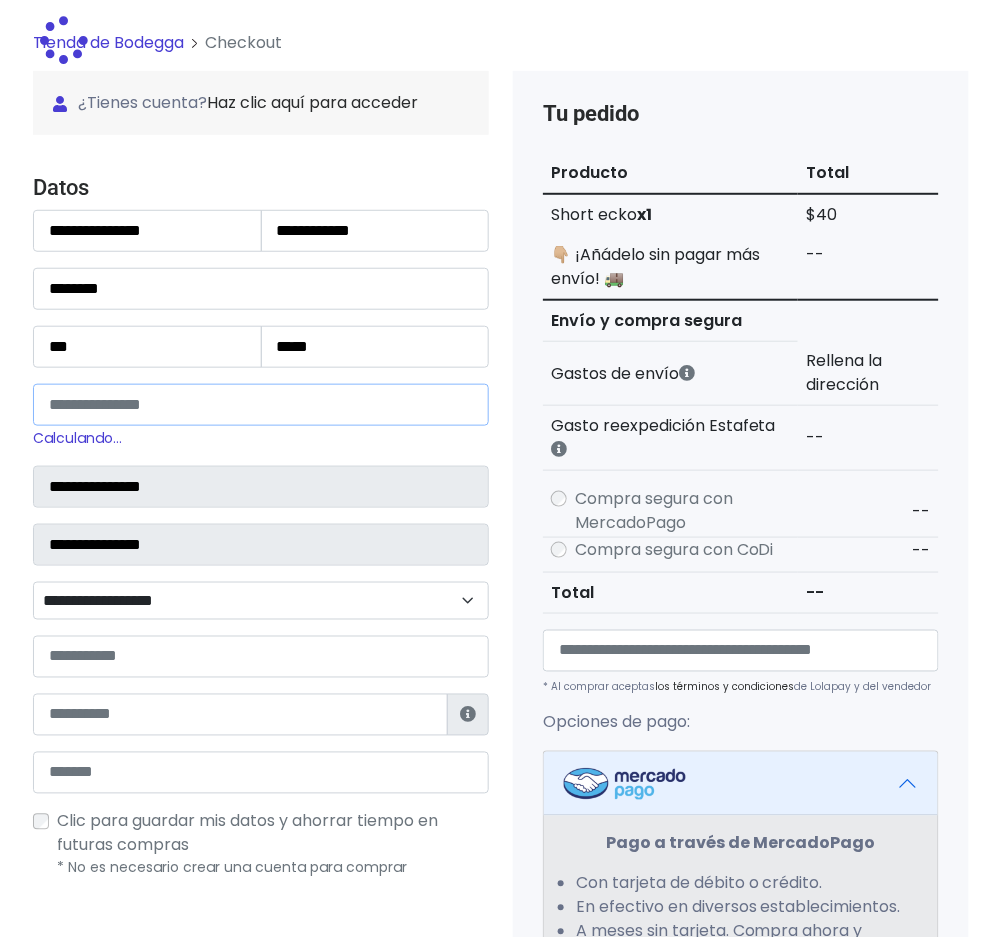 type on "*****" 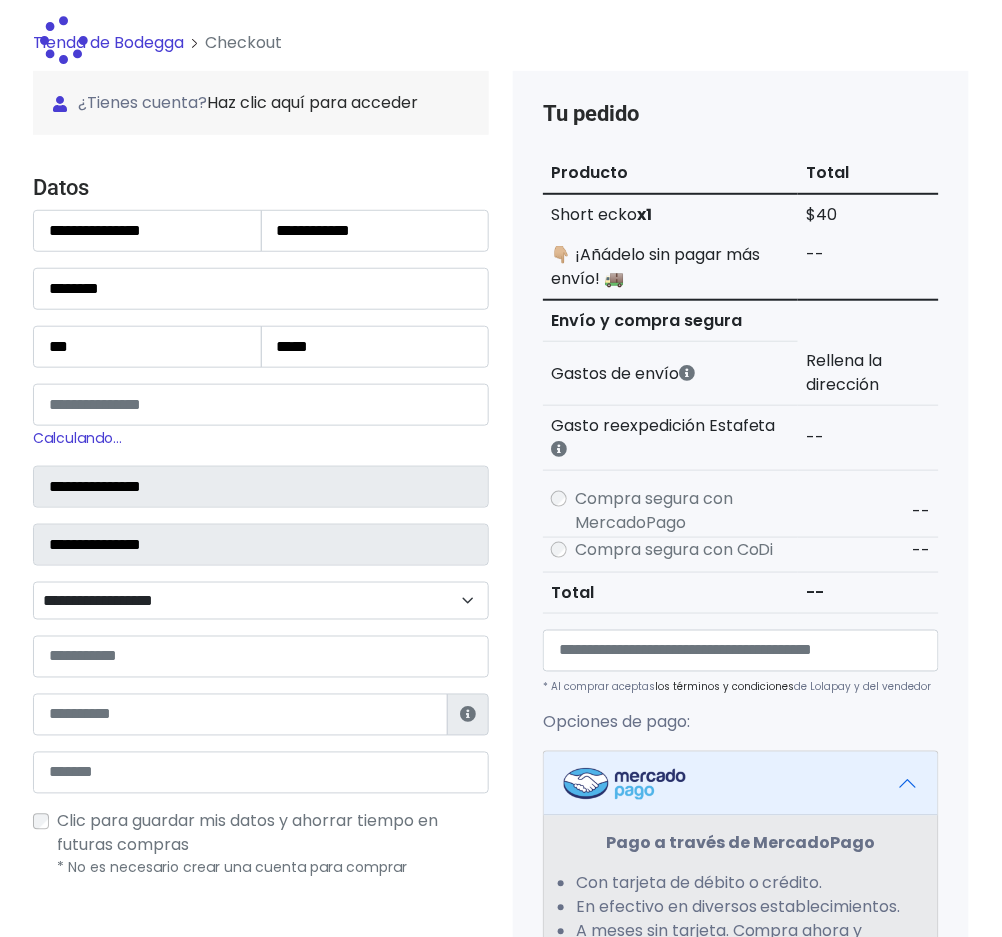 click on "**********" at bounding box center (261, 473) 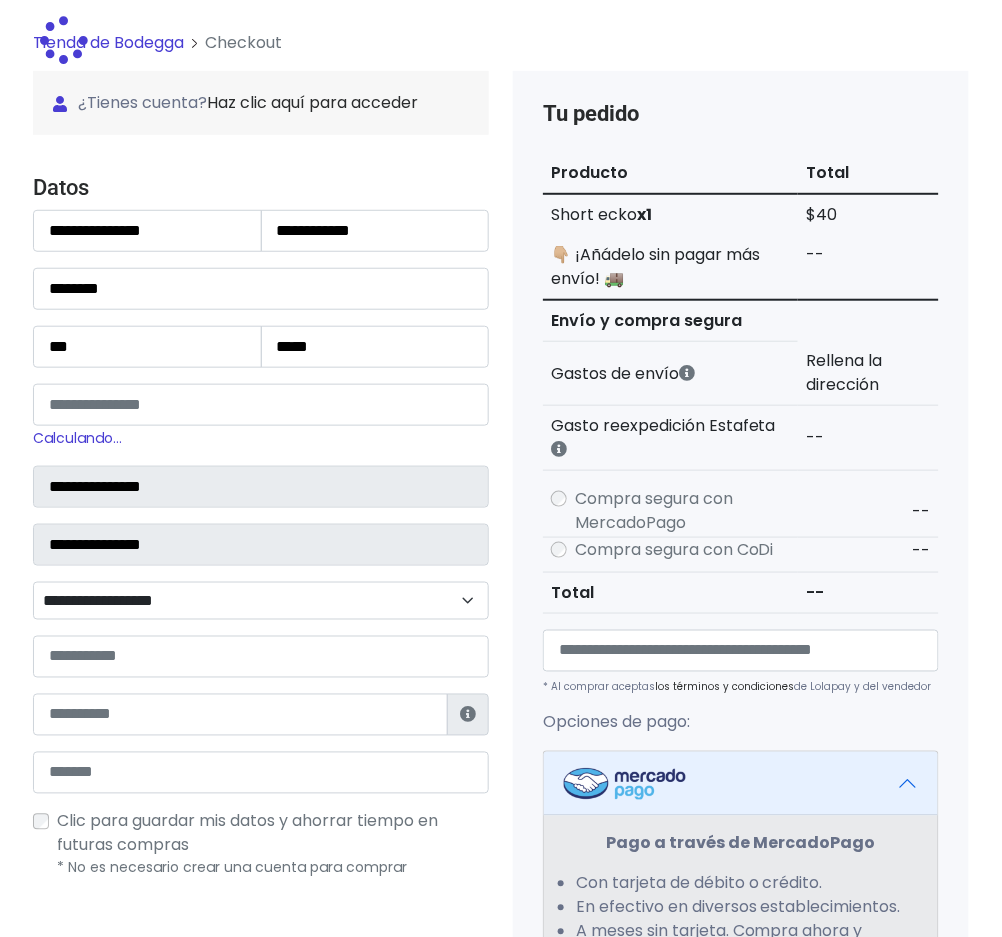 click on "**********" at bounding box center [261, 601] 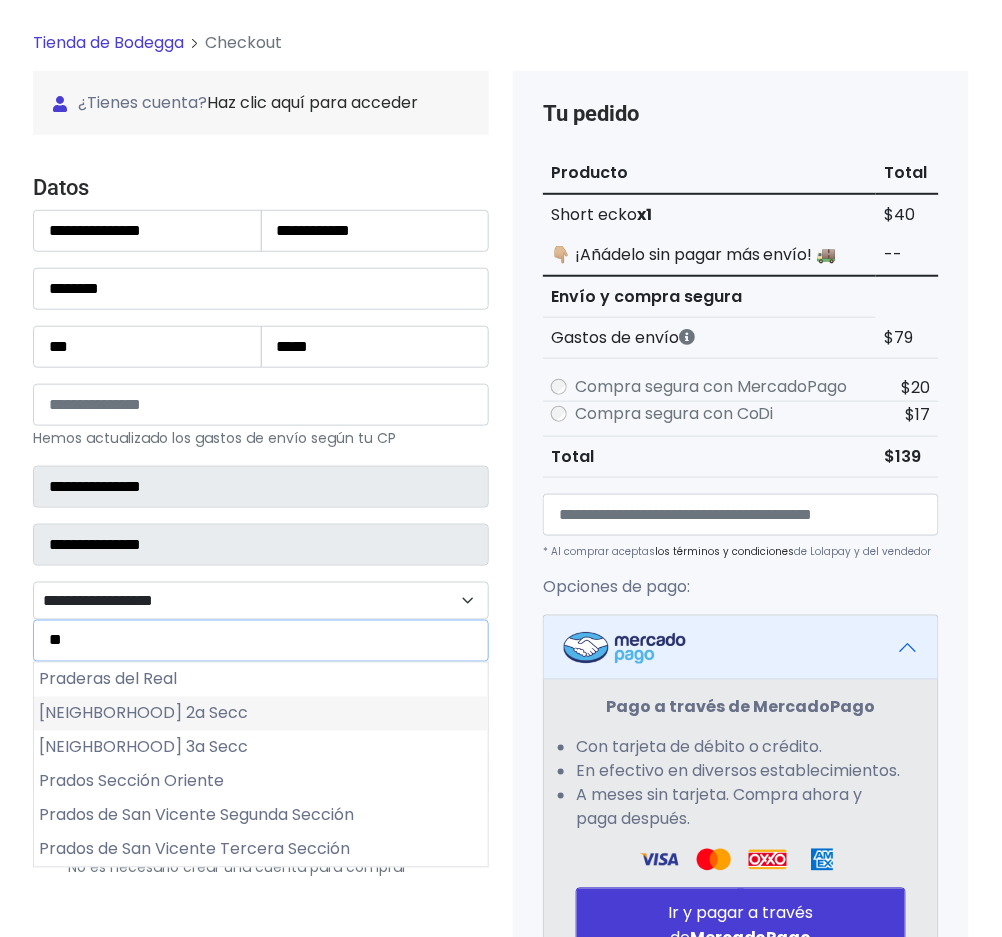 type on "**" 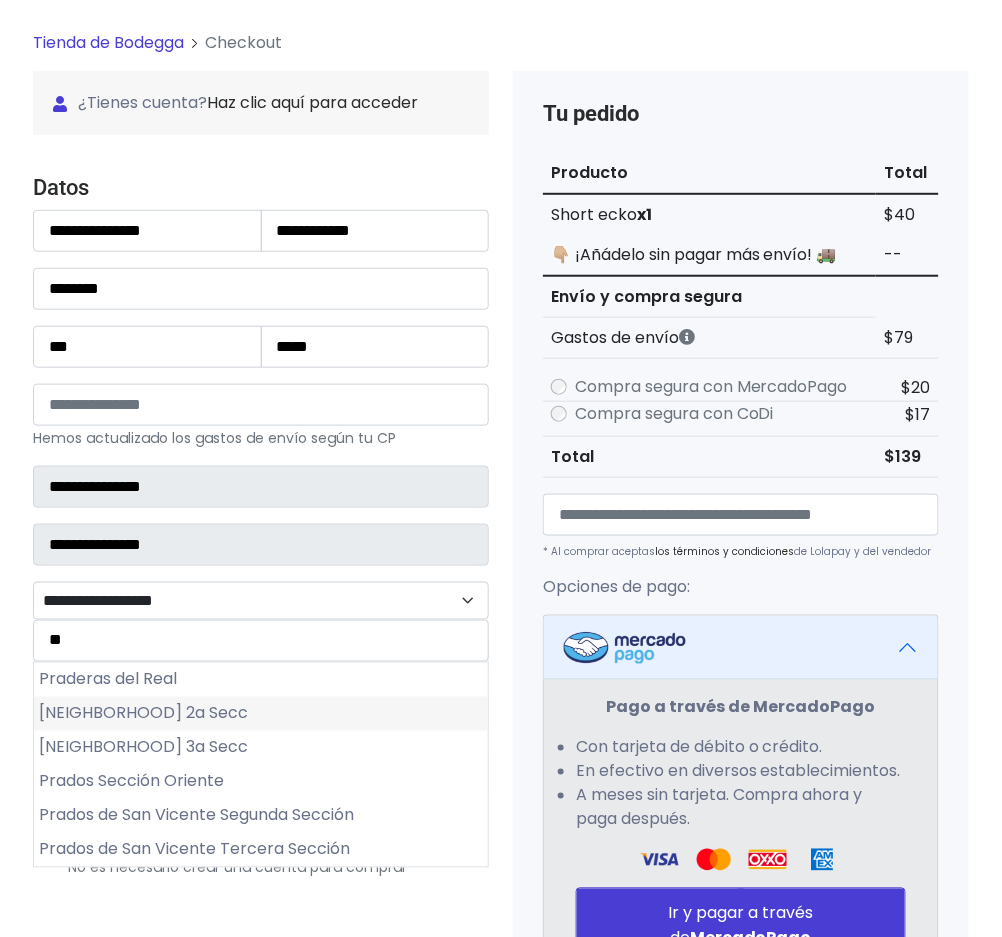 click on "Prados San Vicente 2a Secc" at bounding box center [261, 714] 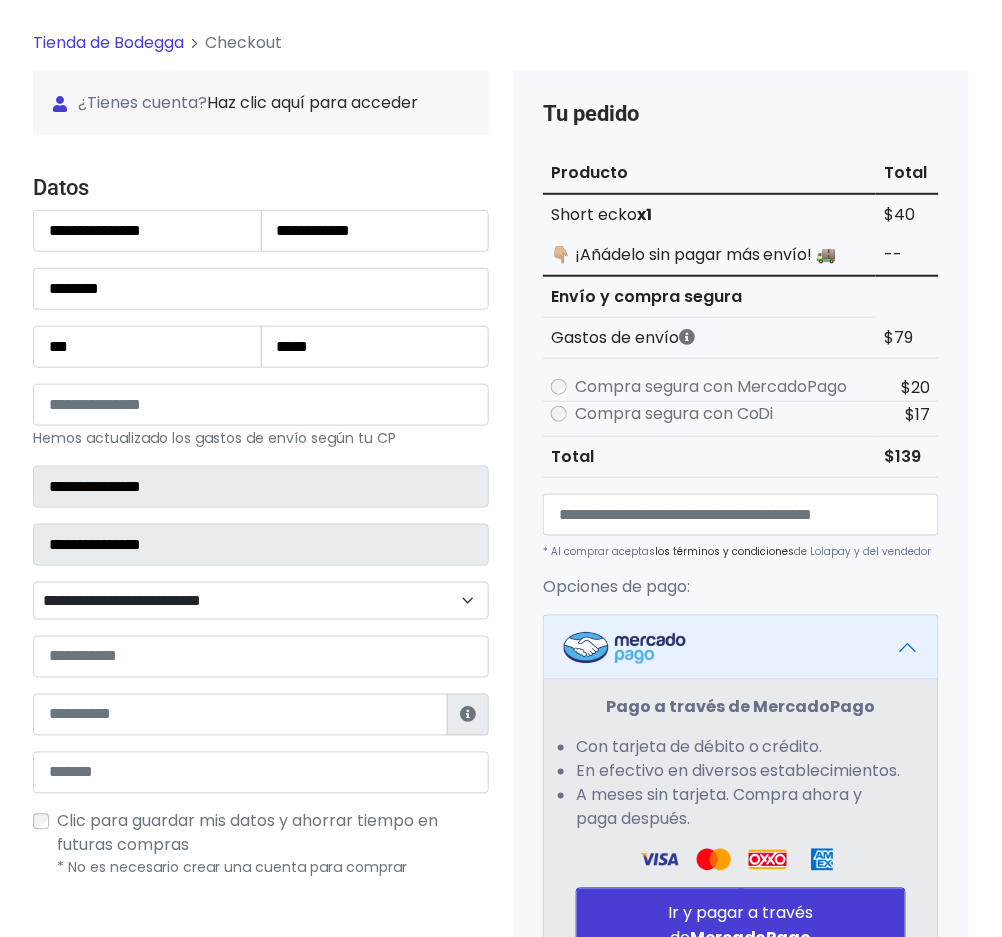 click on "**********" at bounding box center (261, 544) 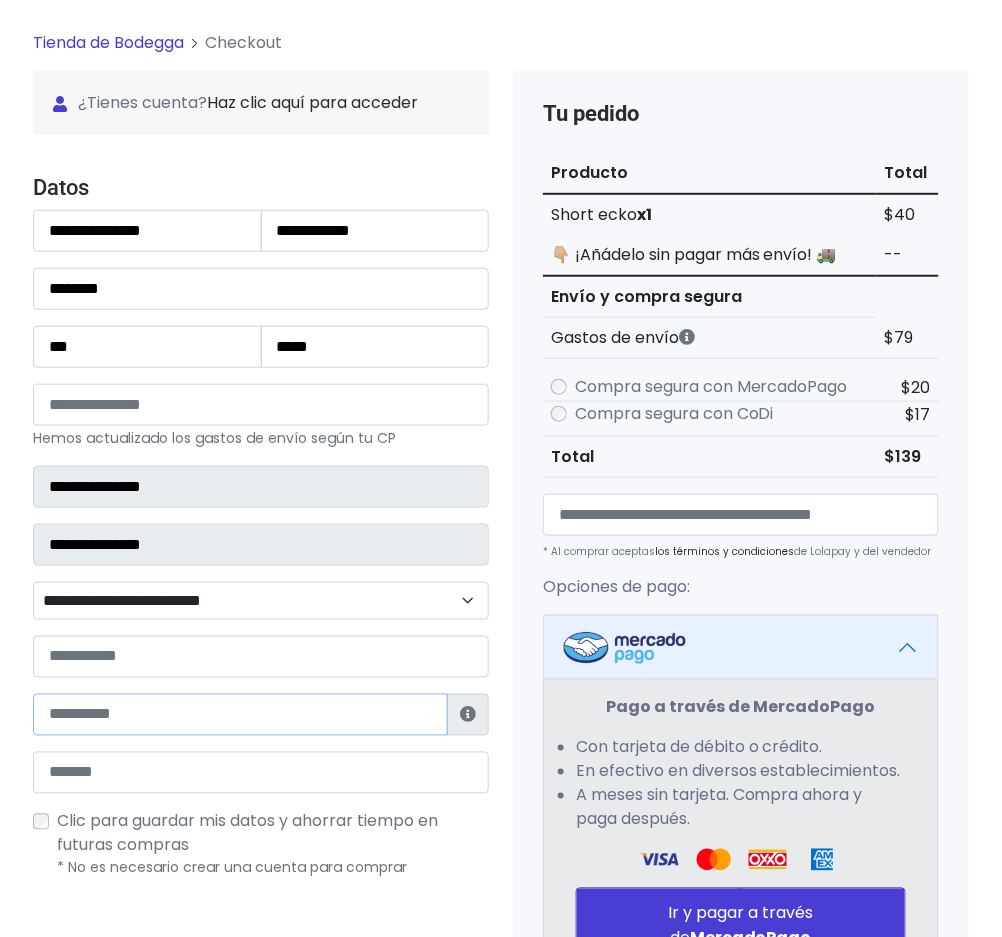 click at bounding box center [240, 715] 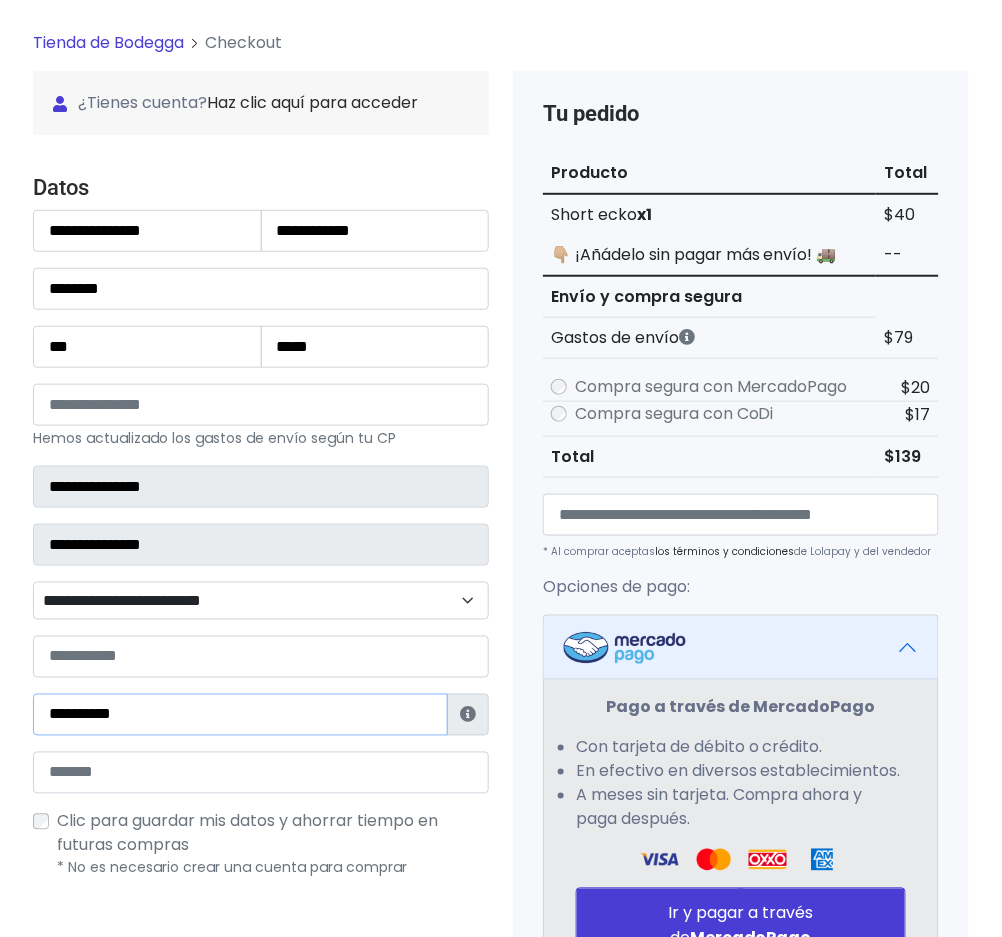 type on "**********" 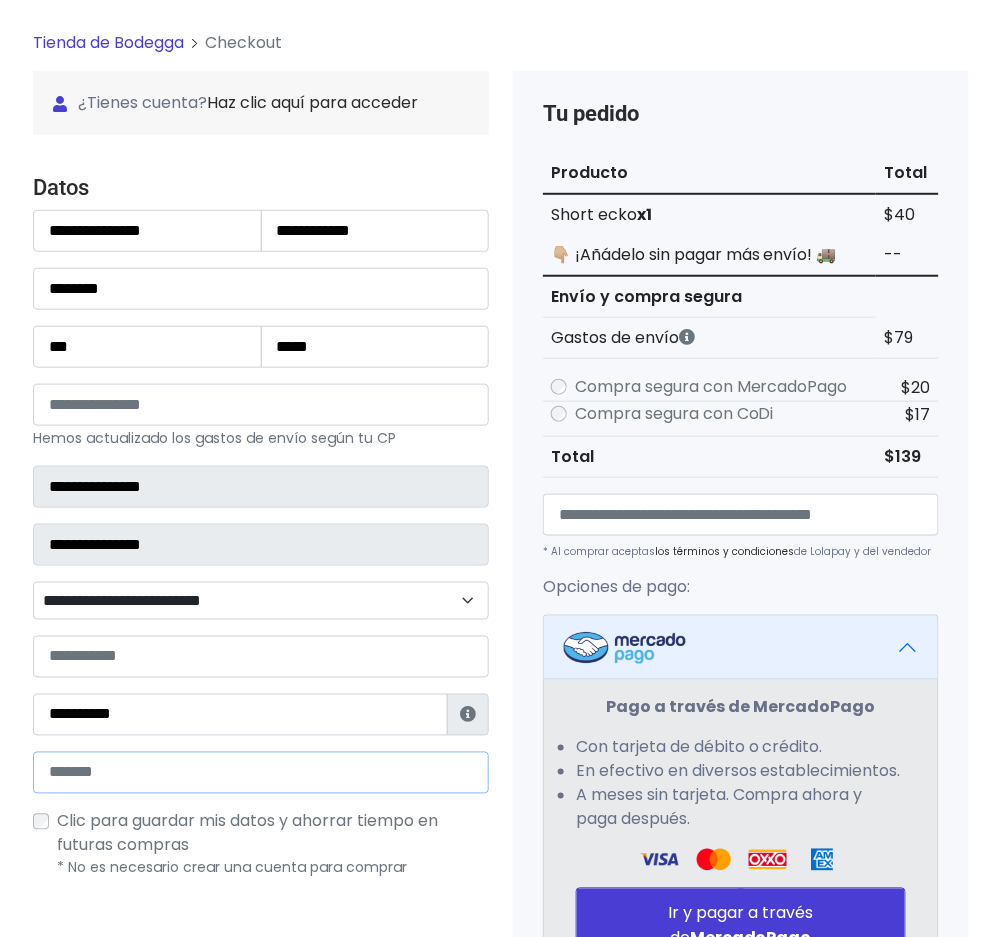 click at bounding box center (261, 773) 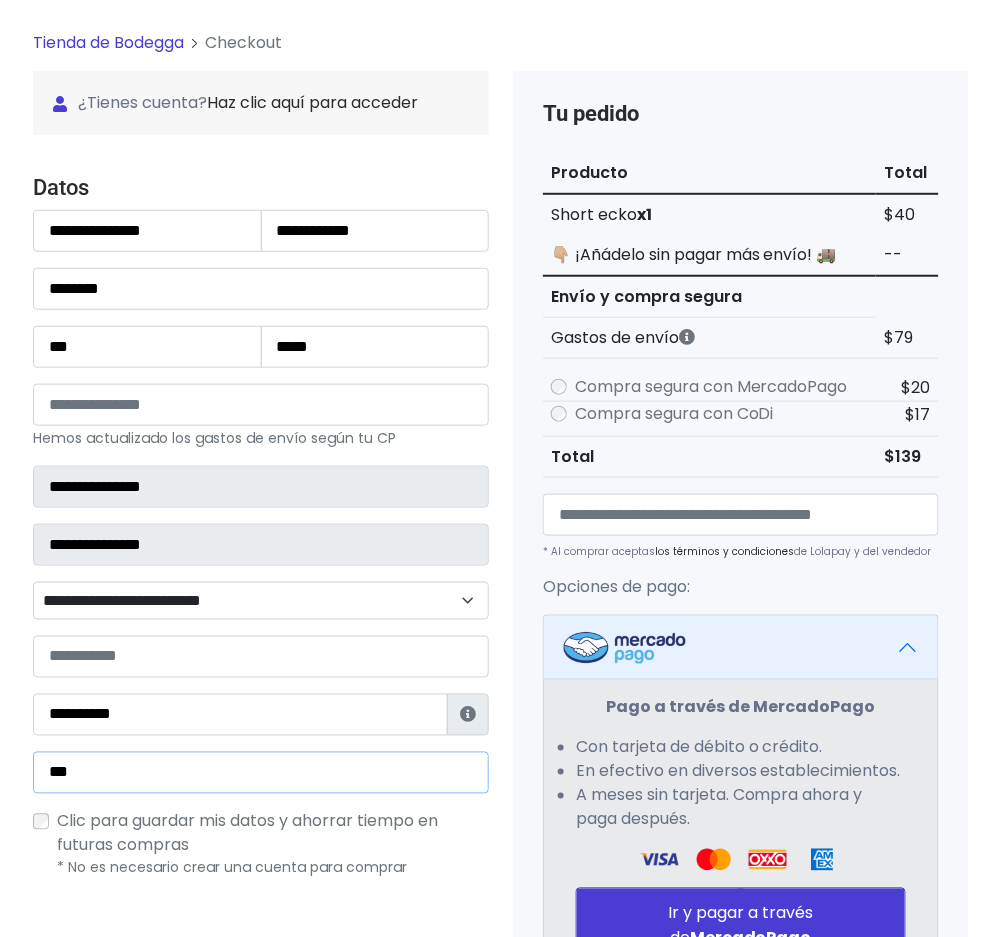 type on "**********" 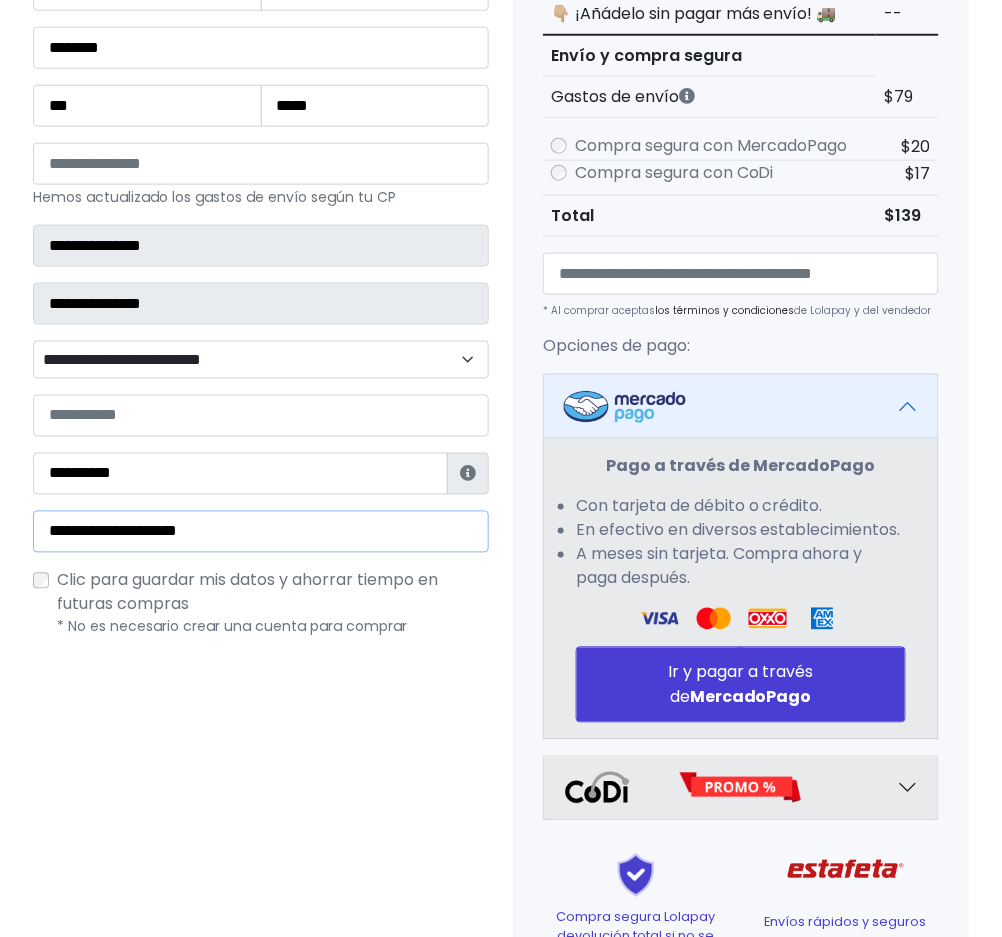 scroll, scrollTop: 586, scrollLeft: 0, axis: vertical 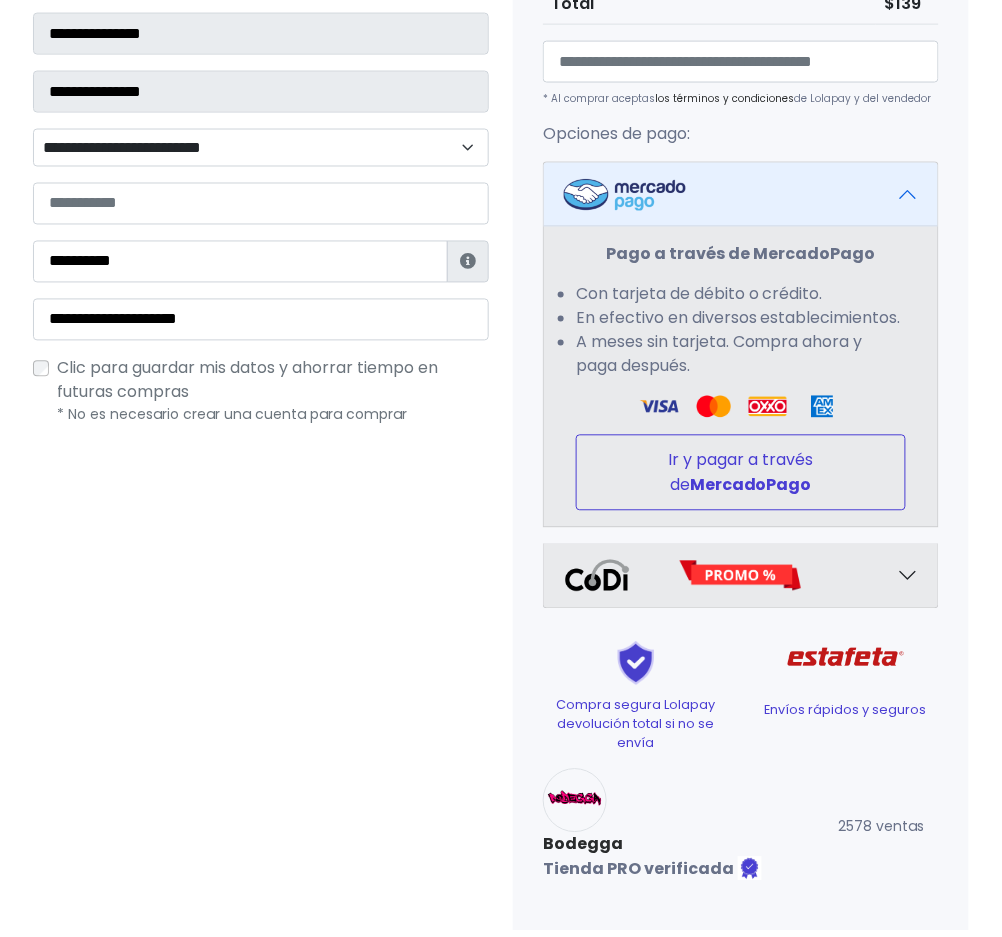 click on "Ir y pagar a través de  MercadoPago" at bounding box center [741, 473] 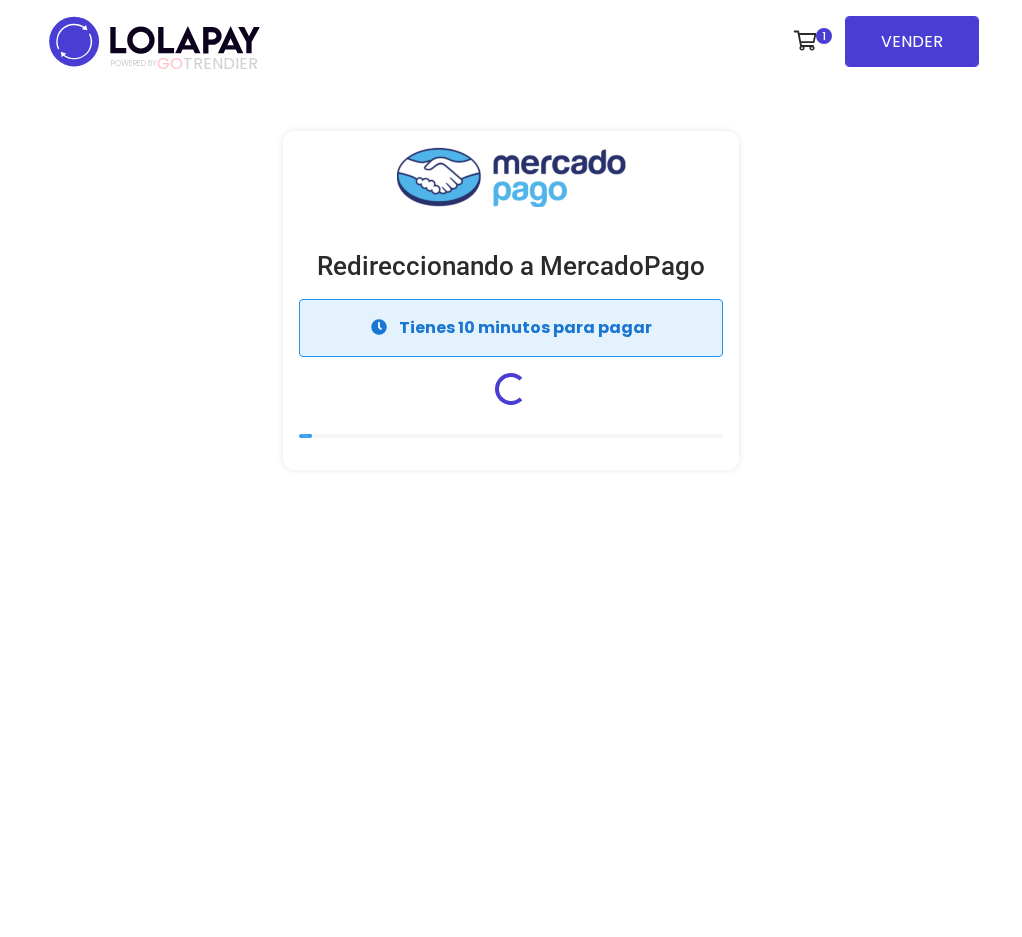 scroll, scrollTop: 0, scrollLeft: 0, axis: both 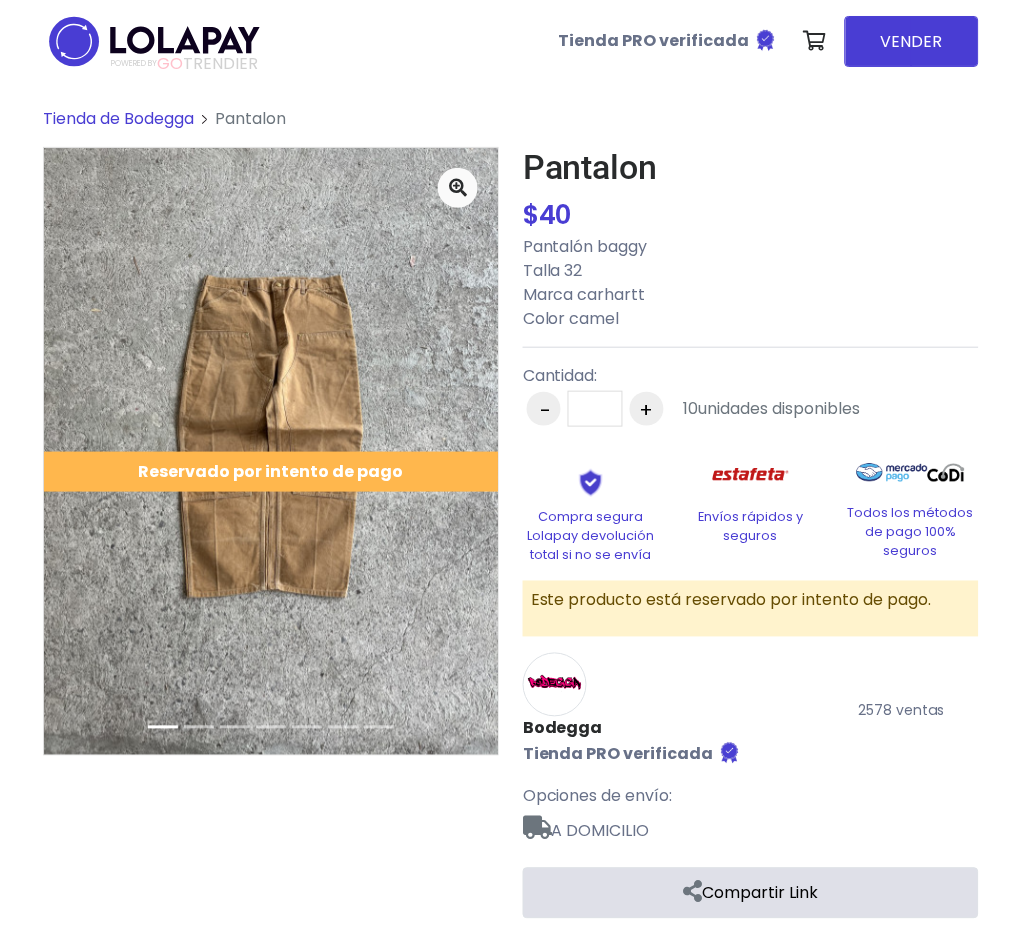 click on "Tienda de Bodegga
Pantalon
Pantalon" at bounding box center [511, 512] 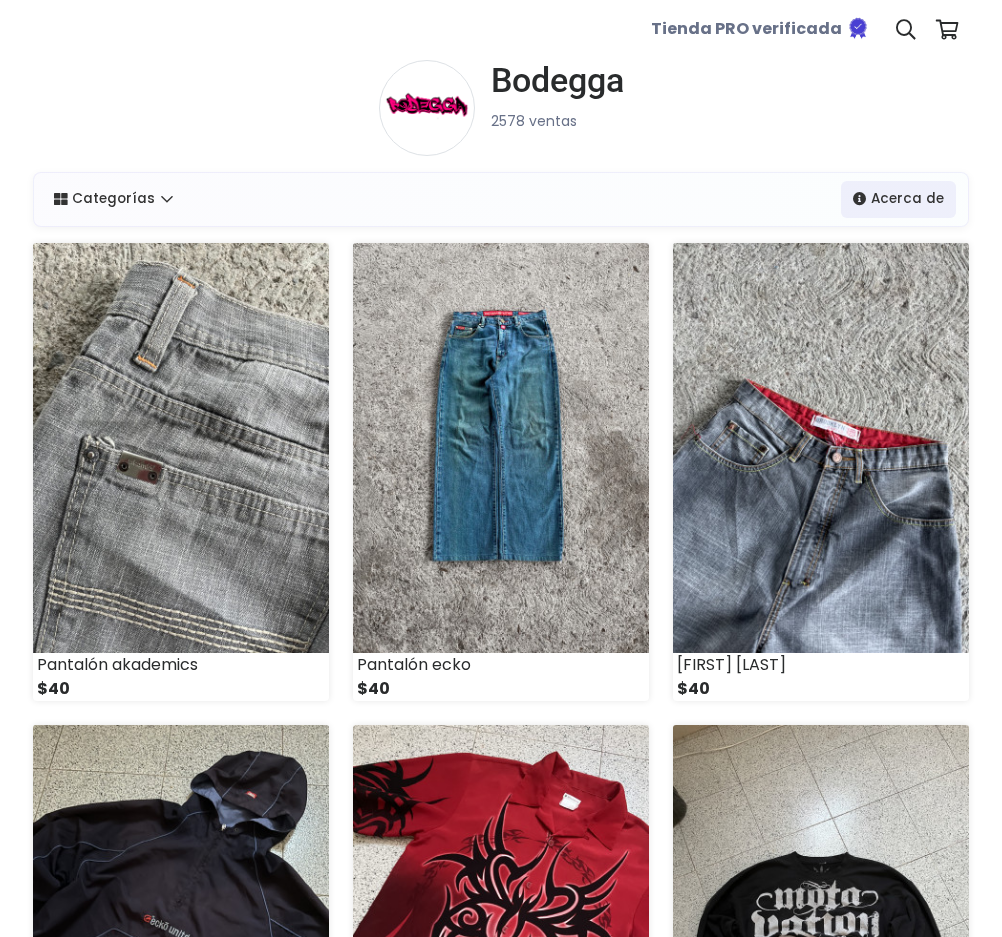 scroll, scrollTop: 0, scrollLeft: 0, axis: both 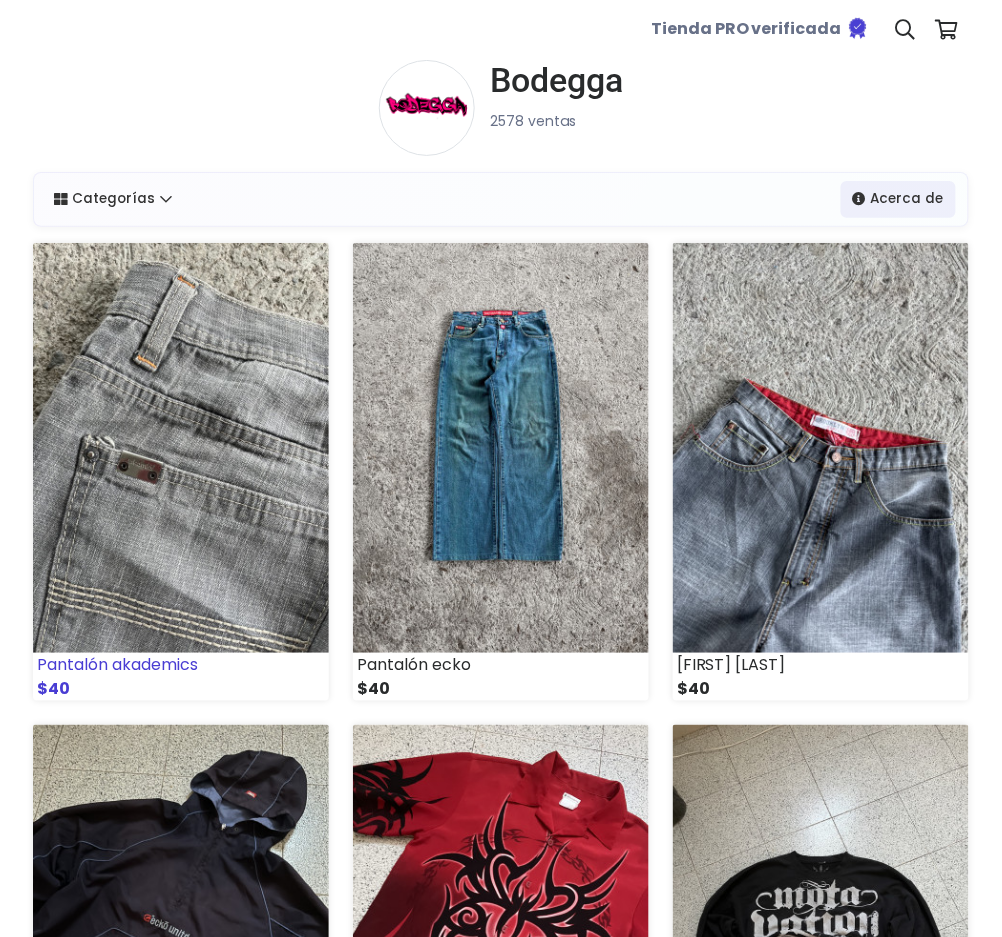 click at bounding box center [181, 448] 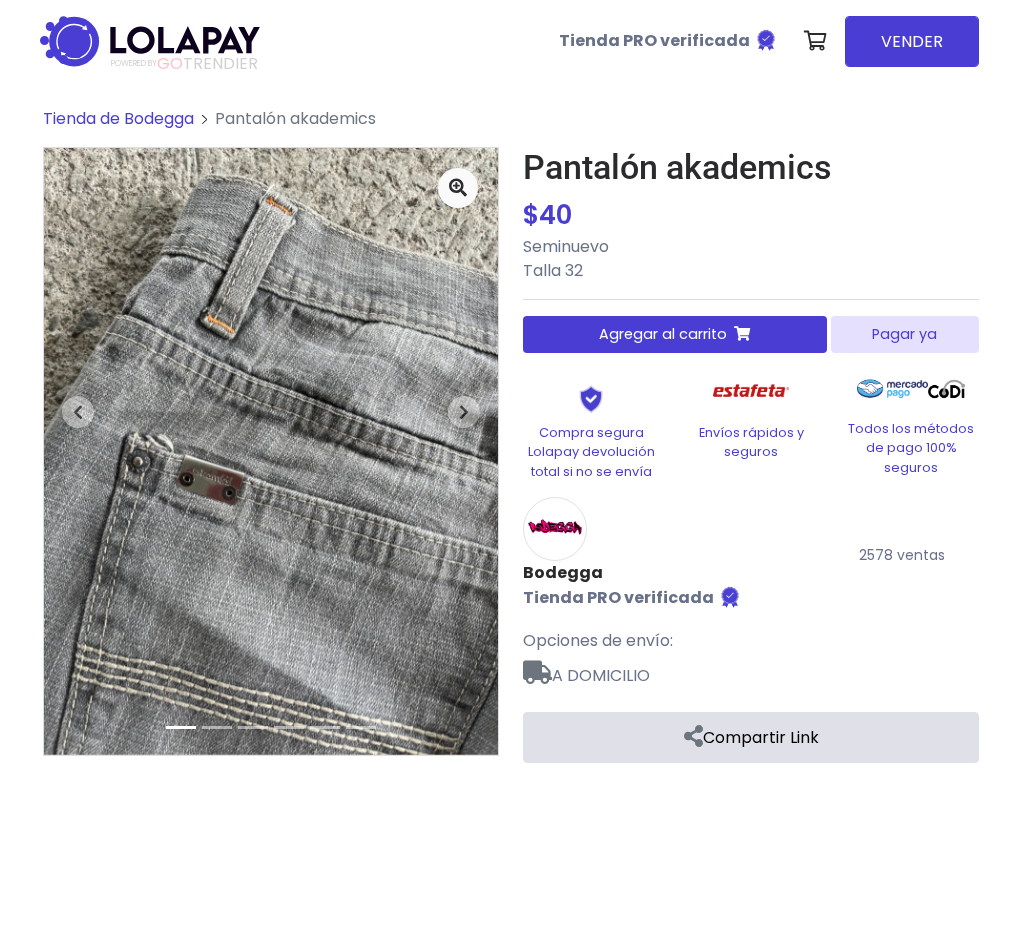 scroll, scrollTop: 0, scrollLeft: 0, axis: both 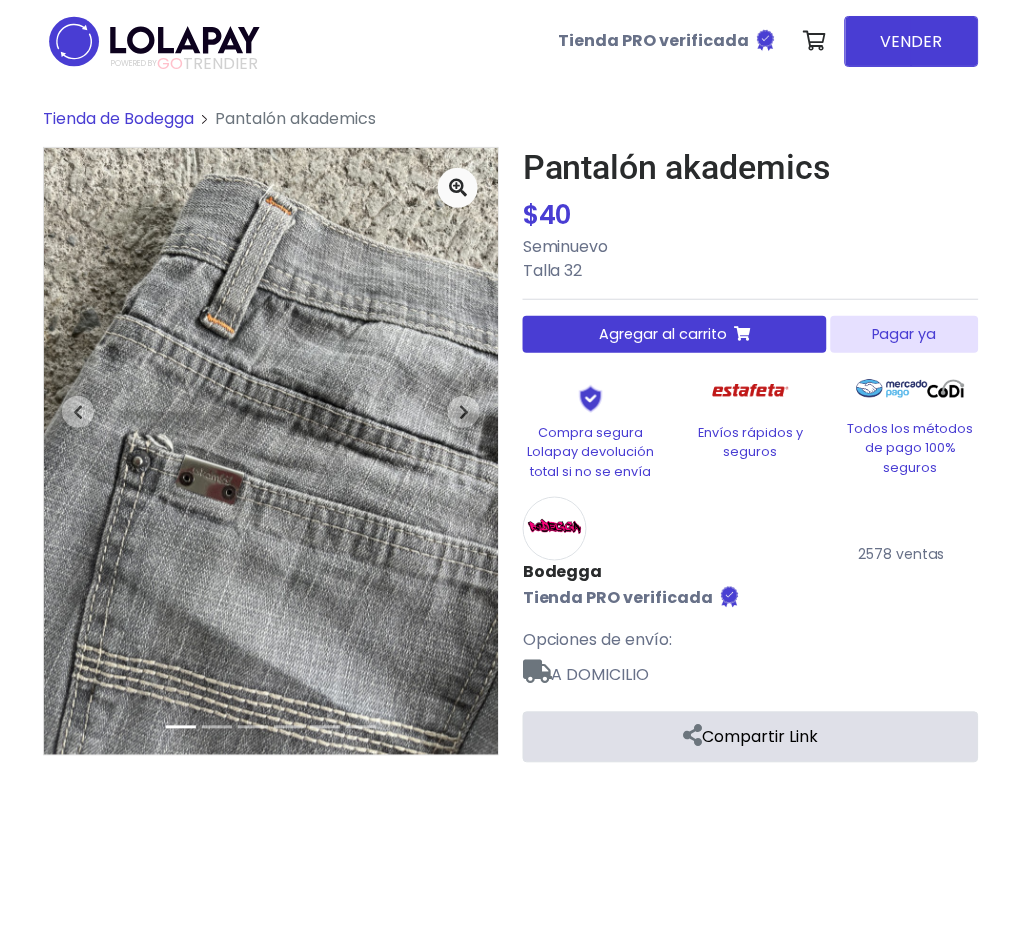 click on "Pagar ya" at bounding box center (905, 334) 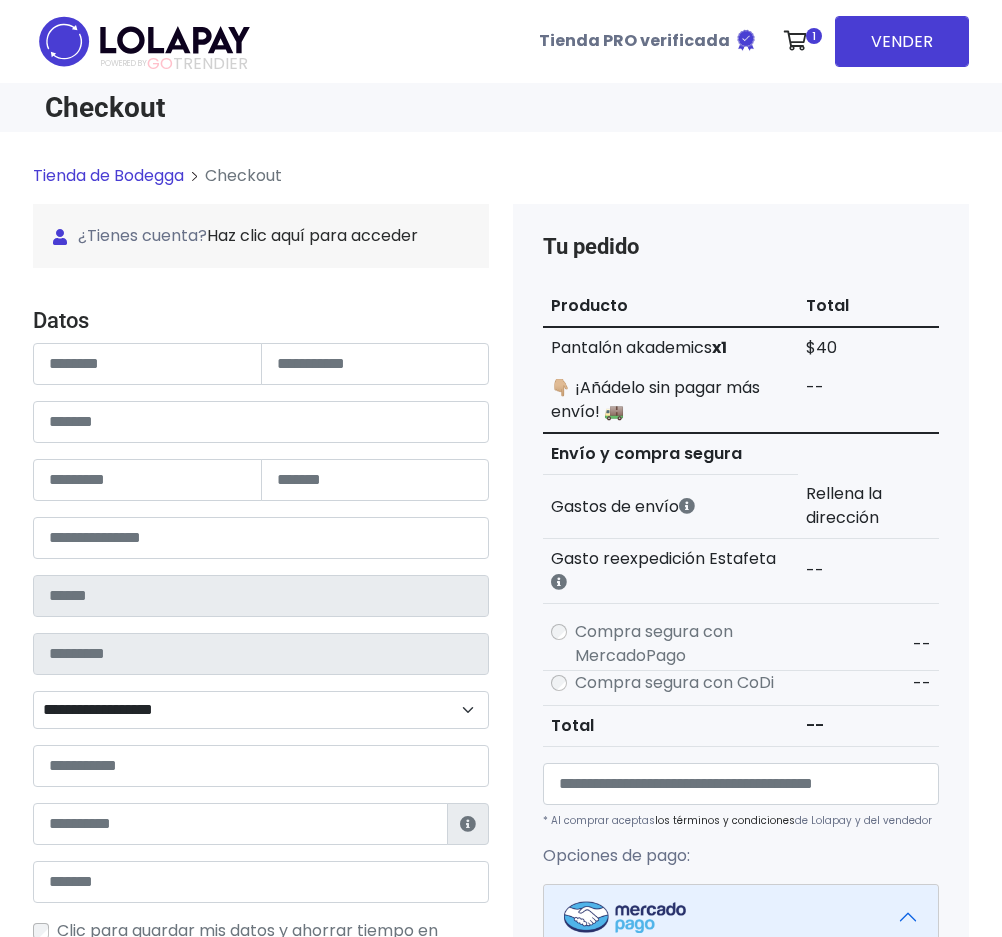 scroll, scrollTop: 0, scrollLeft: 0, axis: both 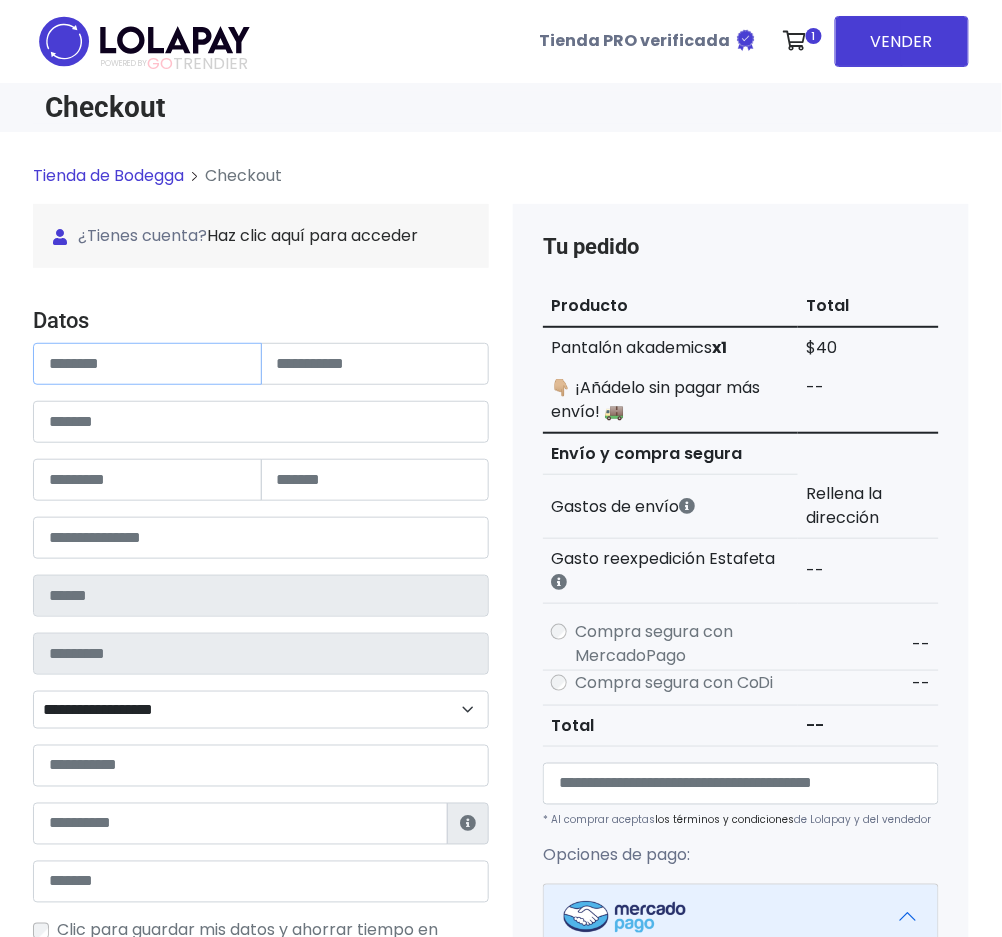 click at bounding box center [147, 364] 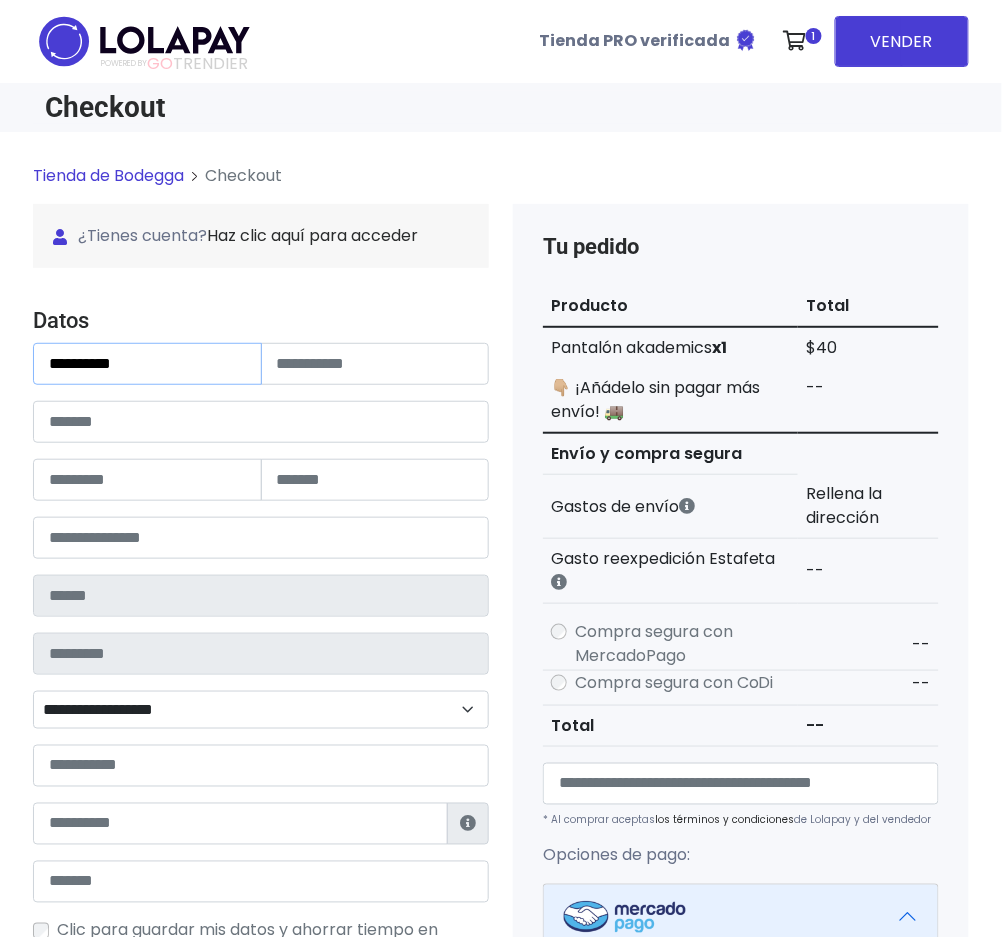 type on "*********" 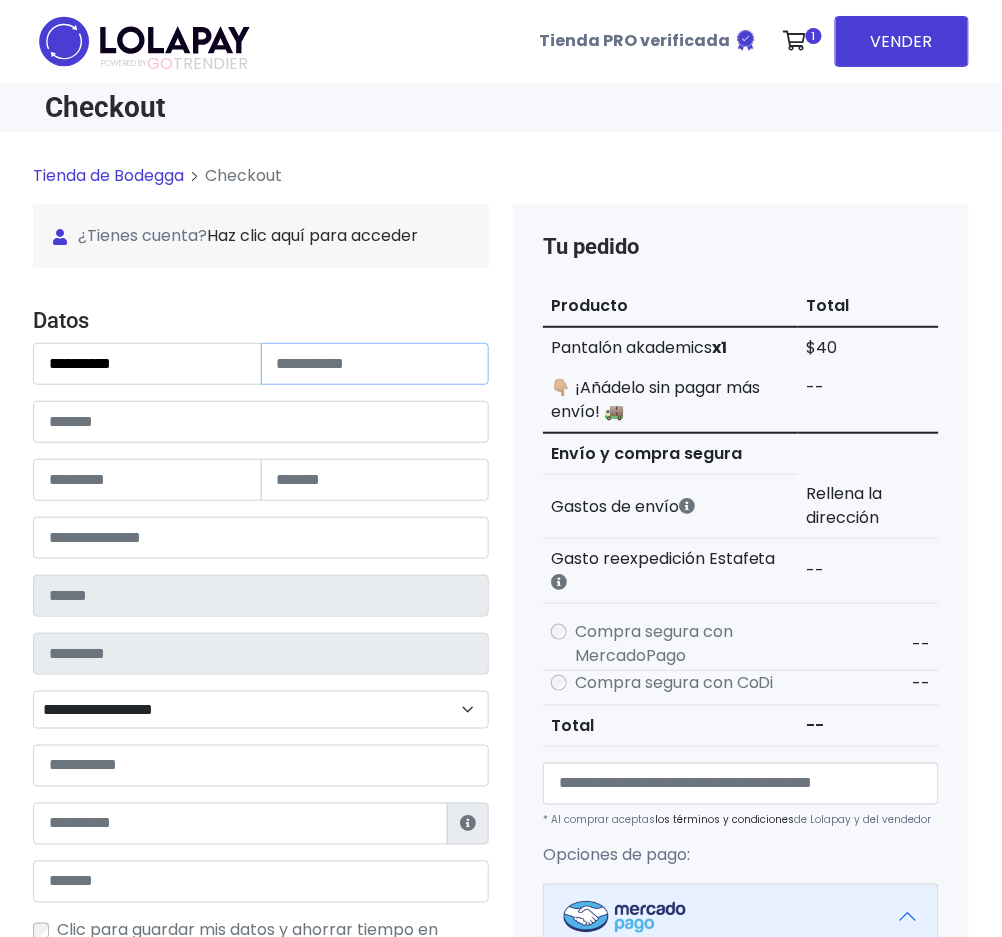 click at bounding box center (375, 364) 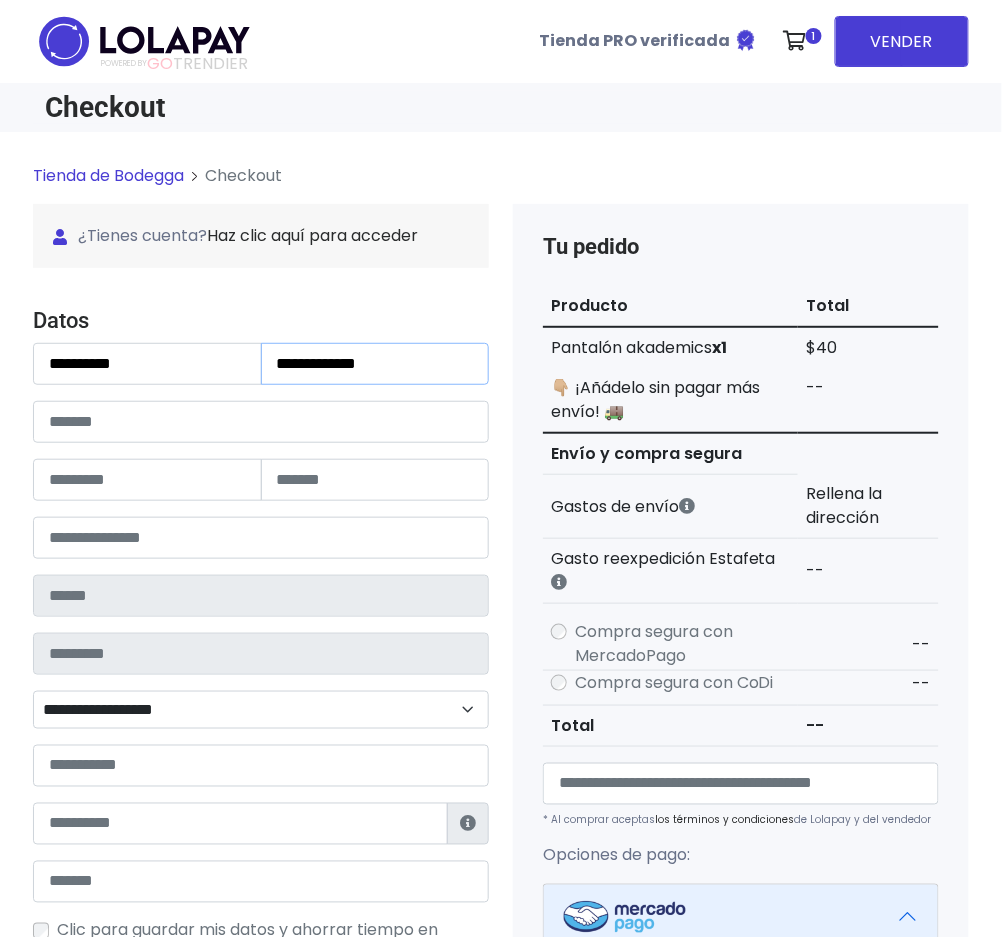 type on "**********" 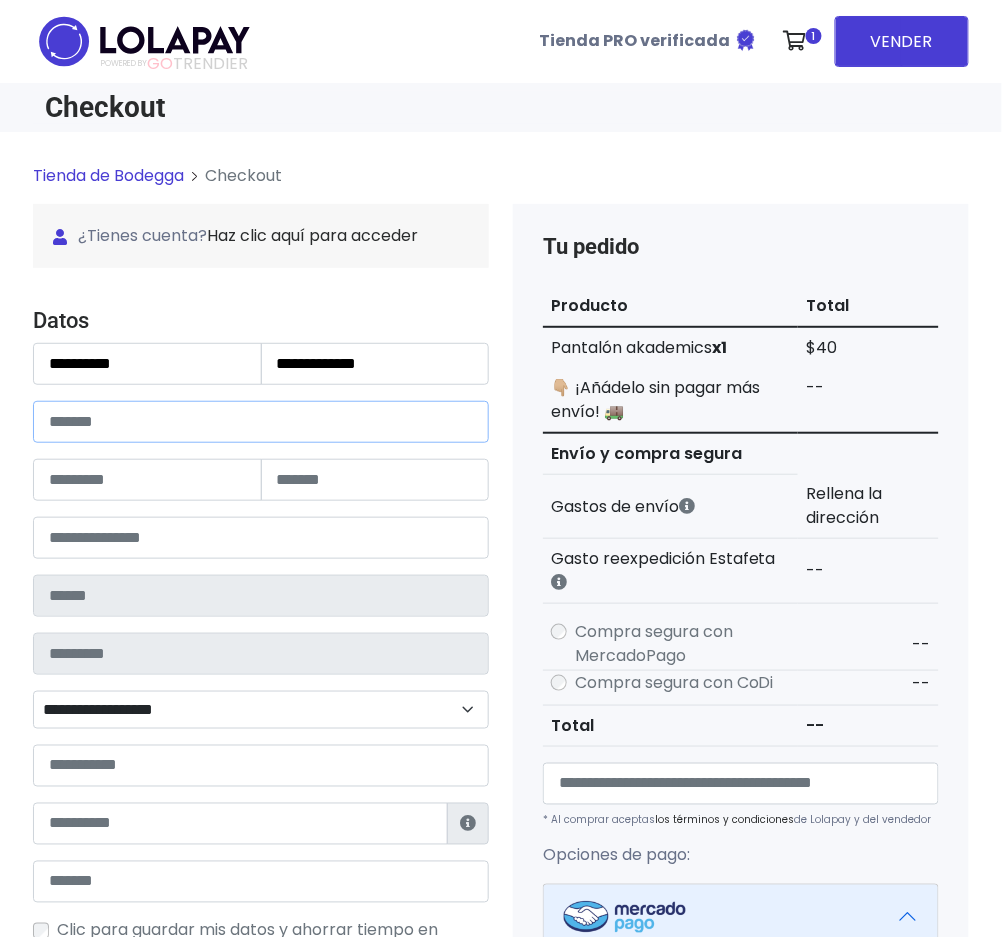 click at bounding box center [261, 422] 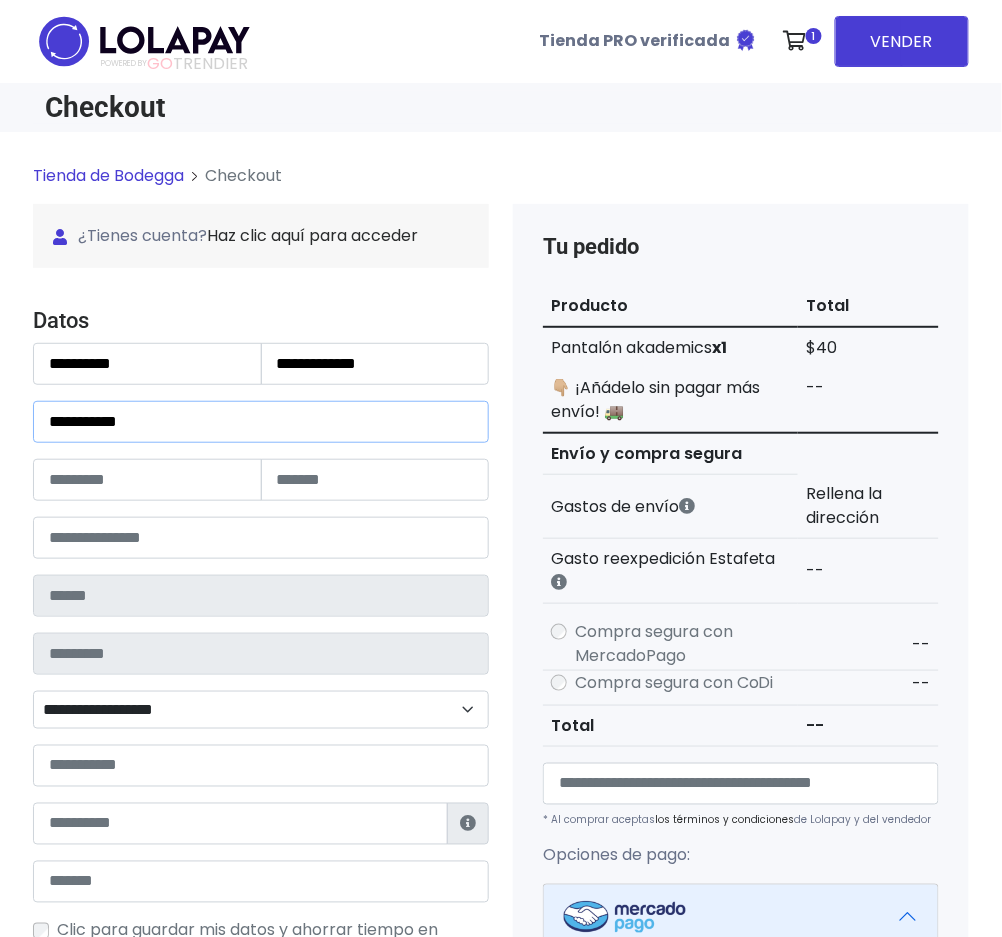 type on "**********" 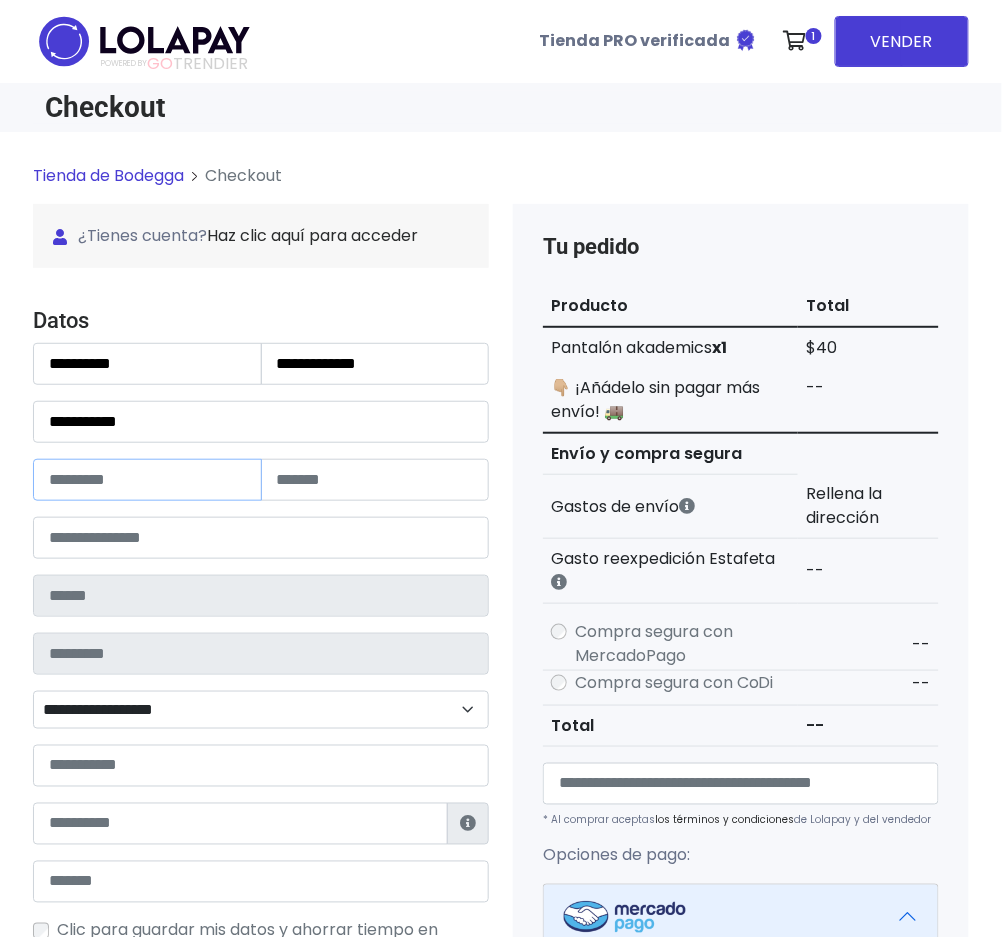 click at bounding box center (147, 480) 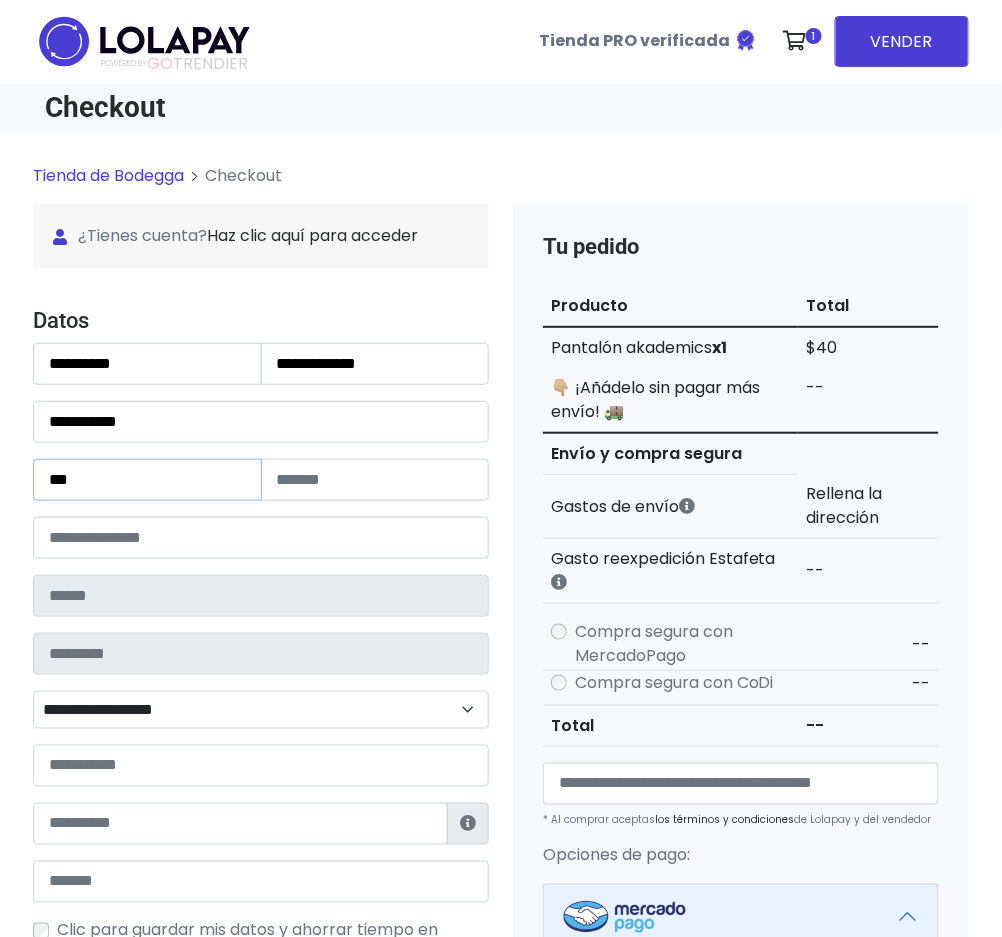 type on "***" 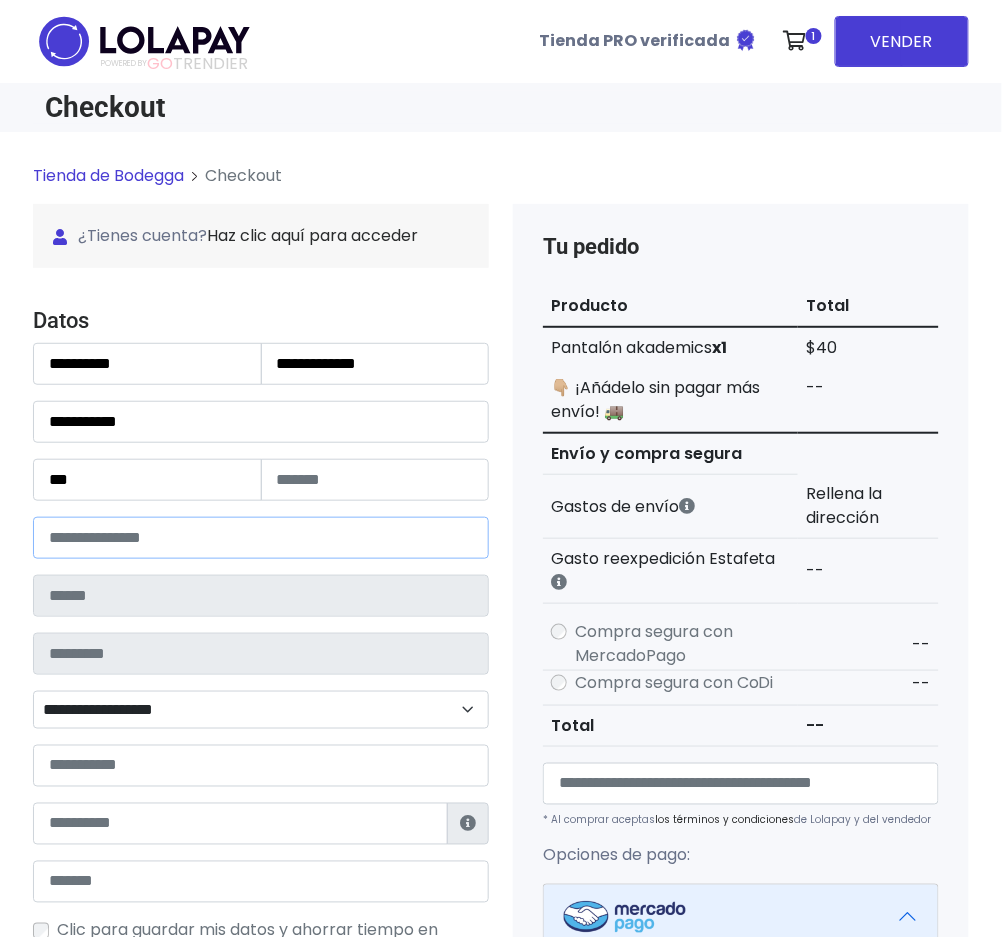 click at bounding box center [261, 538] 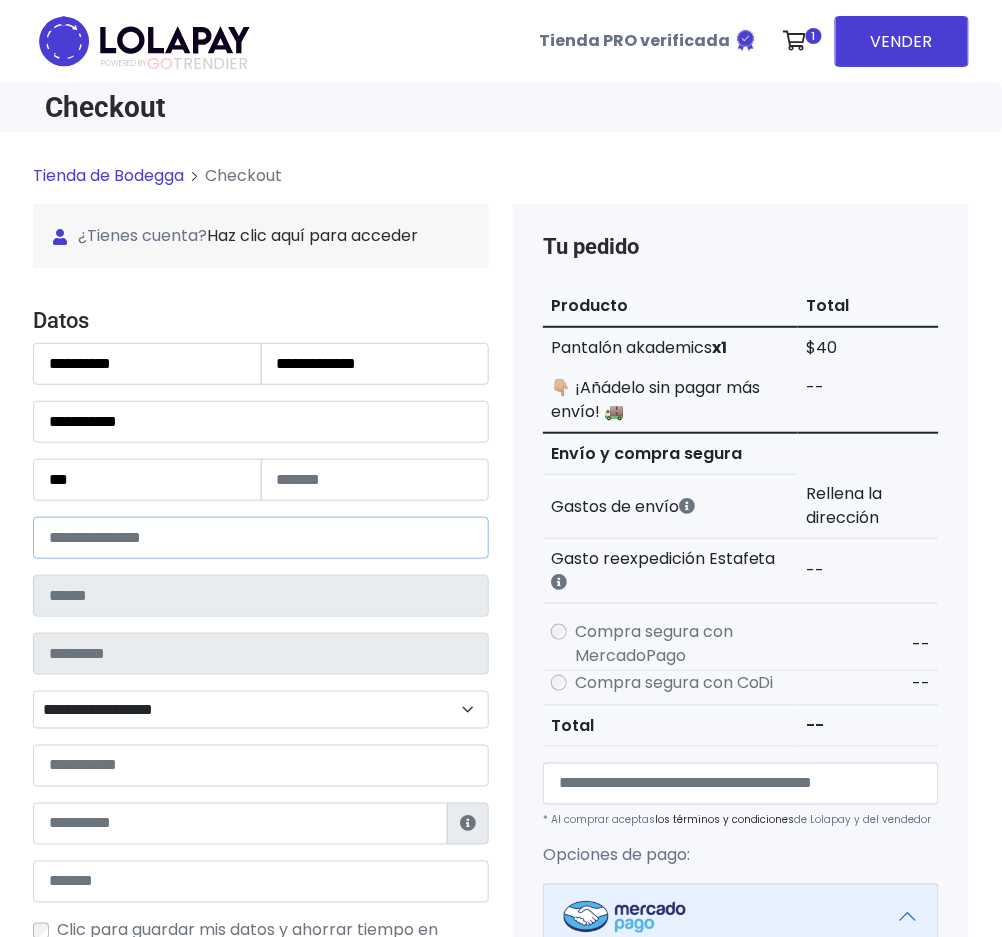 type on "**********" 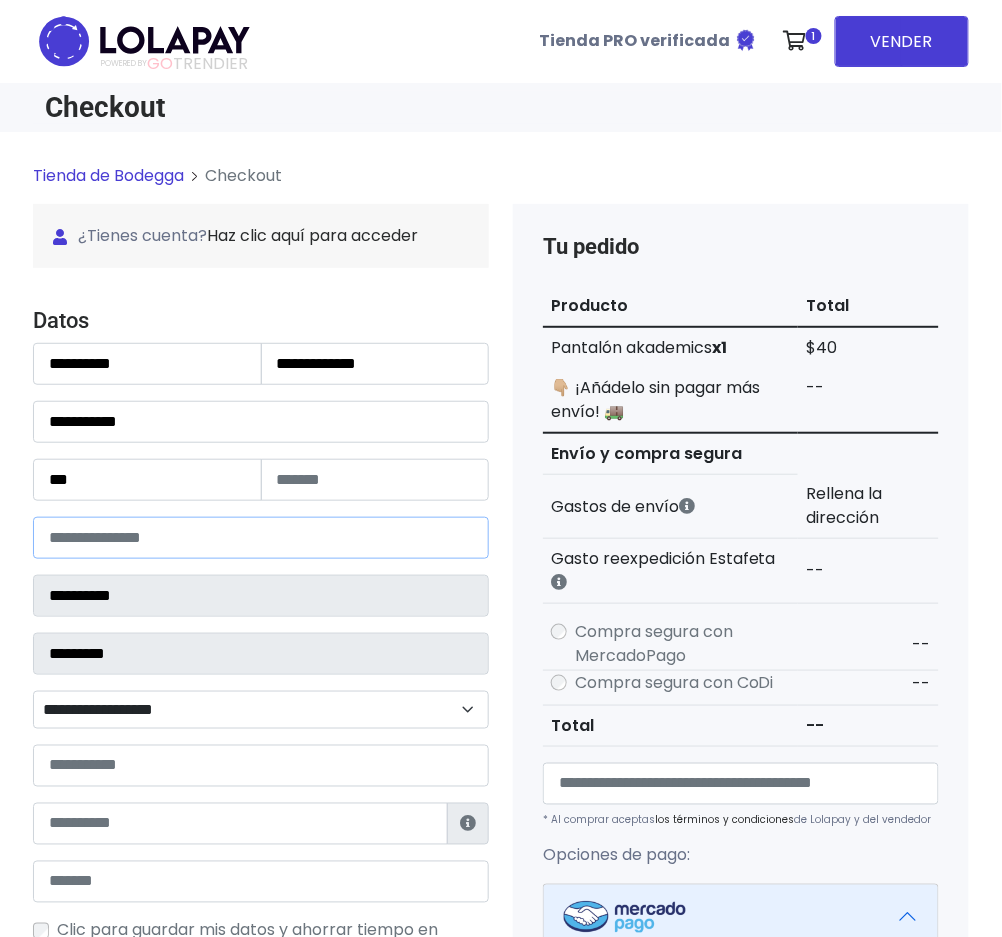 select 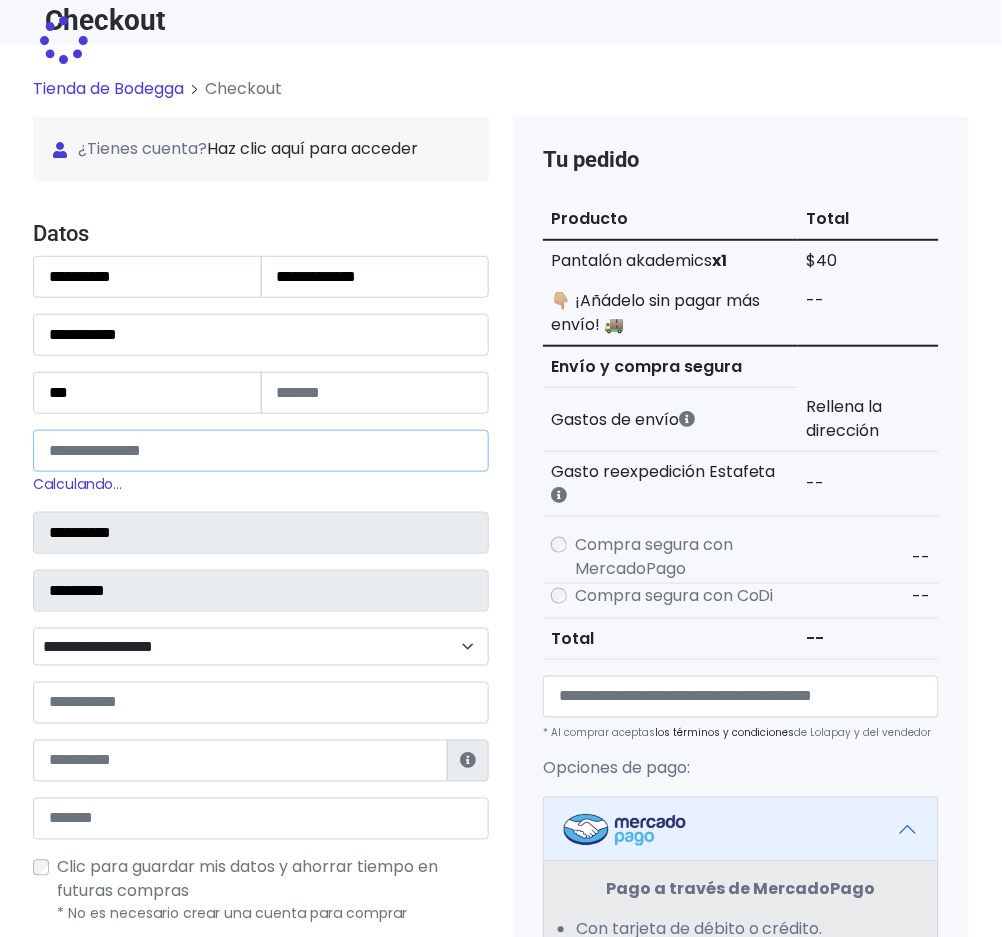 scroll, scrollTop: 133, scrollLeft: 0, axis: vertical 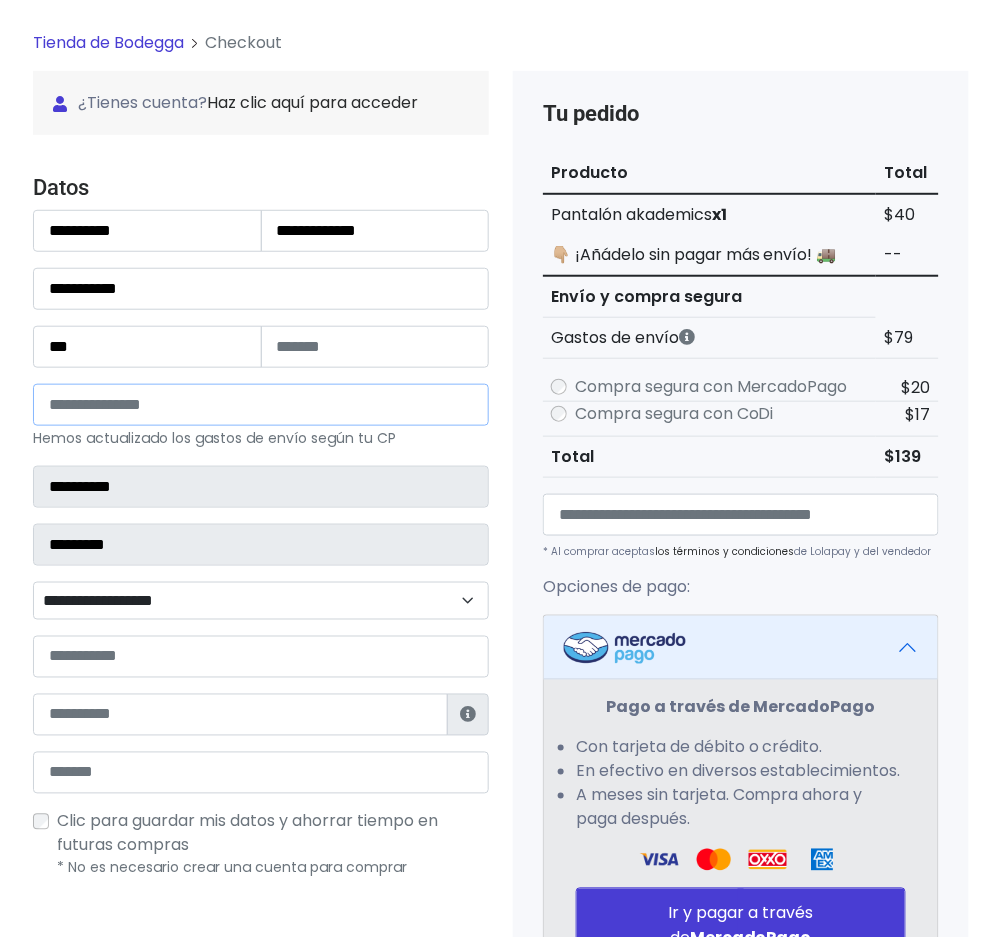 type on "*****" 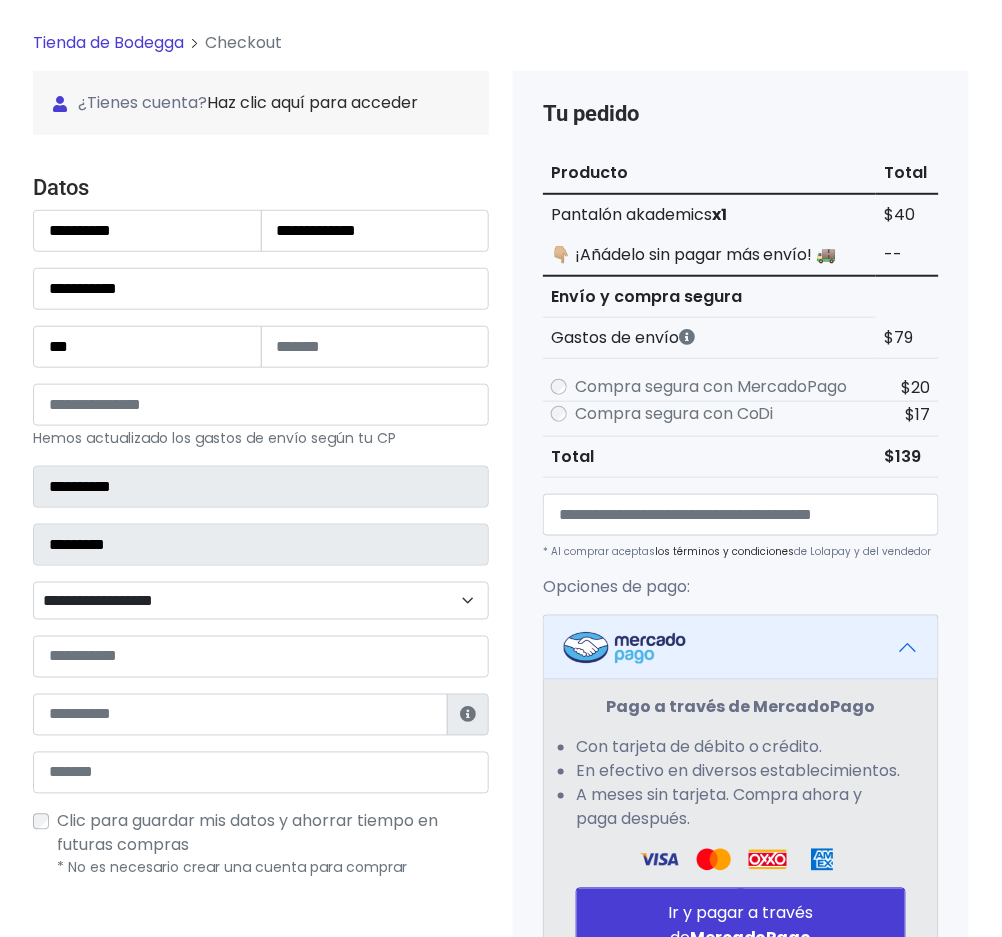 click on "**********" at bounding box center [261, 601] 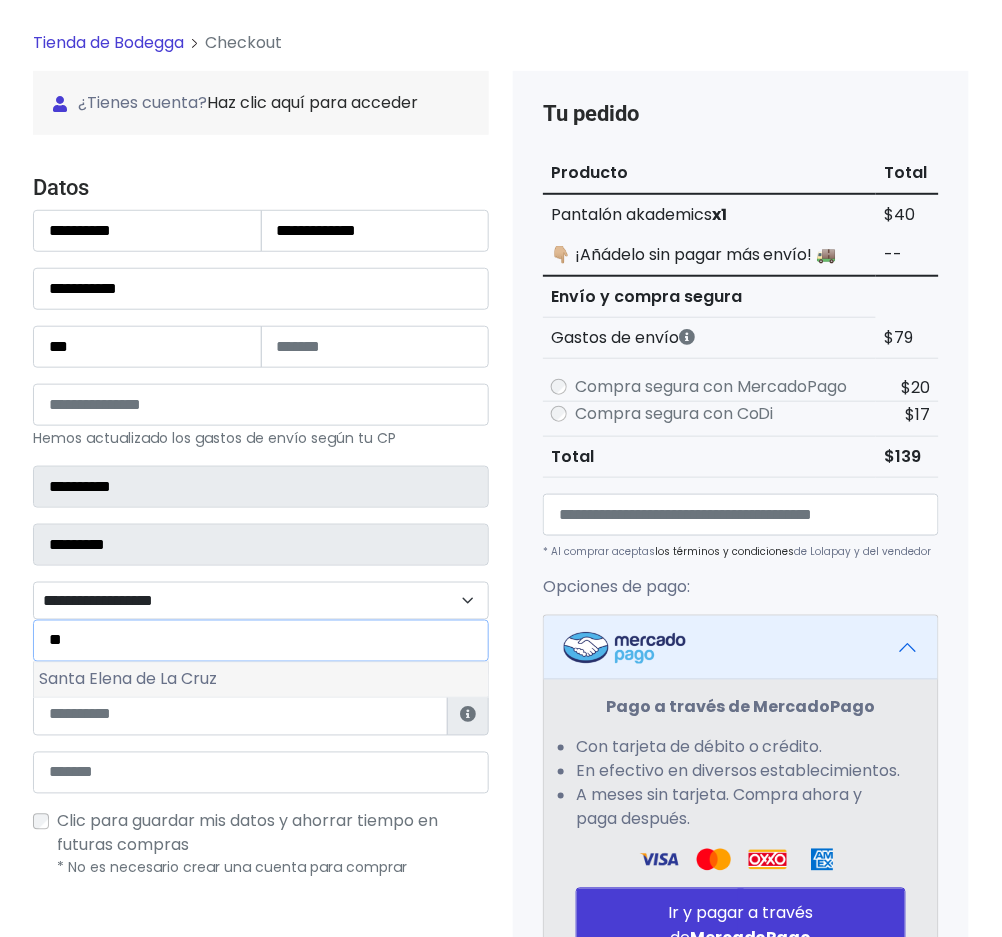 type on "**" 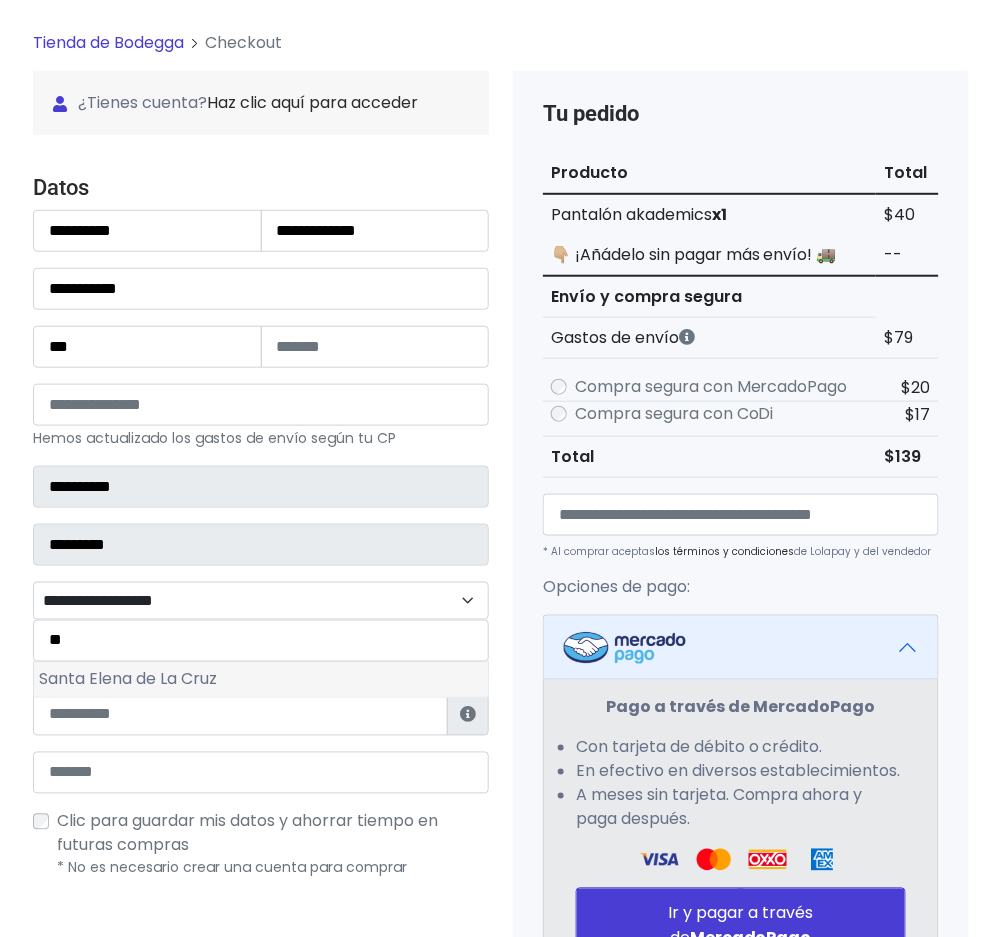 click on "Santa Elena de La Cruz" at bounding box center [261, 680] 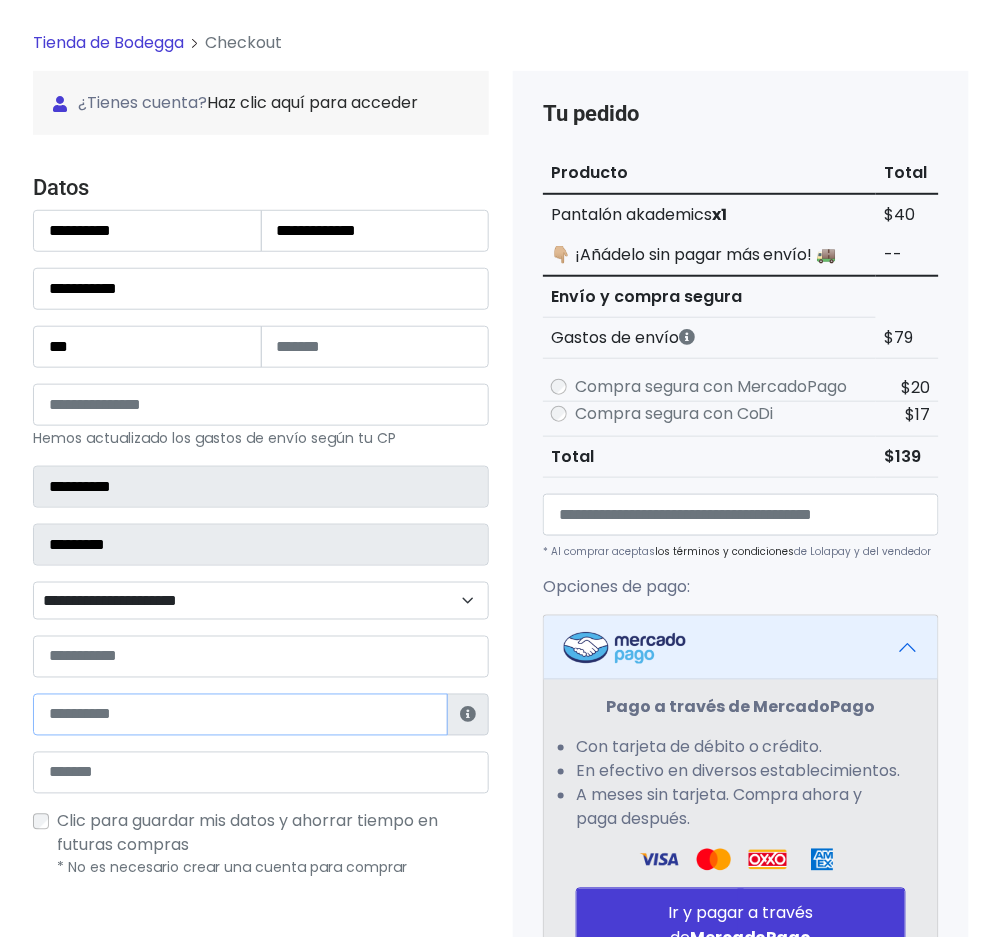 click at bounding box center (240, 715) 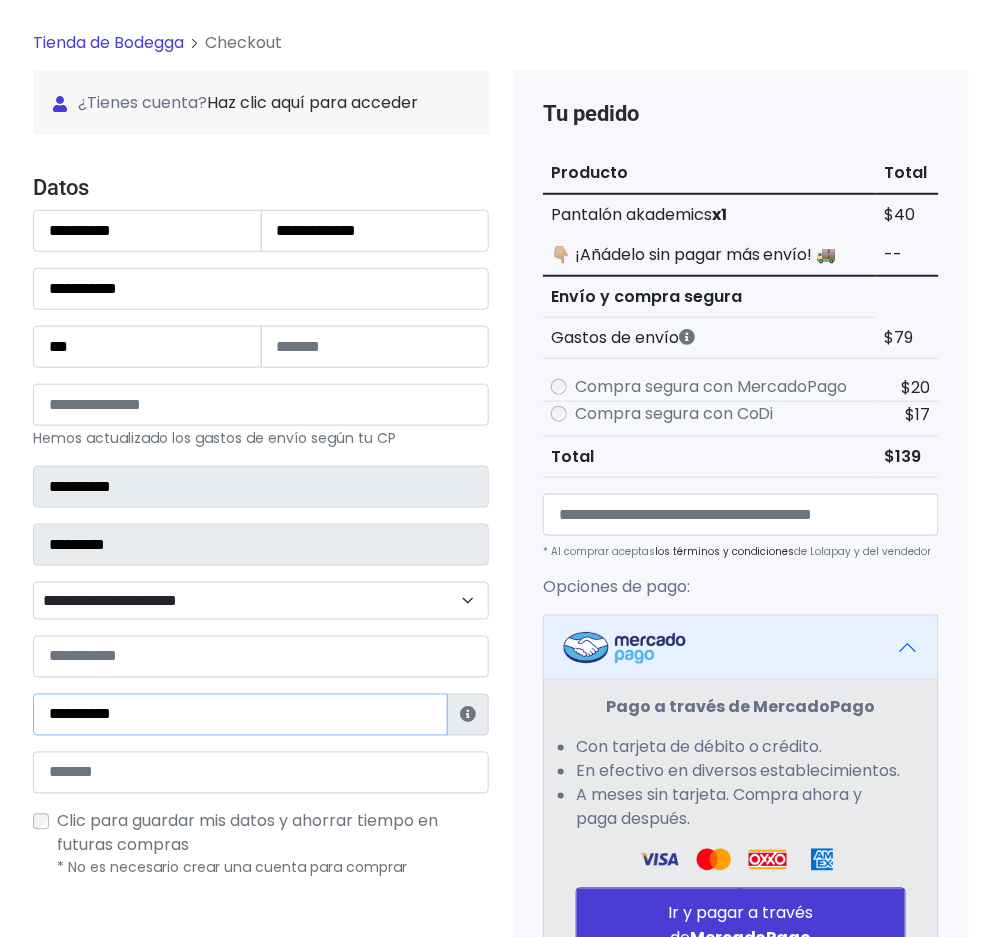 type on "**********" 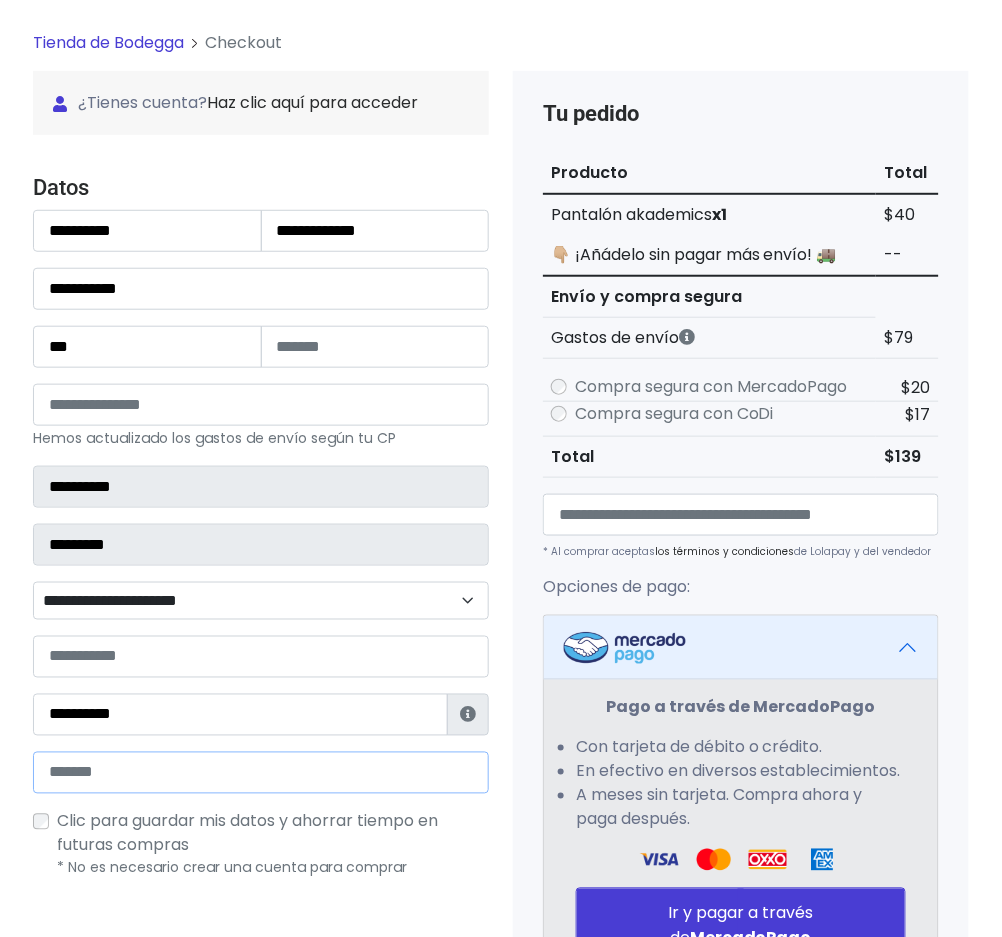 click at bounding box center [261, 773] 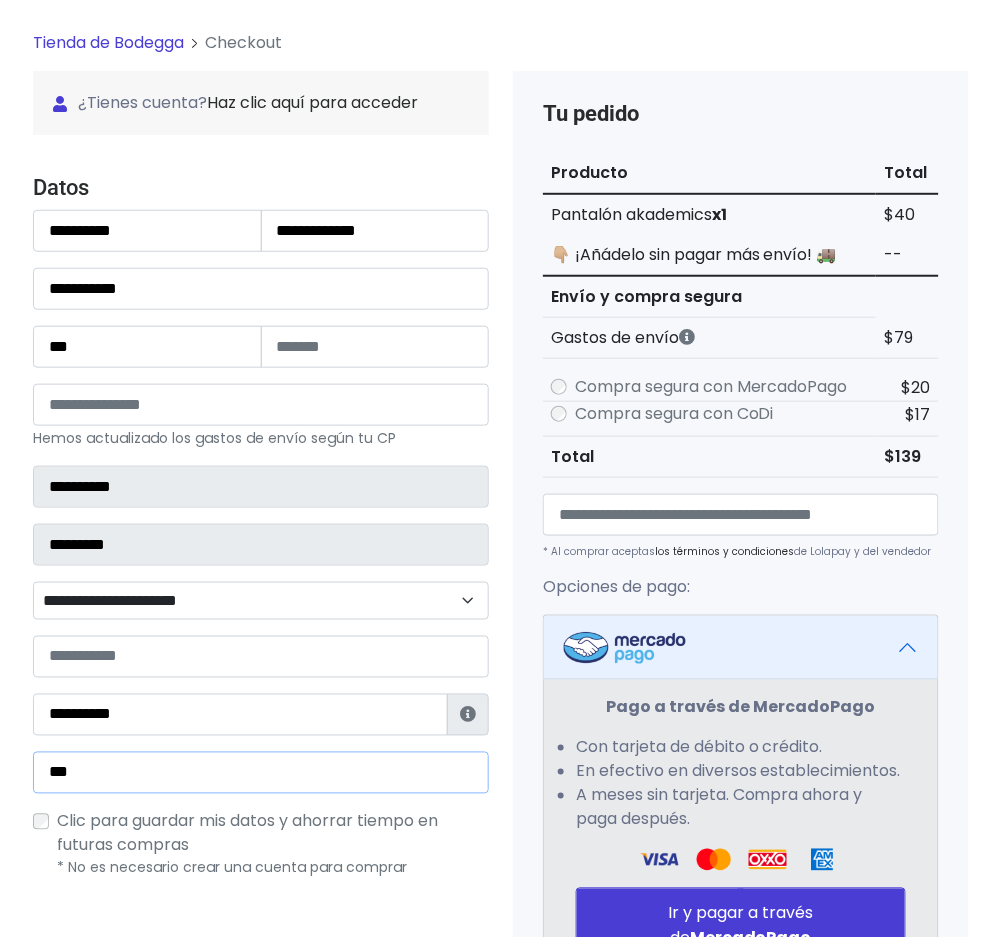type on "**********" 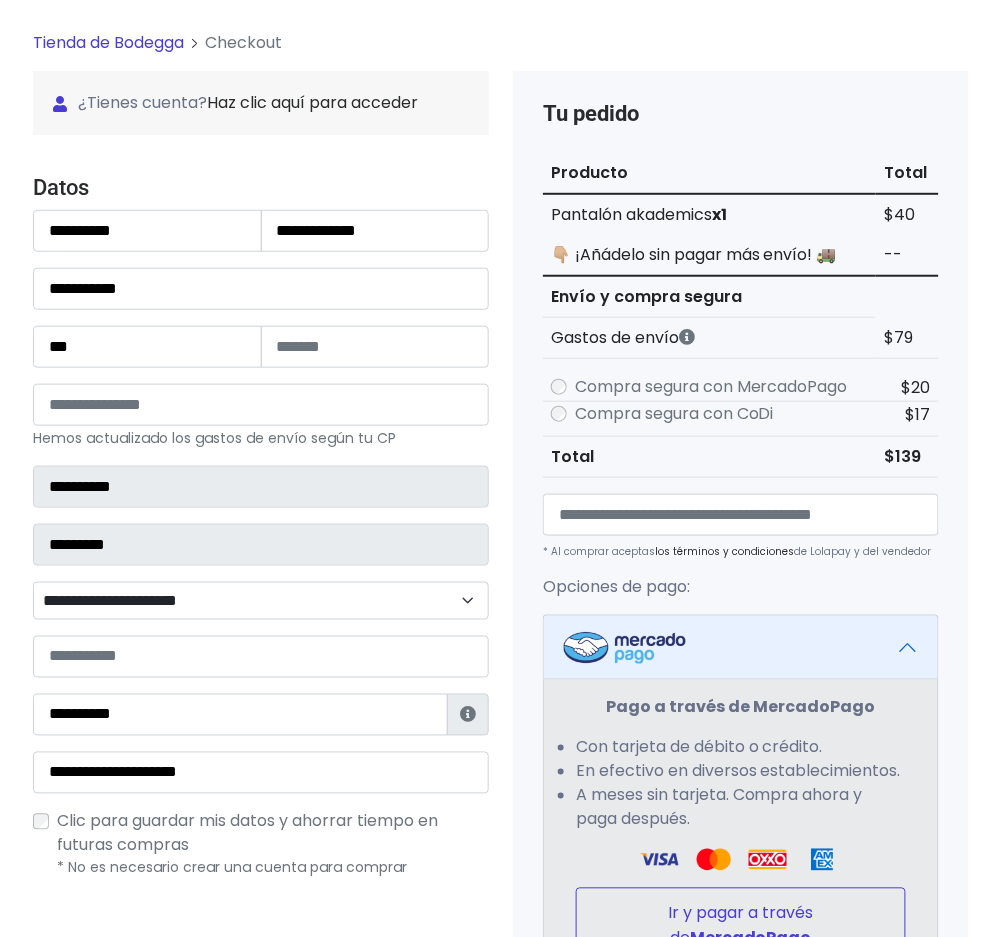 click on "Ir y pagar a través de  MercadoPago" at bounding box center [741, 926] 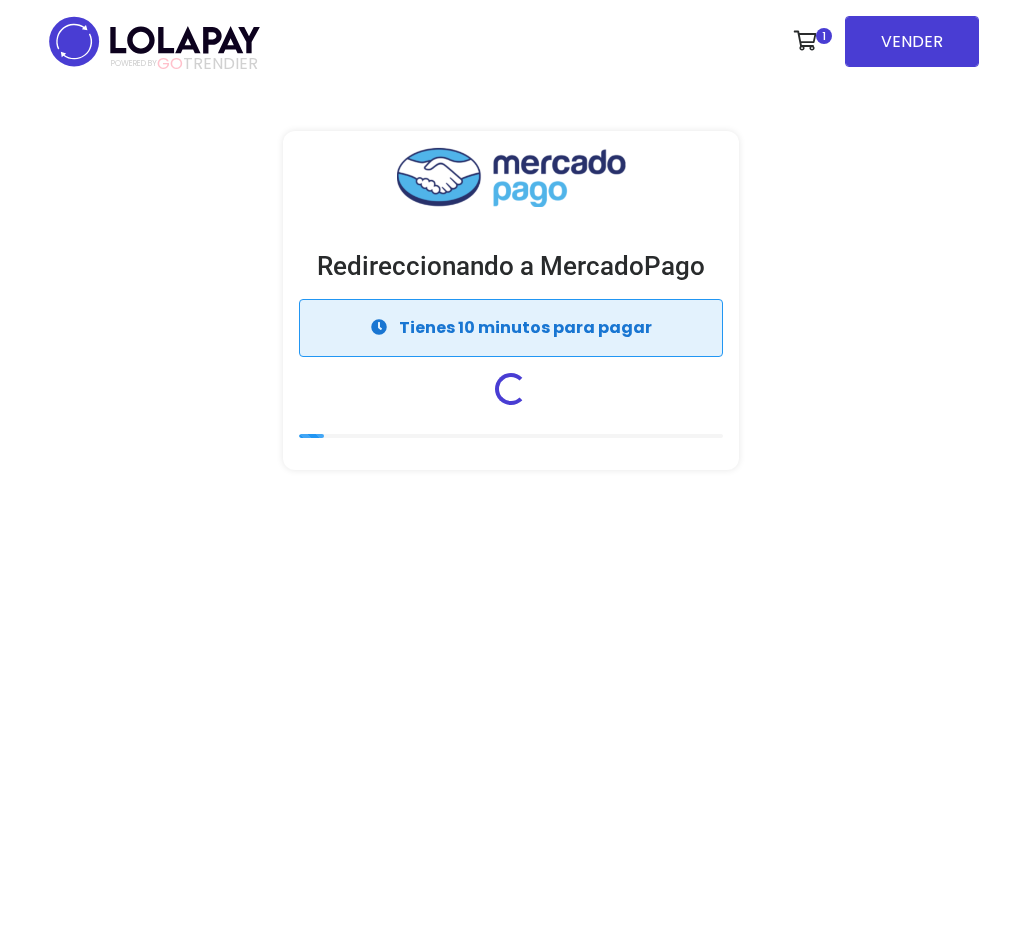 scroll, scrollTop: 0, scrollLeft: 0, axis: both 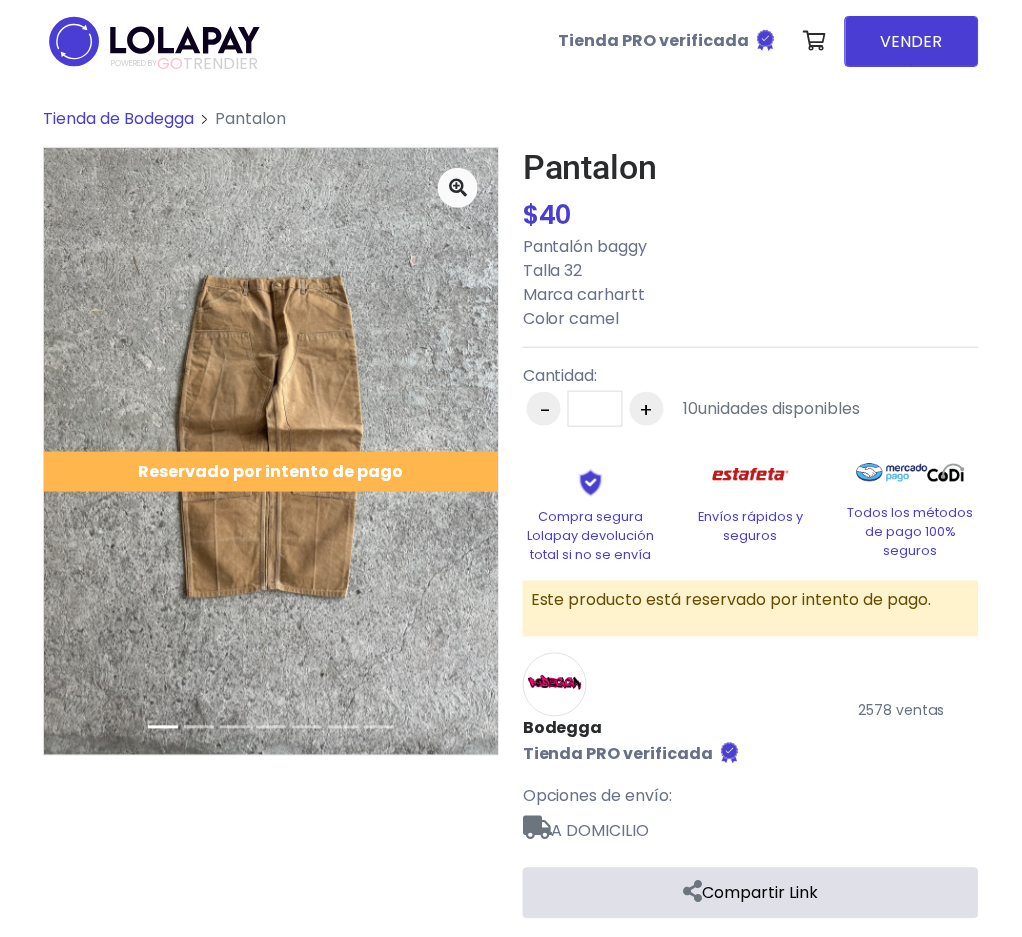 click on "Tienda de Bodegga" at bounding box center [118, 118] 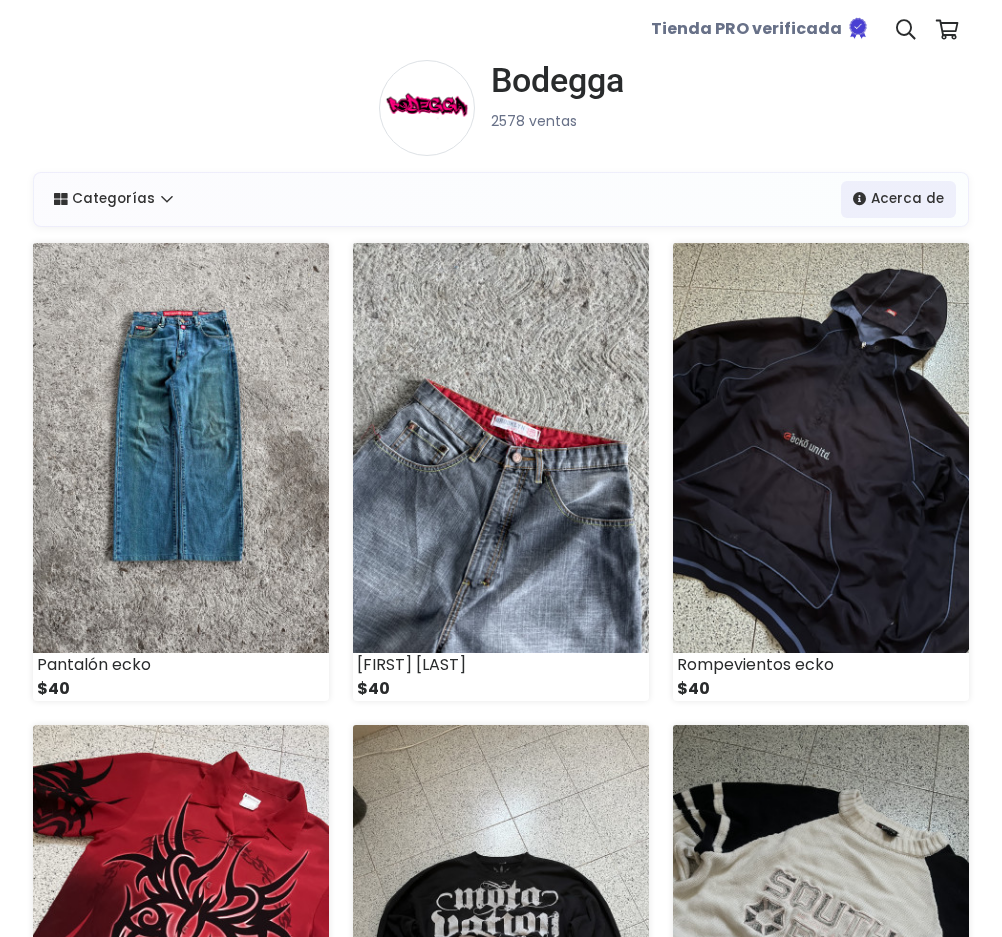 scroll, scrollTop: 0, scrollLeft: 0, axis: both 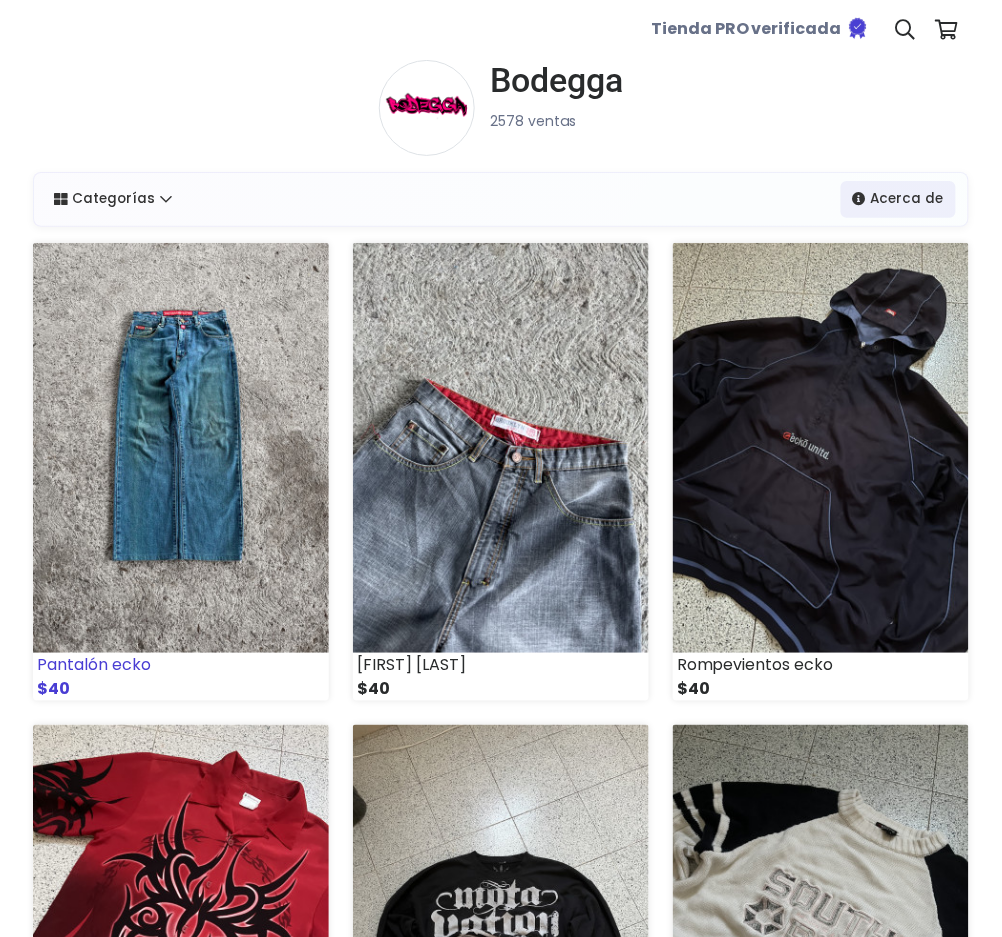 click at bounding box center [181, 448] 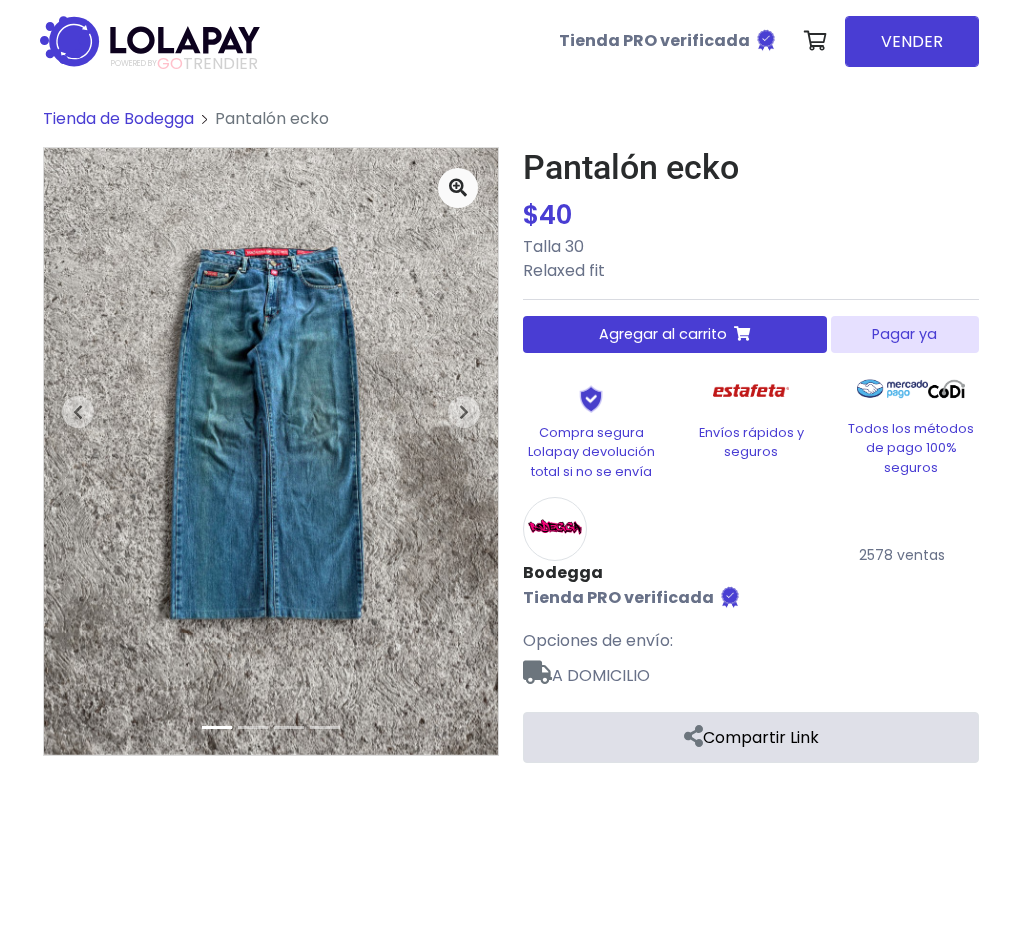 scroll, scrollTop: 0, scrollLeft: 0, axis: both 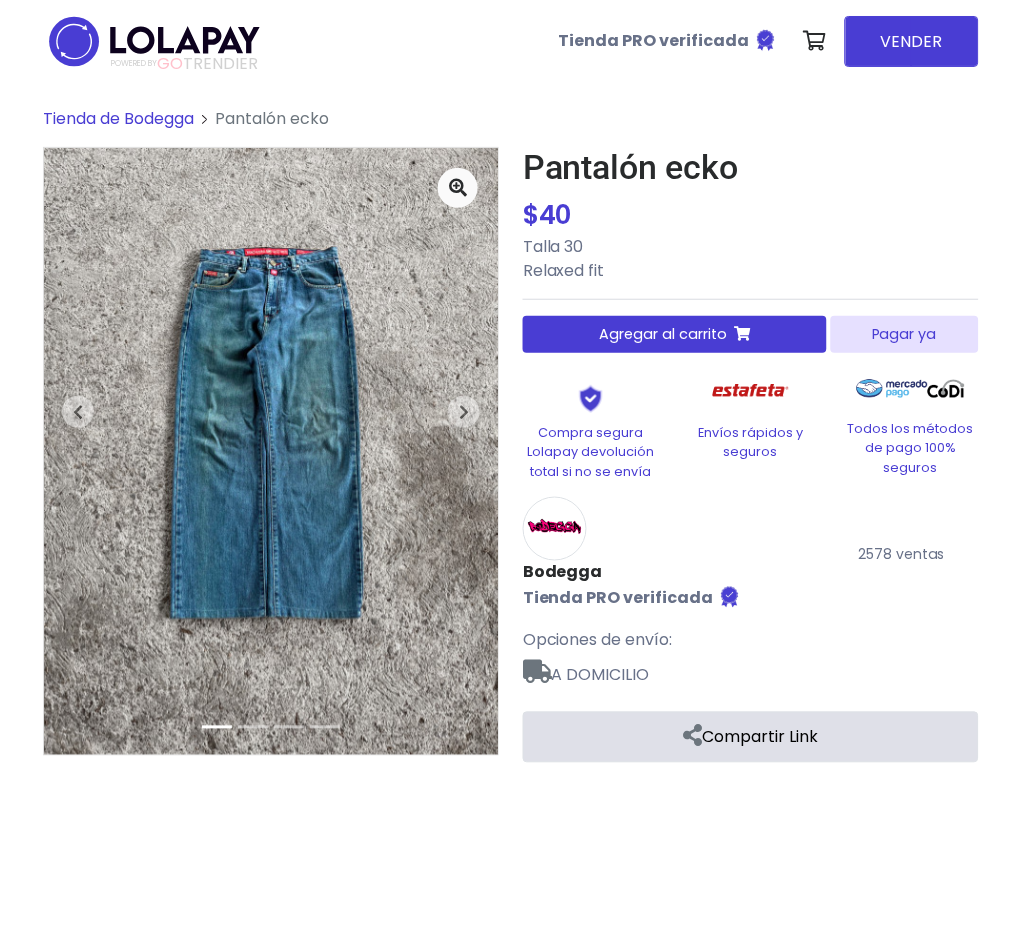 click on "Pantalón ecko
$ 40
$ 40
Talla 30 Relaxed fit
Cantidad:
-
*
+
1 Pagar ya" at bounding box center [751, 454] 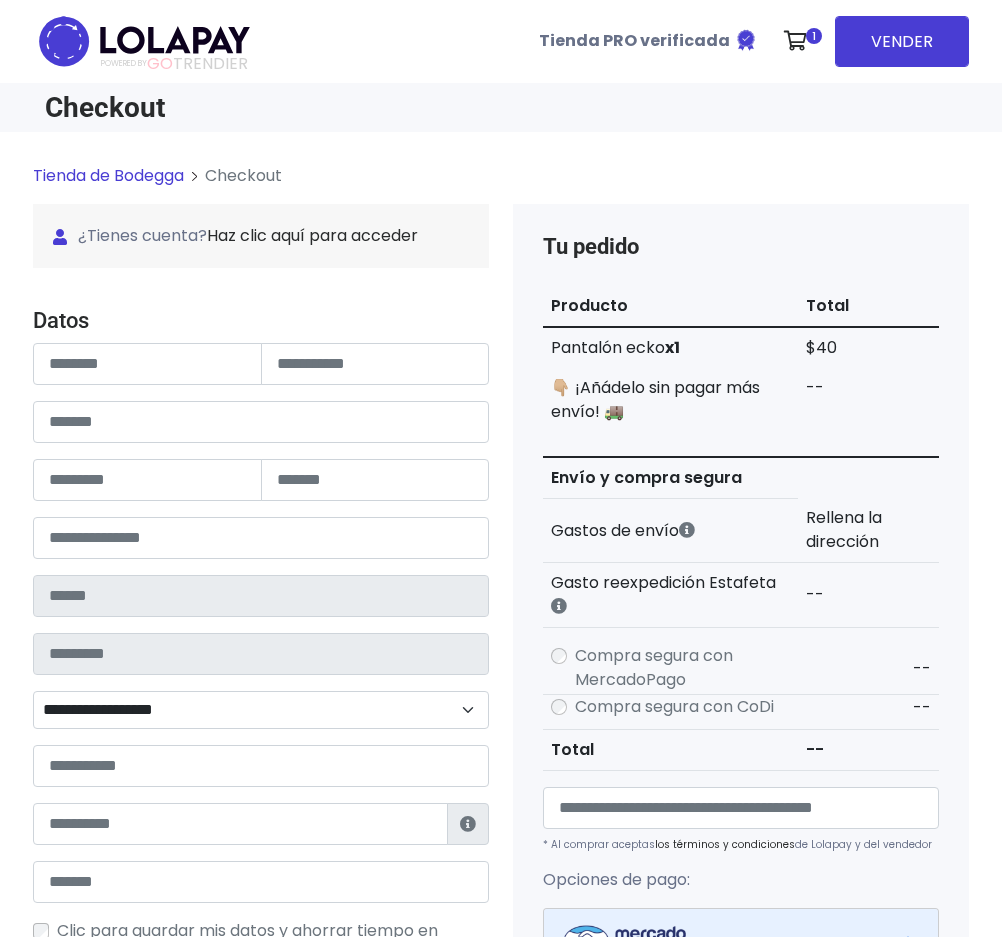 scroll, scrollTop: 0, scrollLeft: 0, axis: both 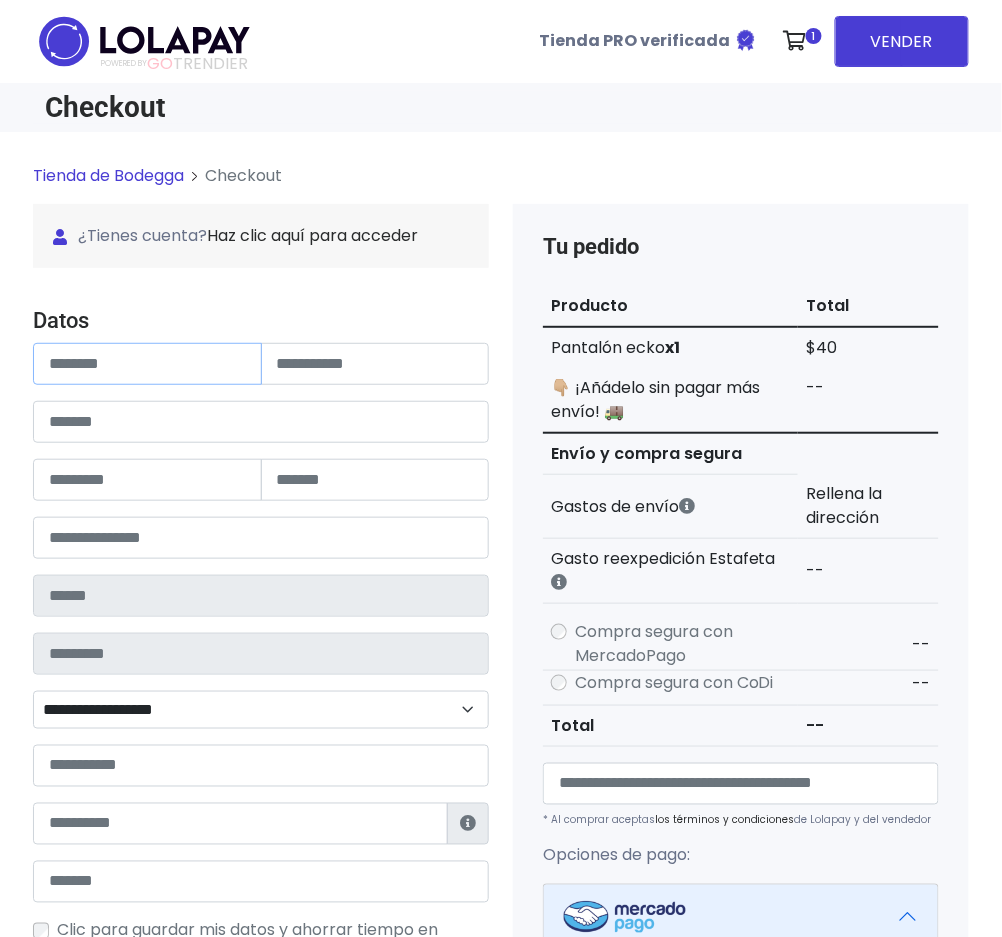 click at bounding box center [147, 364] 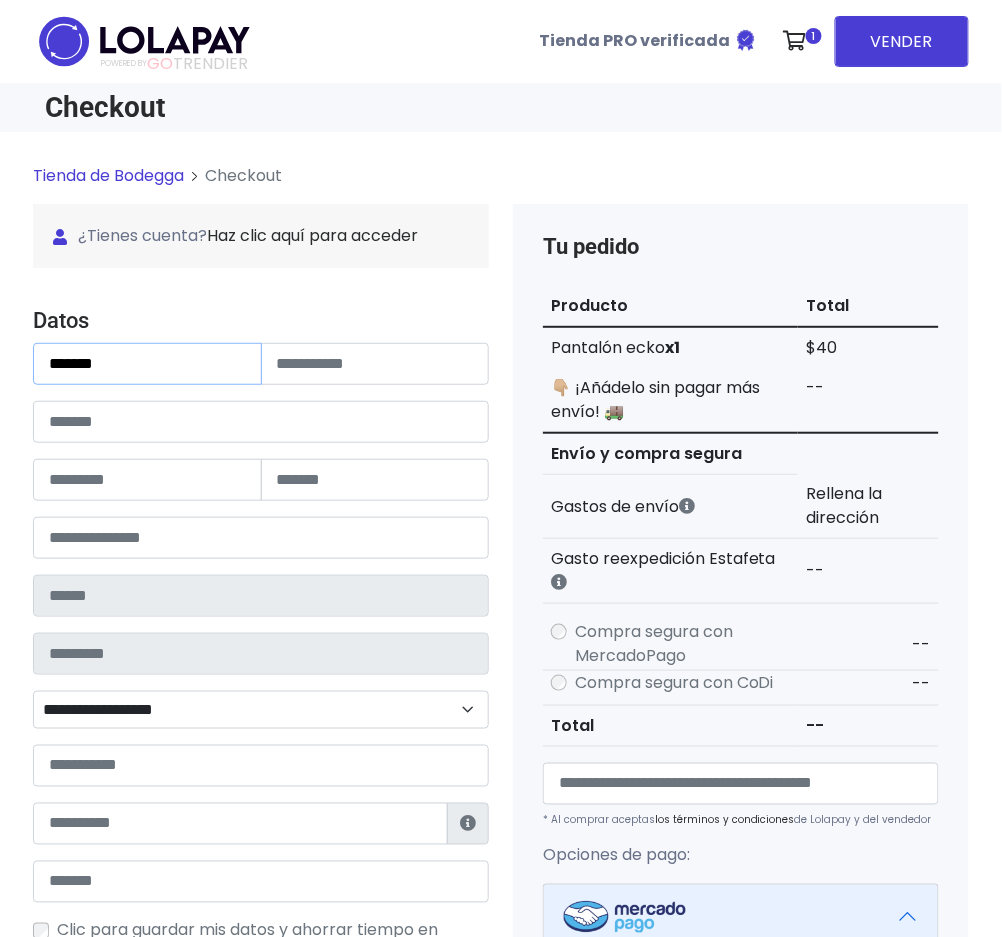 type on "******" 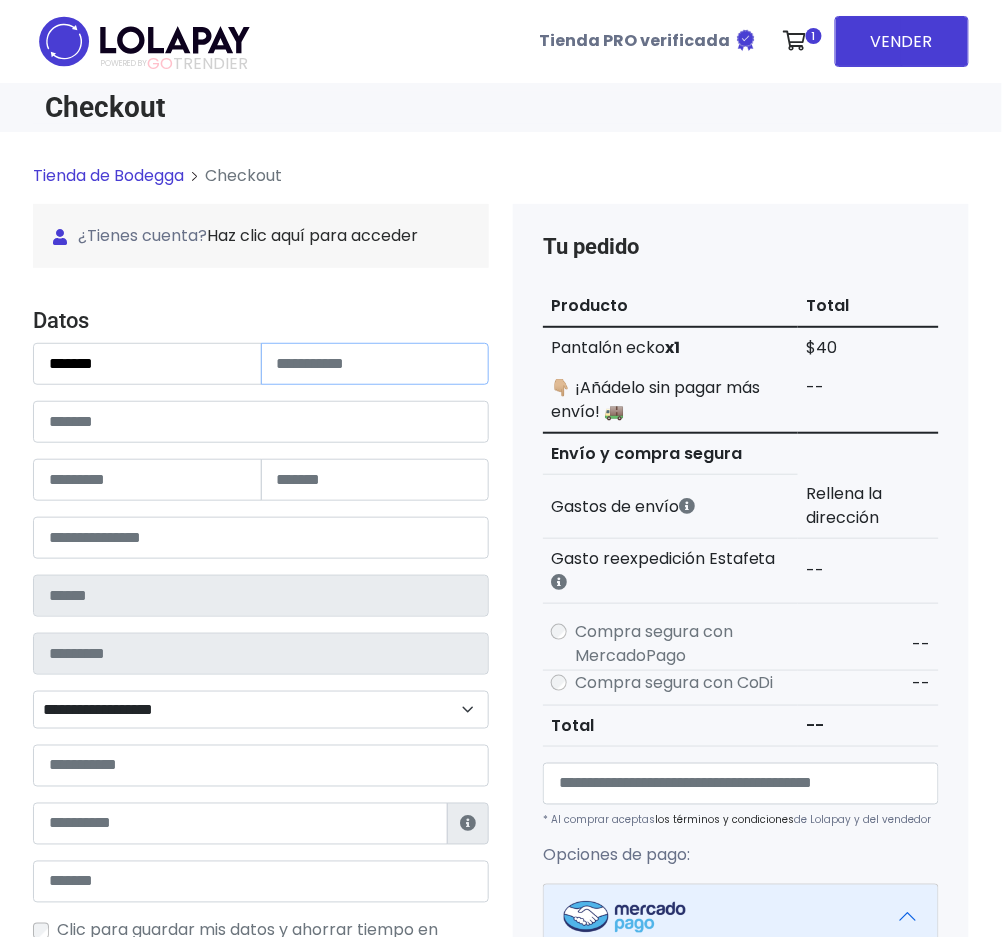click at bounding box center [375, 364] 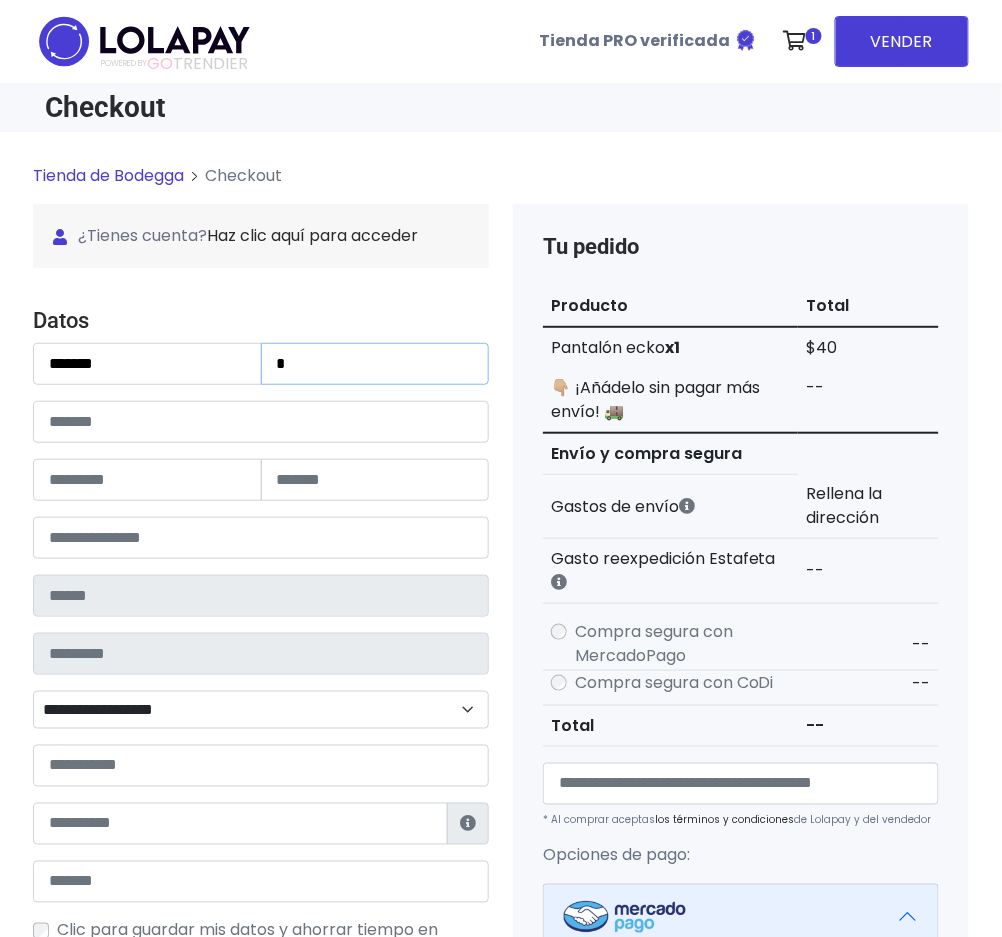 paste on "**********" 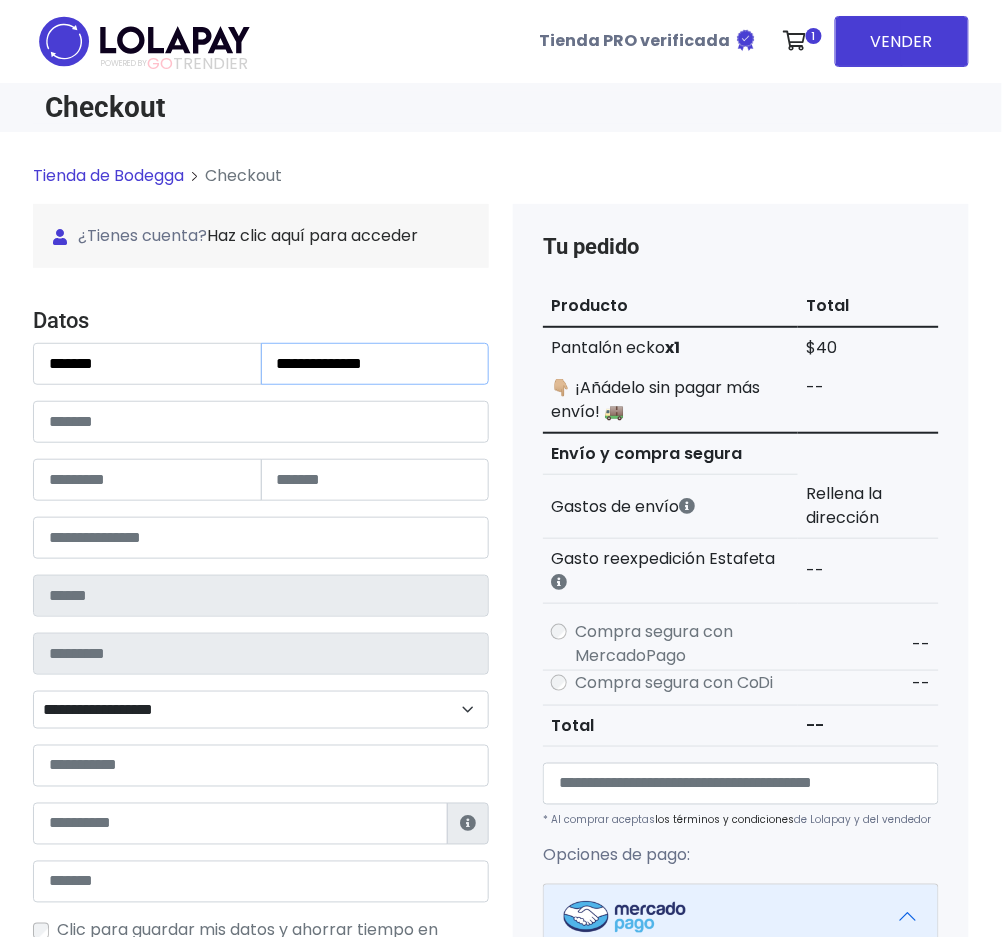 type on "**********" 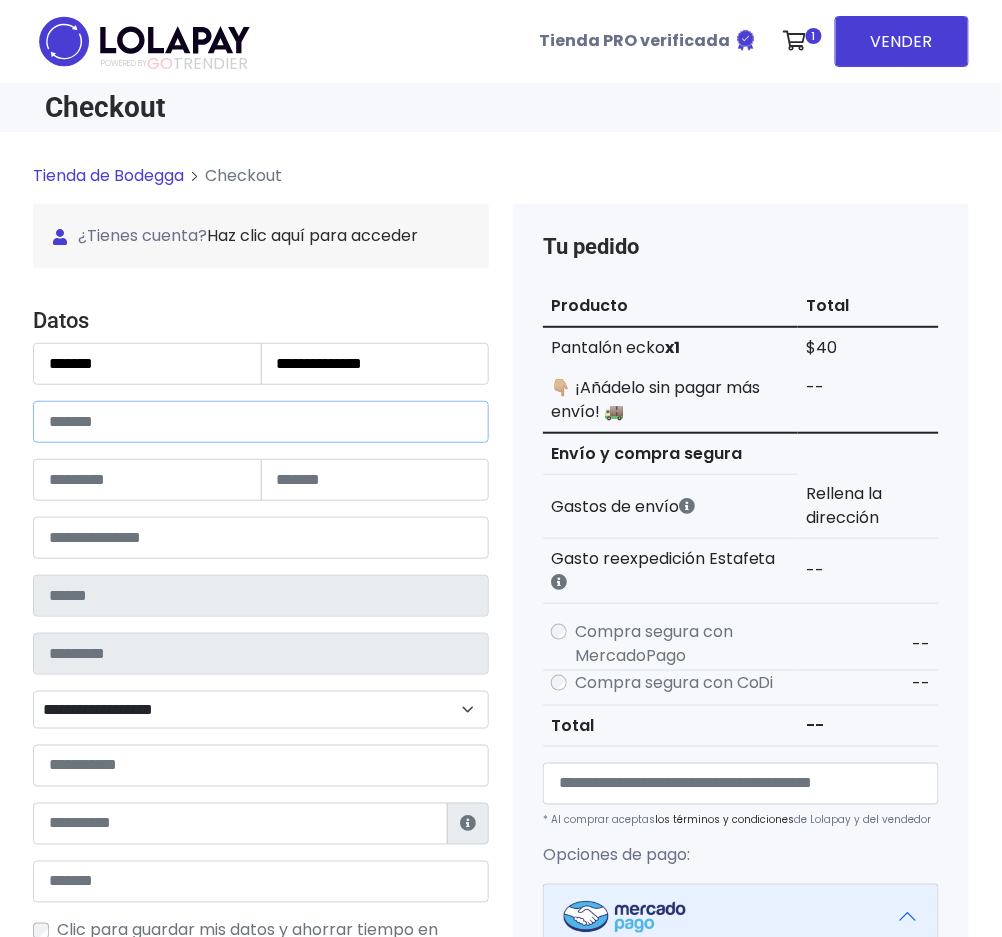 click at bounding box center (261, 422) 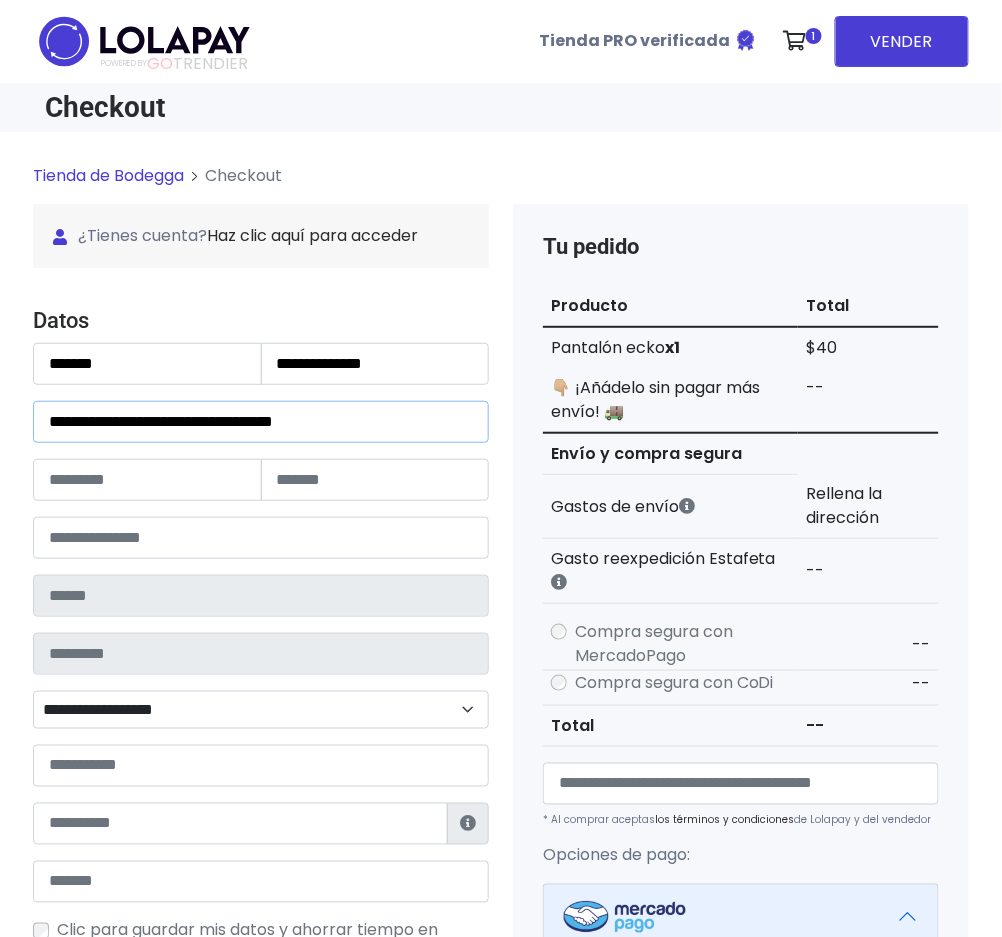 type on "**********" 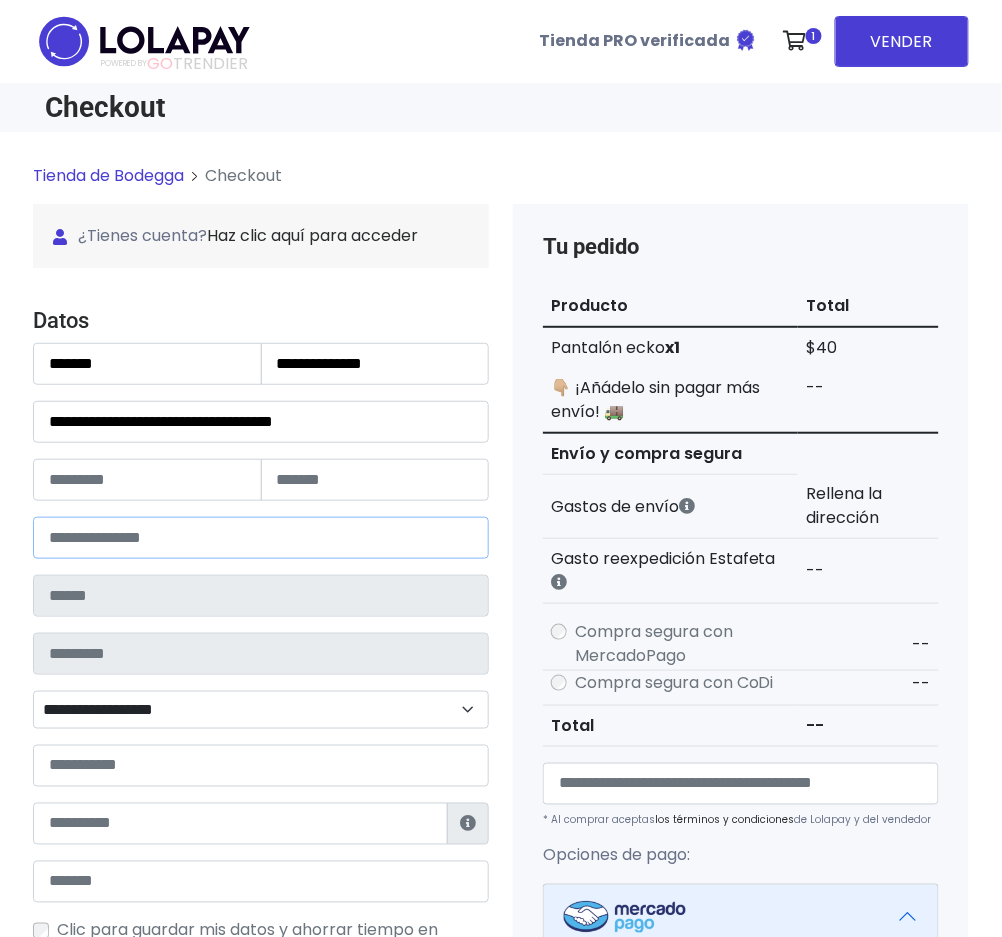 click at bounding box center (261, 538) 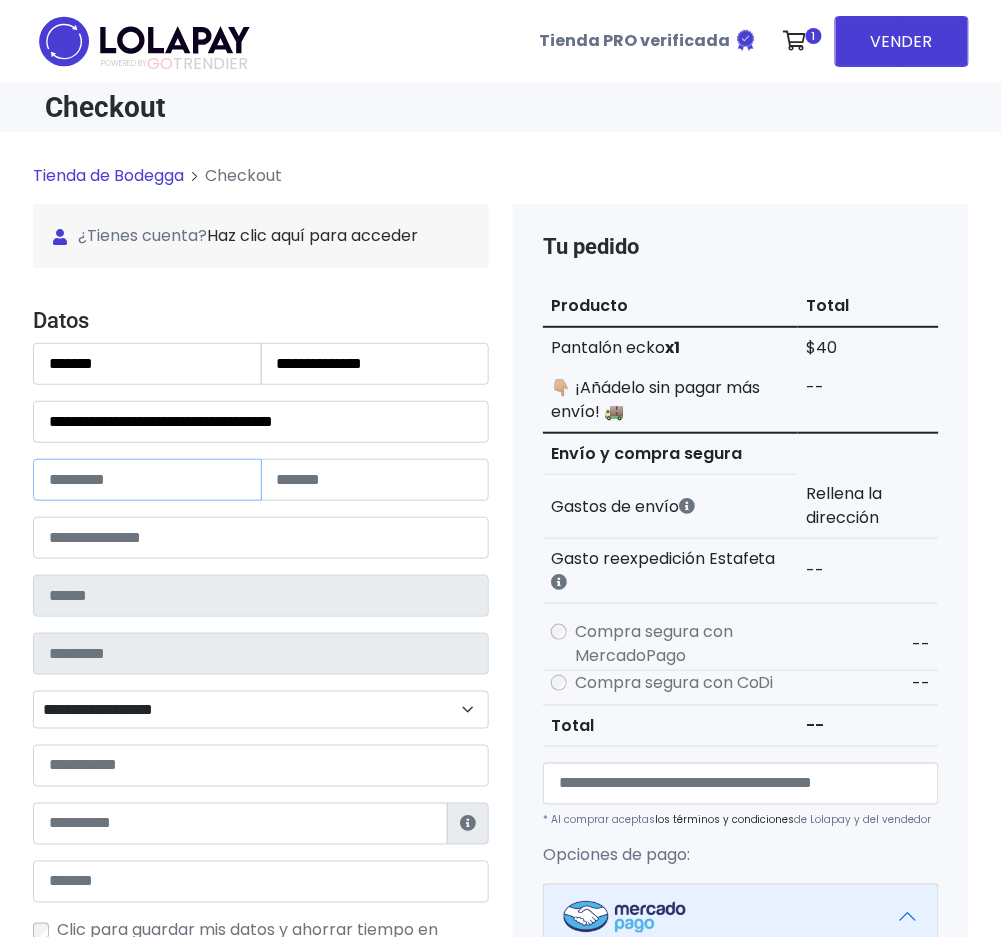 click at bounding box center [147, 480] 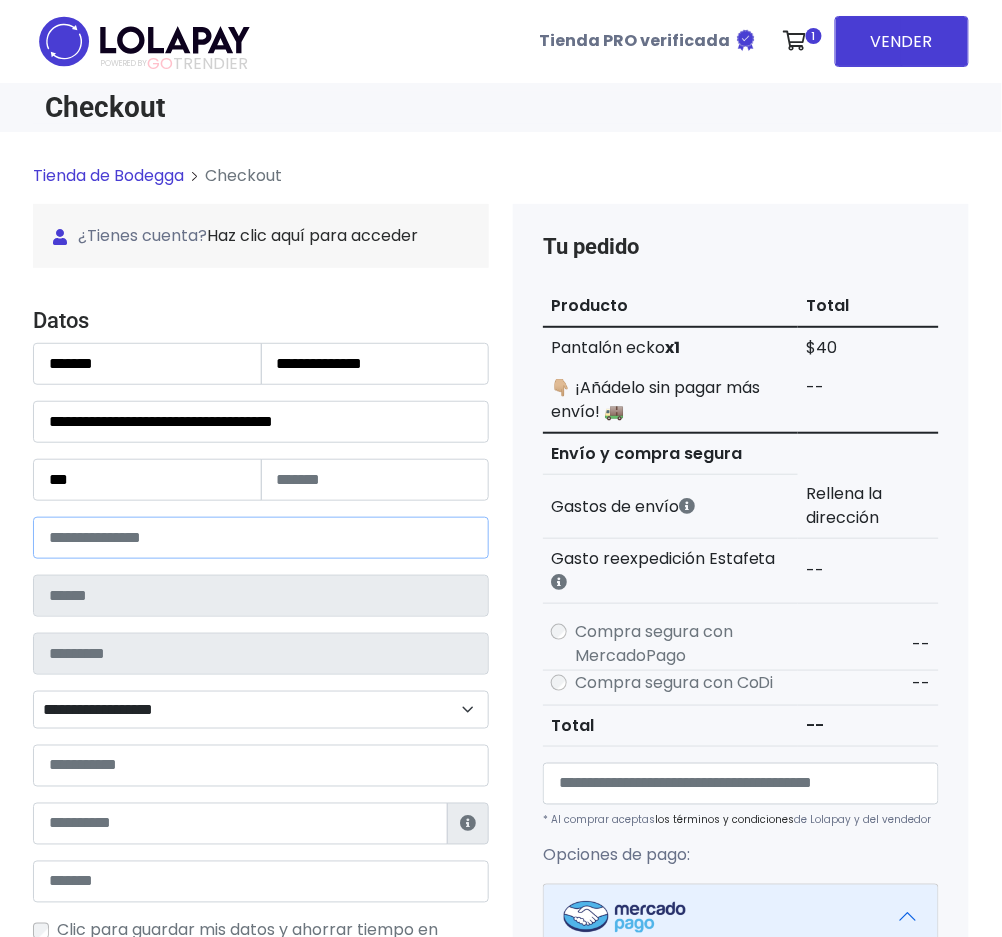 click at bounding box center [261, 538] 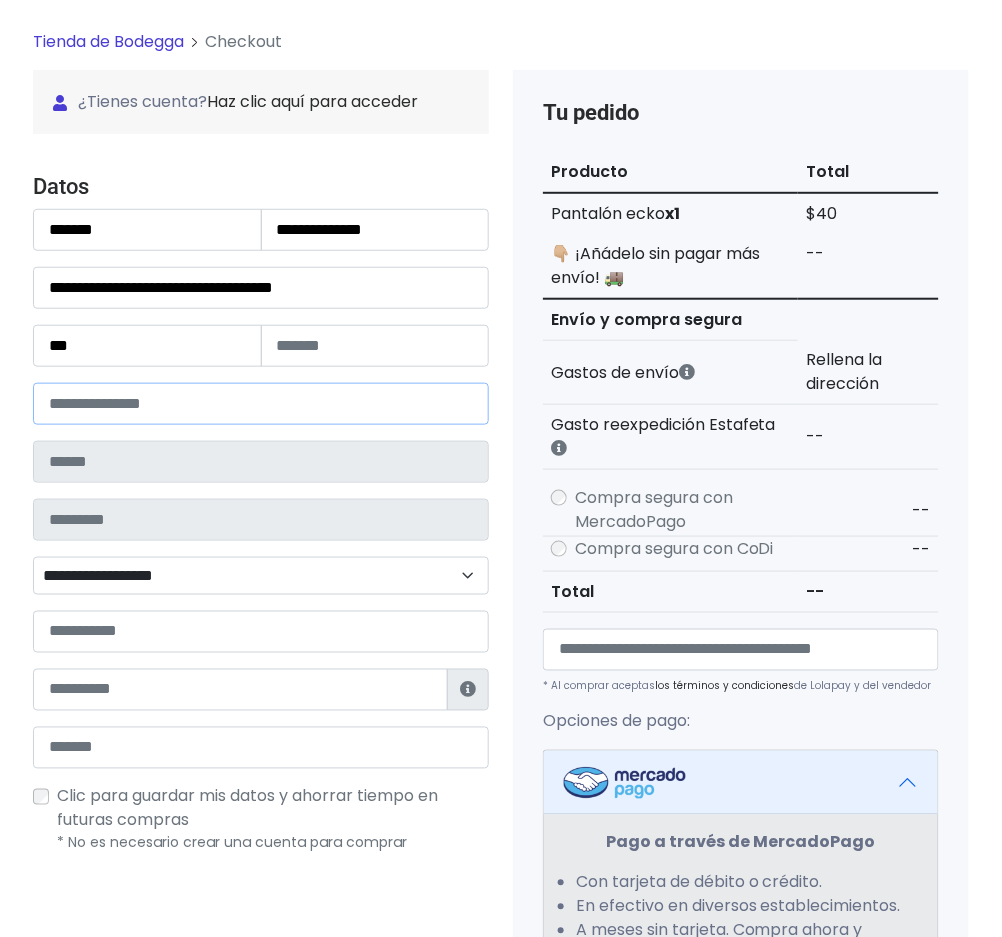 scroll, scrollTop: 266, scrollLeft: 0, axis: vertical 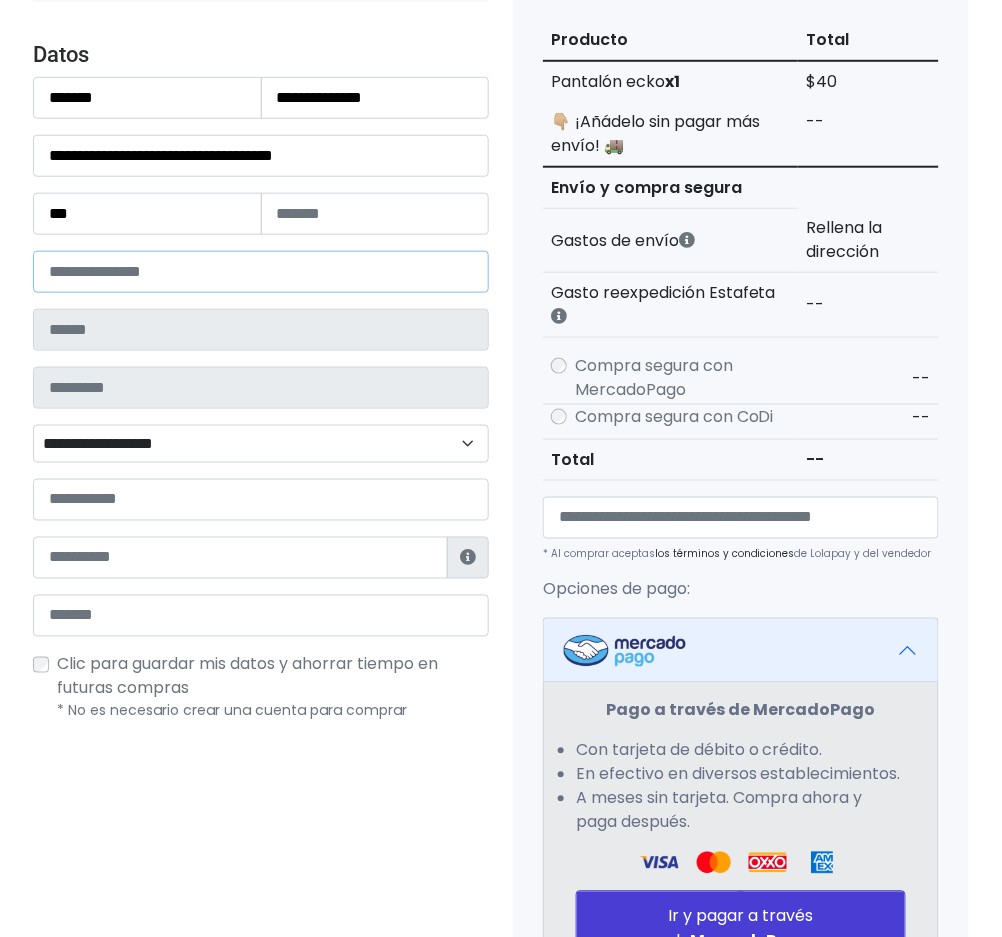 type on "**********" 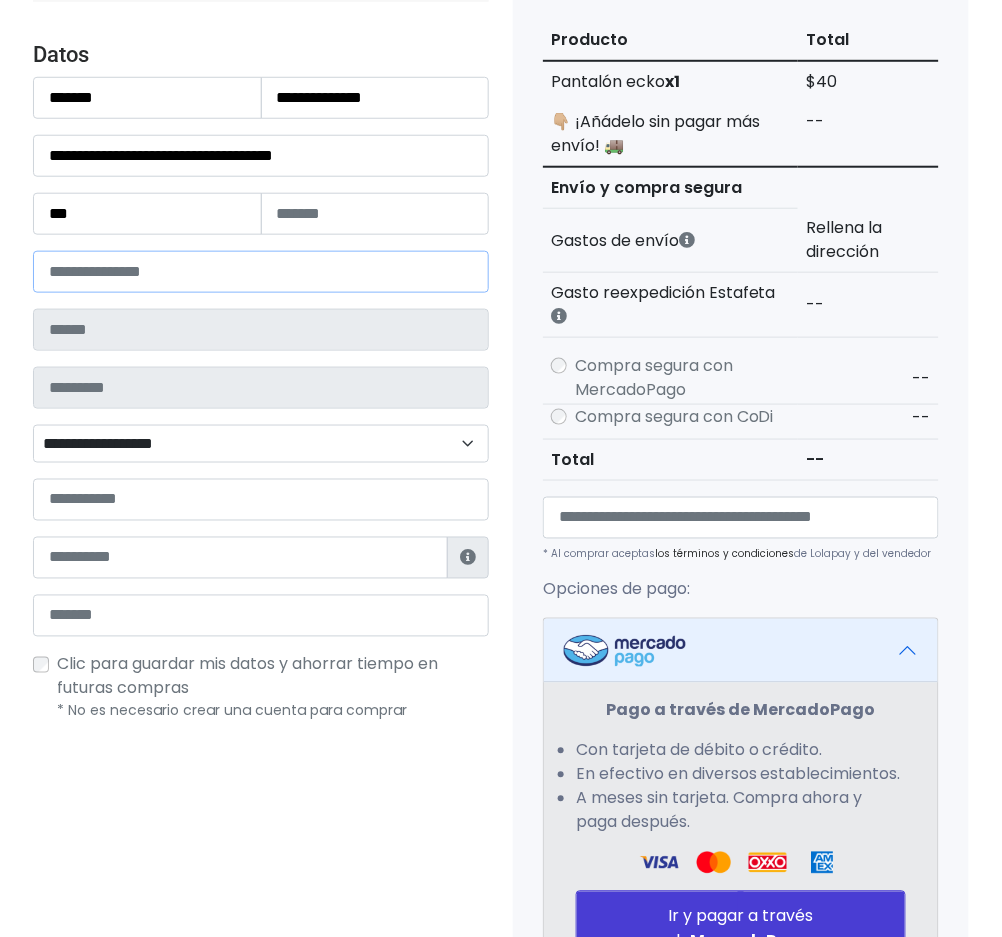 type on "*******" 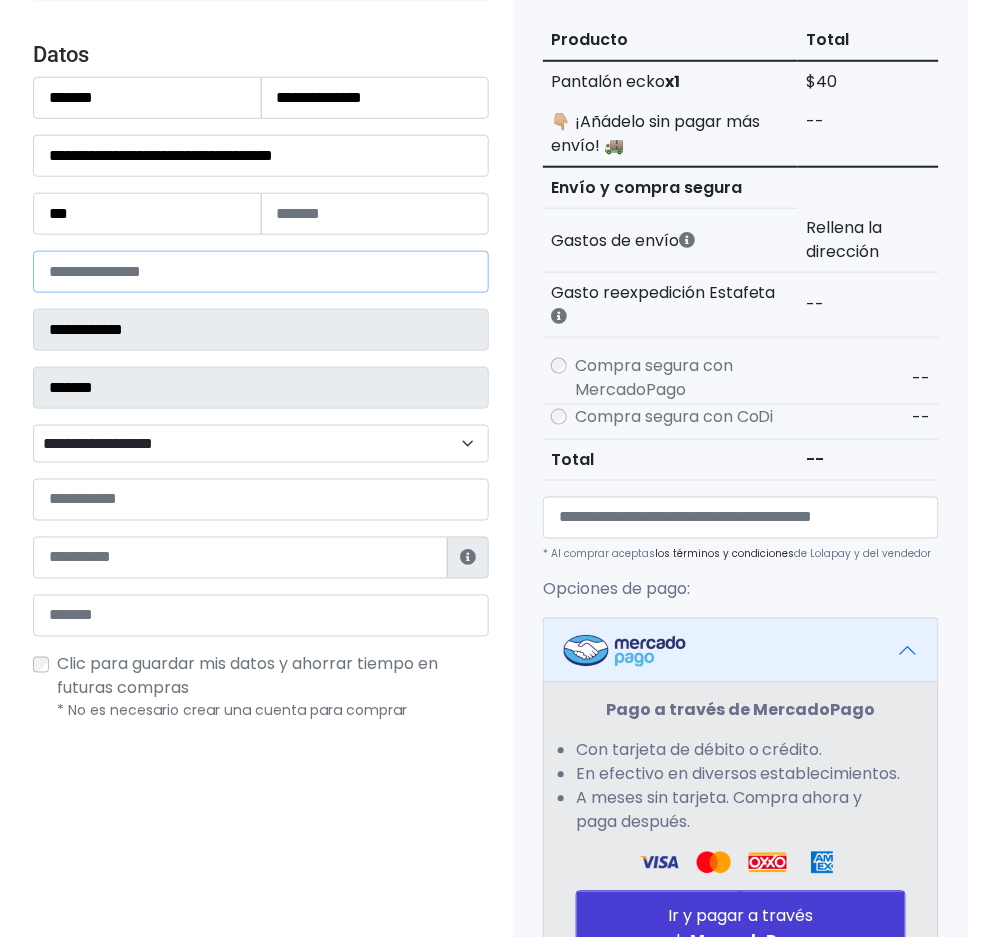 select 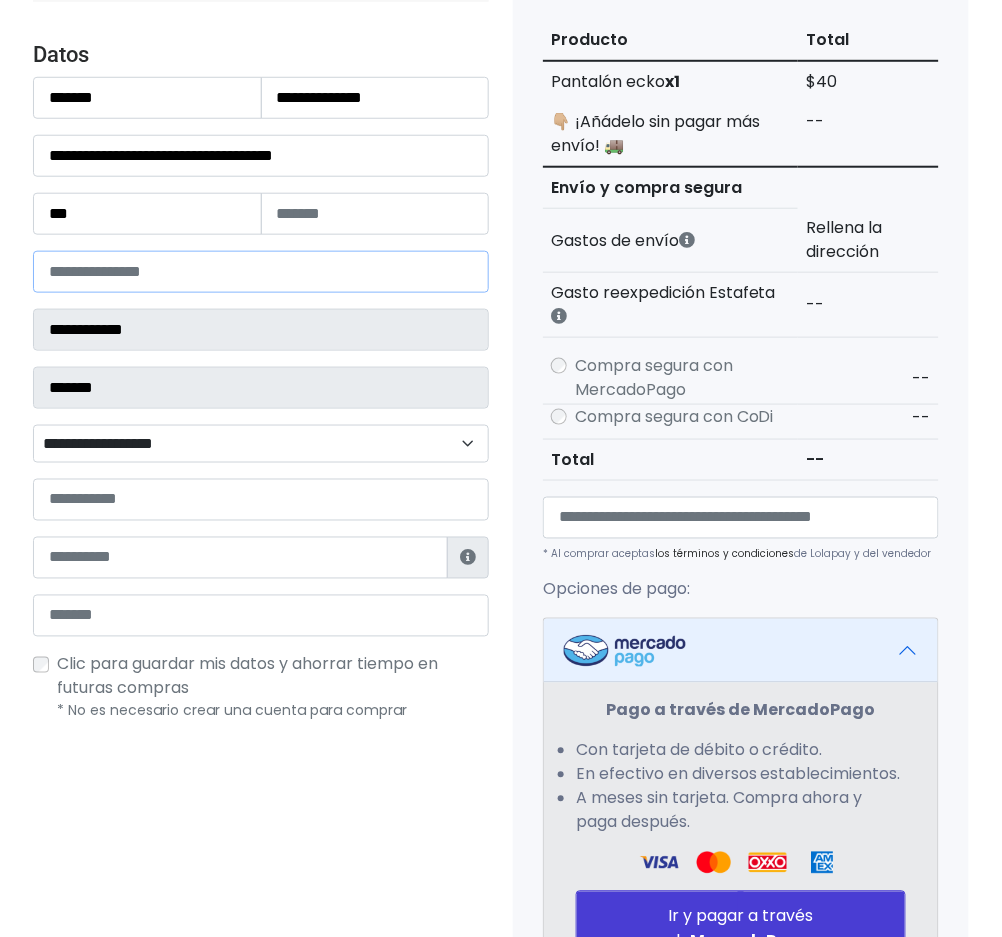type on "*****" 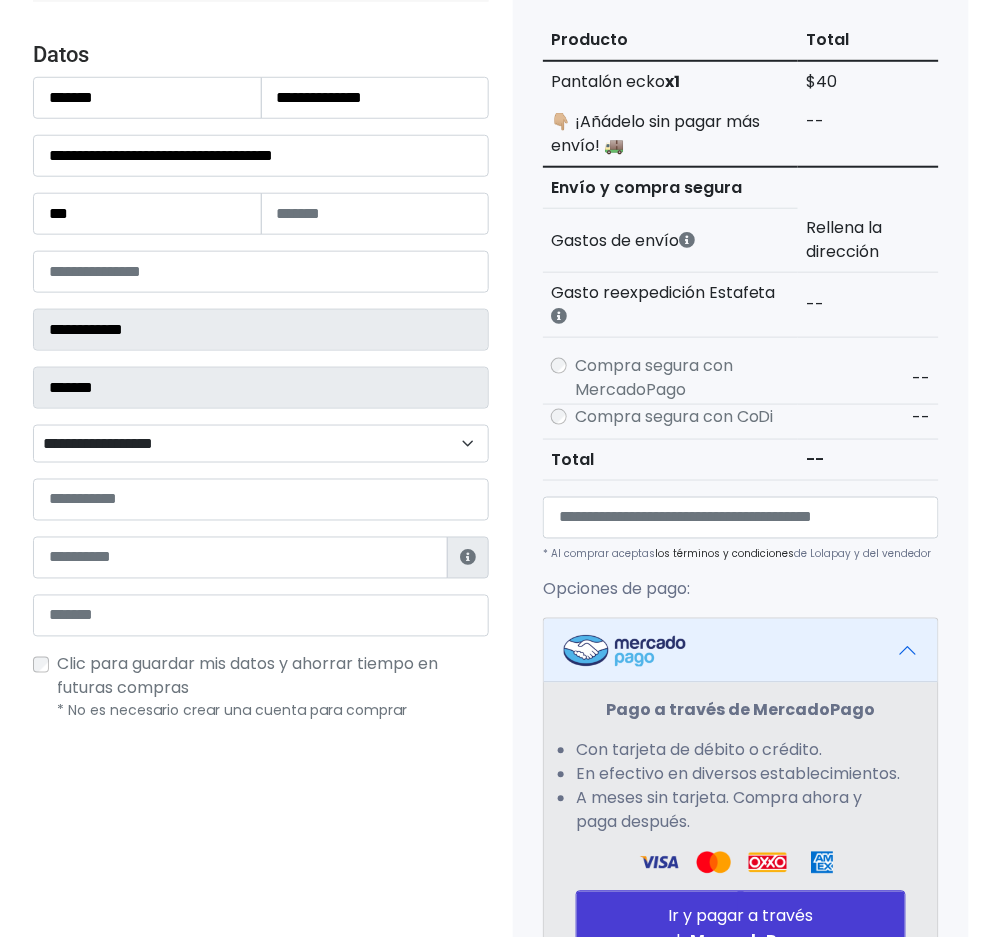 click on "**********" at bounding box center (261, 328) 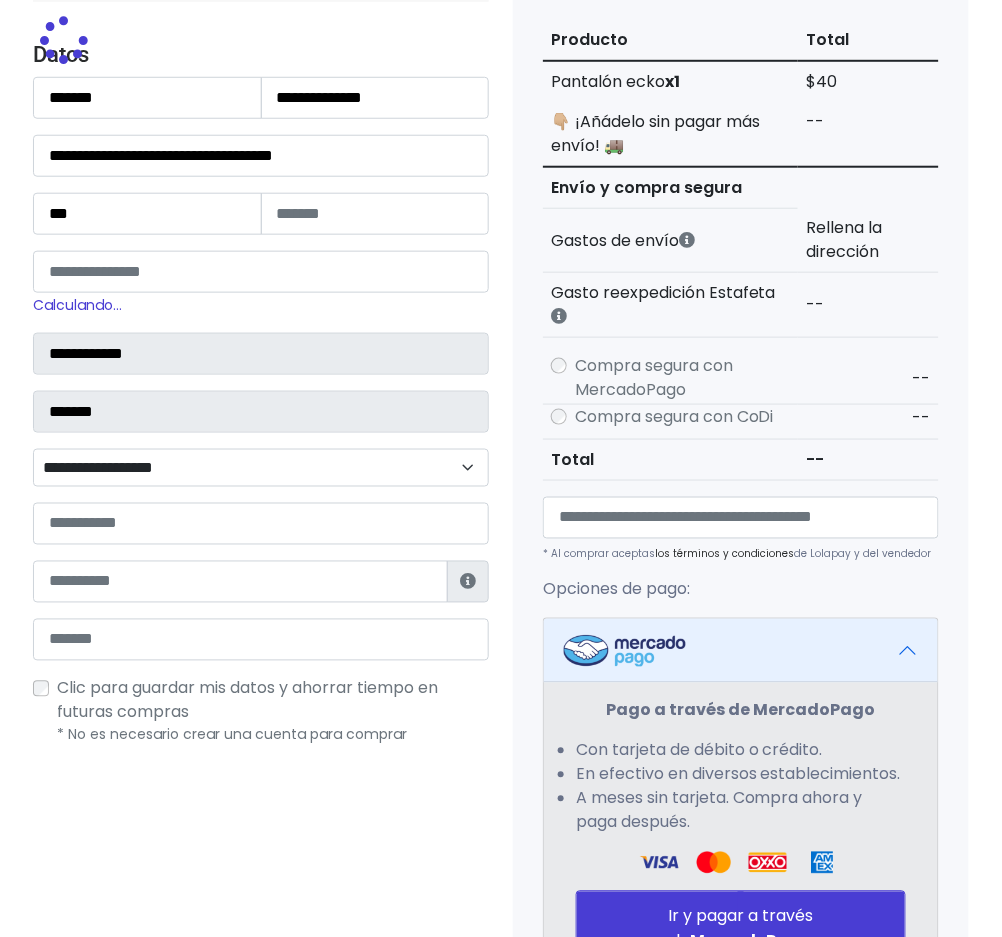 click on "**********" at bounding box center [261, 340] 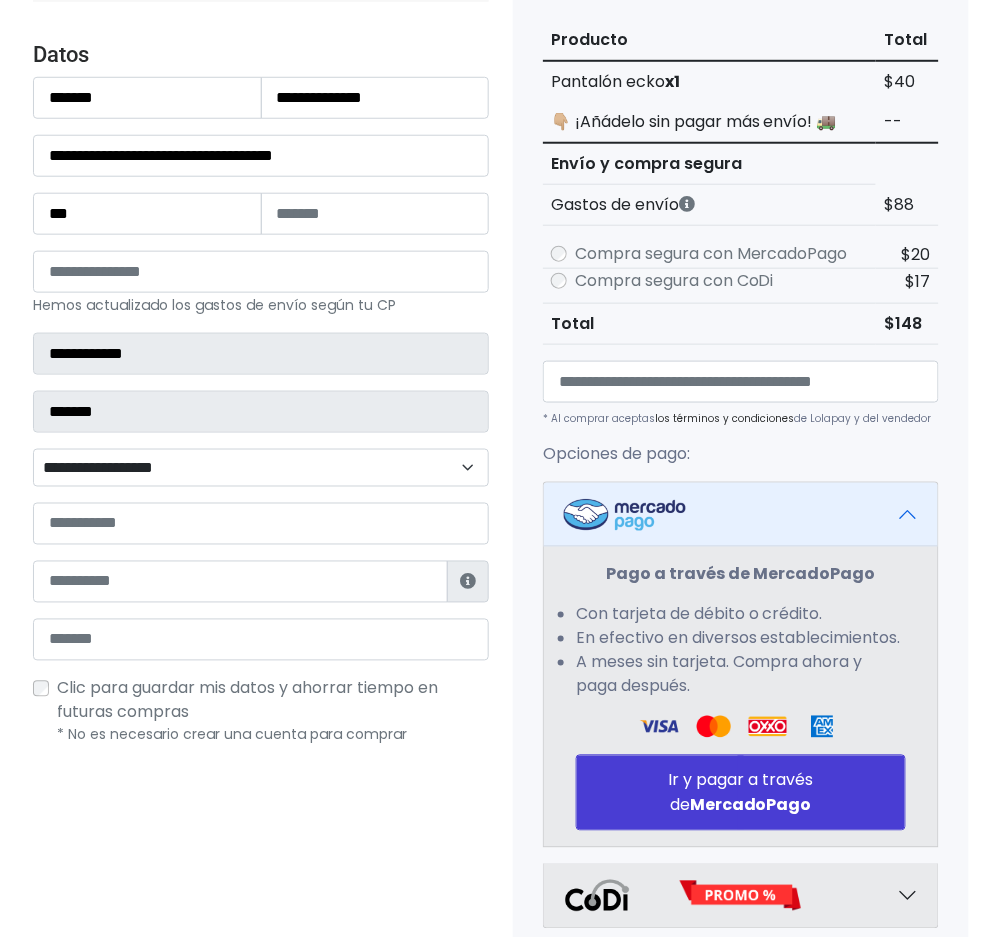 click on "**********" at bounding box center (261, 468) 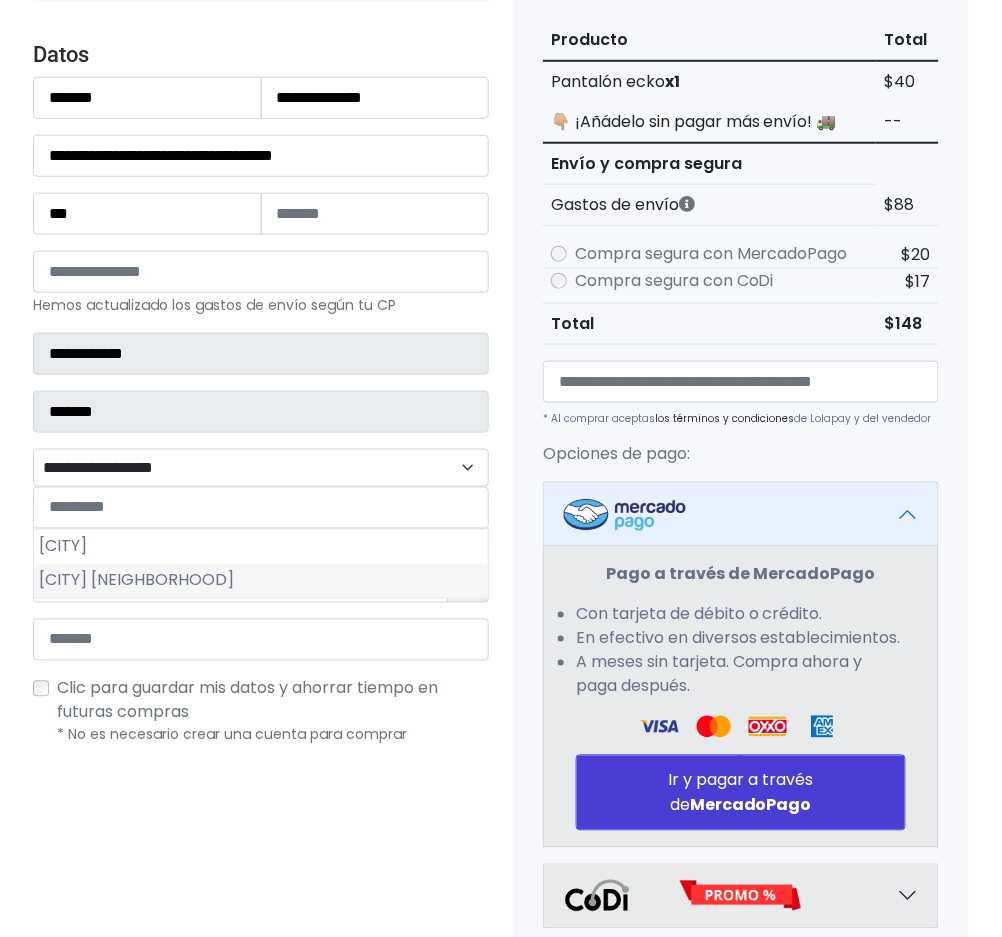 click on "Cozumel Centro" at bounding box center [261, 581] 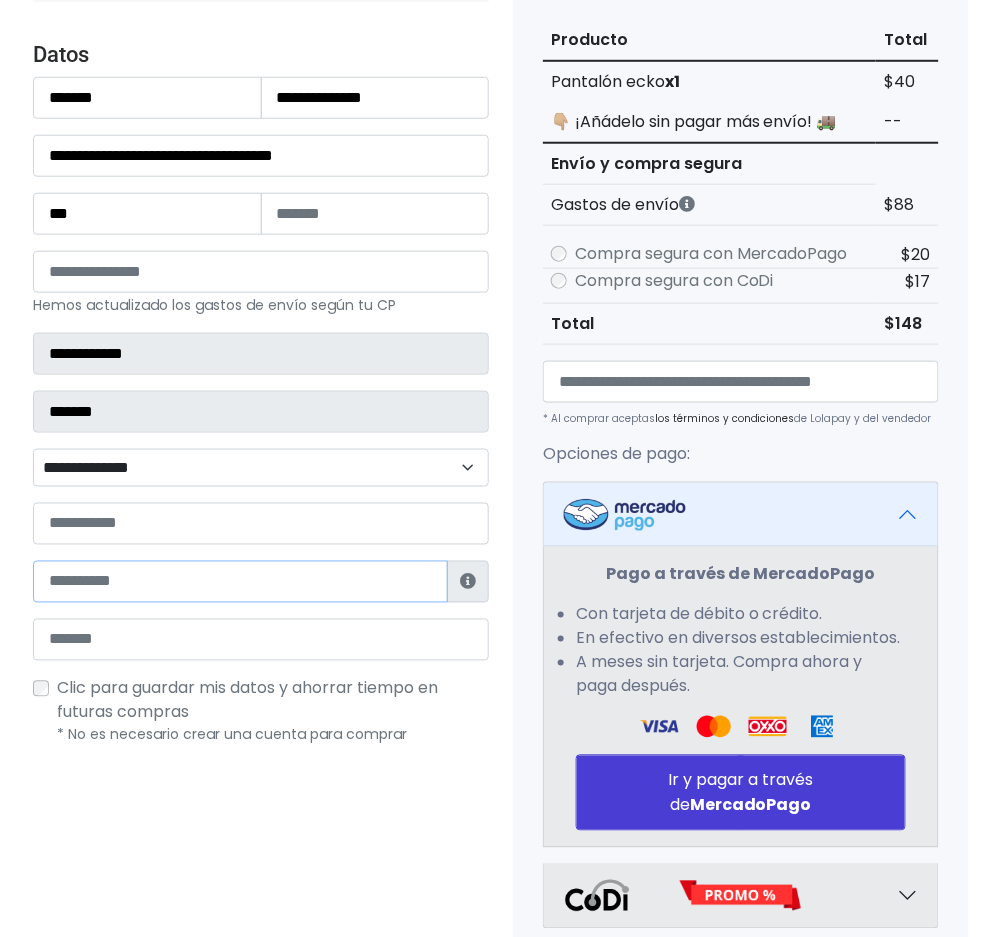 click at bounding box center [240, 582] 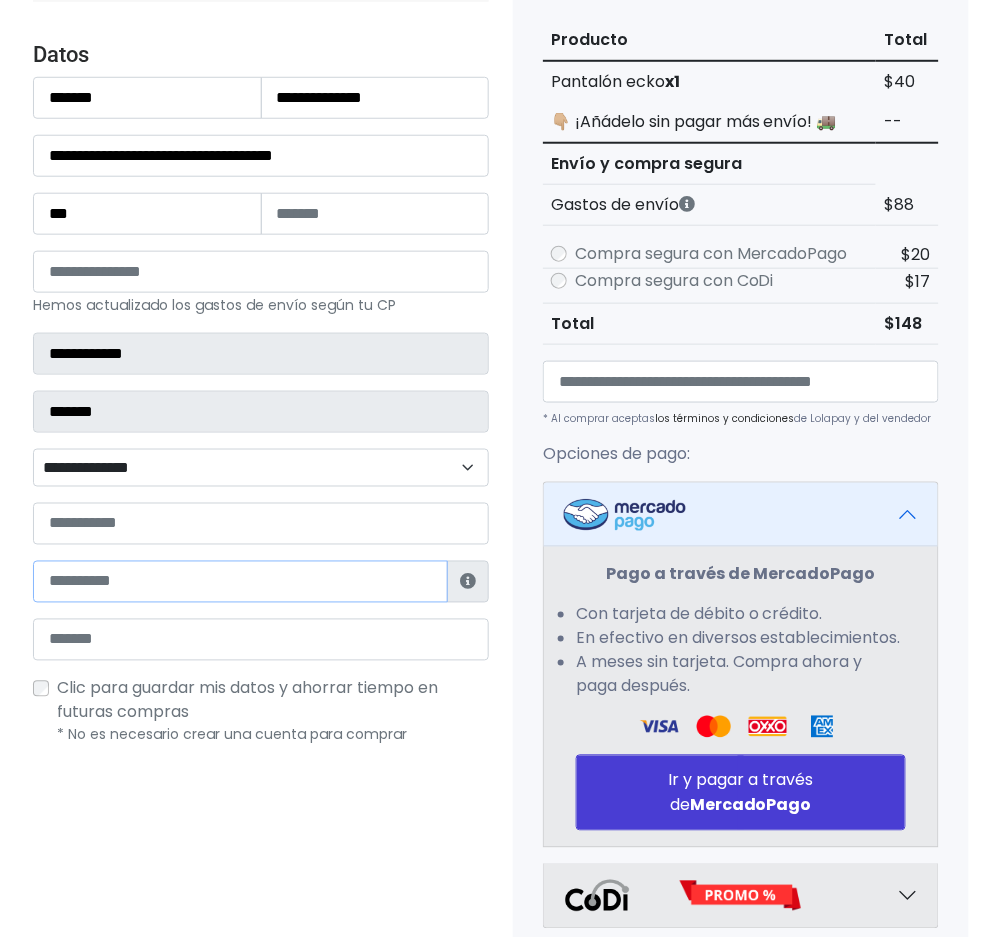 drag, startPoint x: 94, startPoint y: 567, endPoint x: 102, endPoint y: 538, distance: 30.083218 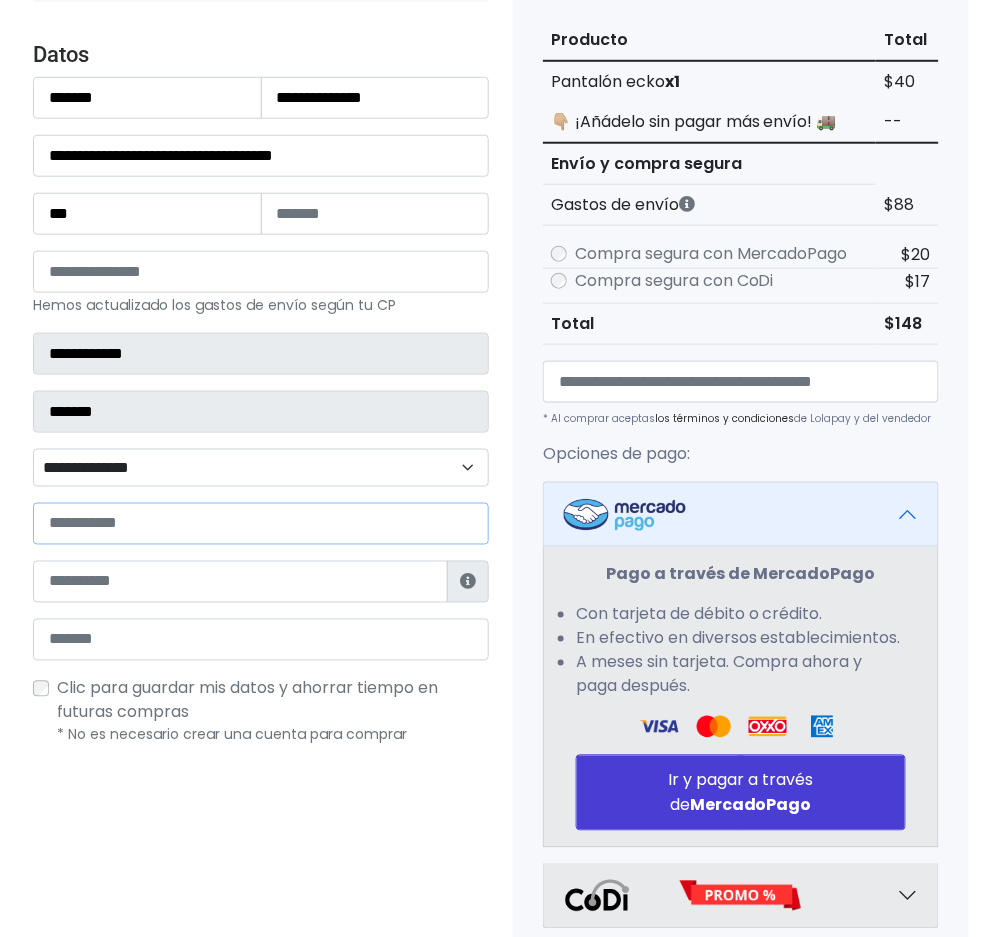 click at bounding box center (261, 524) 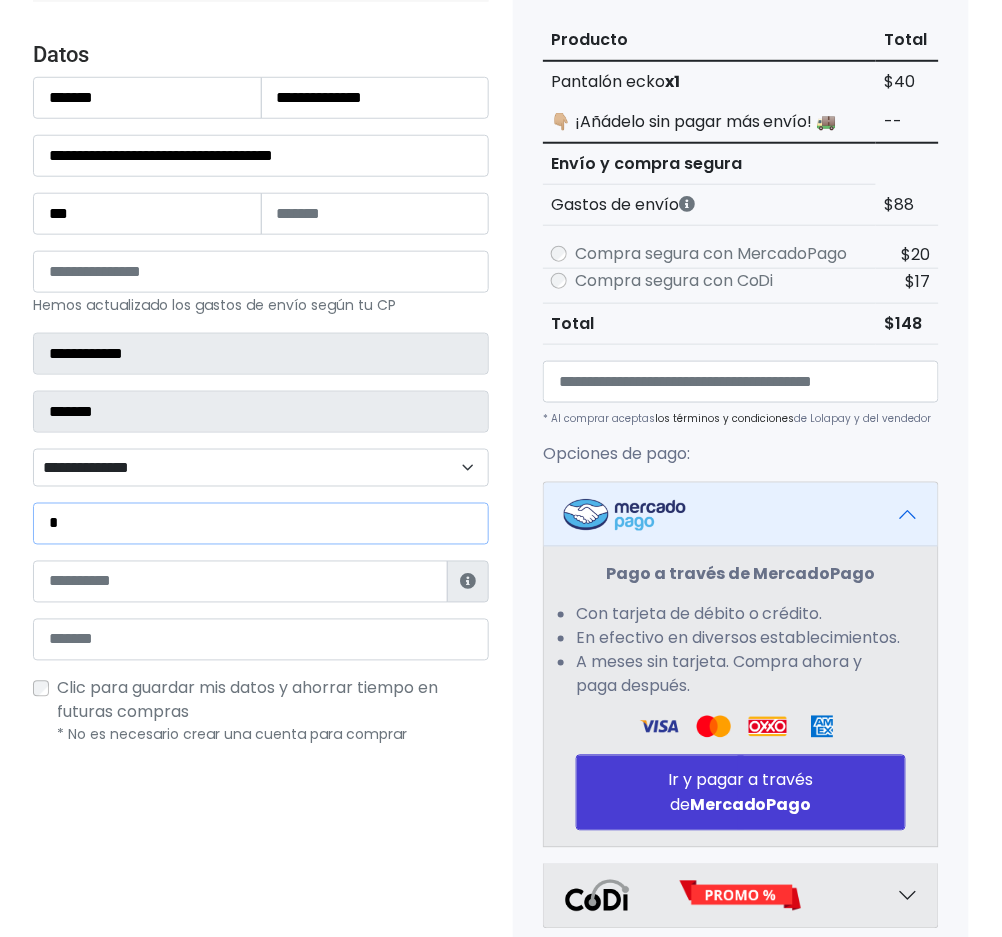 paste on "**********" 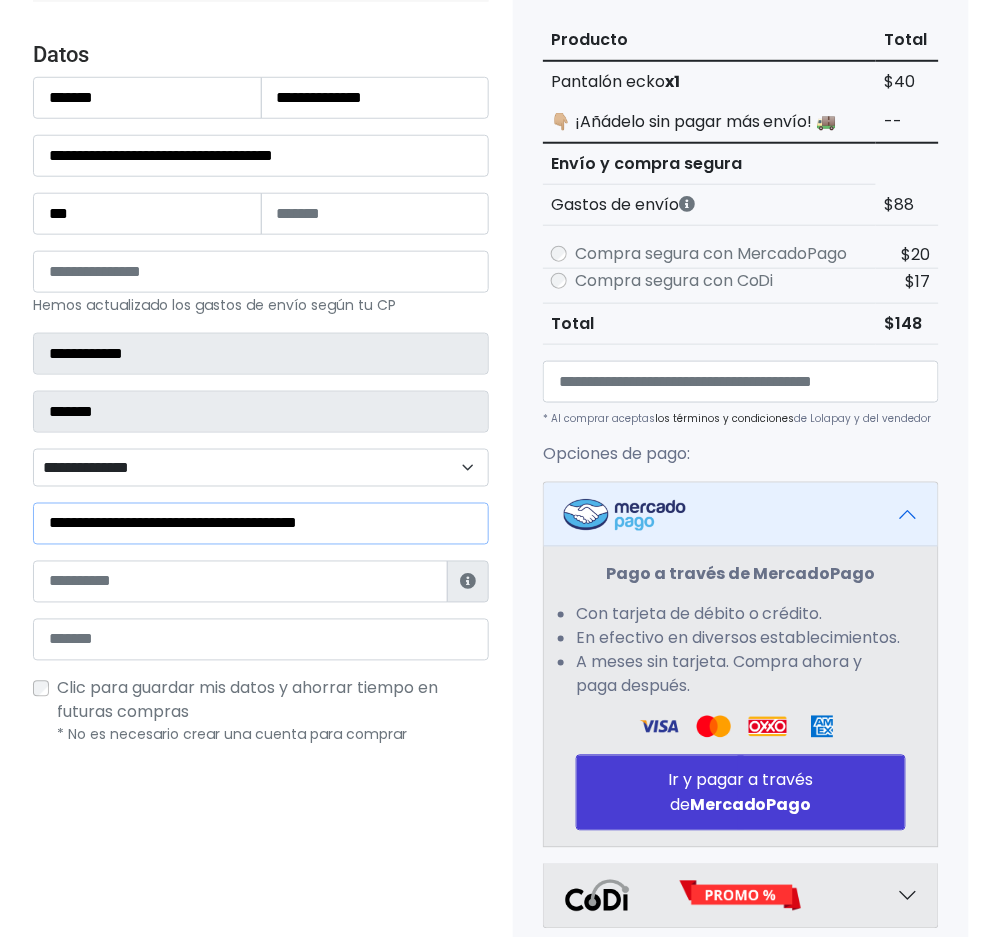 type on "**********" 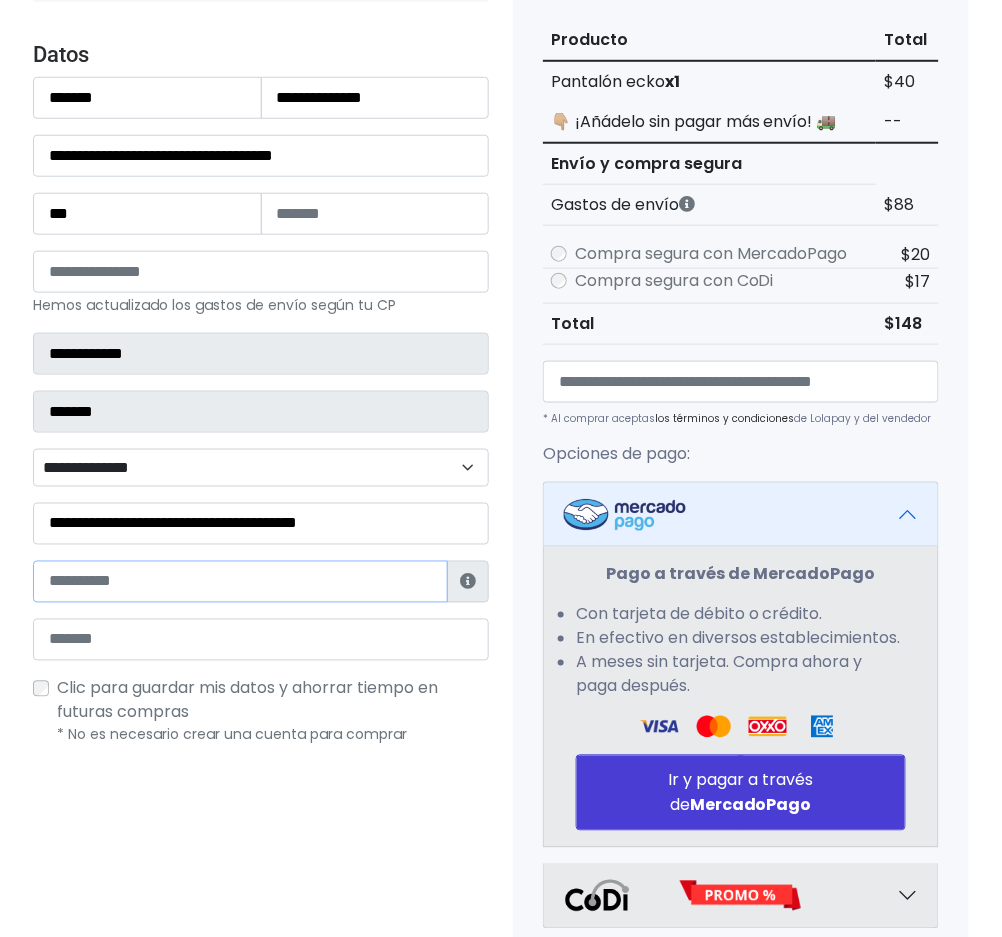 click at bounding box center [240, 582] 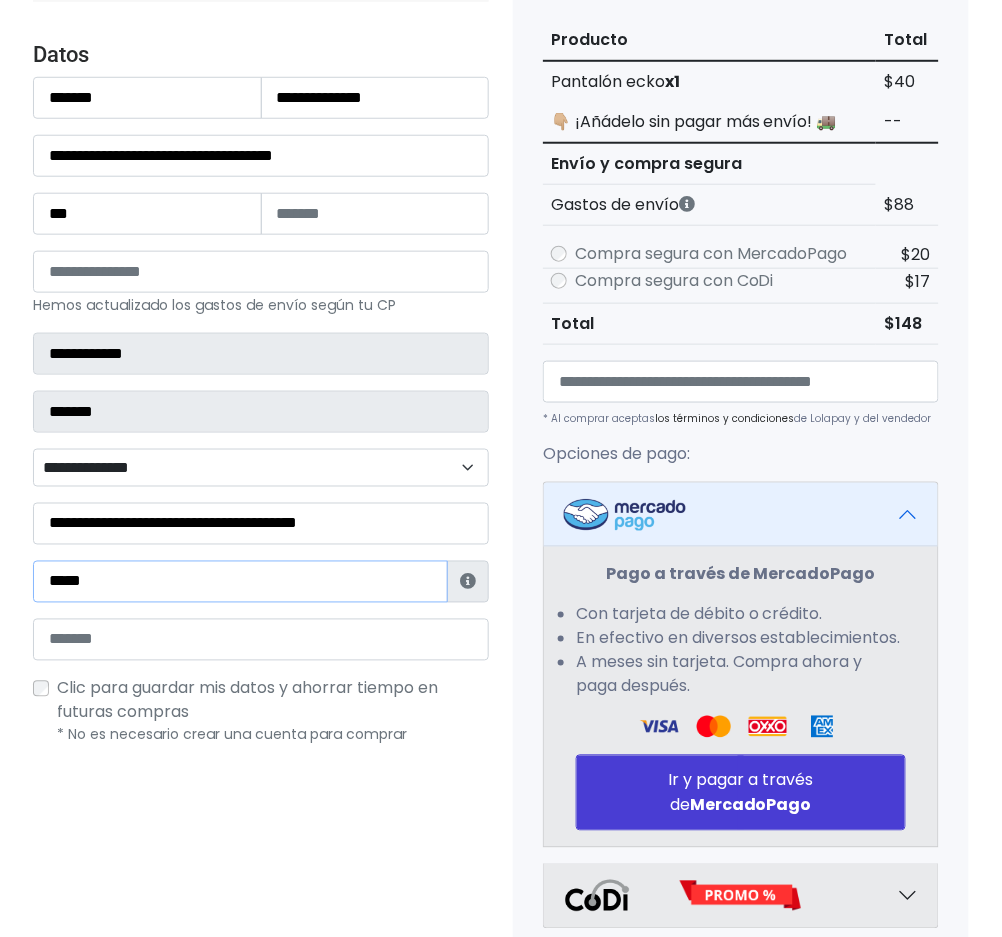 type on "**********" 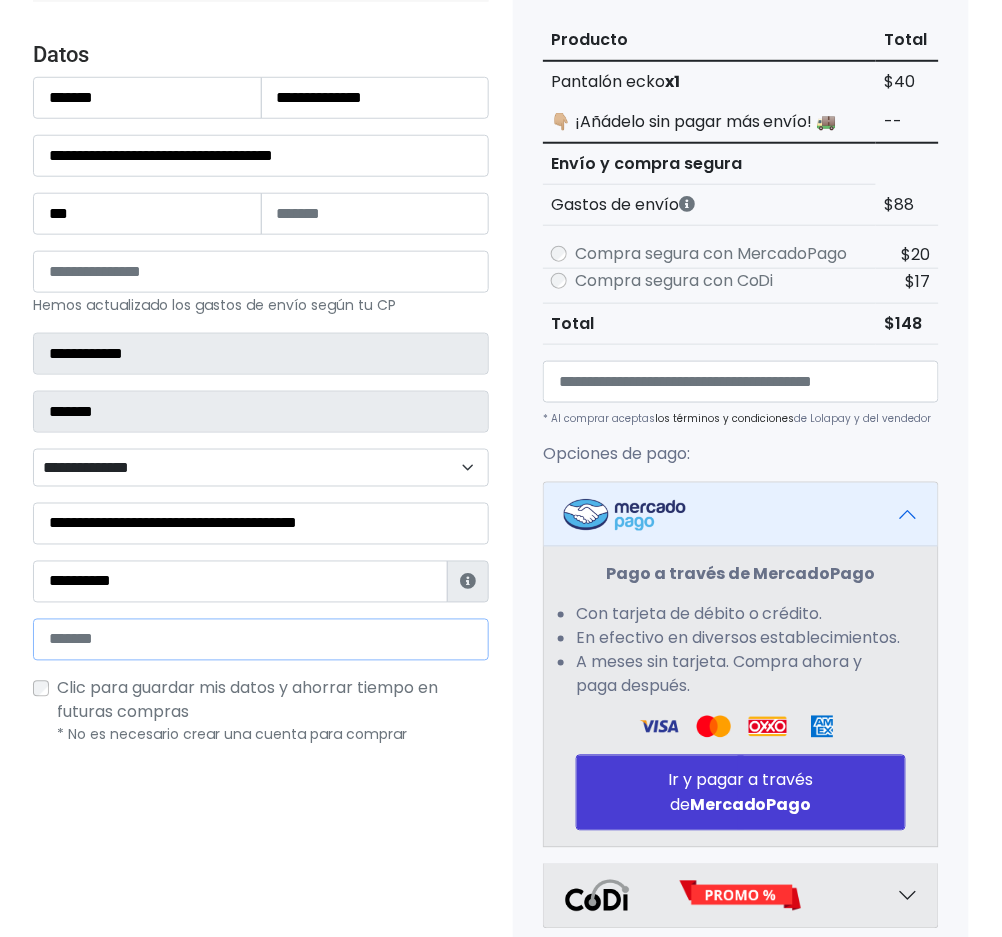 drag, startPoint x: 227, startPoint y: 610, endPoint x: 210, endPoint y: 650, distance: 43.462627 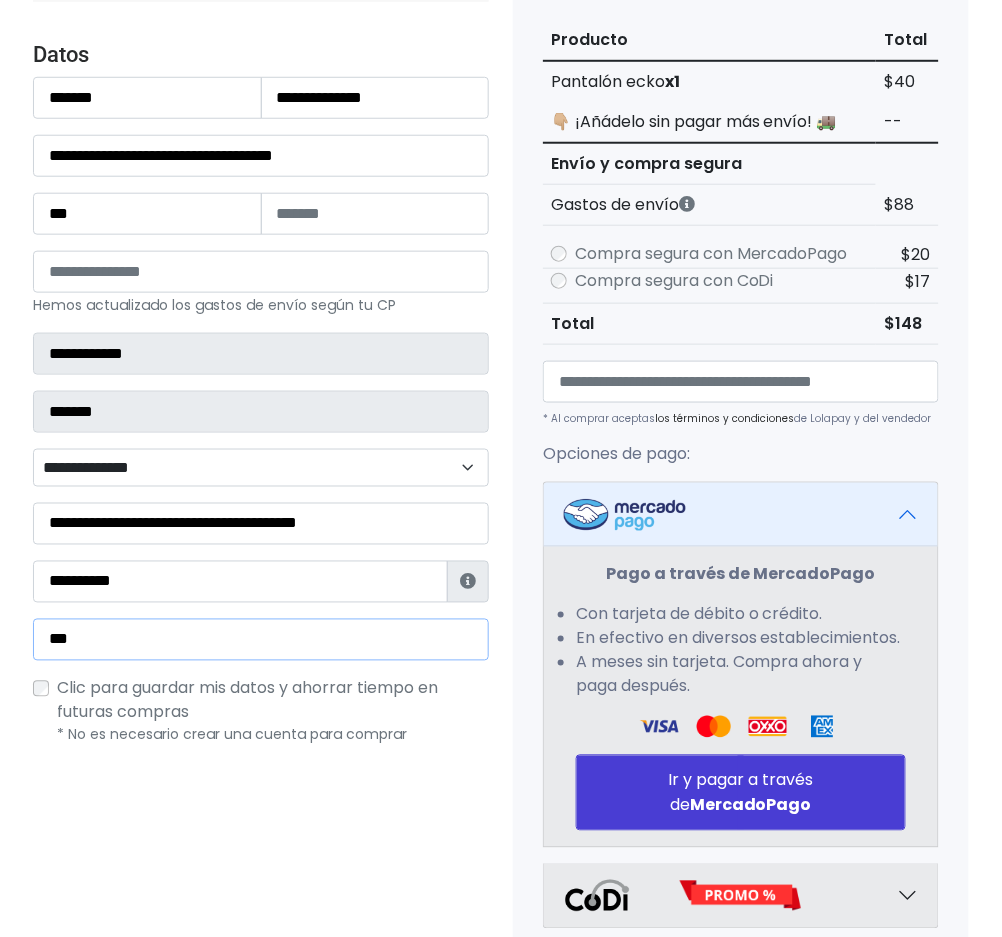 type on "**********" 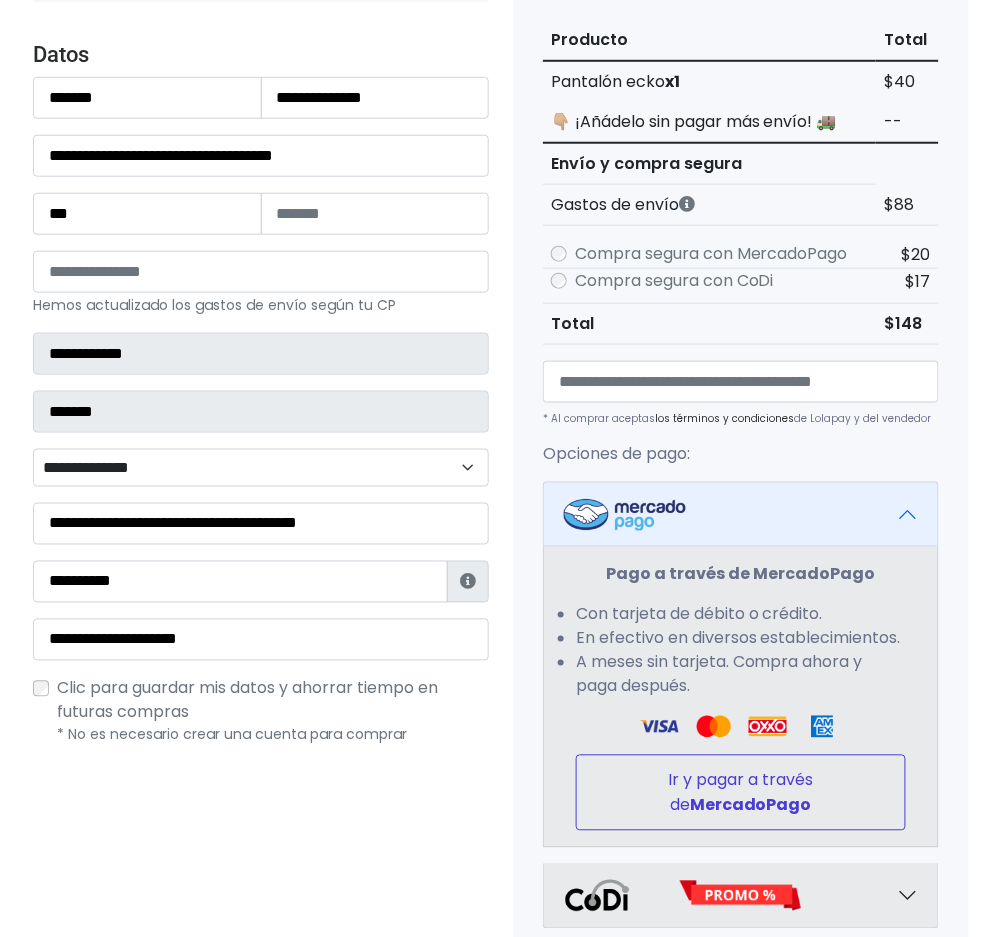 click on "Ir y pagar a través de  MercadoPago" at bounding box center [741, 793] 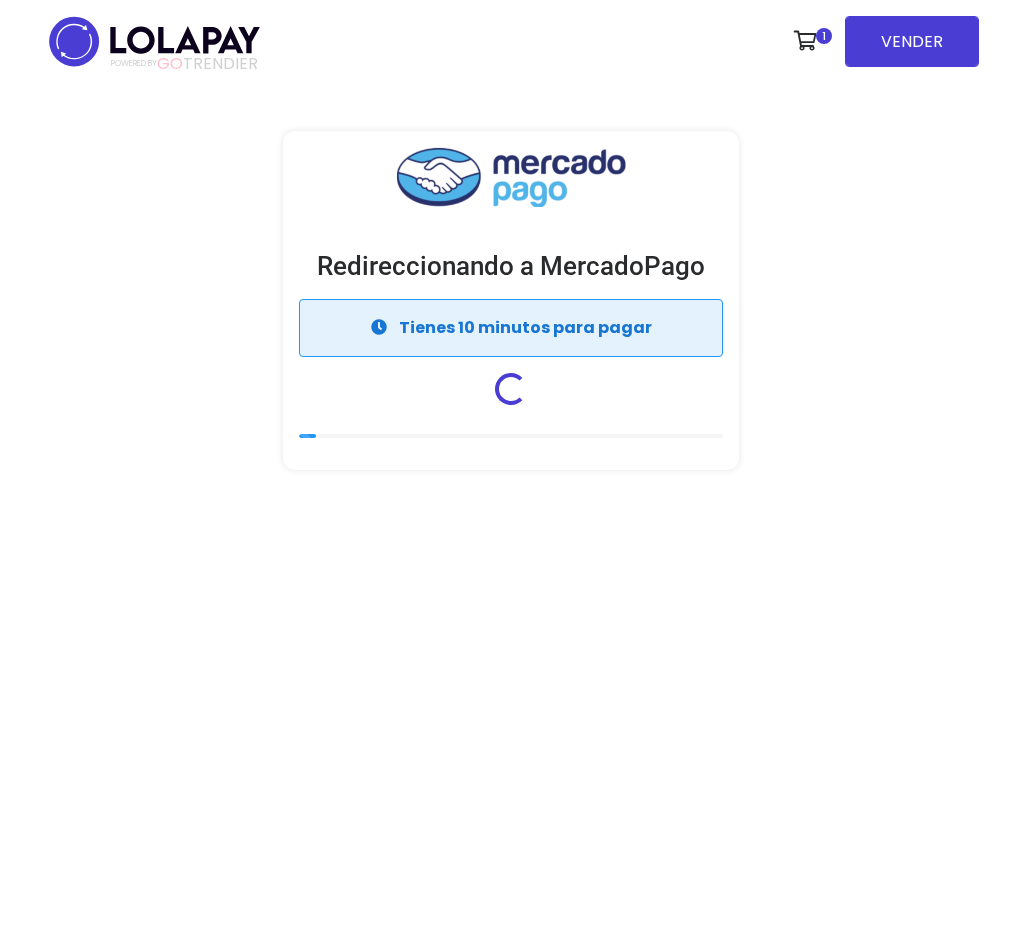 scroll, scrollTop: 0, scrollLeft: 0, axis: both 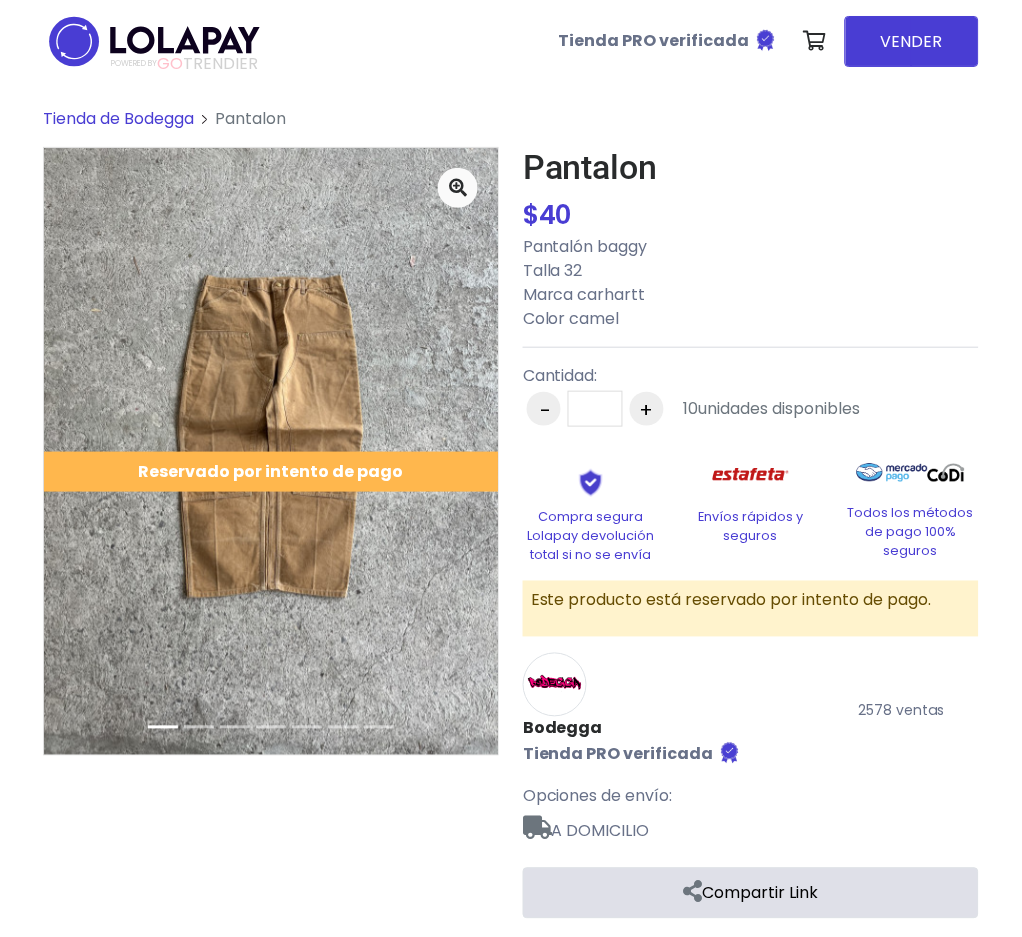 click on "Tienda de Bodegga" at bounding box center (118, 118) 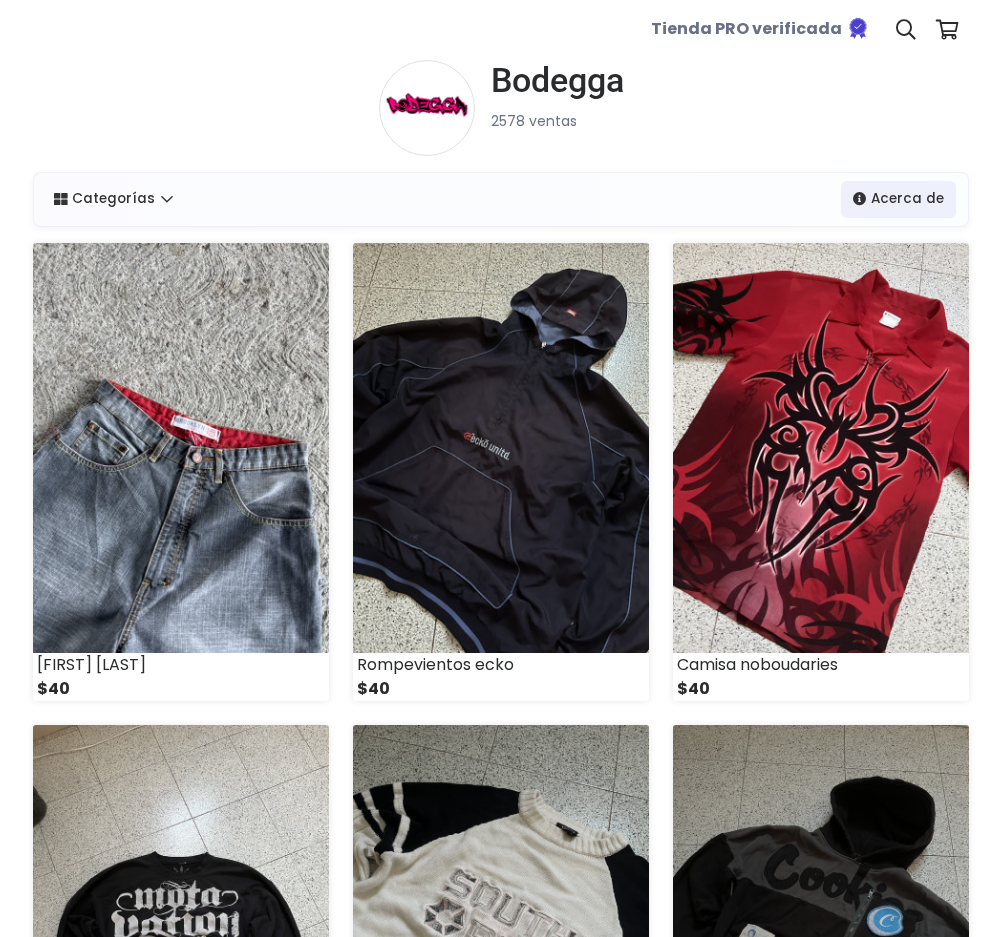 scroll, scrollTop: 0, scrollLeft: 0, axis: both 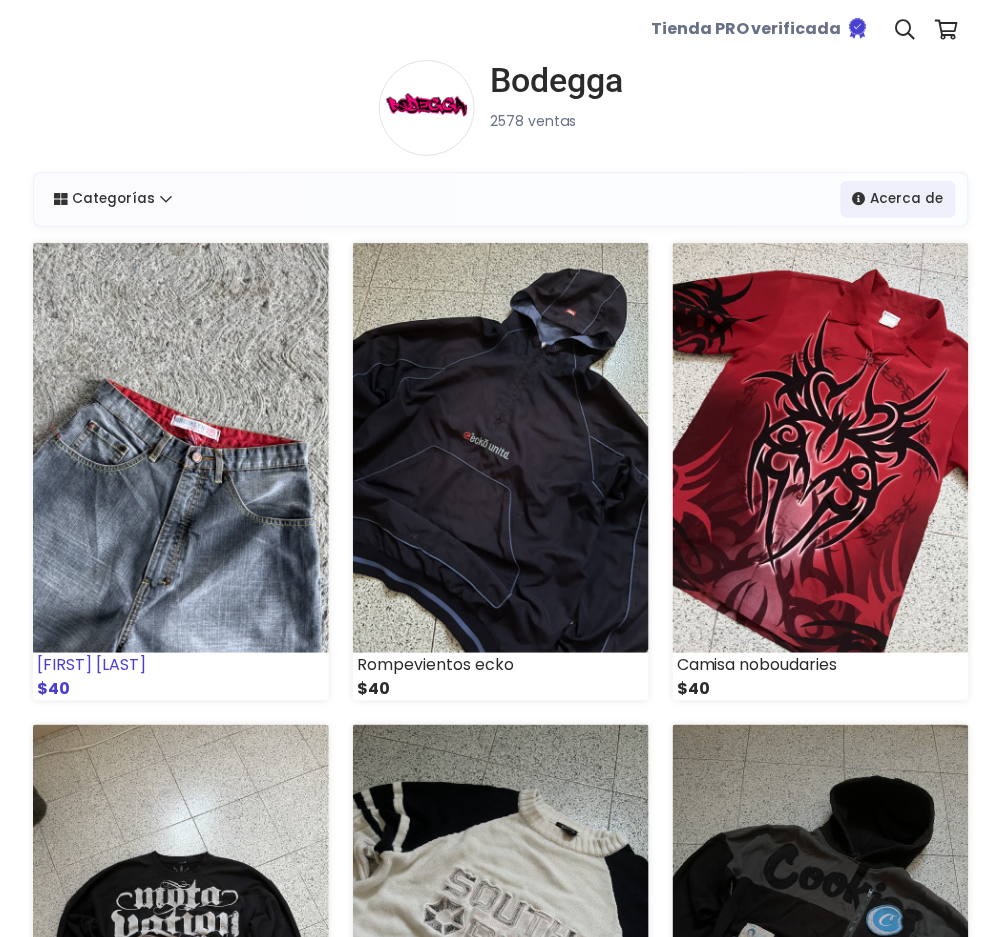 click at bounding box center (181, 448) 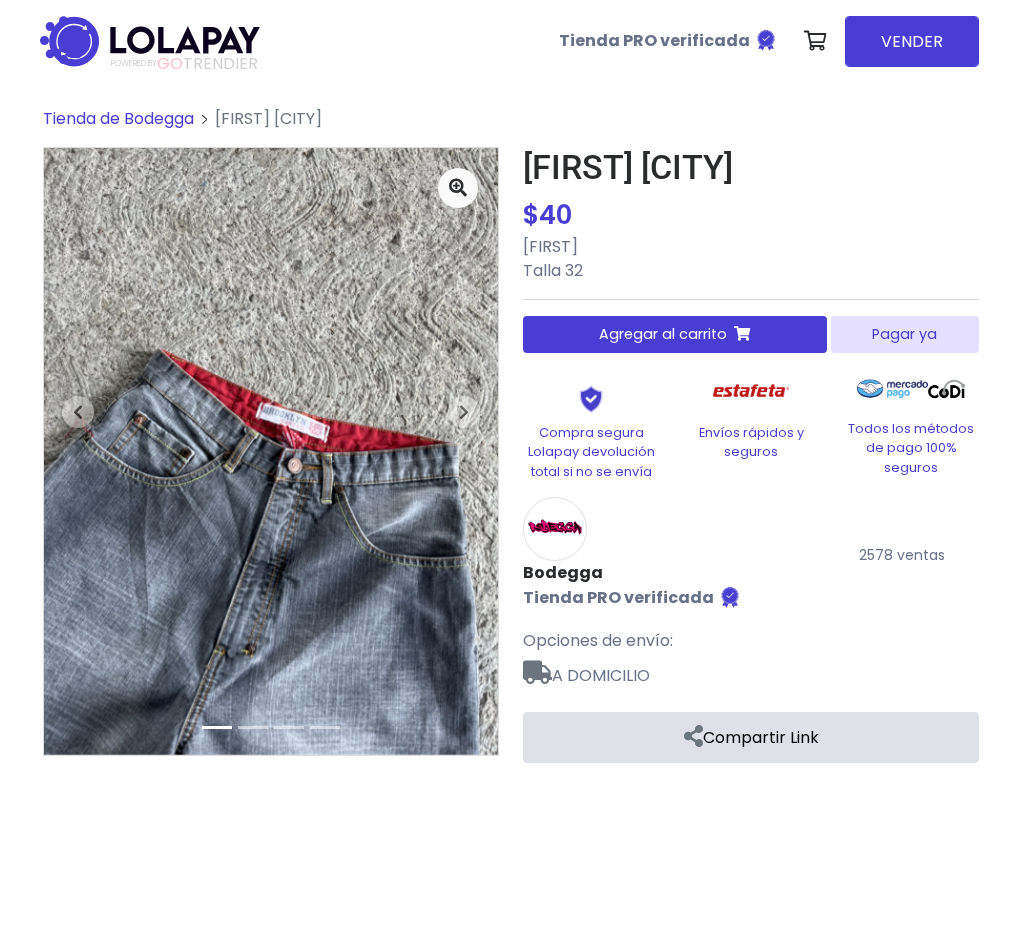scroll, scrollTop: 0, scrollLeft: 0, axis: both 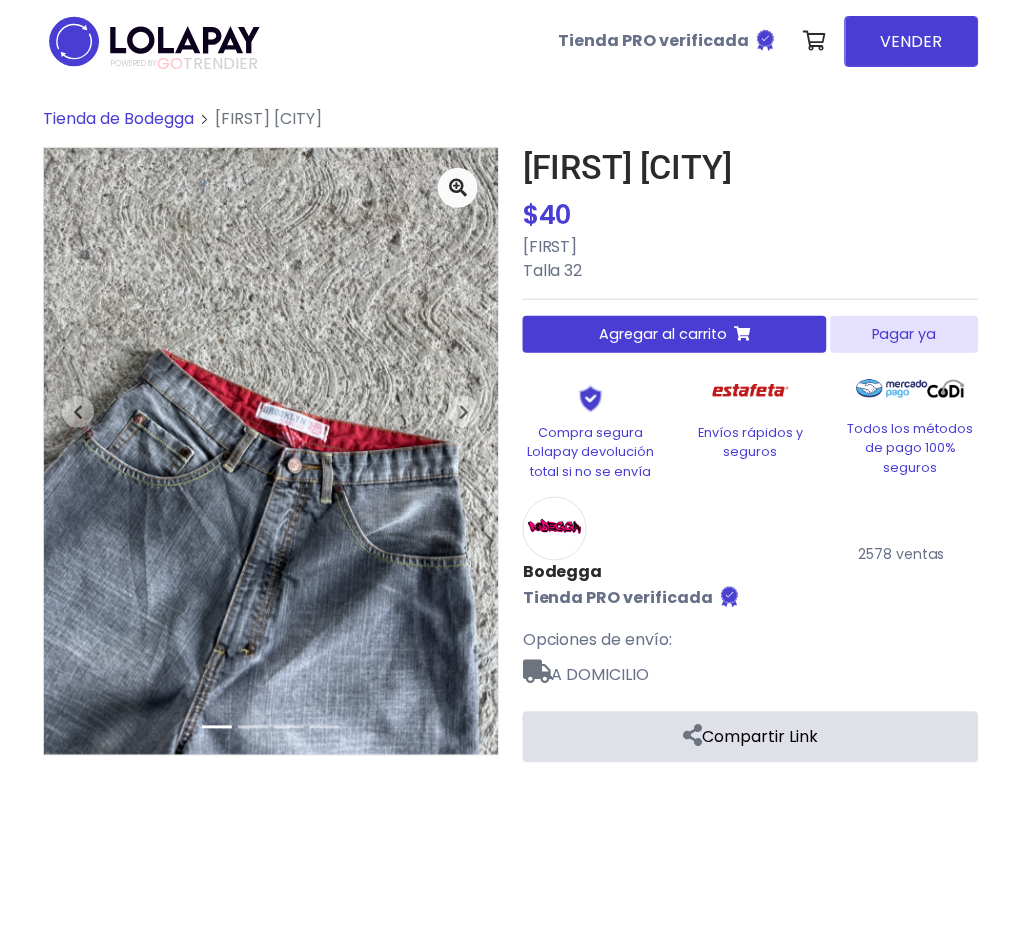 click on "Pagar ya" at bounding box center (905, 334) 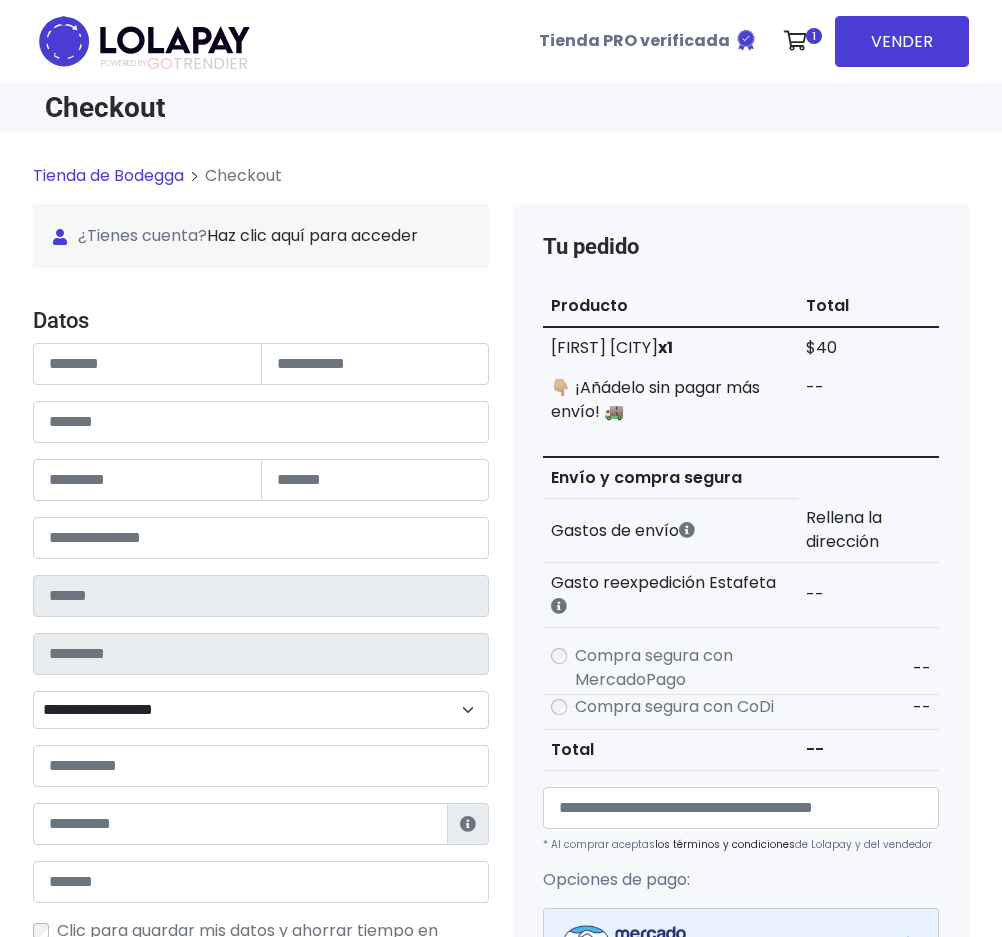 scroll, scrollTop: 0, scrollLeft: 0, axis: both 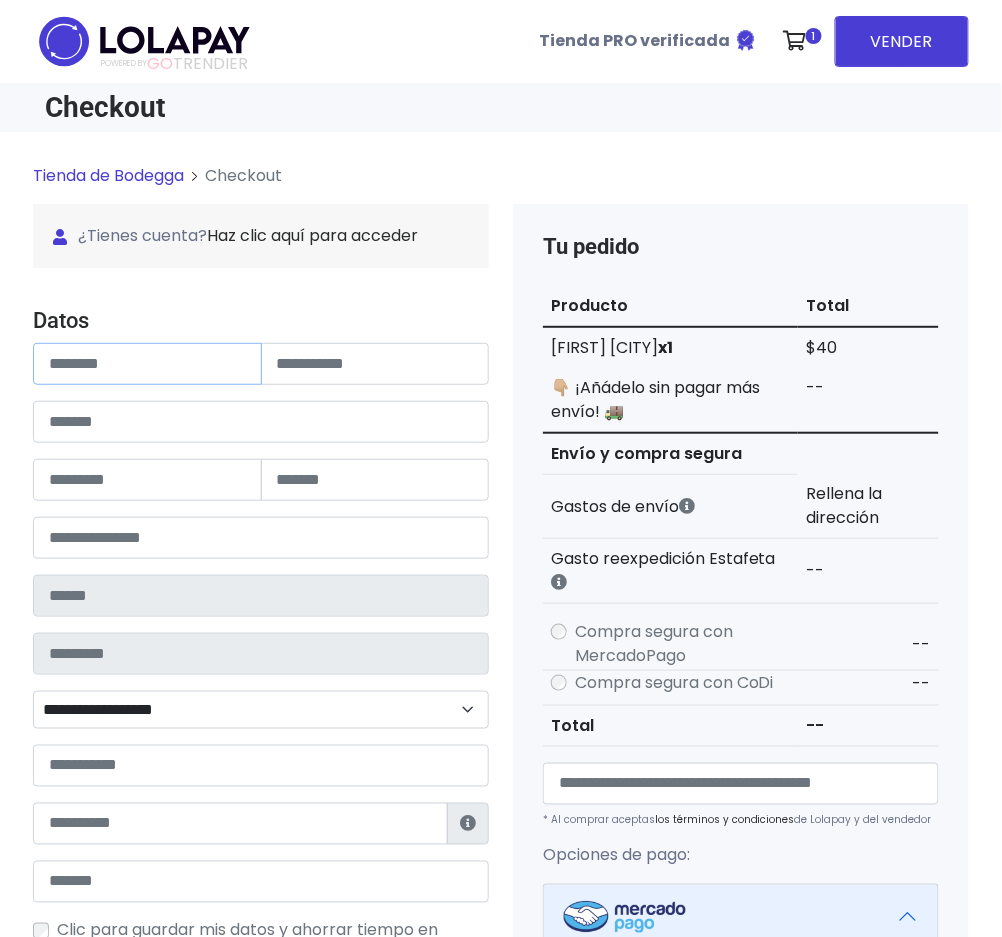 click at bounding box center [147, 364] 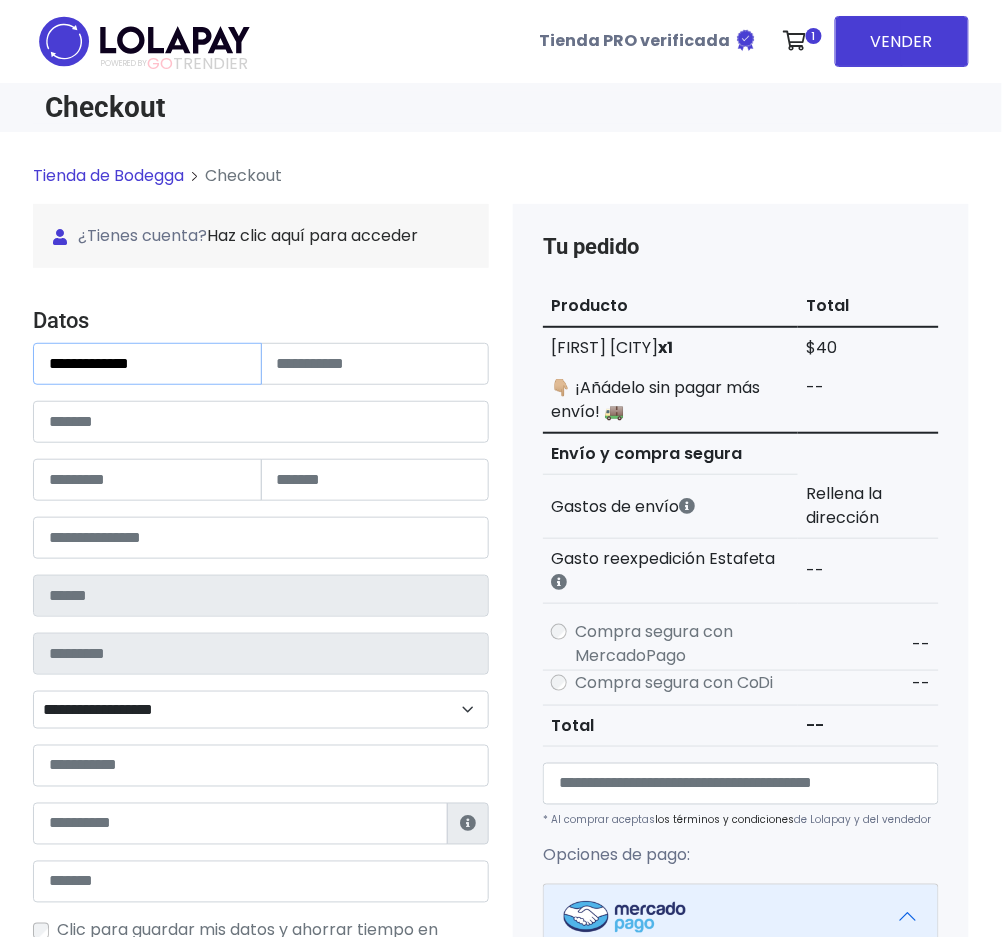 click on "**********" at bounding box center (147, 364) 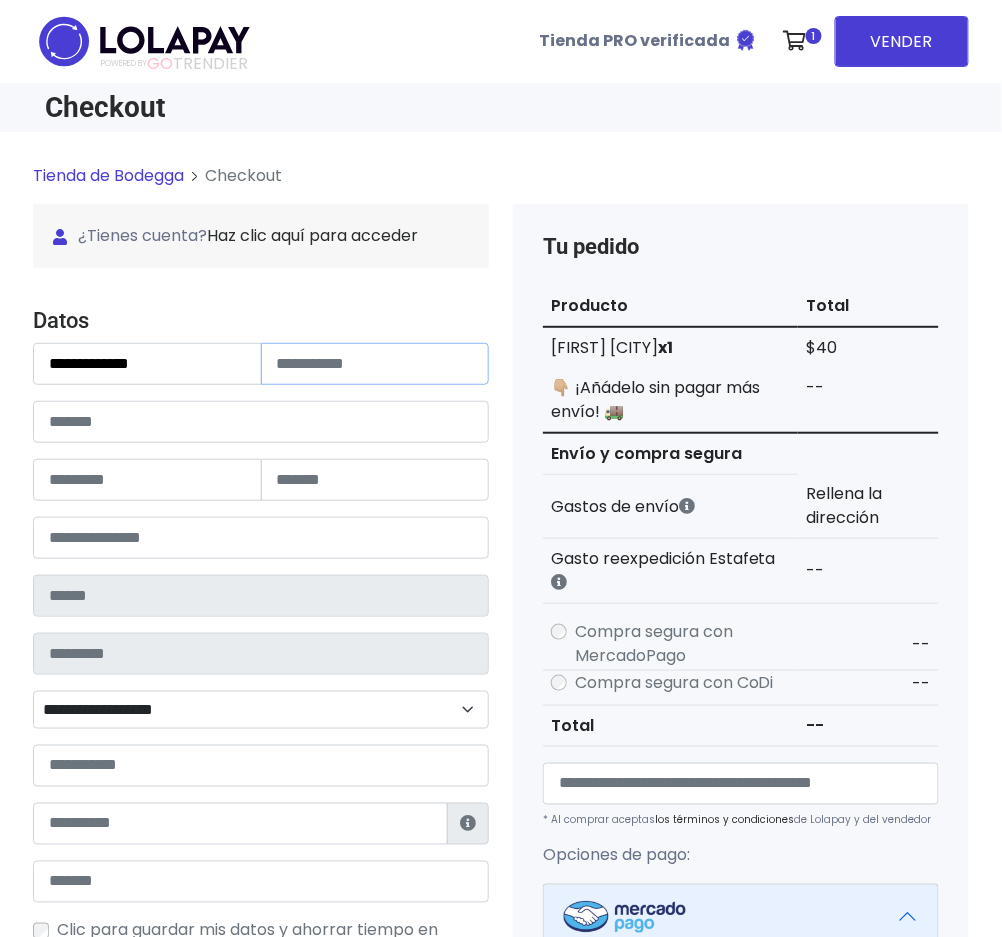 click at bounding box center (375, 364) 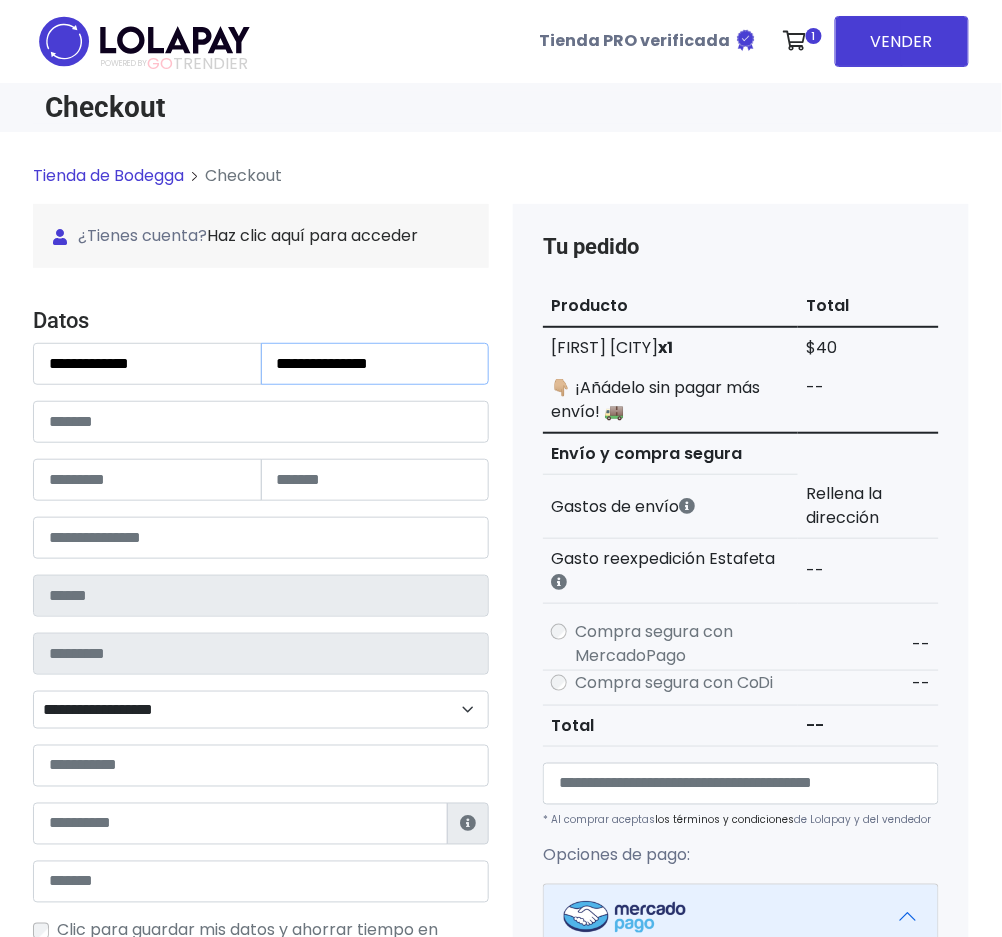 click on "**********" at bounding box center (375, 364) 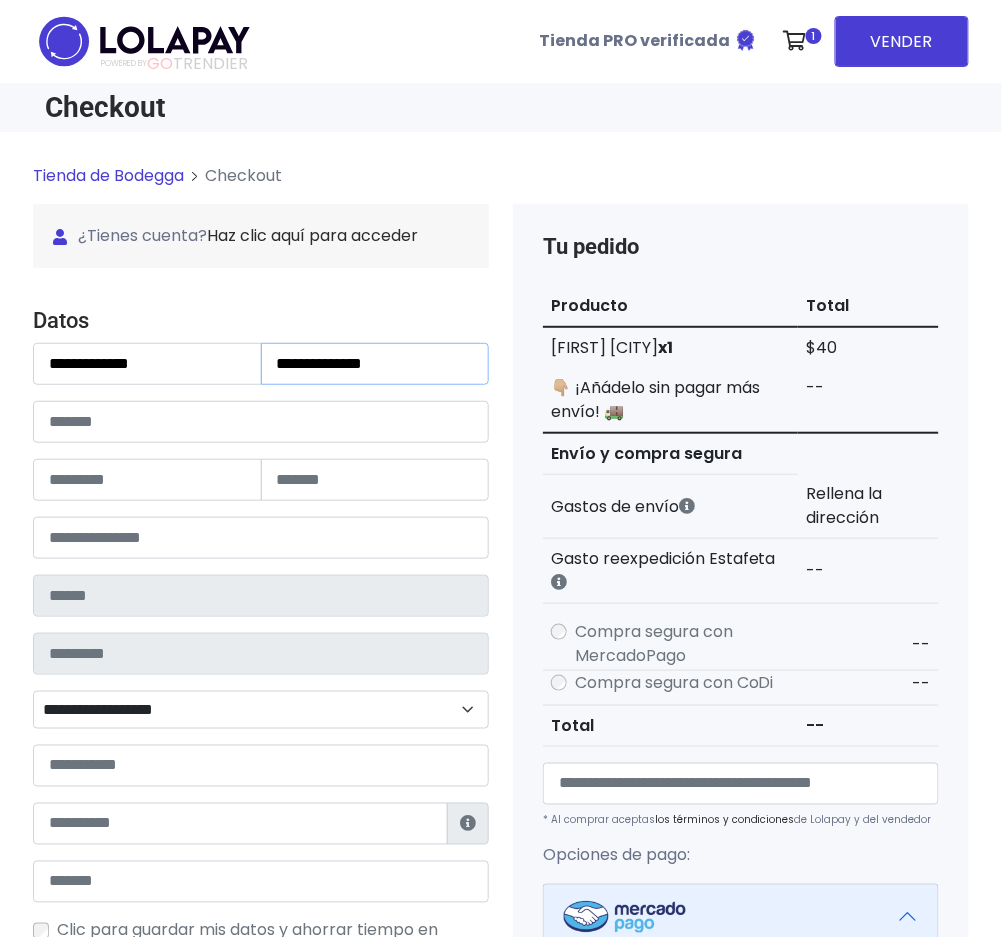 type on "**********" 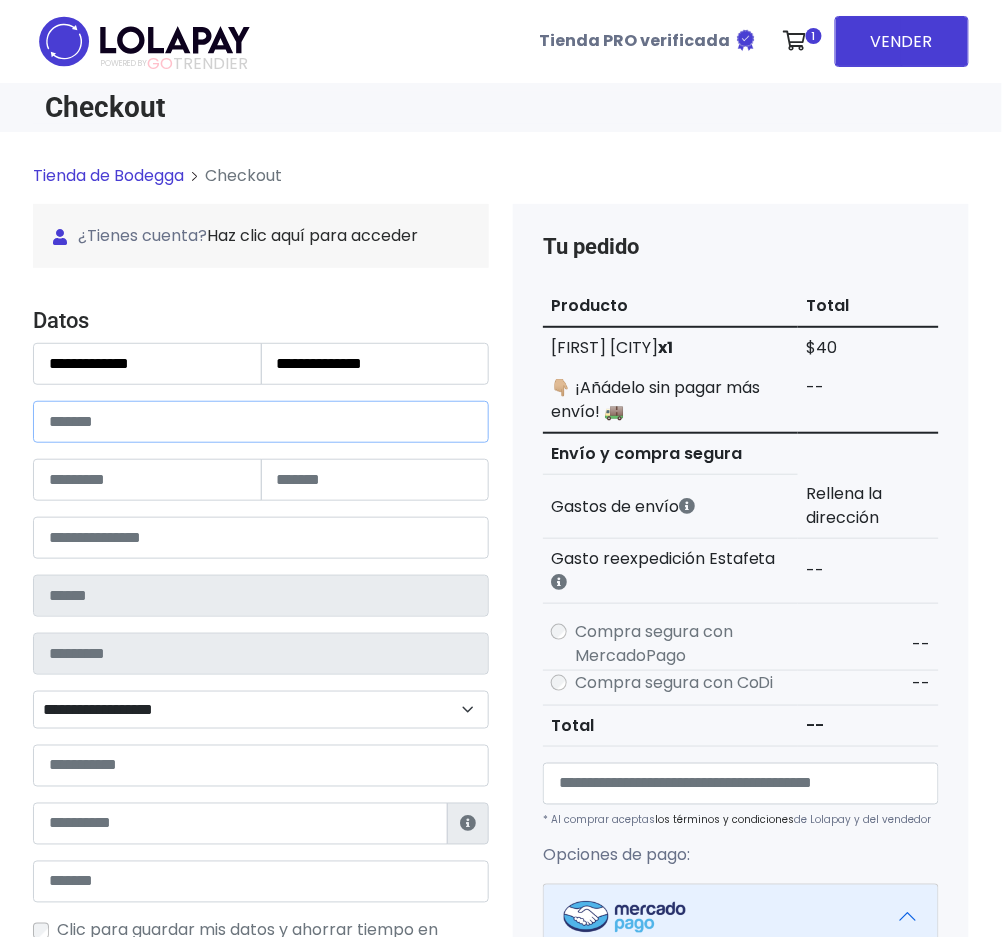 click at bounding box center [261, 422] 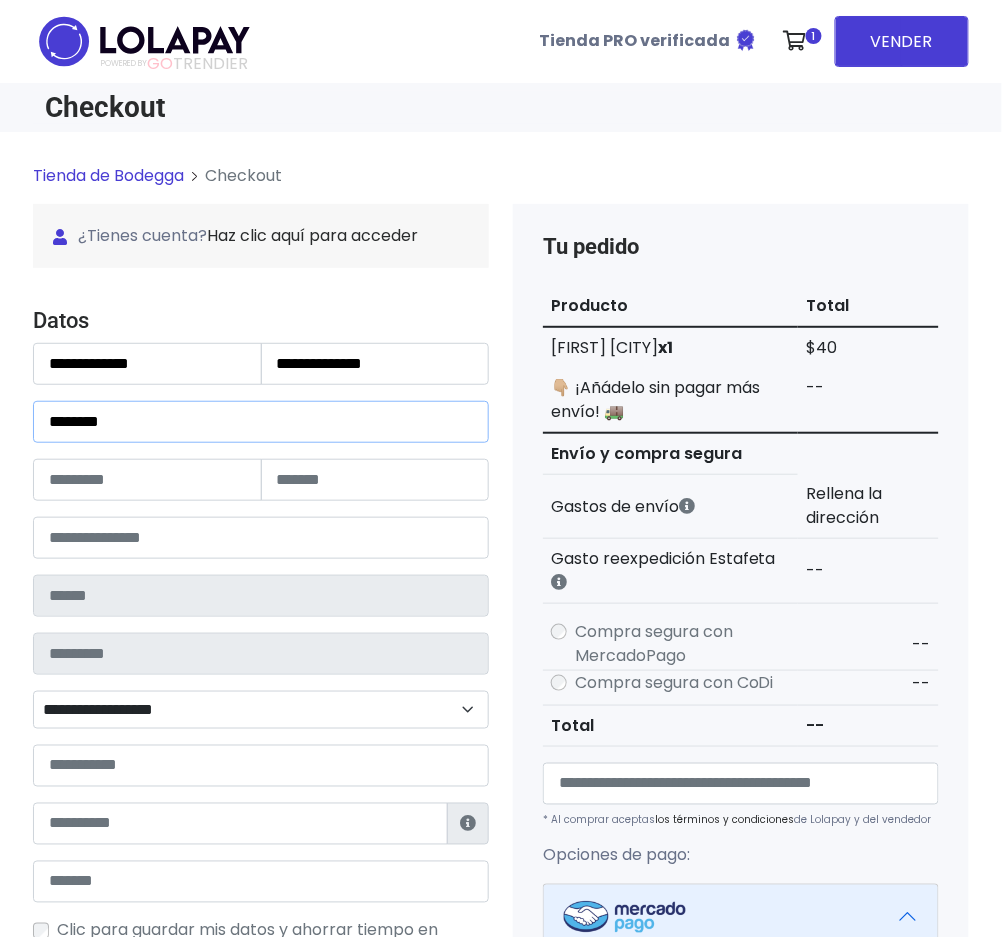type on "********" 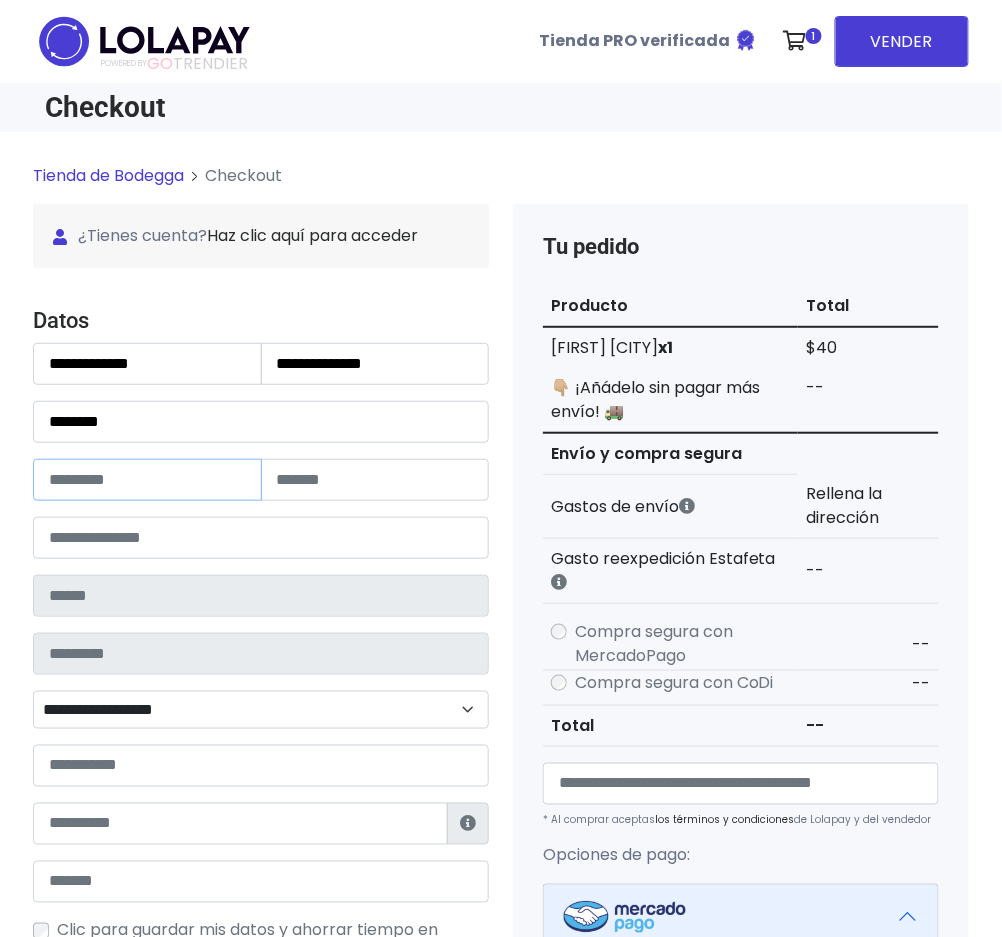 click at bounding box center [147, 480] 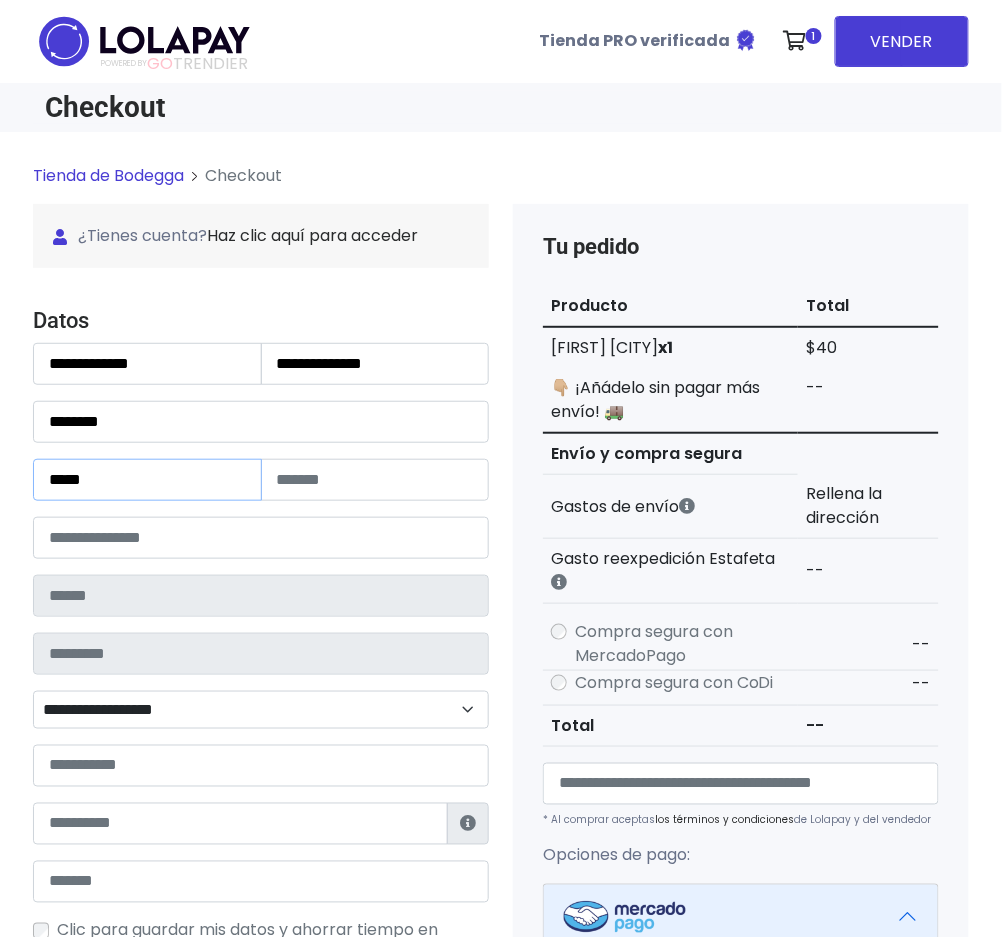 type on "*****" 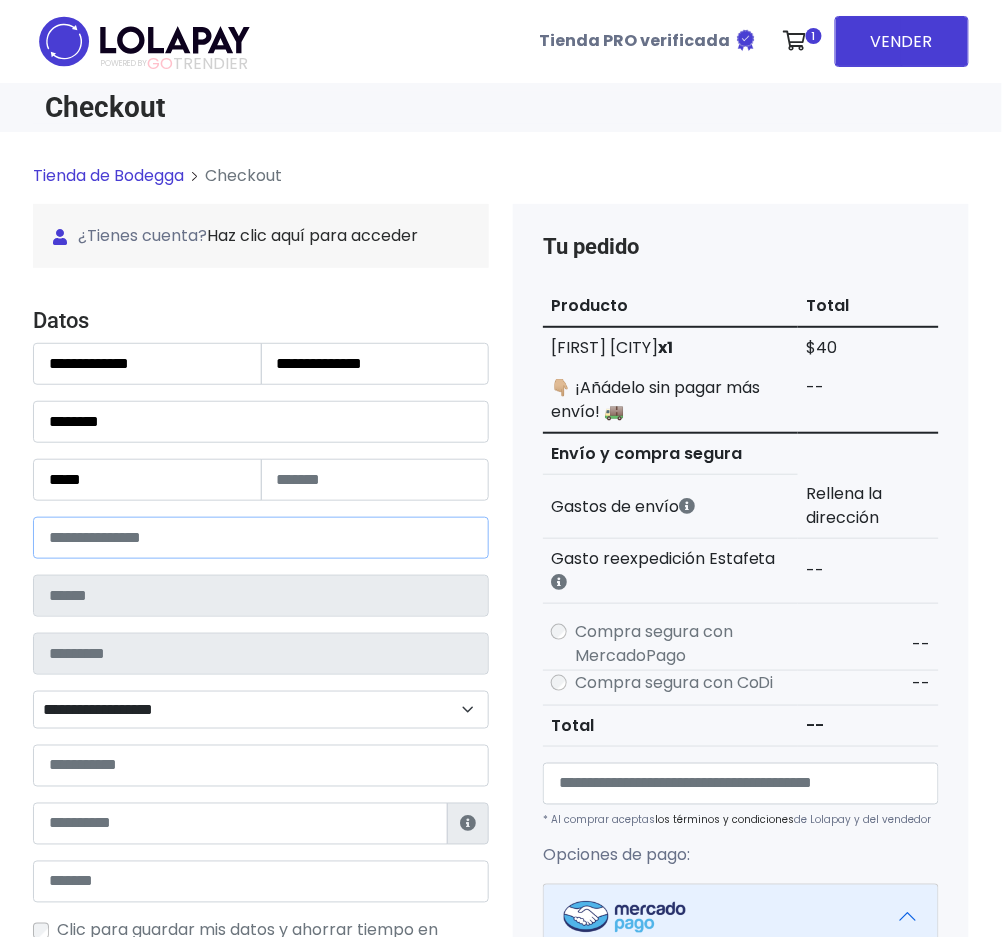 click at bounding box center [261, 538] 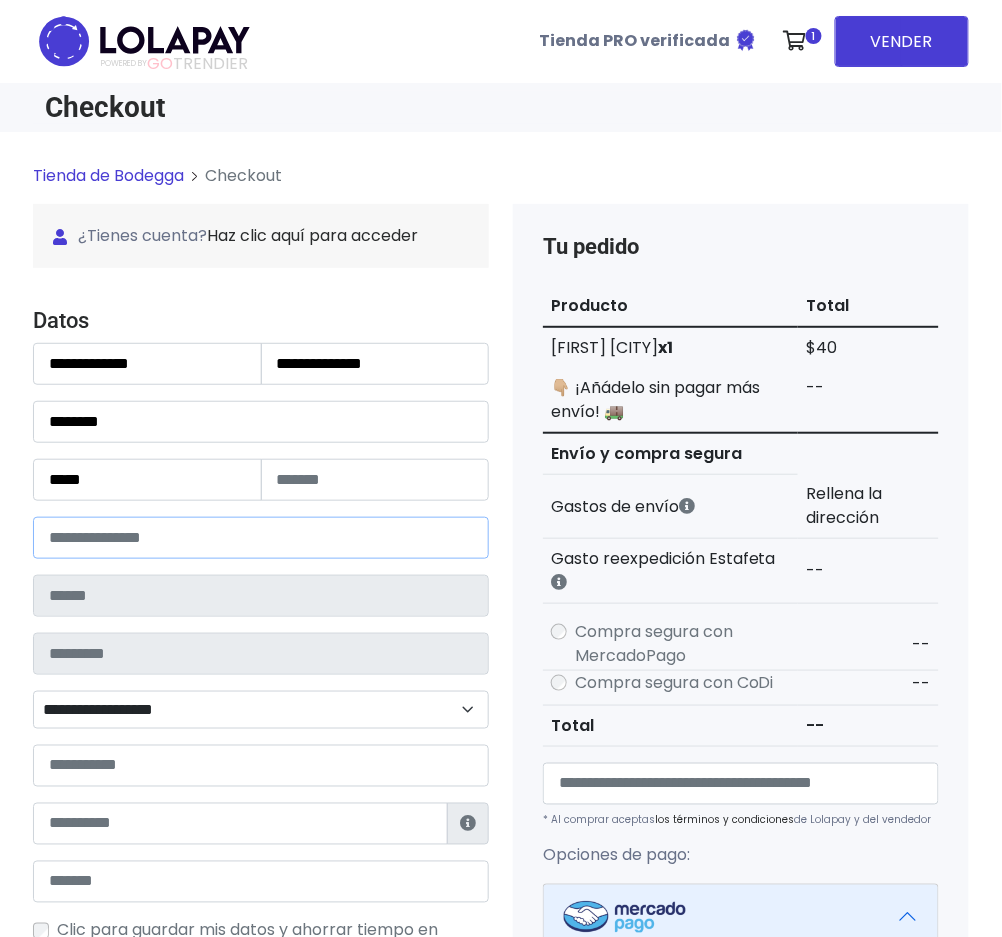 type on "**********" 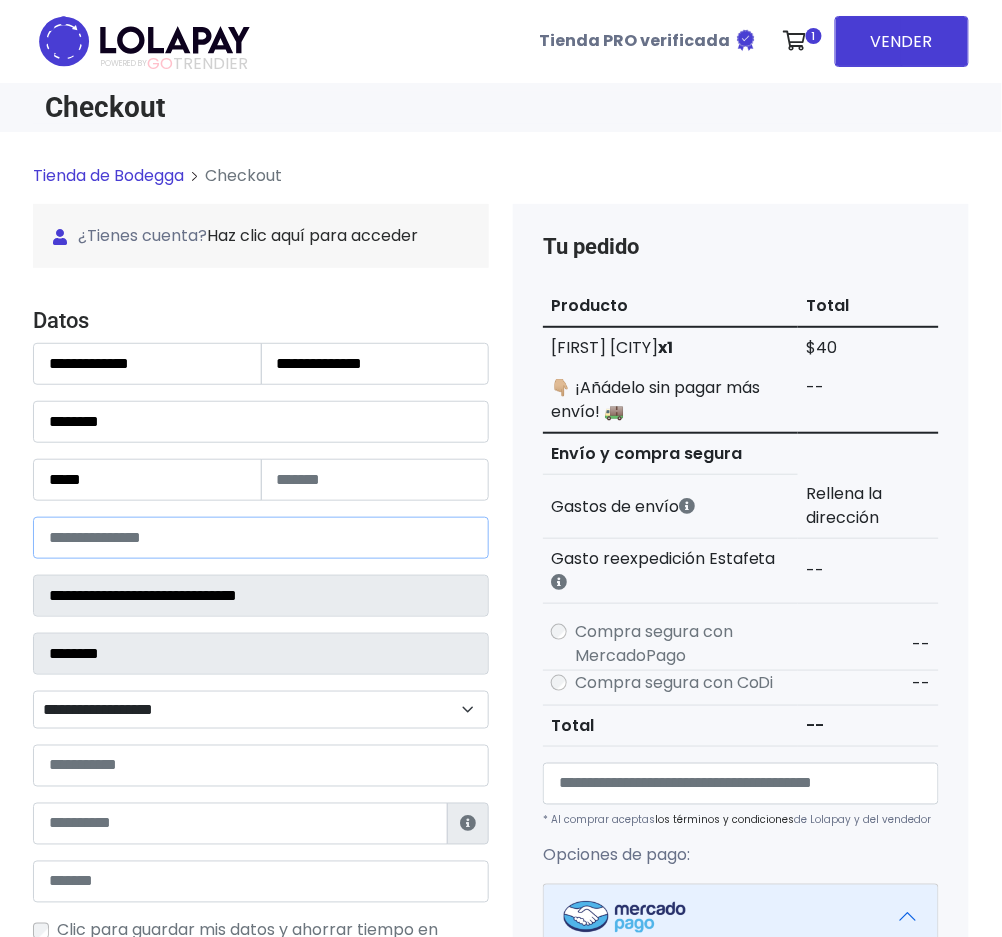 select 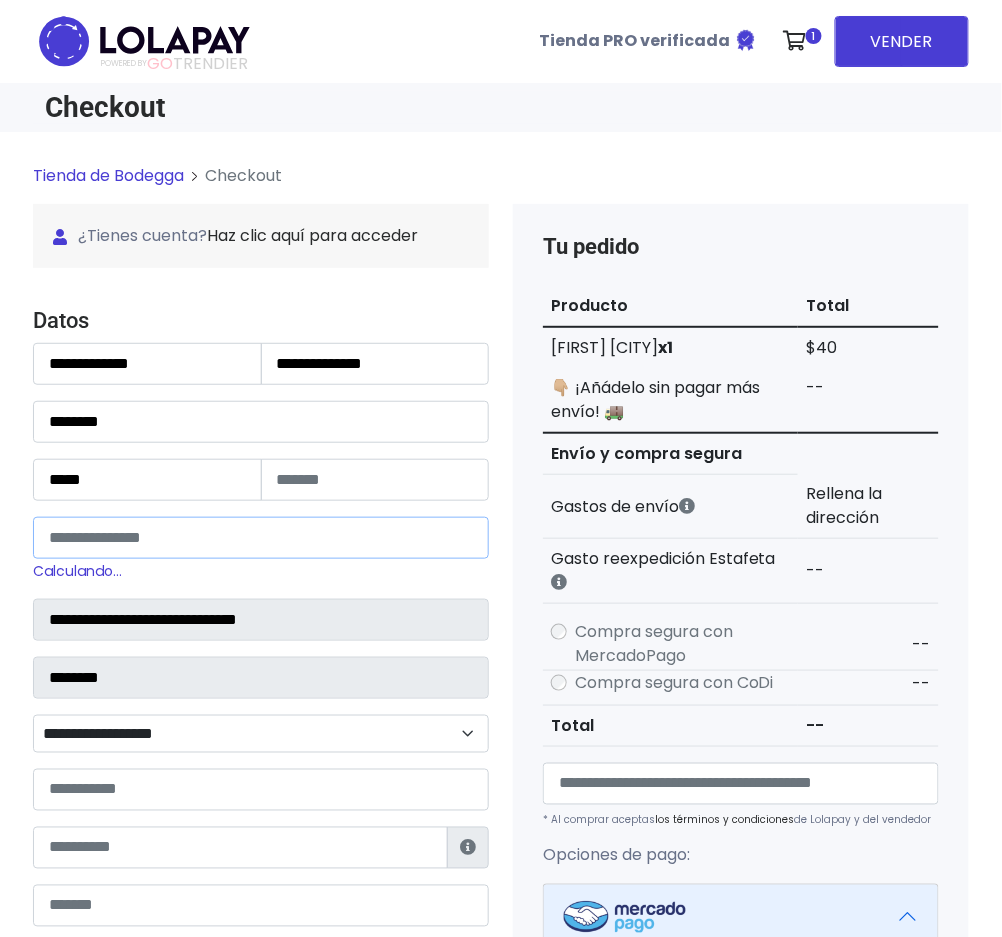 type on "*****" 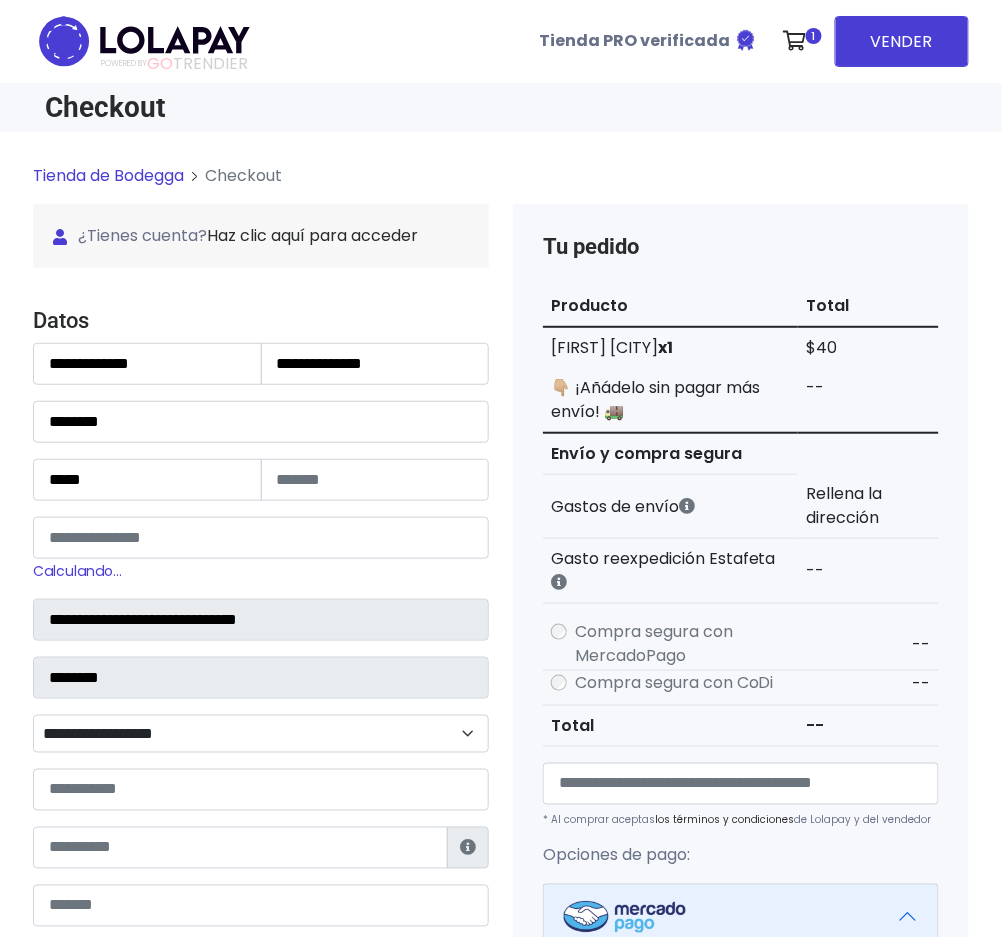 click on "Tienda de Bodegga
Checkout
¿Tienes cuenta?
Haz clic aquí para acceder
¿Olvidaste tu contraseña? Entrar Datos" at bounding box center [501, 908] 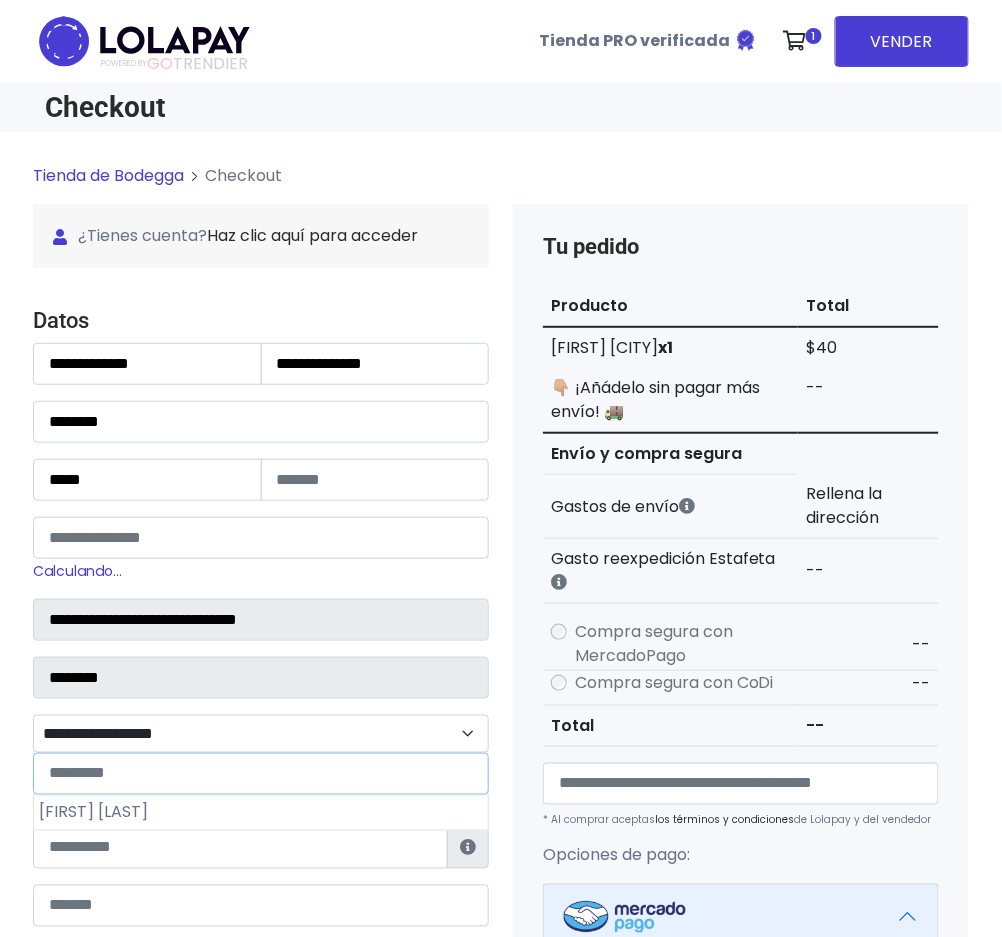 click on "**********" at bounding box center (261, 734) 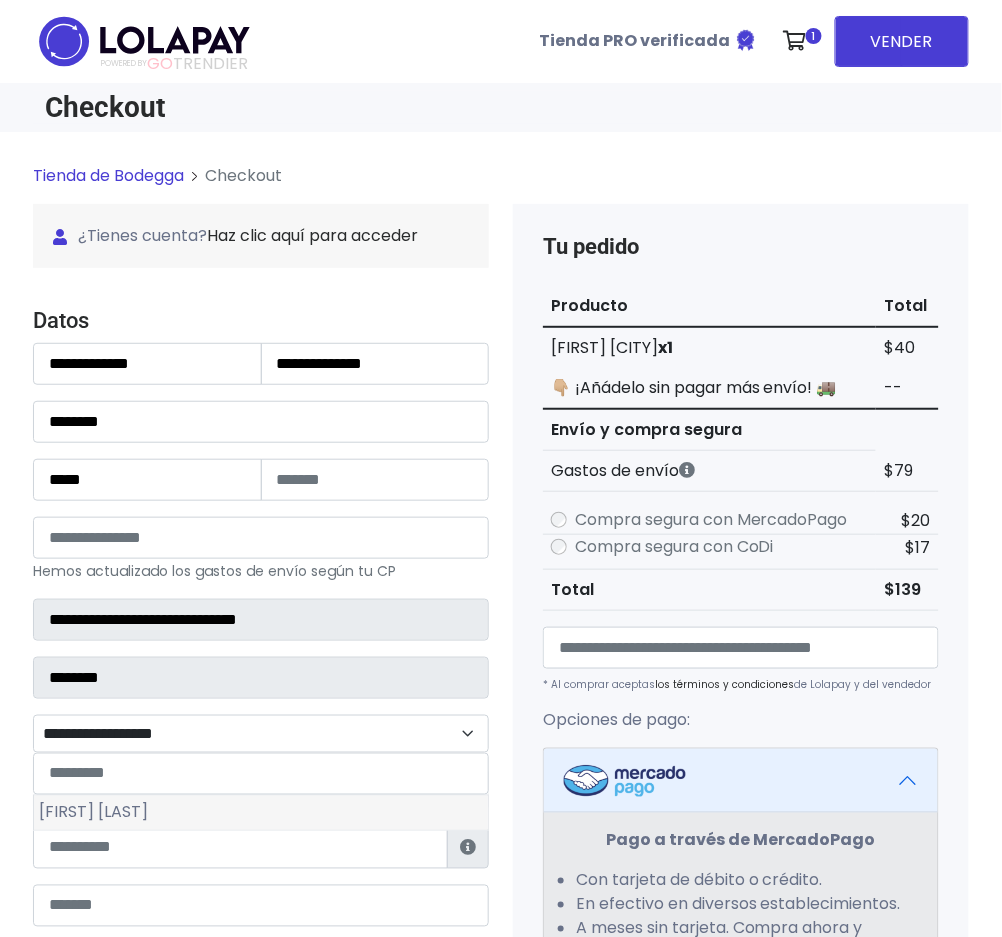 click on "Candido Aguilar" at bounding box center [261, 813] 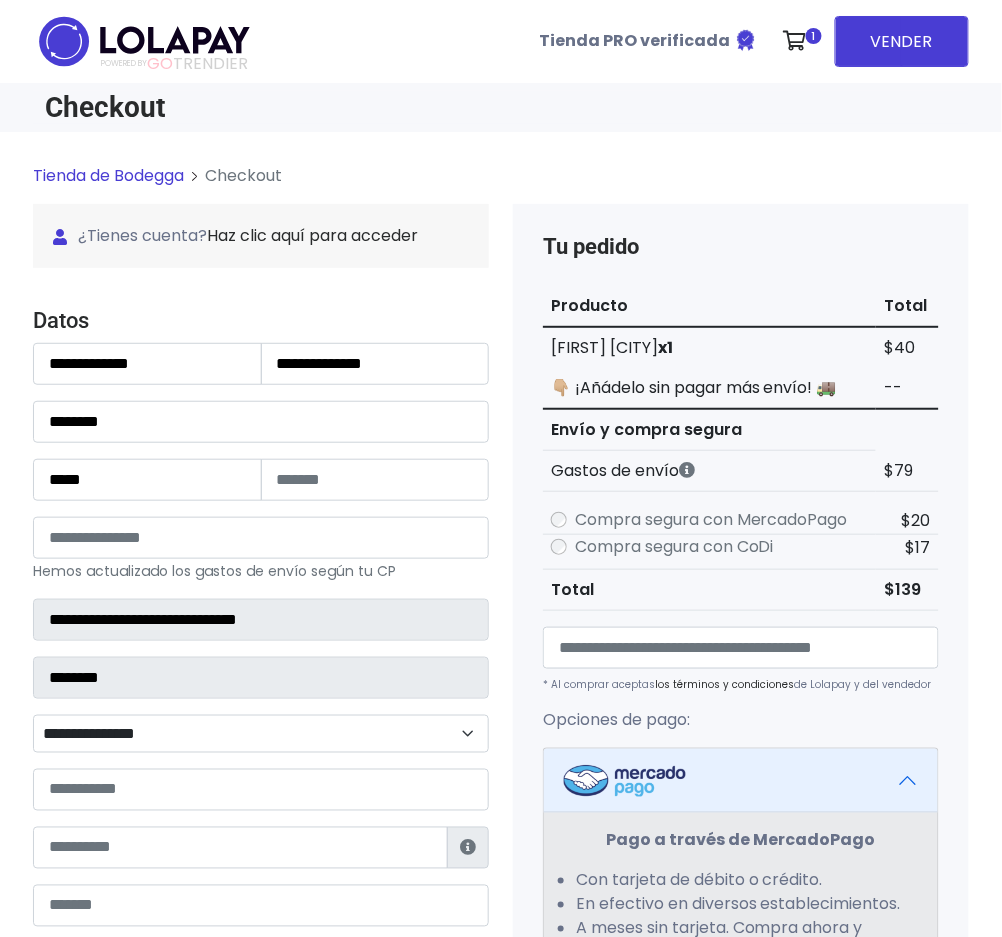 click on "**********" at bounding box center [261, 677] 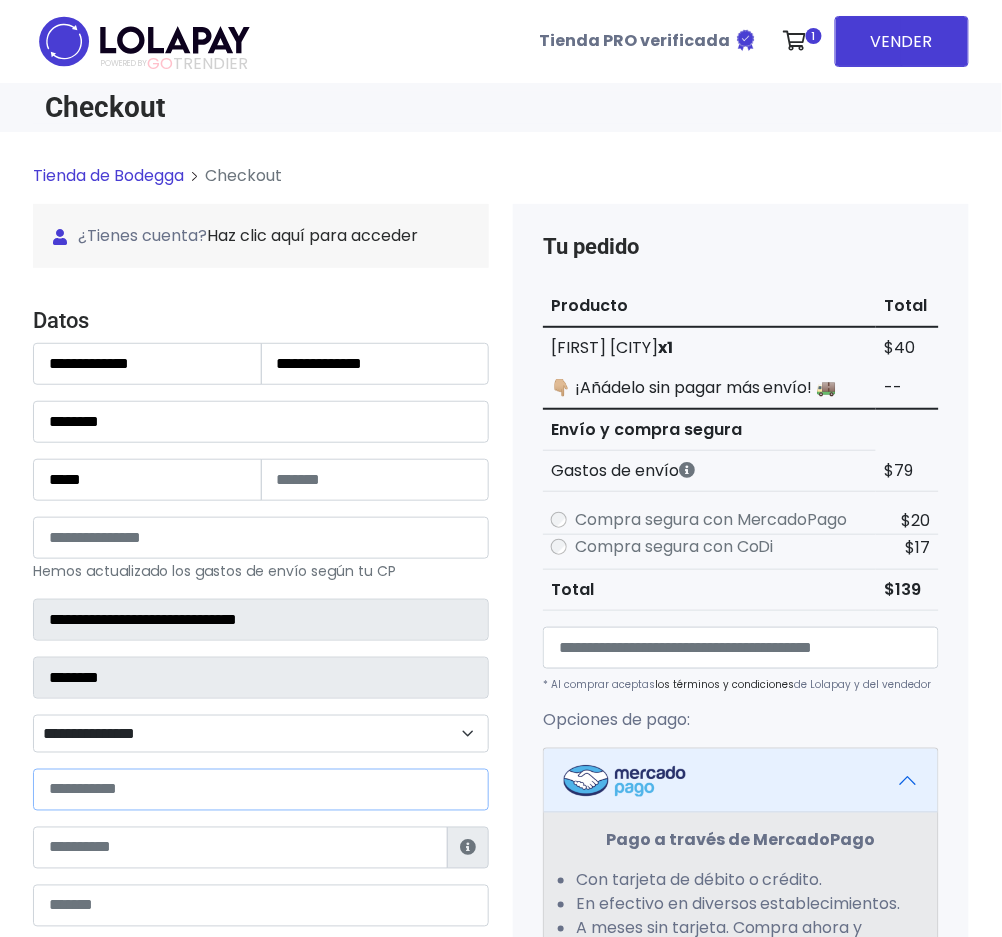 click at bounding box center (261, 790) 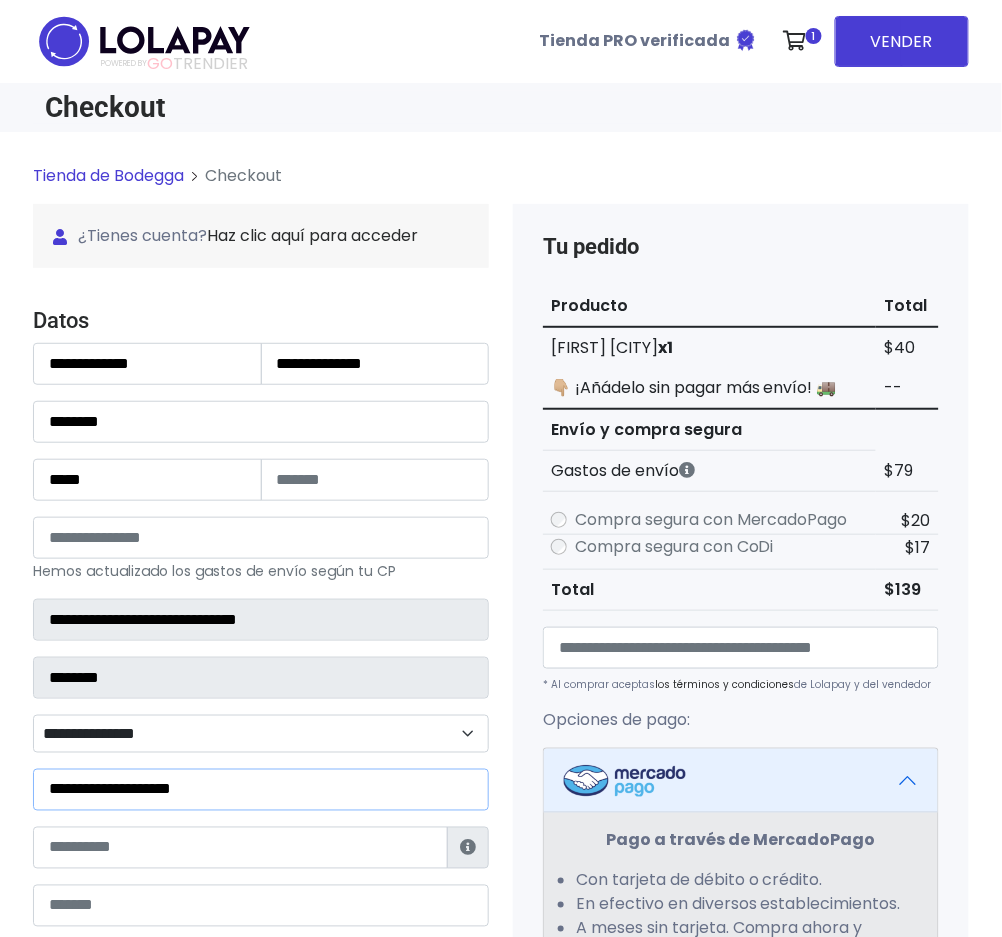 type on "**********" 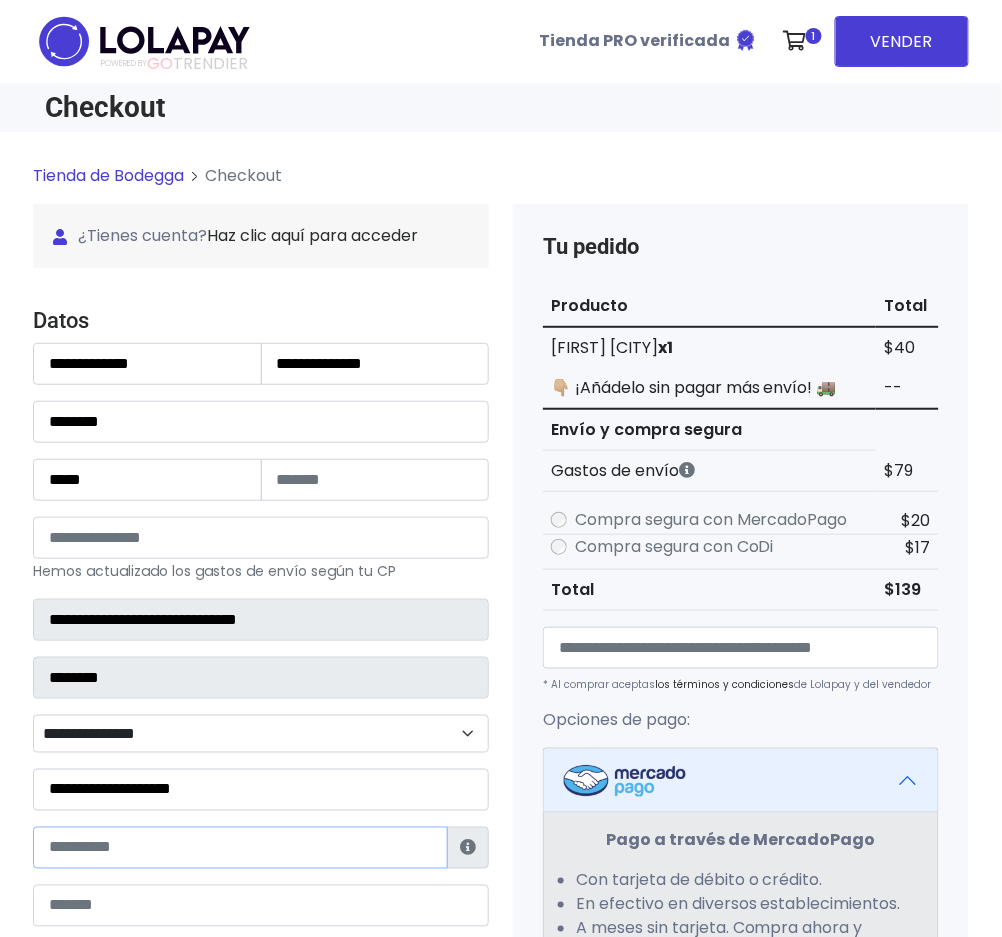 click at bounding box center (240, 848) 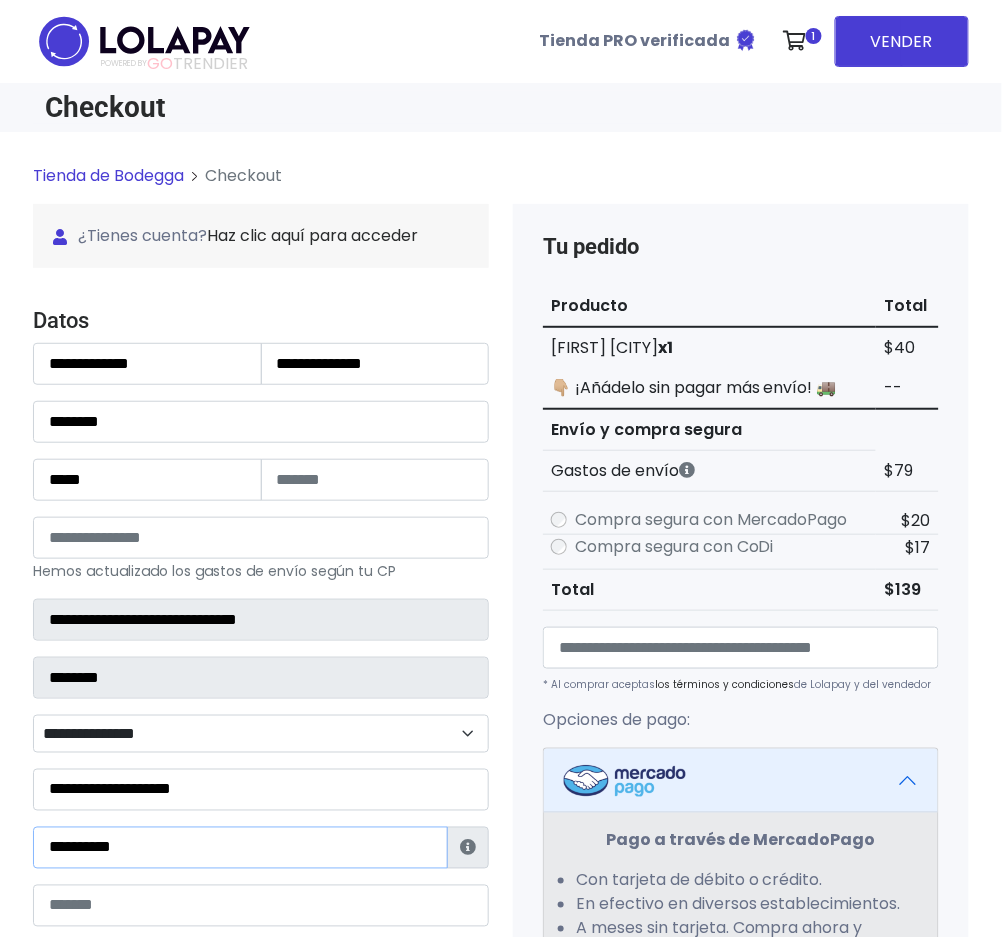 type on "**********" 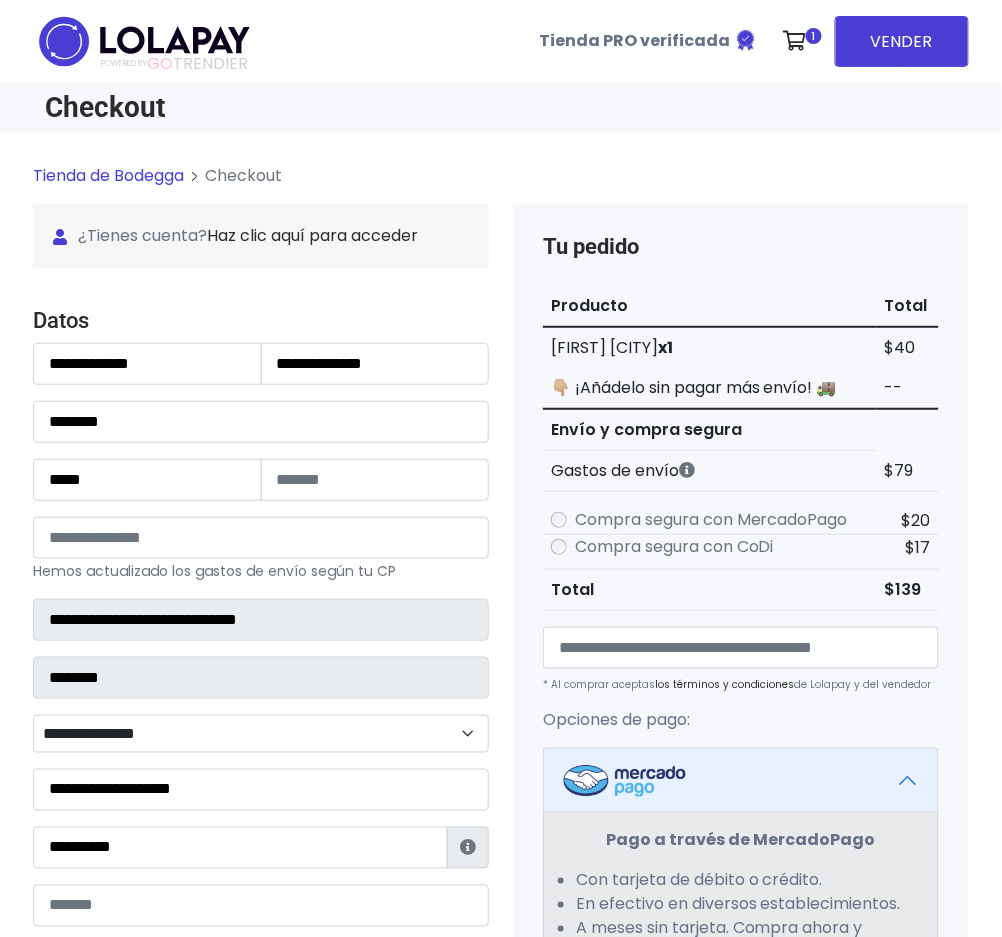 click at bounding box center (261, 906) 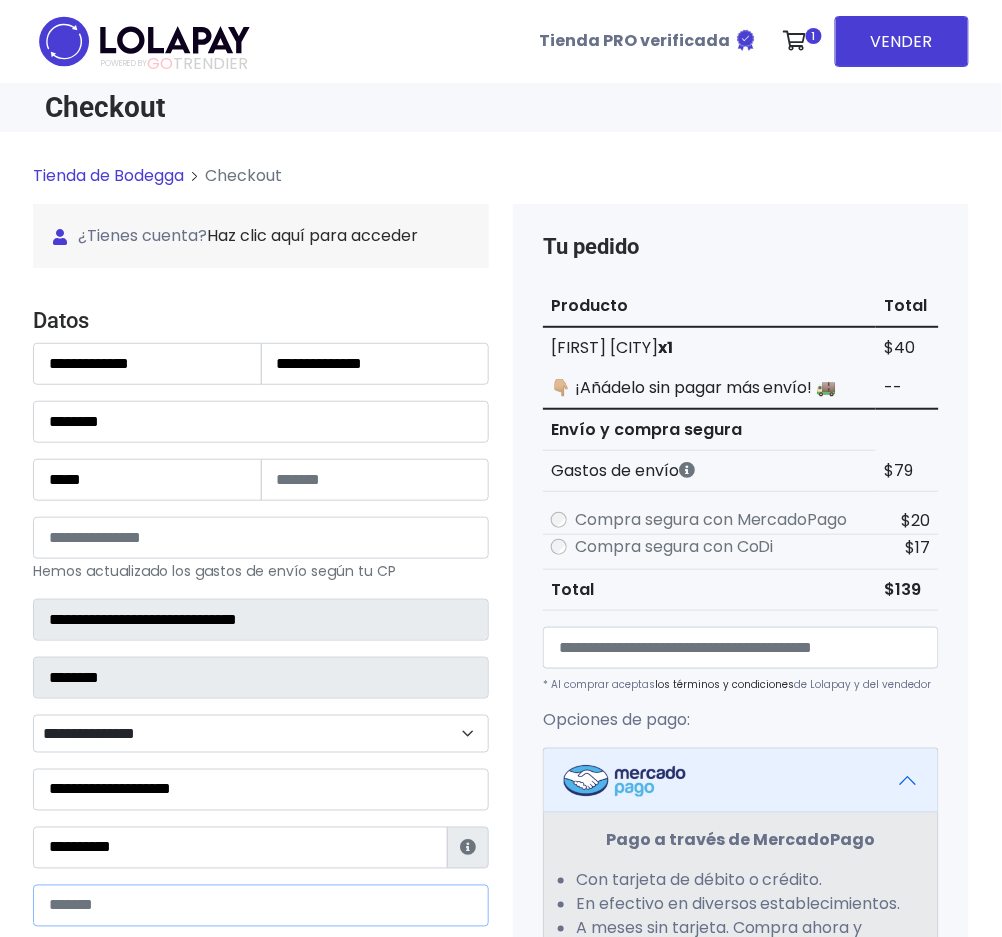 click at bounding box center (261, 906) 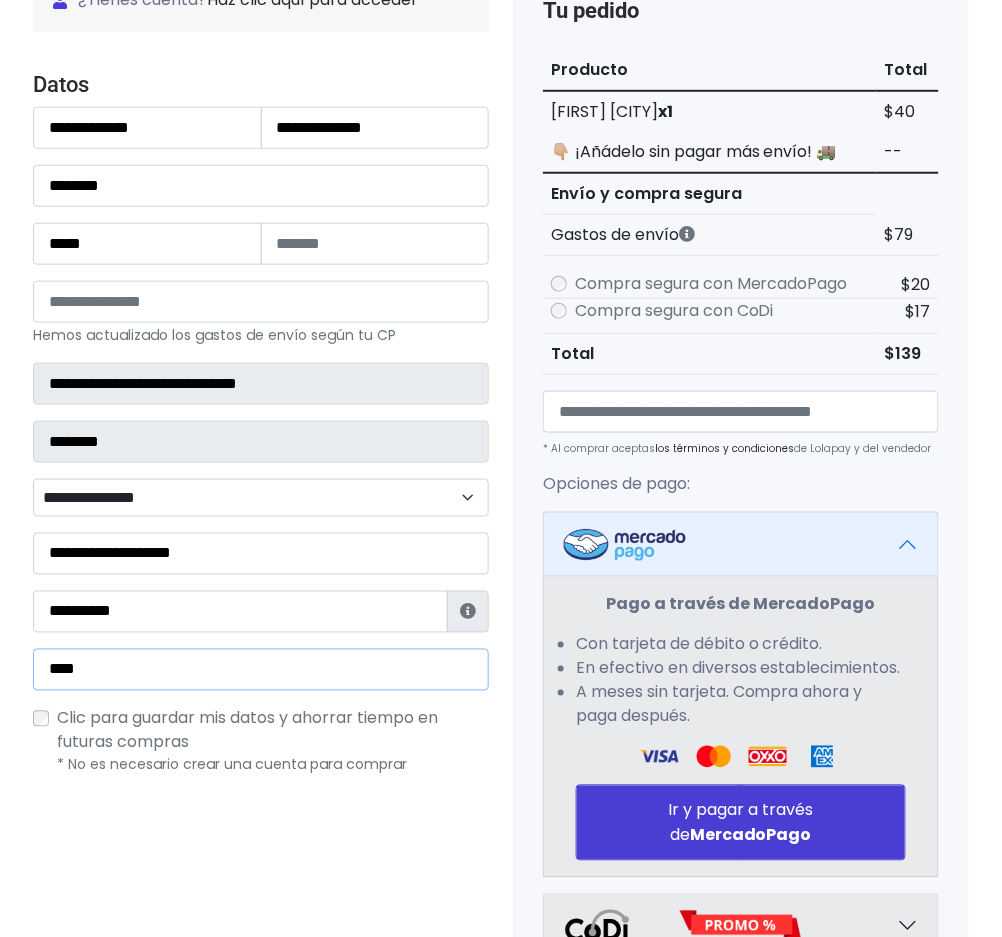 scroll, scrollTop: 400, scrollLeft: 0, axis: vertical 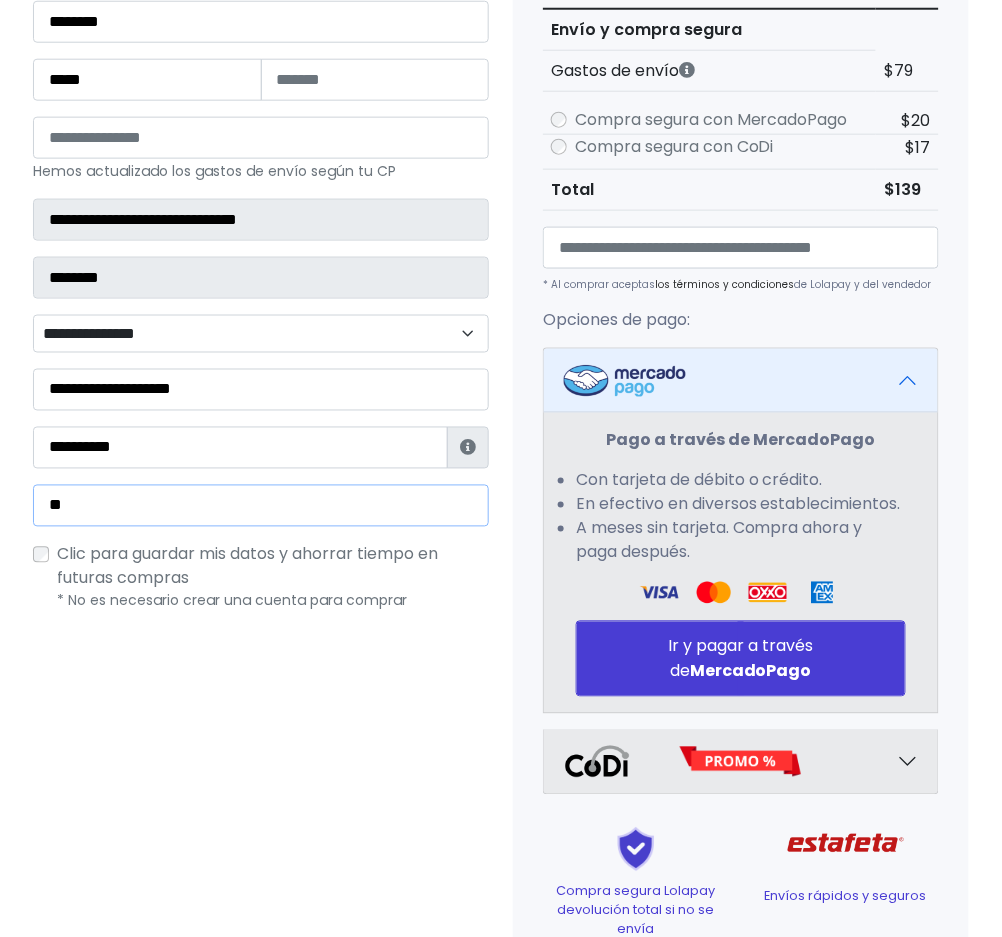 type on "**********" 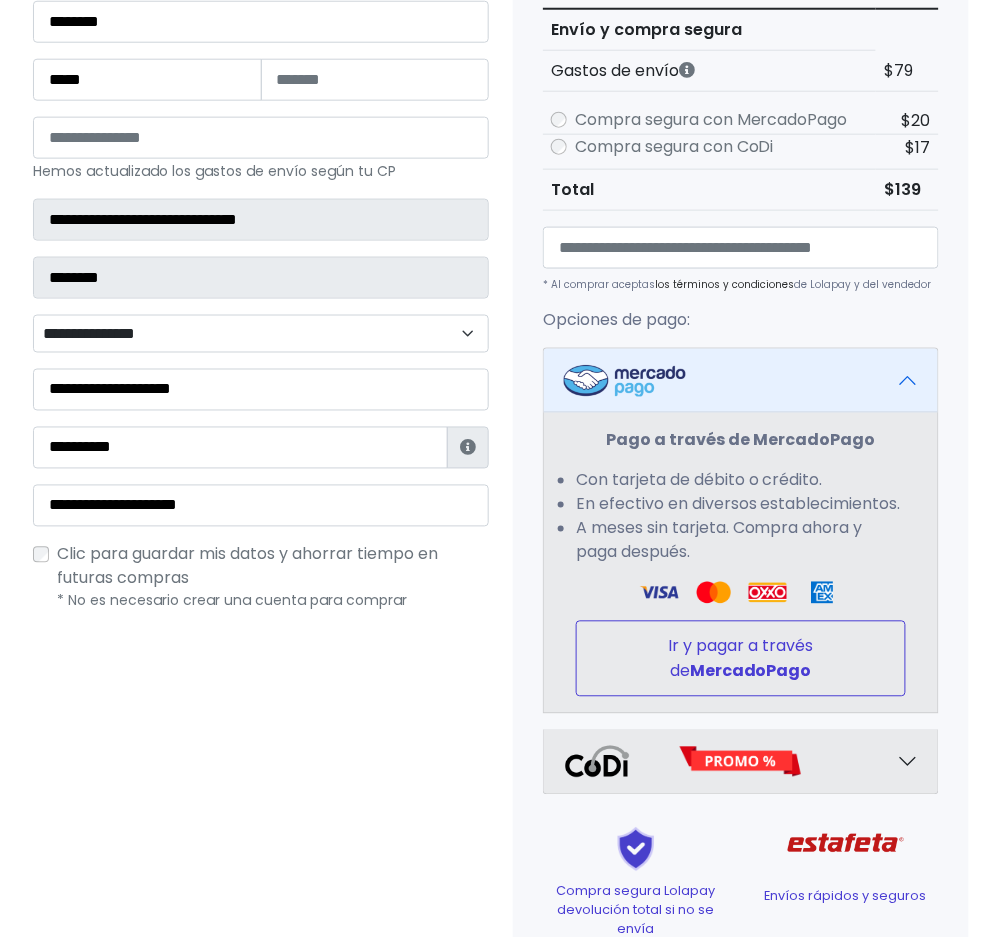 click on "Ir y pagar a través de  MercadoPago" at bounding box center (741, 659) 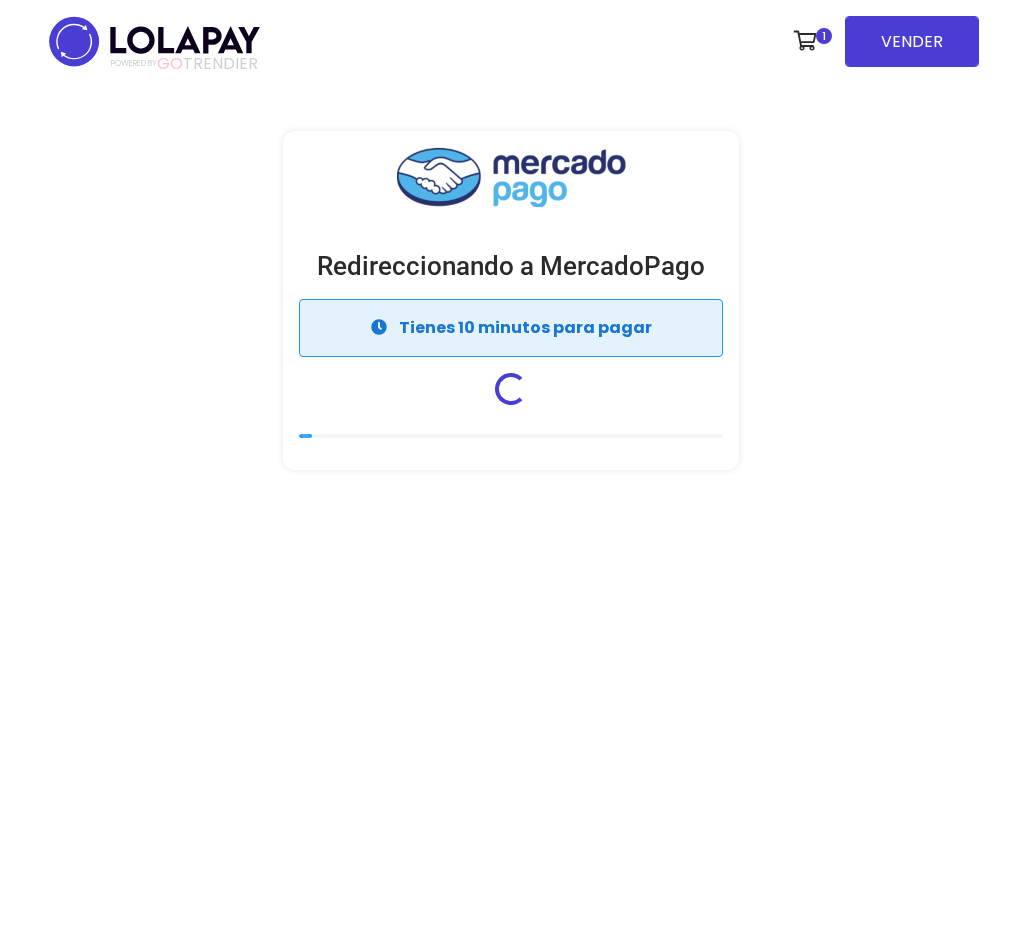 scroll, scrollTop: 0, scrollLeft: 0, axis: both 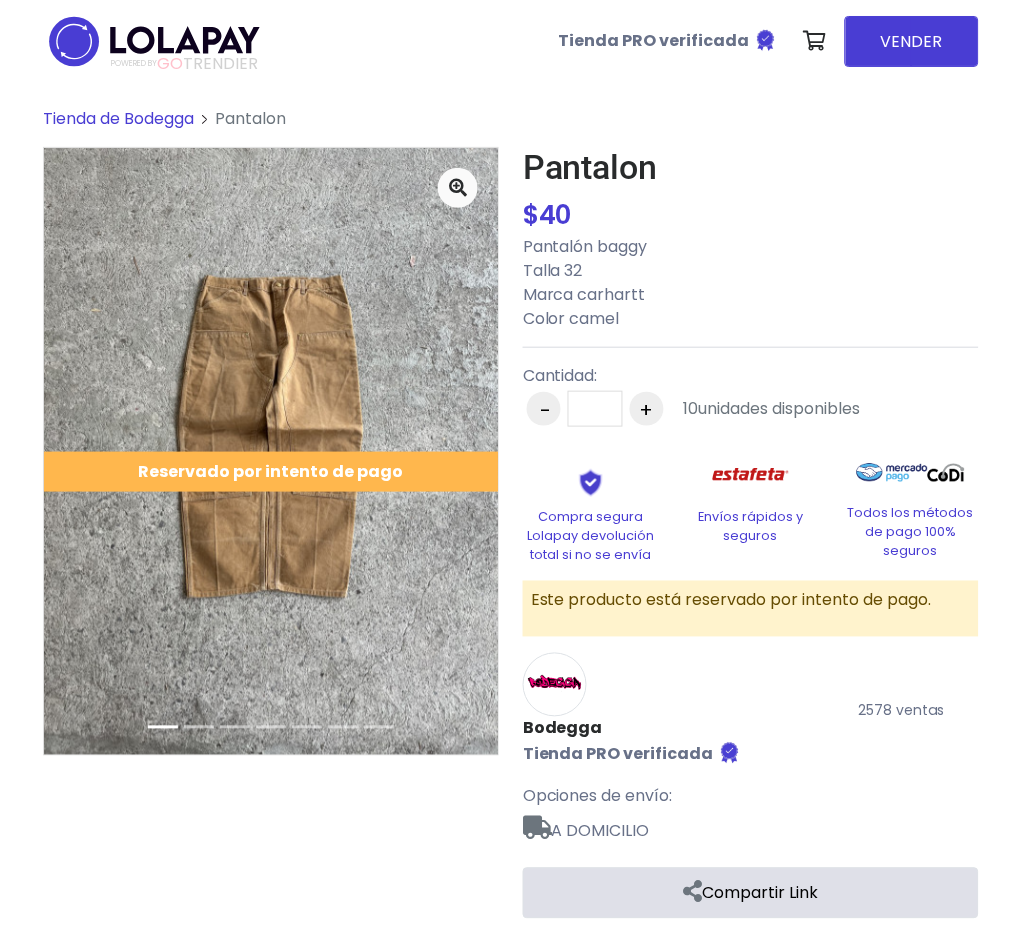 click on "Tienda de Bodegga" at bounding box center (118, 118) 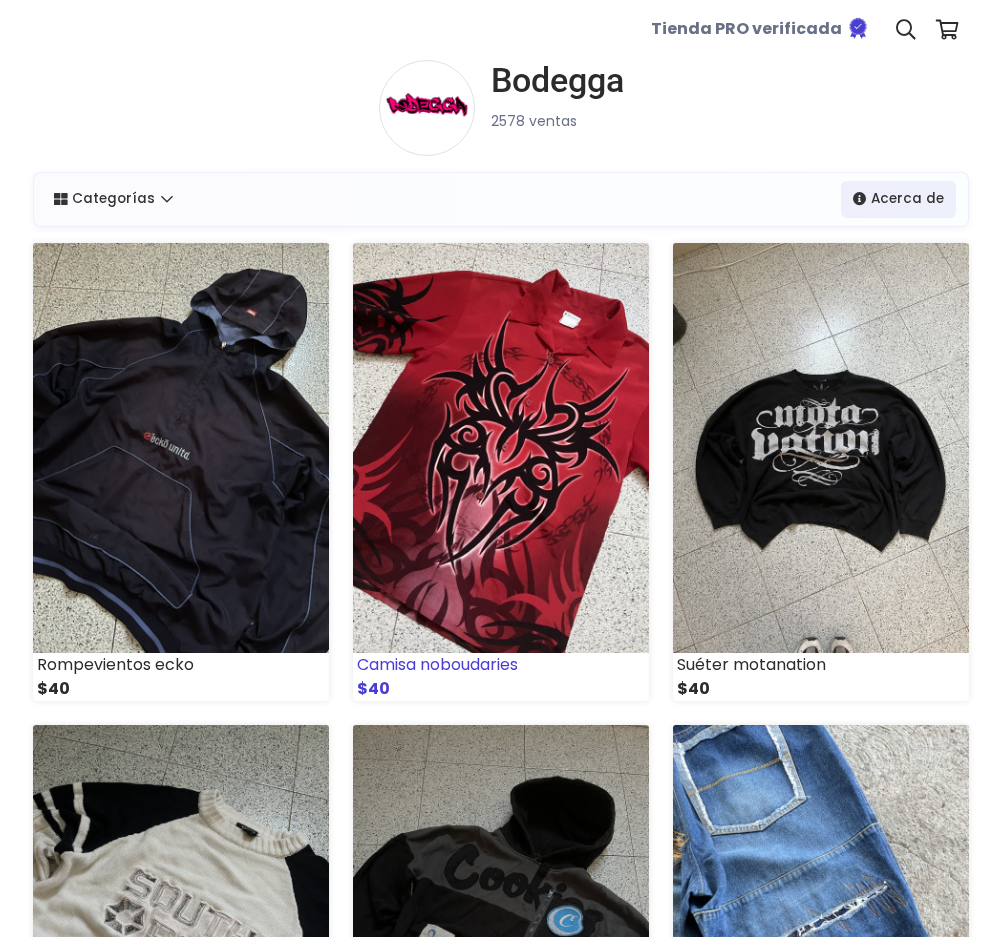 scroll, scrollTop: 0, scrollLeft: 0, axis: both 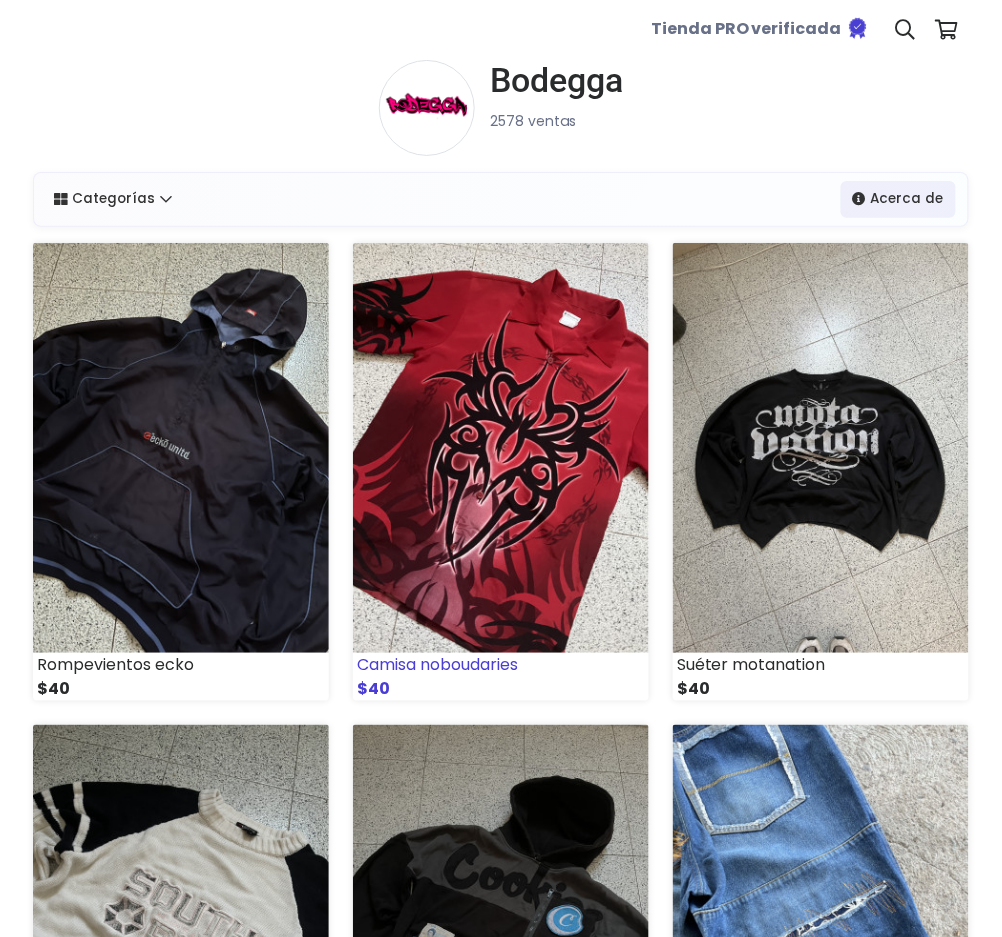 click at bounding box center (501, 448) 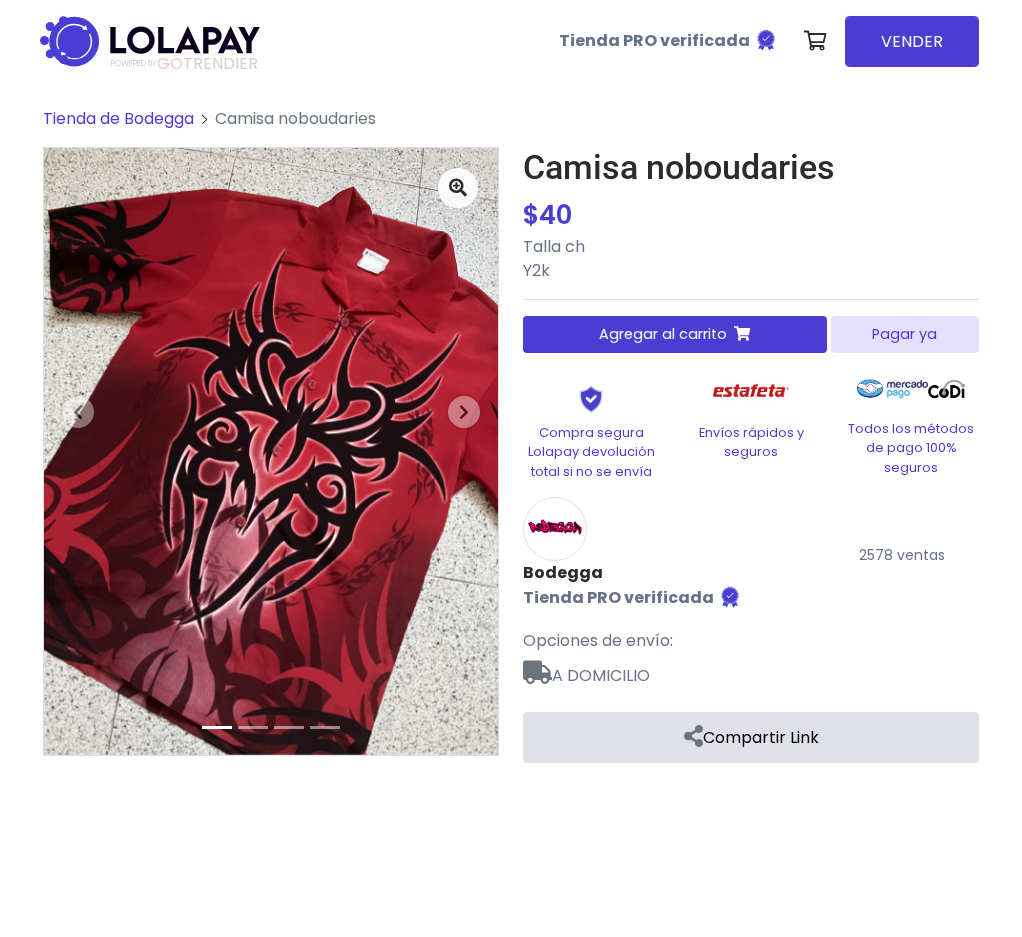 scroll, scrollTop: 0, scrollLeft: 0, axis: both 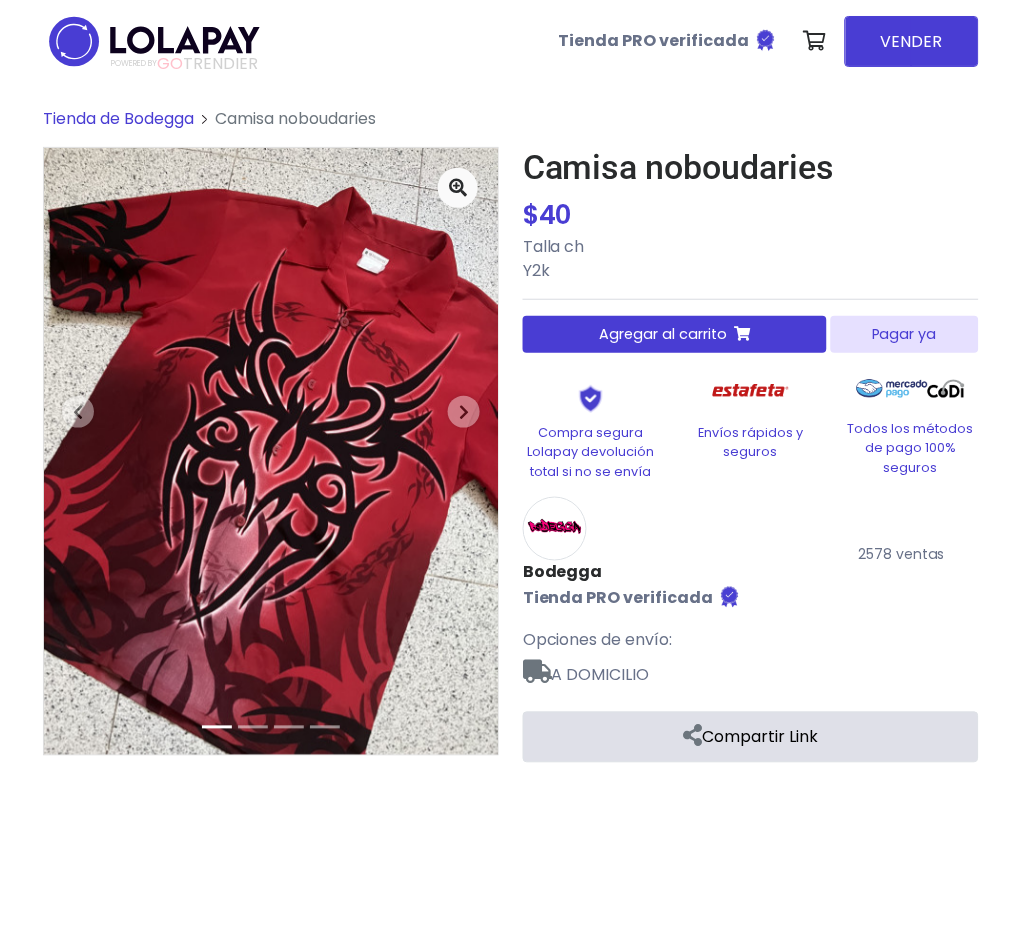 click on "Pagar ya" at bounding box center [905, 334] 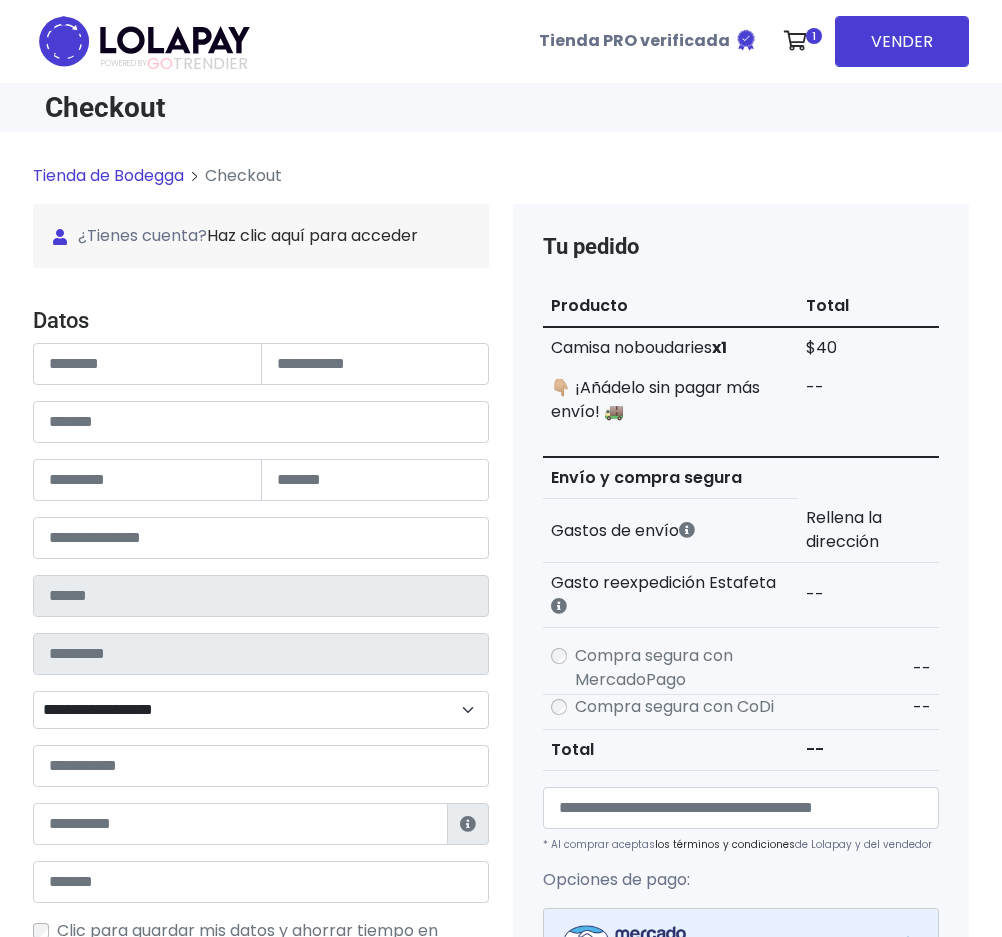 scroll, scrollTop: 0, scrollLeft: 0, axis: both 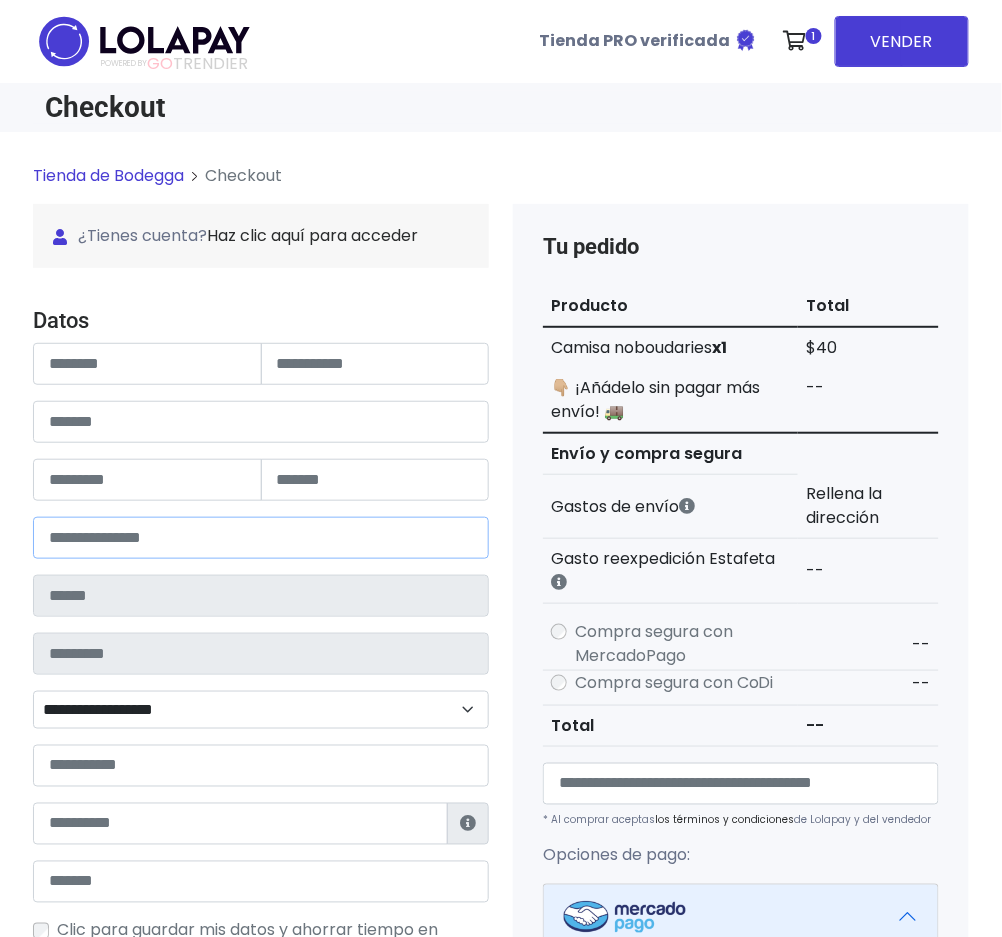 click at bounding box center (261, 538) 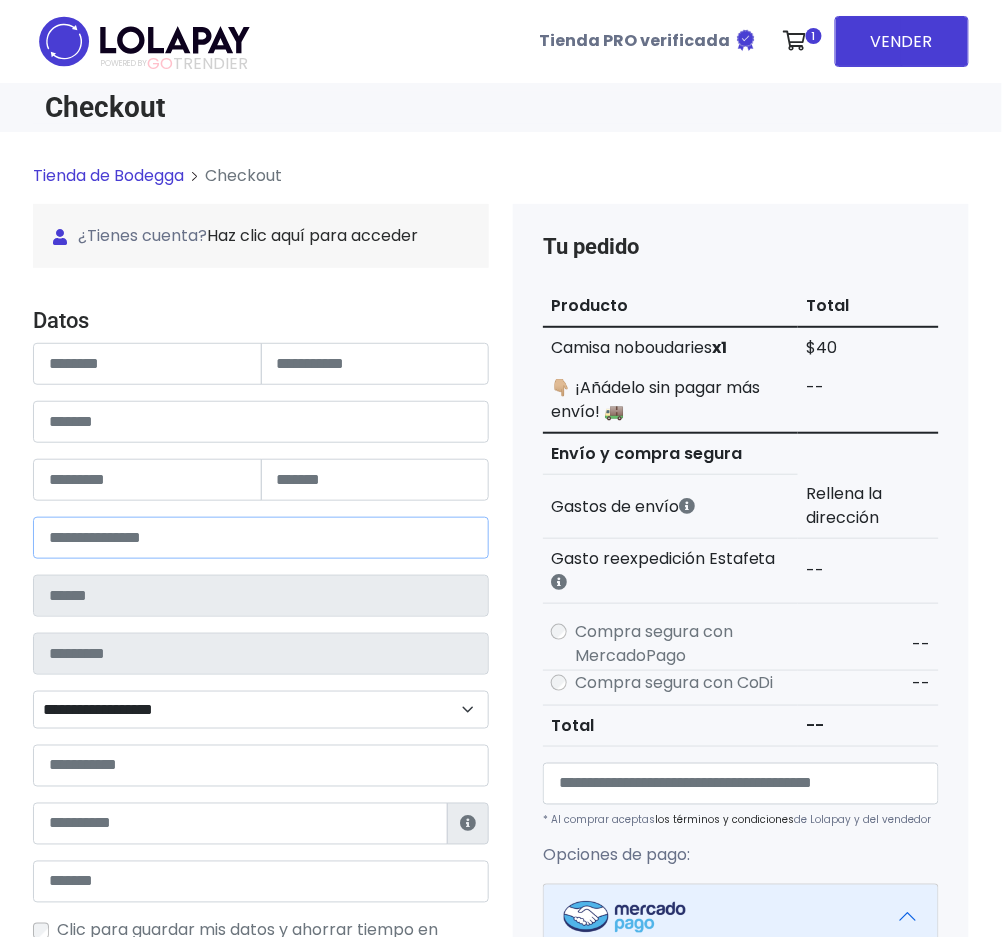 type on "*******" 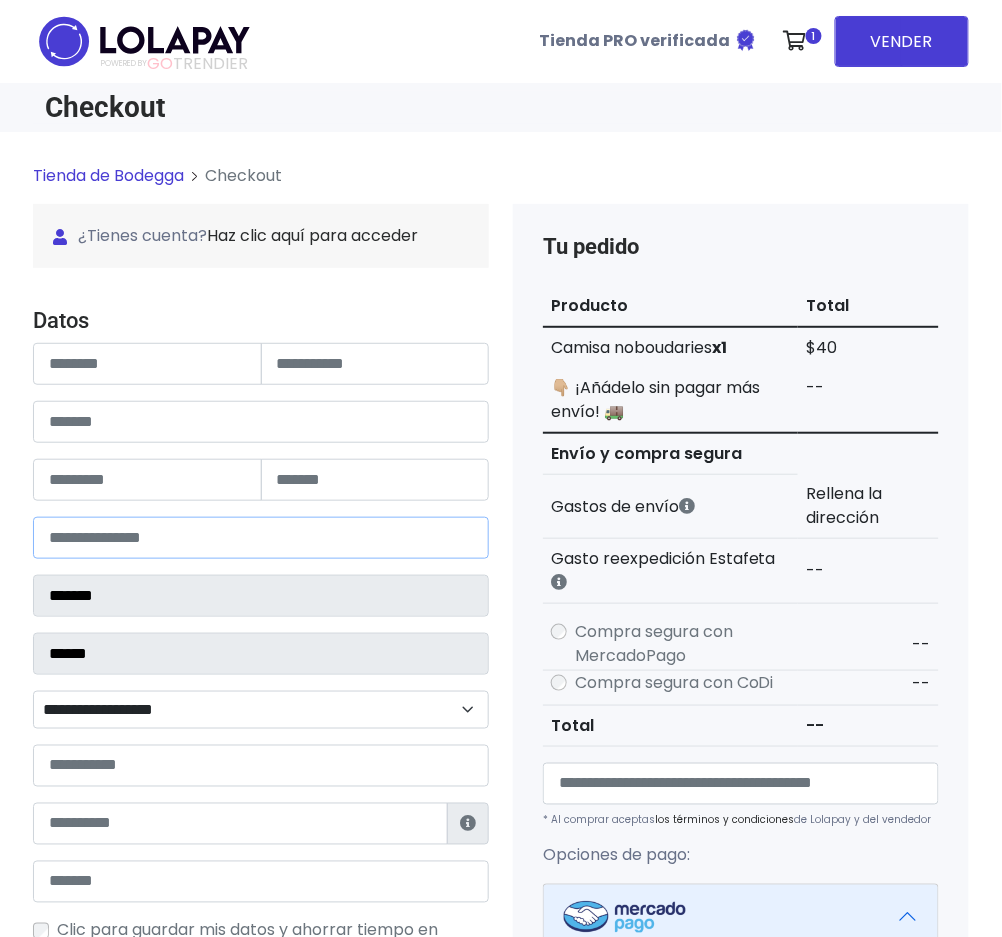 select 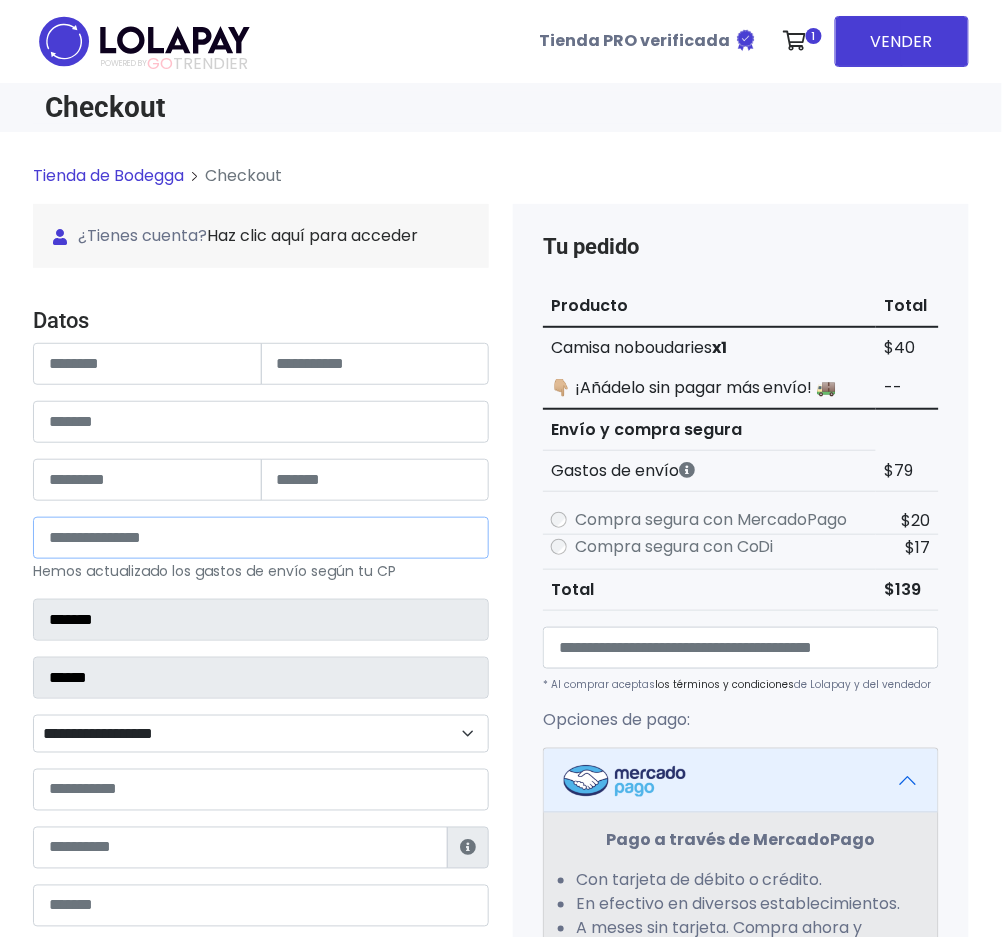 type on "*****" 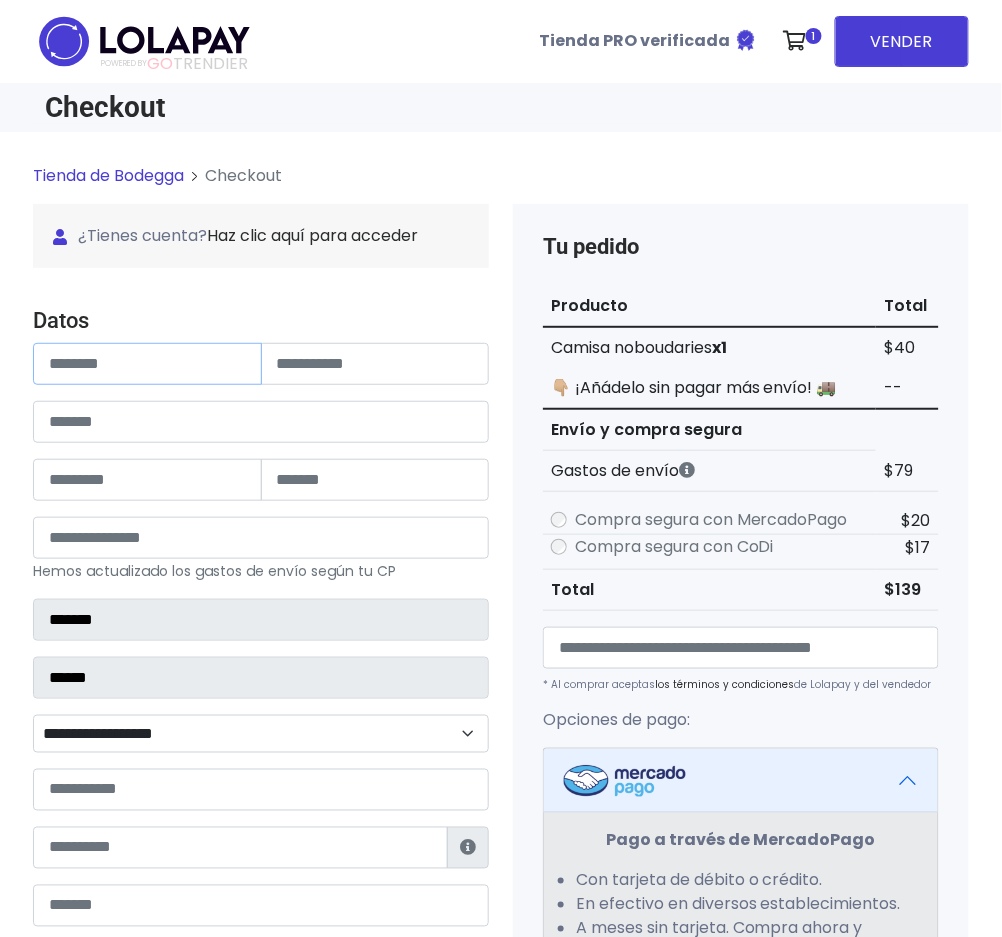 click at bounding box center [147, 364] 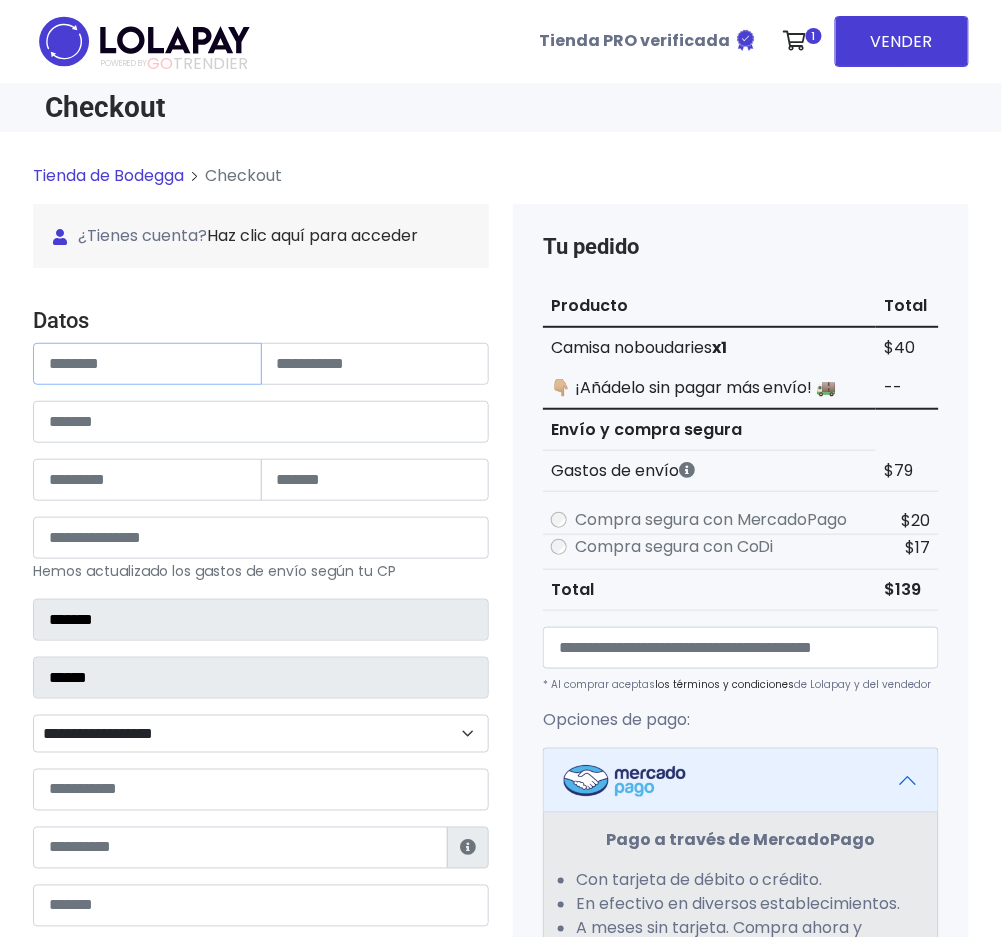 paste on "**********" 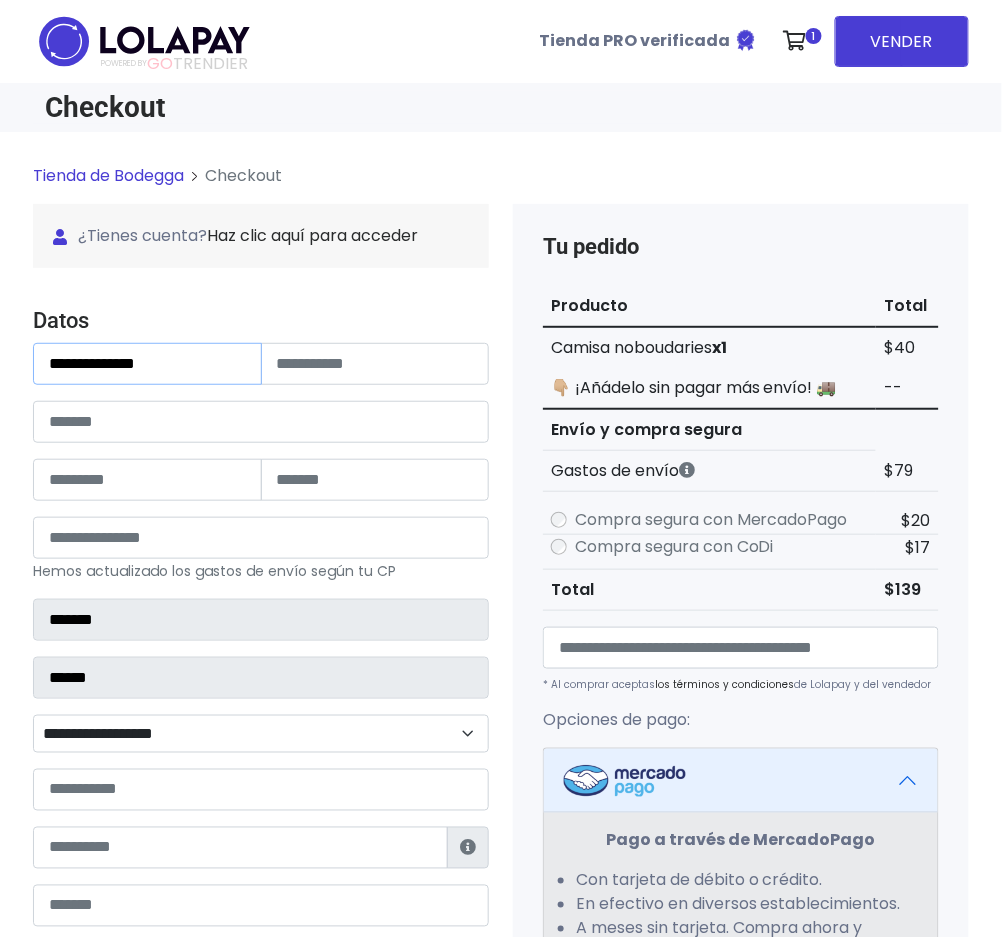 type on "**********" 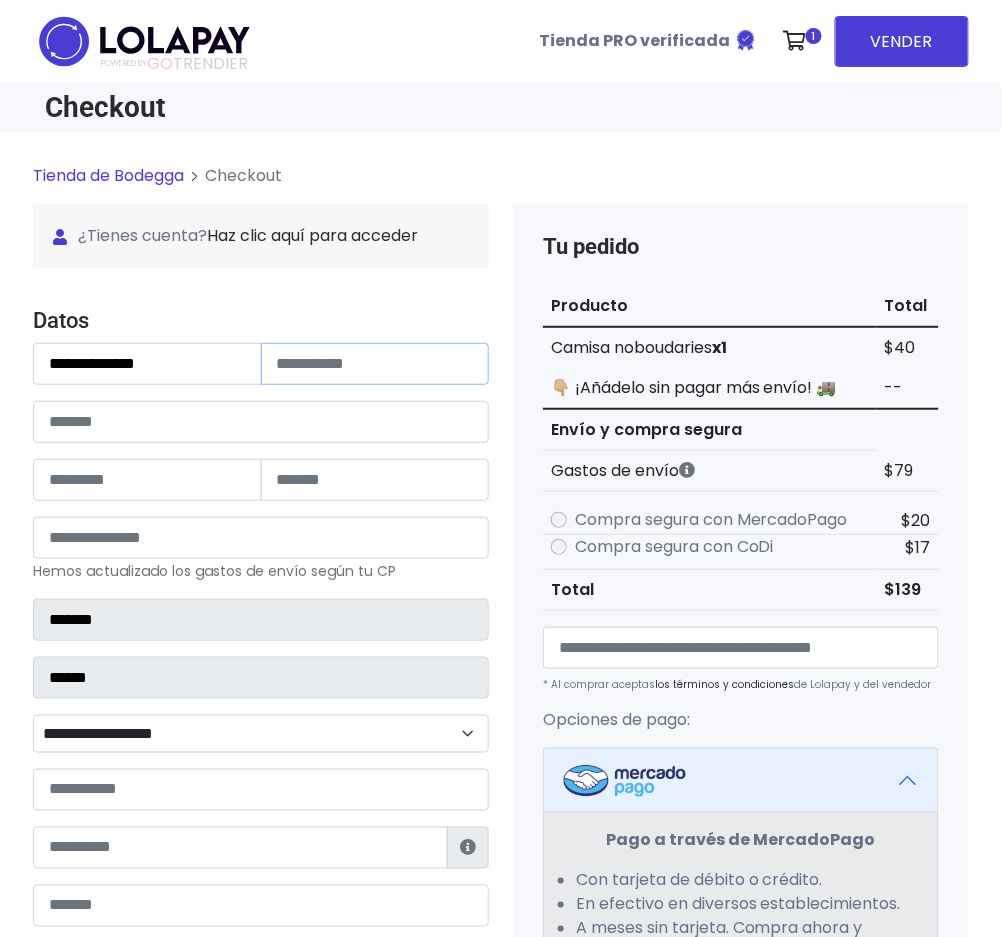click at bounding box center (375, 364) 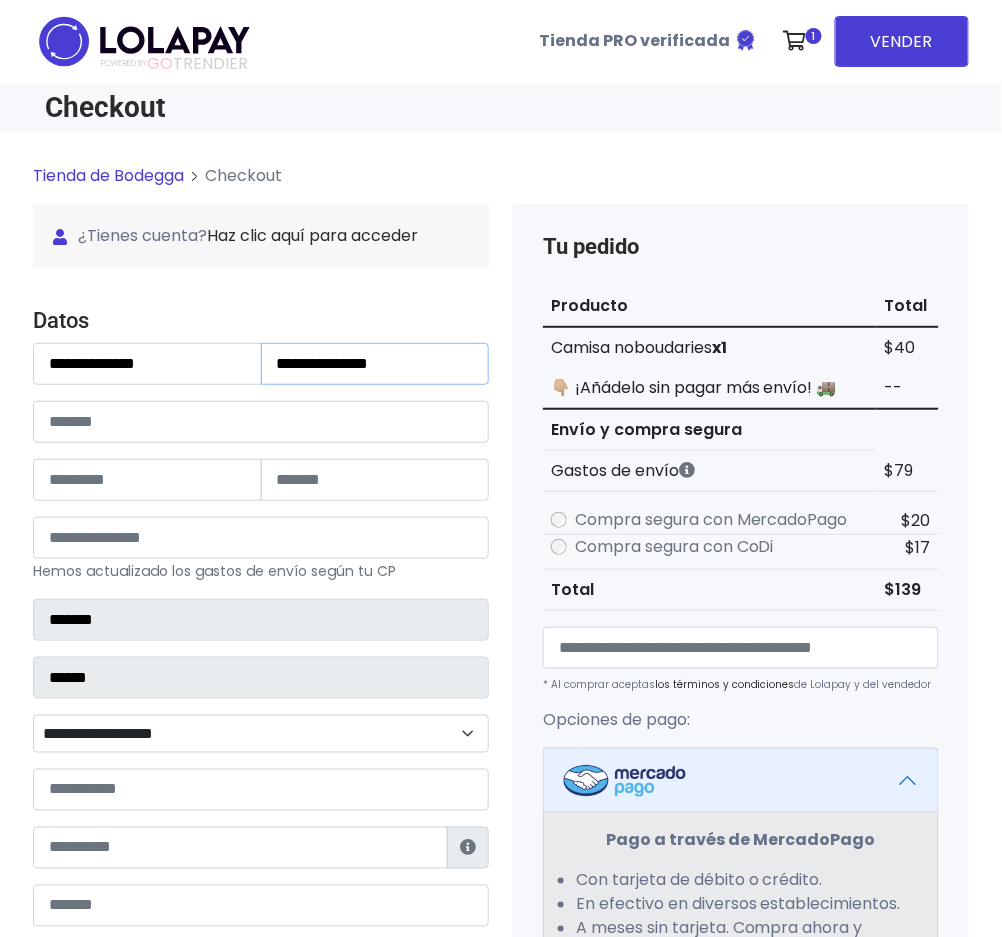 type on "**********" 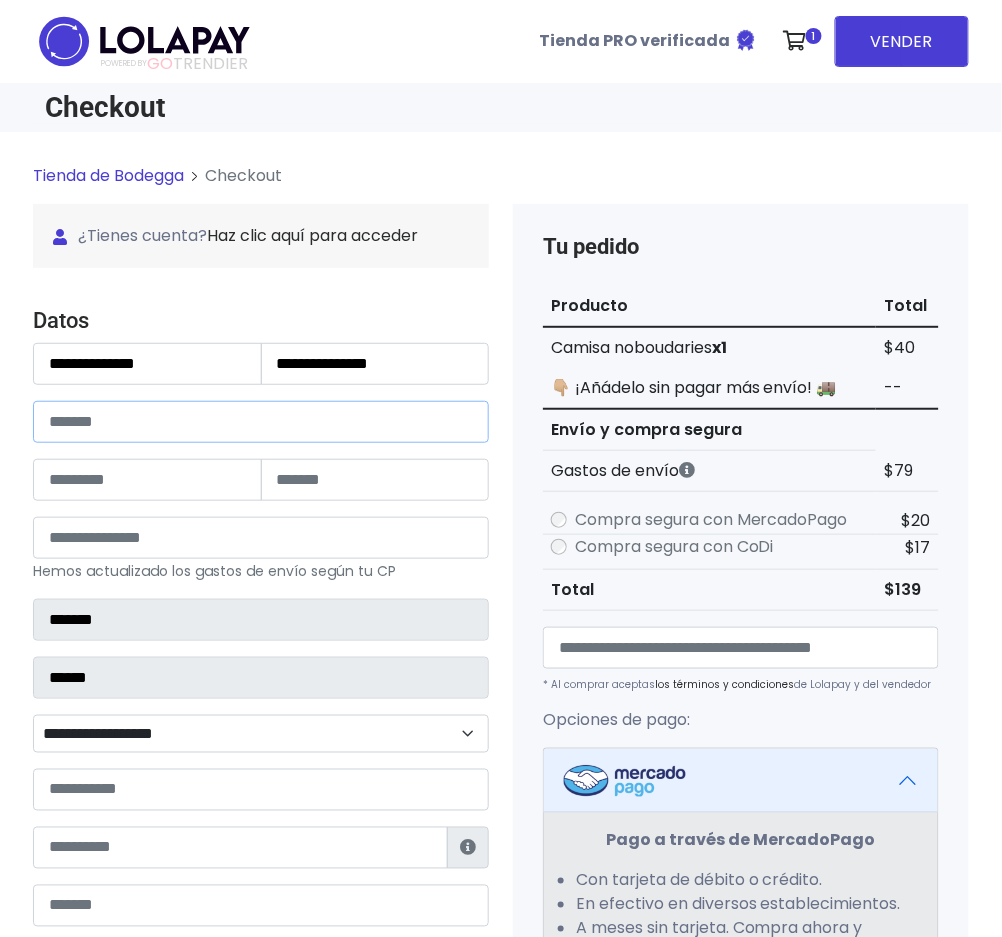 click at bounding box center (261, 422) 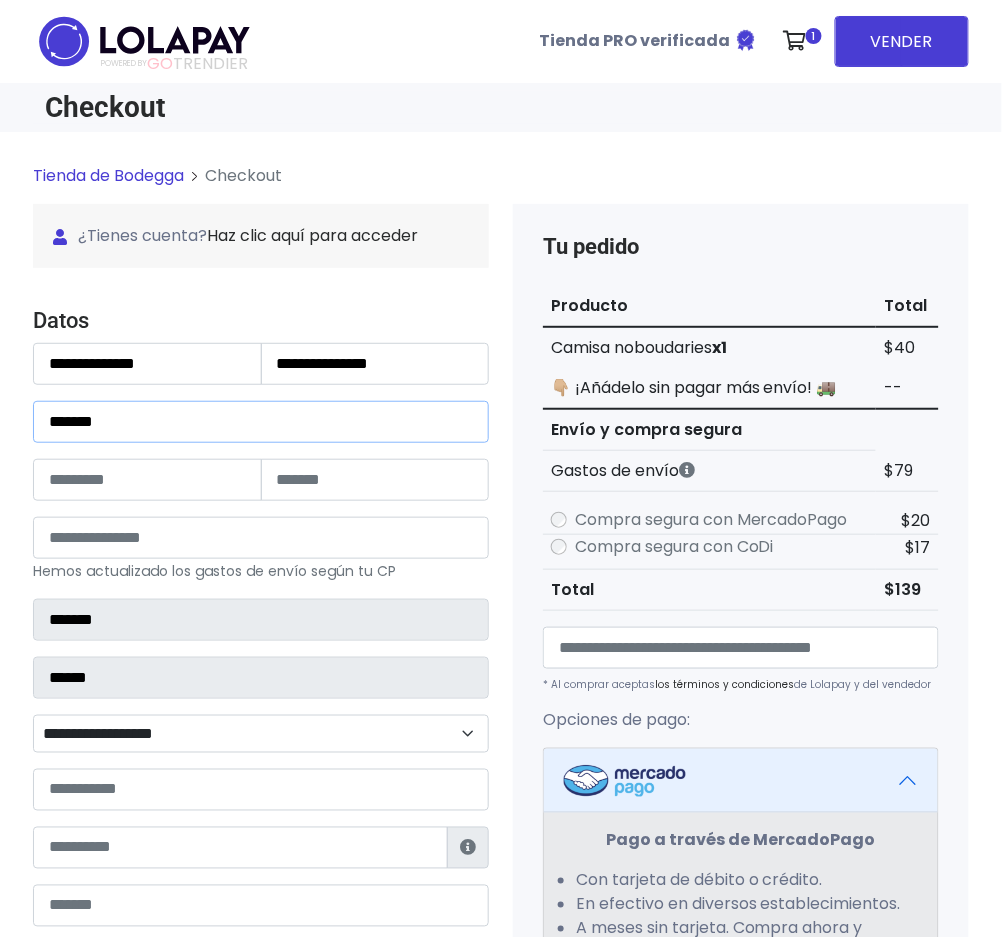 type on "******" 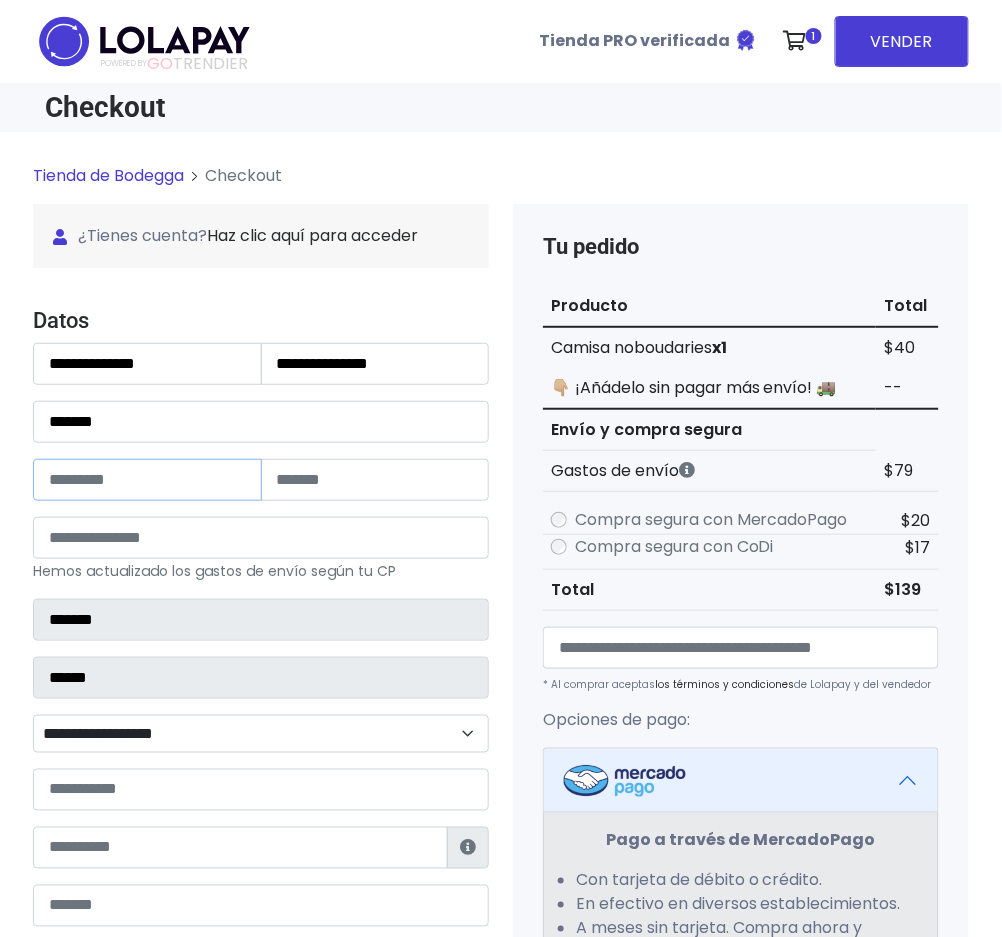 click at bounding box center [147, 480] 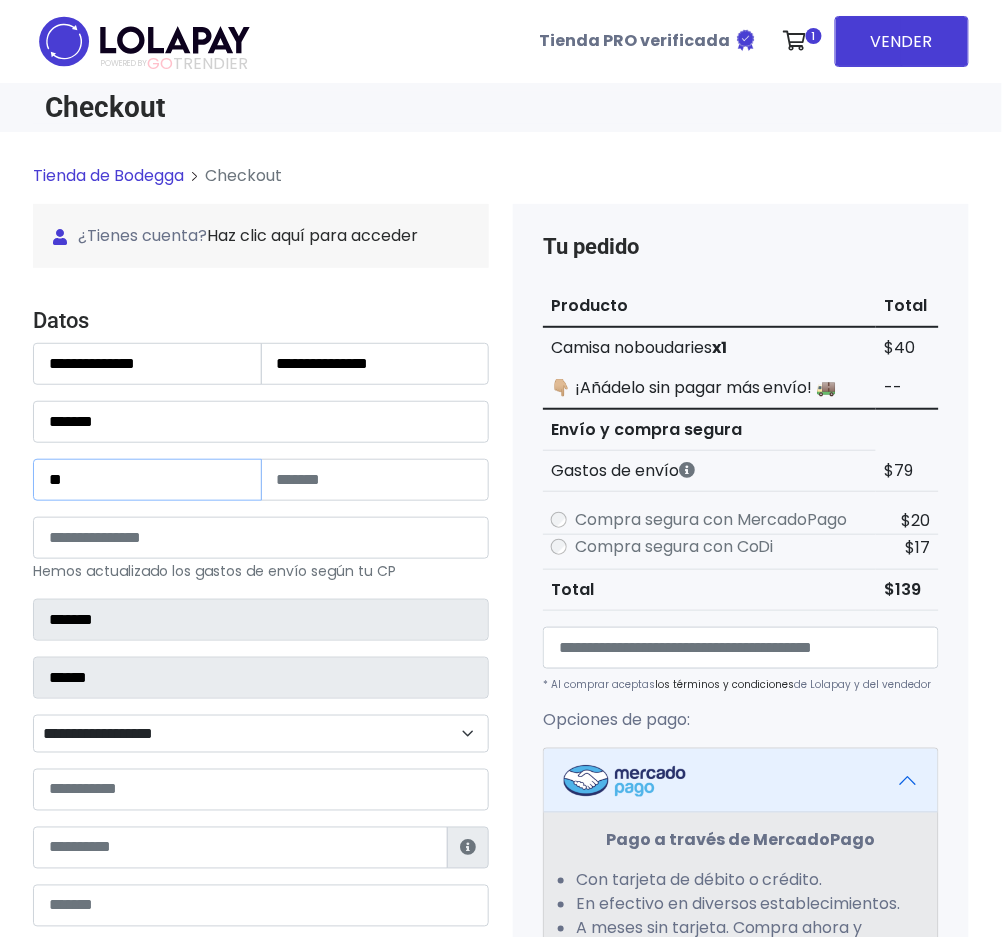 type on "**" 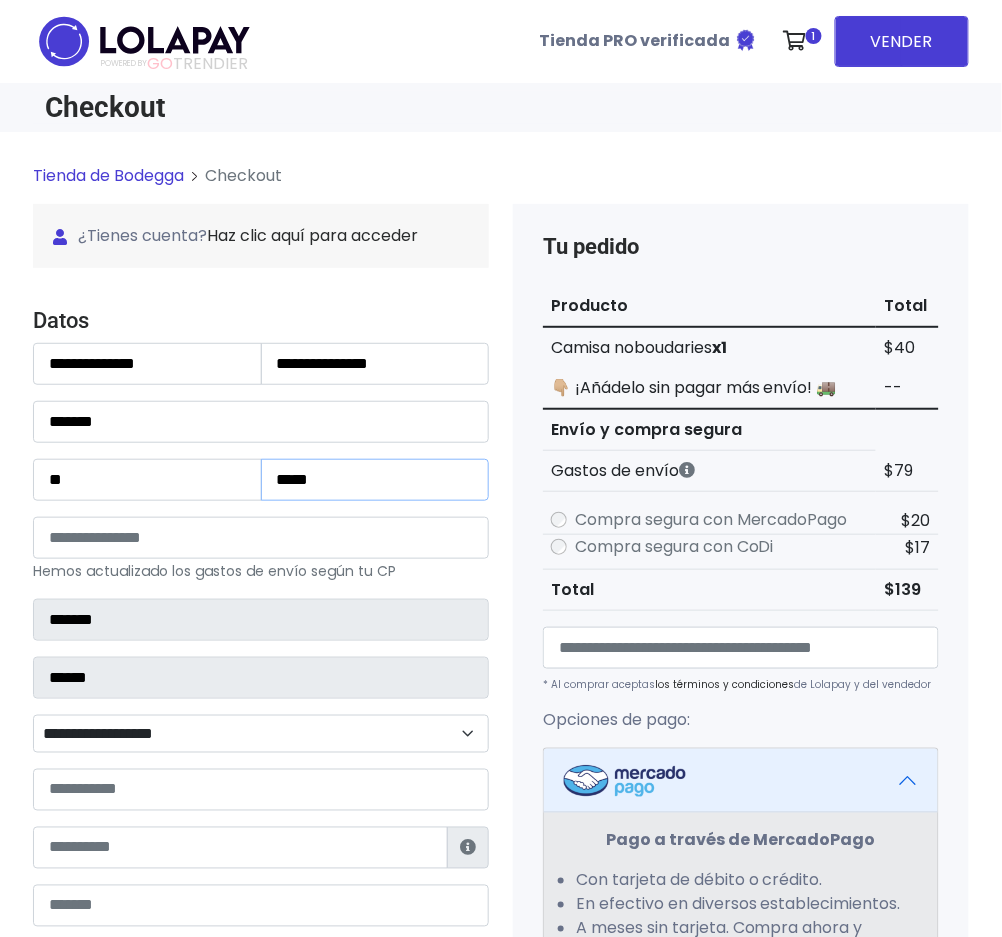 type on "*****" 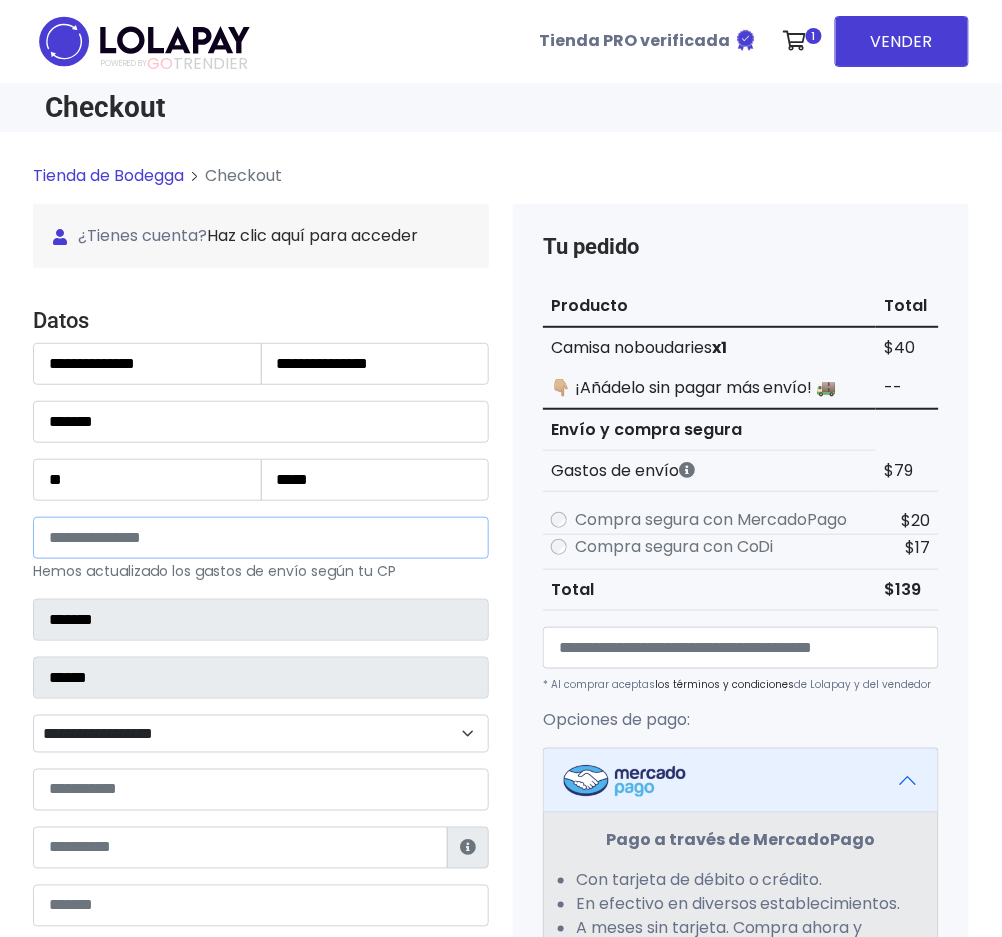 click on "*****" at bounding box center [261, 538] 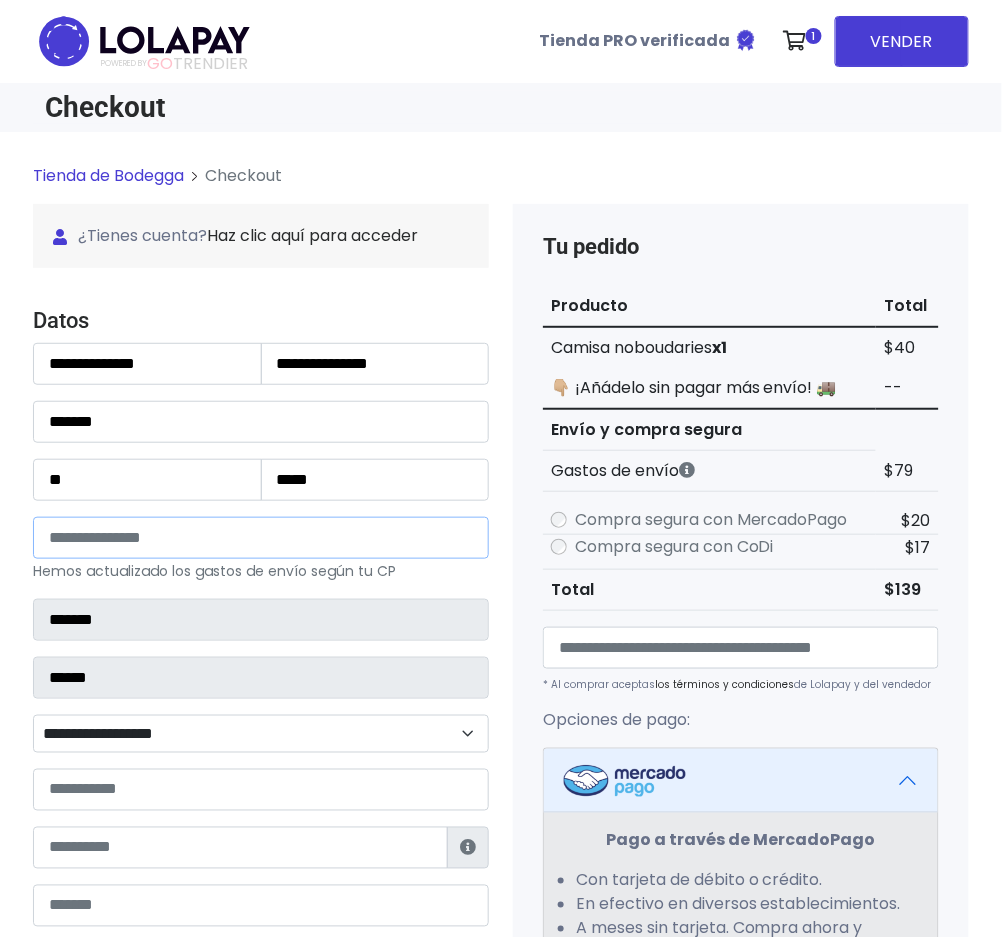 click on "**********" at bounding box center [261, 538] 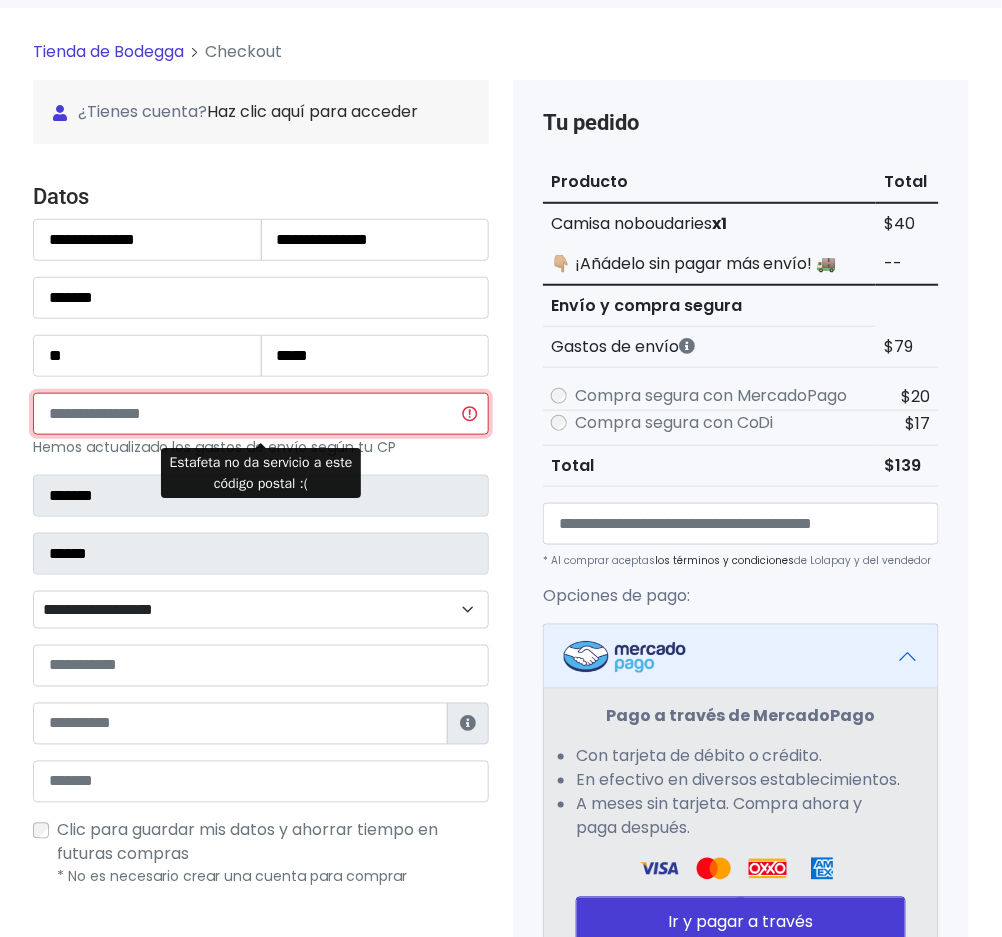 scroll, scrollTop: 266, scrollLeft: 0, axis: vertical 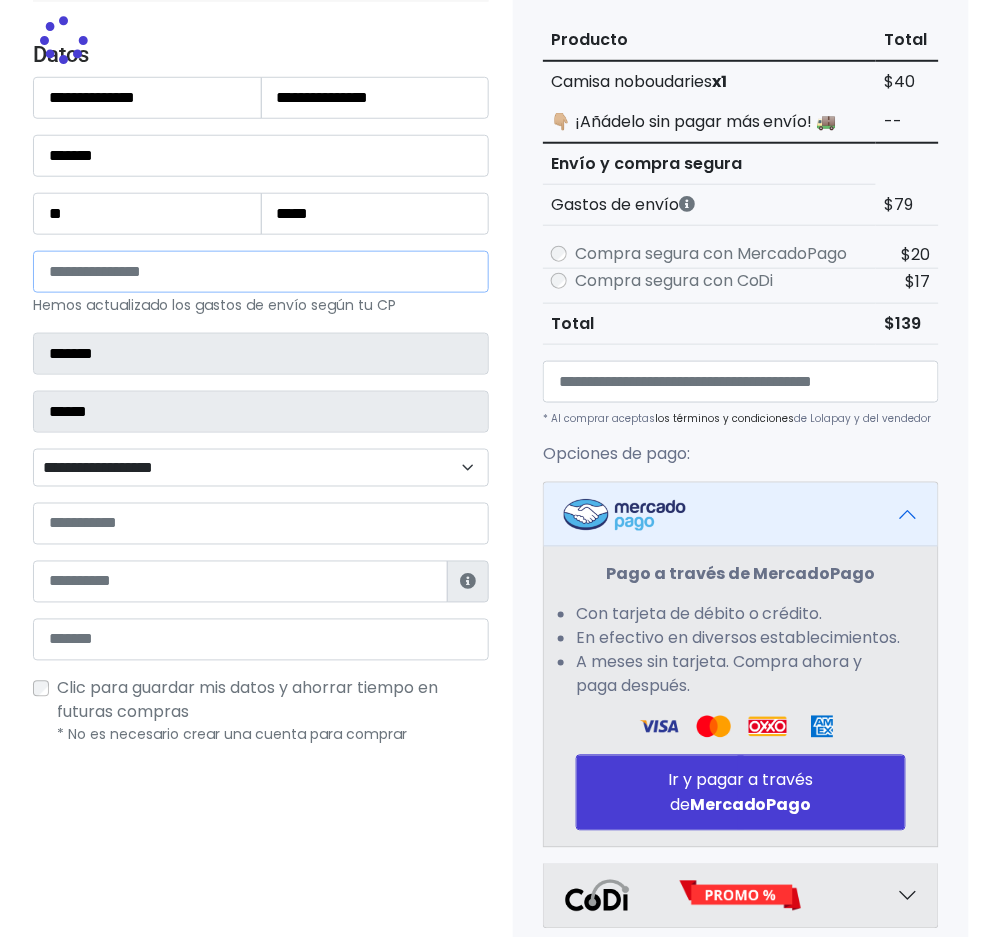 type on "**********" 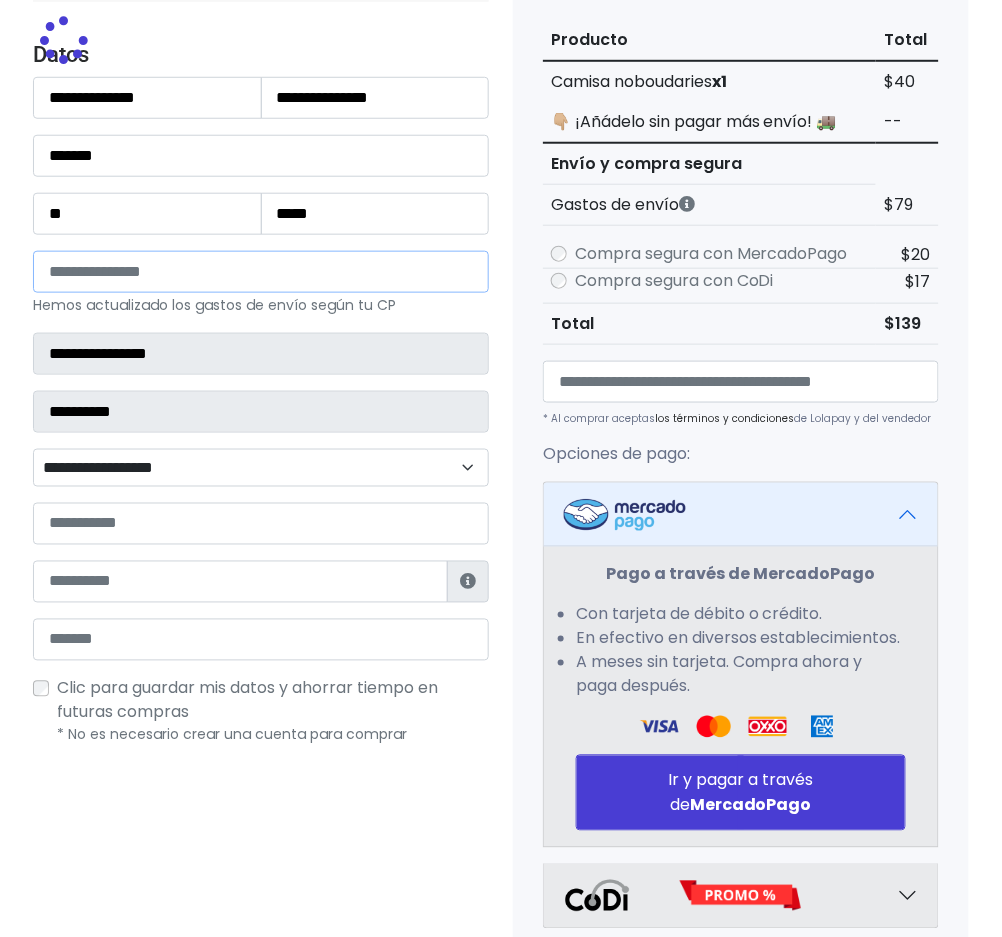 select 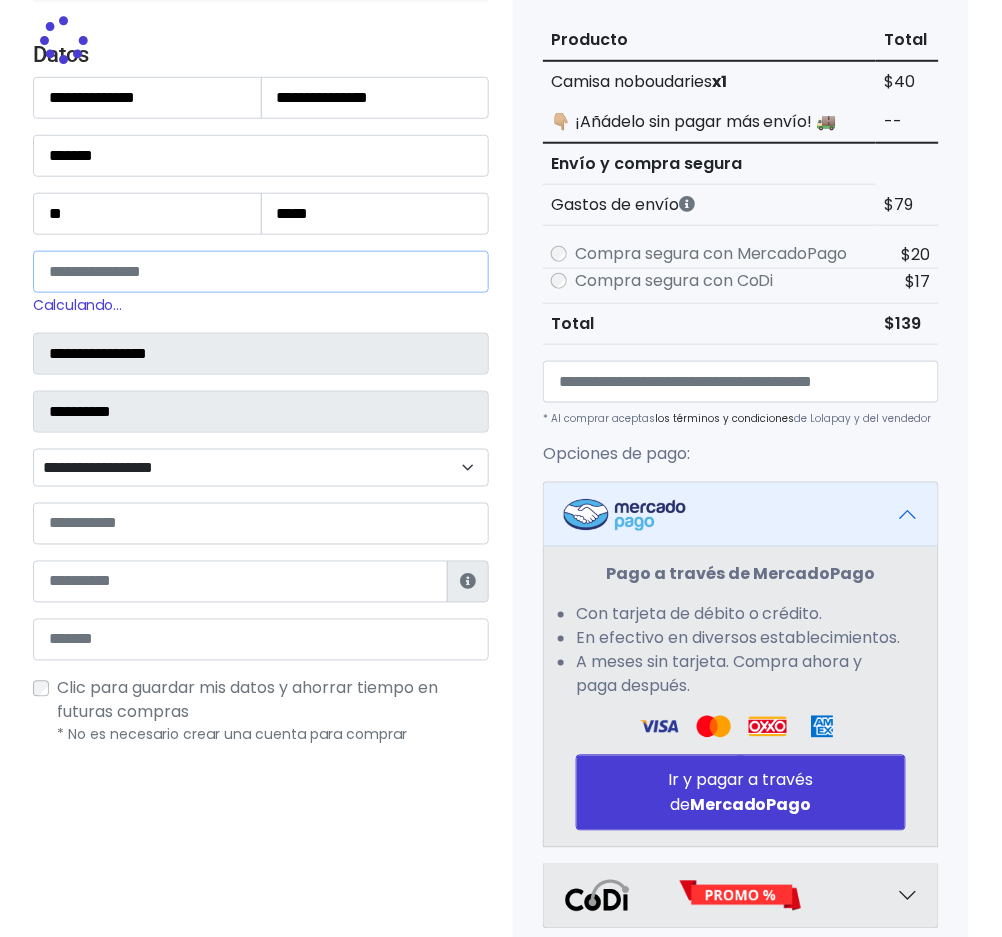 type on "*****" 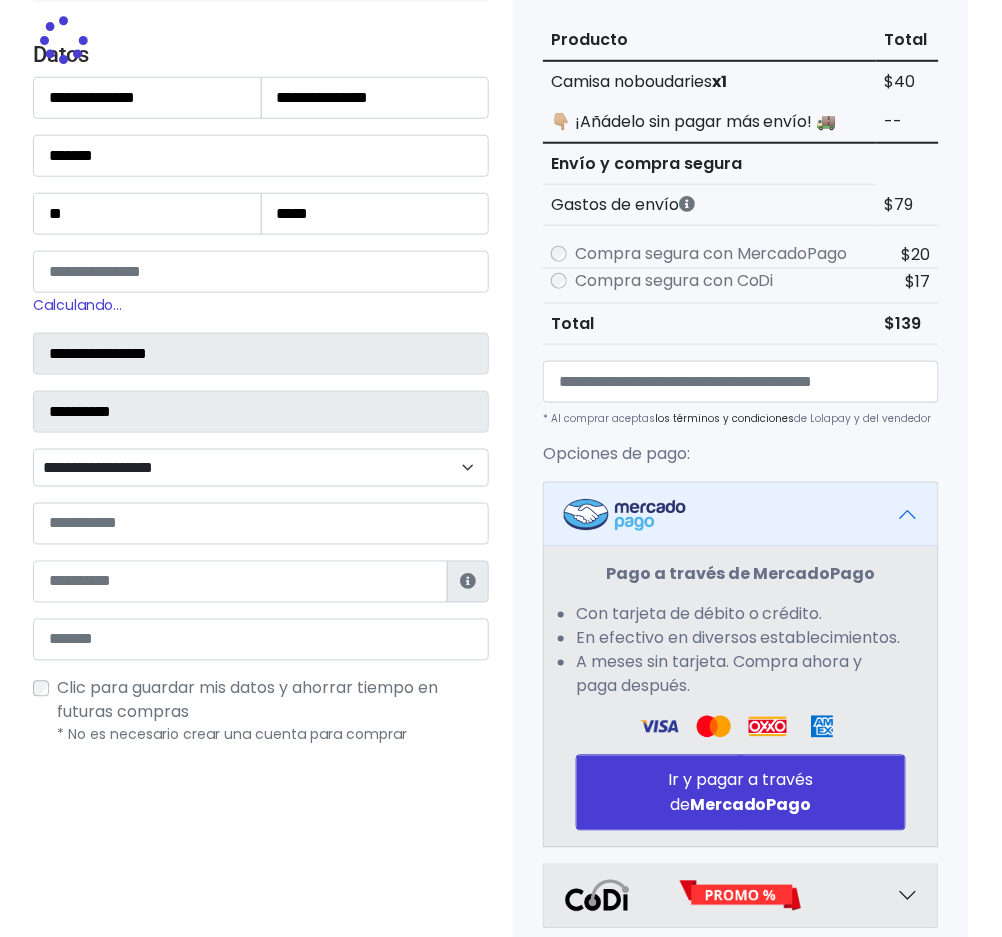 click on "**********" at bounding box center (261, 468) 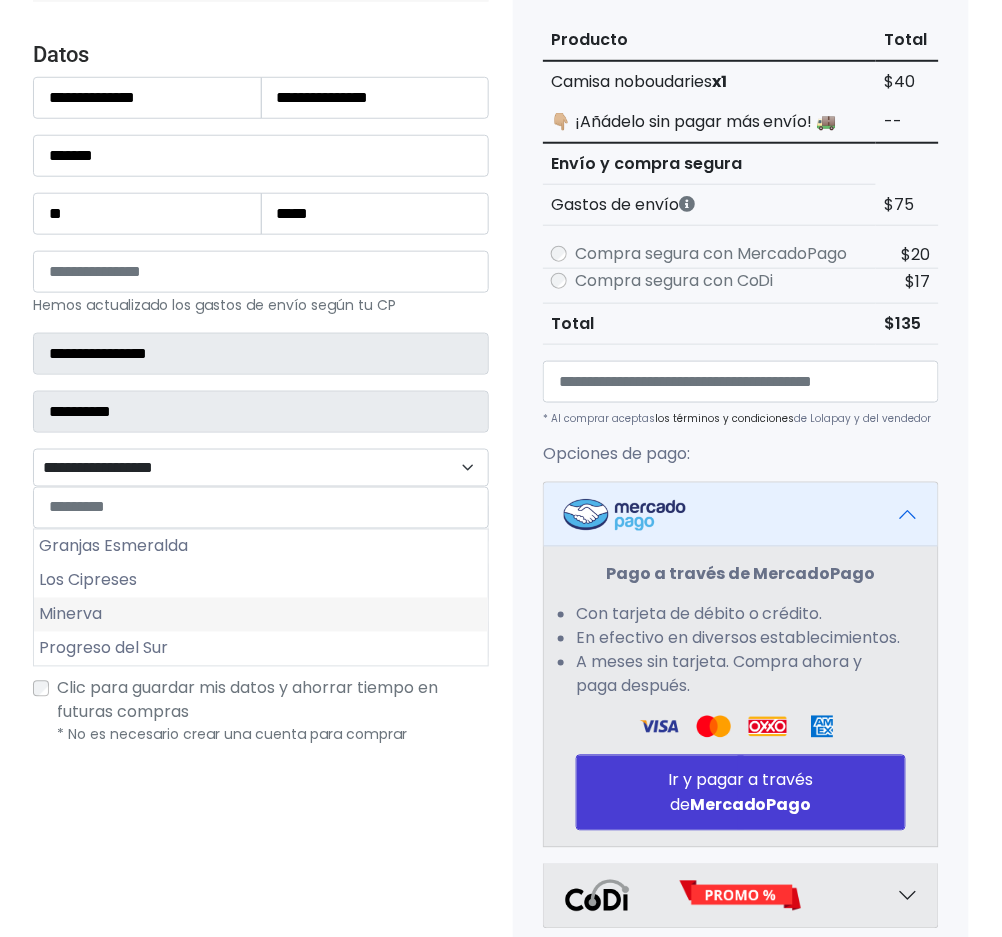 click on "Minerva" at bounding box center (261, 615) 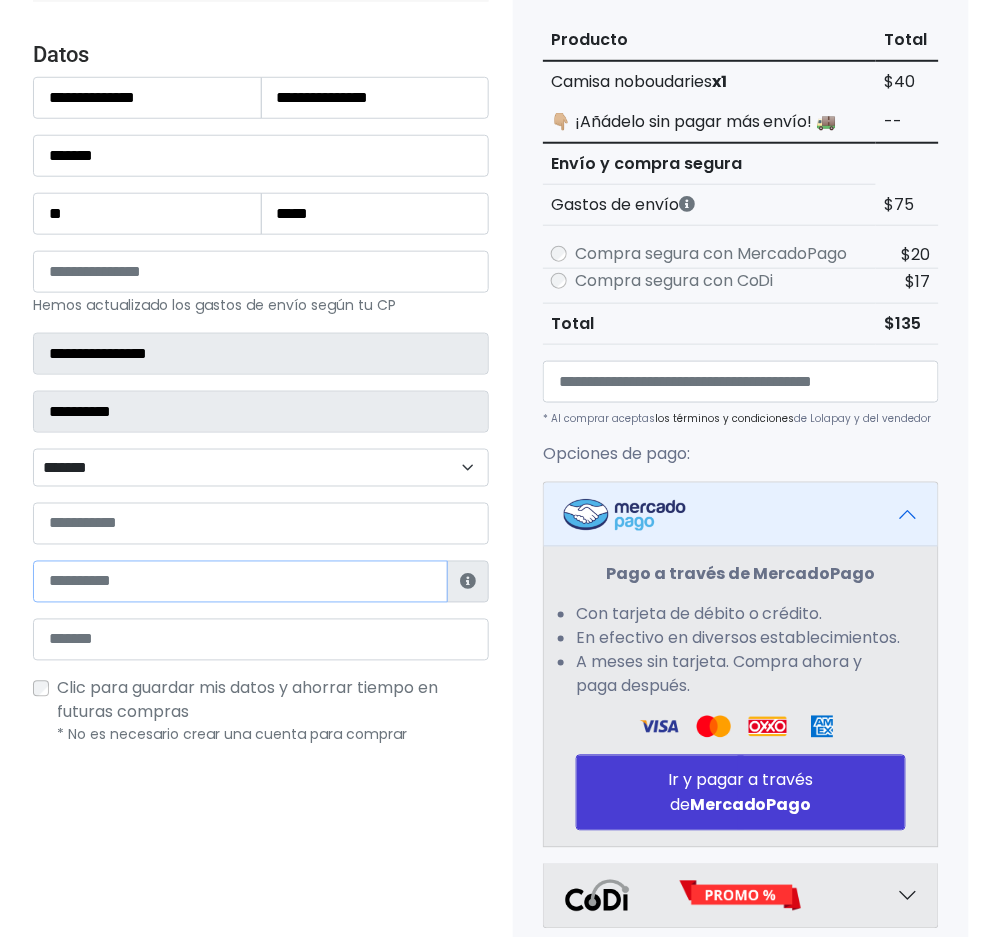 click at bounding box center [240, 582] 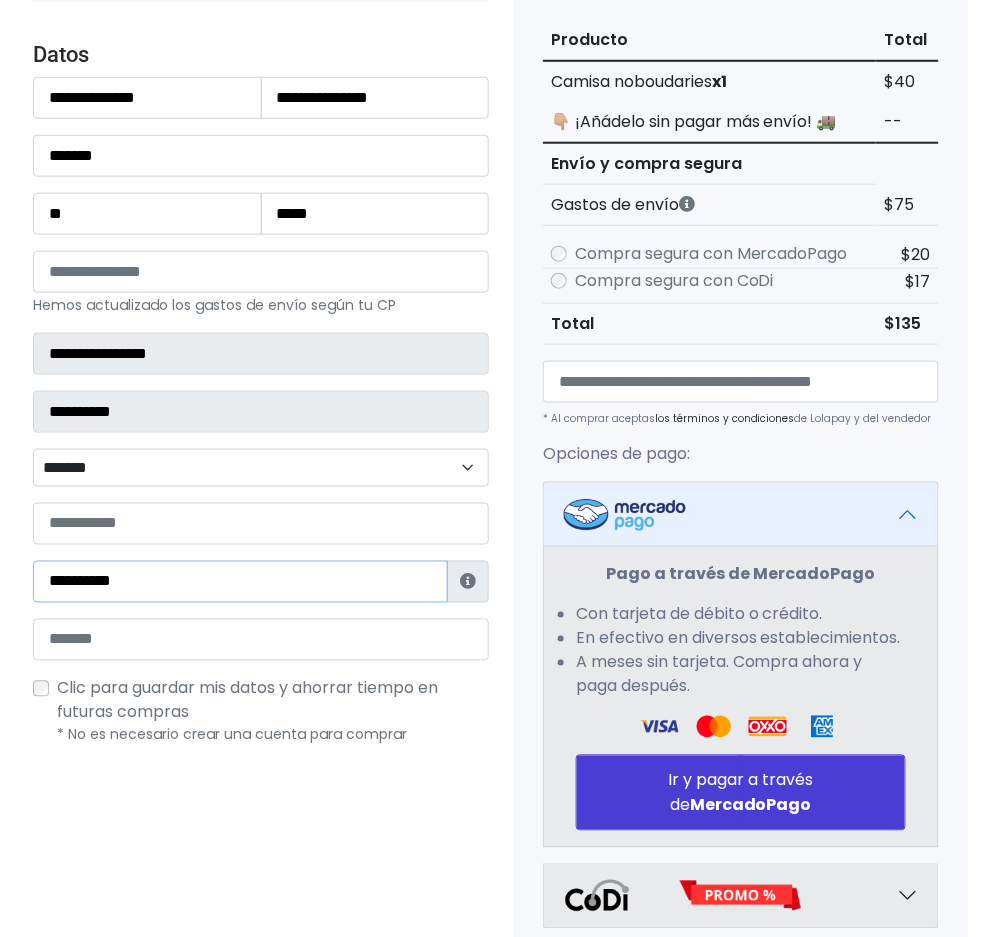 type on "**********" 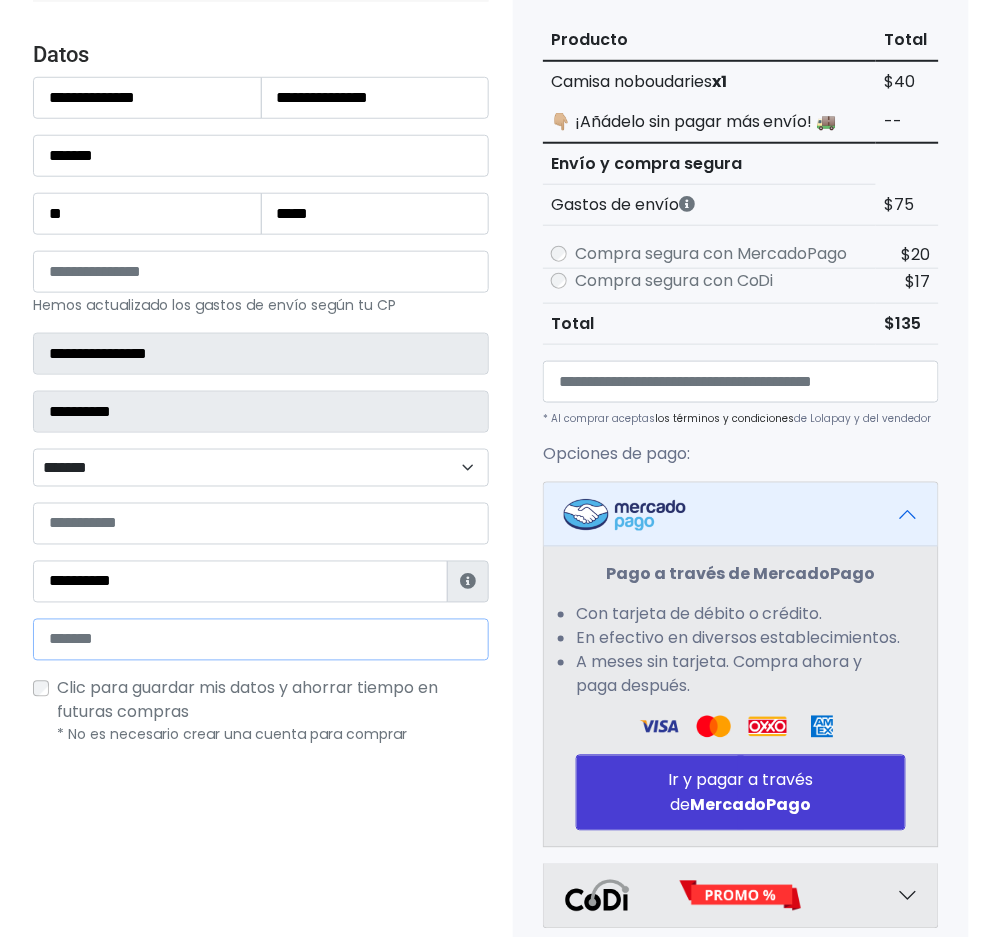 click at bounding box center [261, 640] 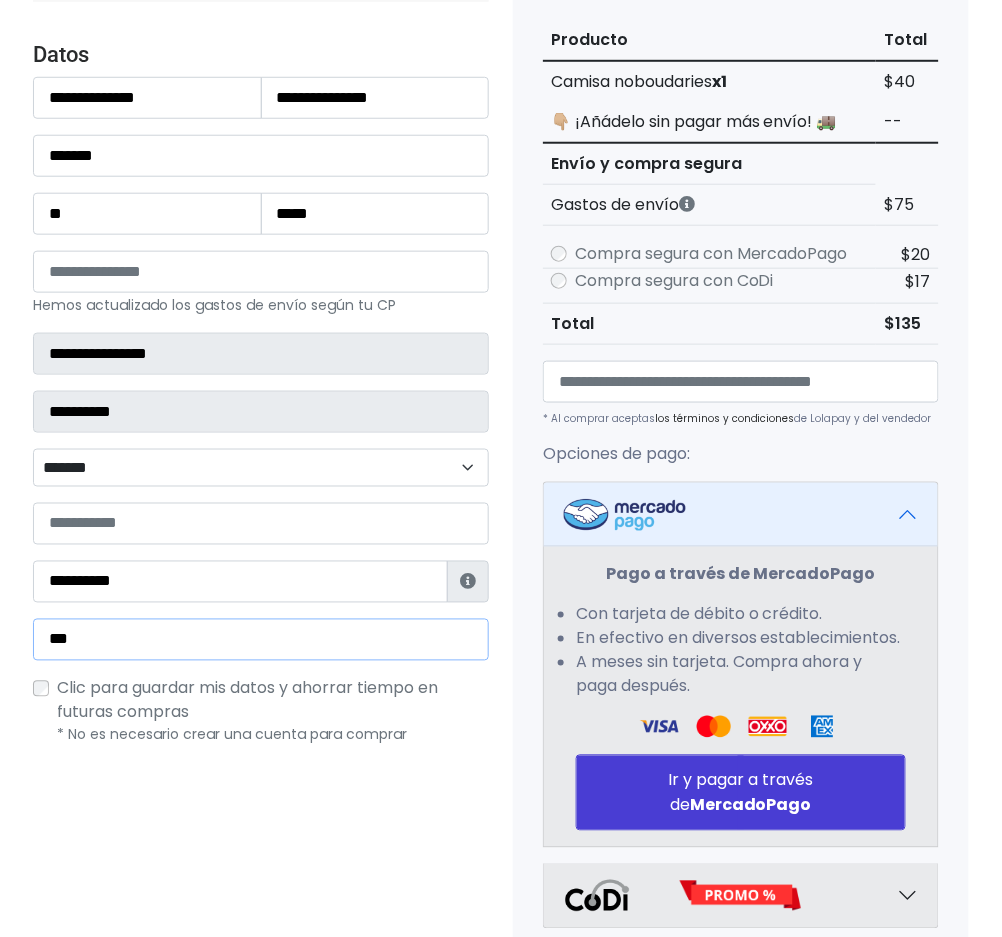 type on "**********" 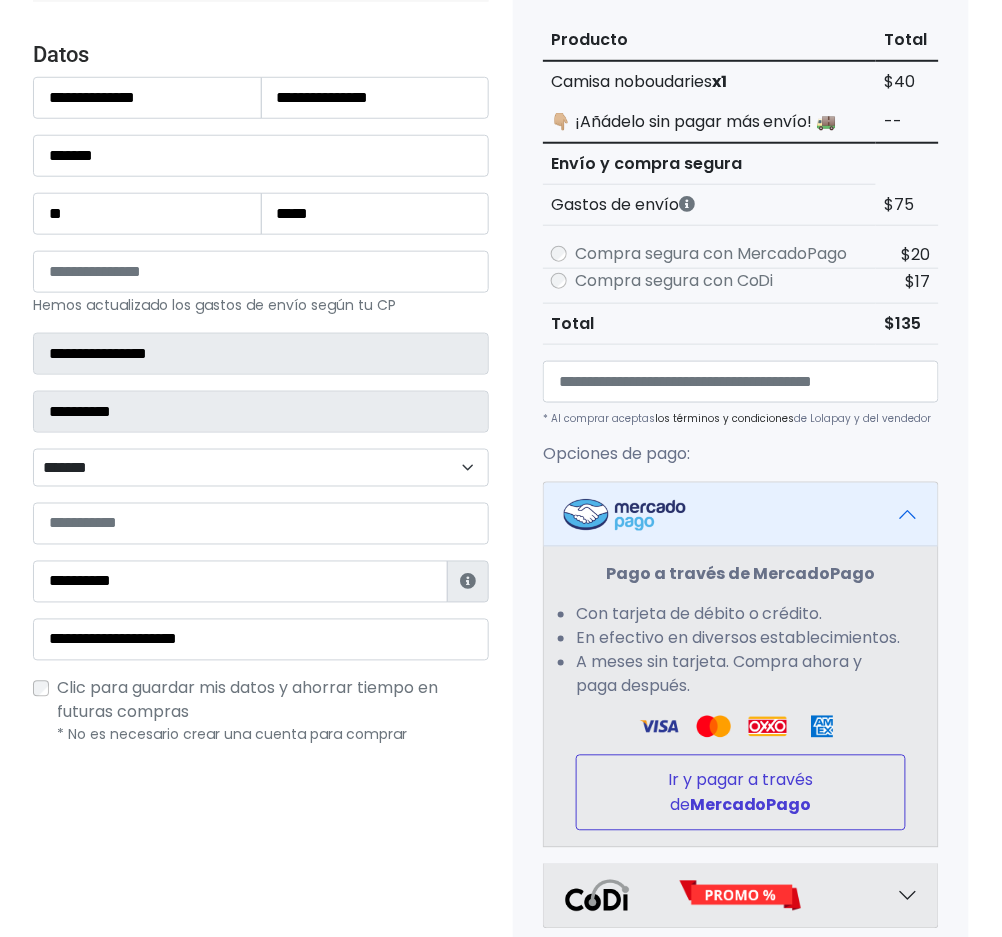 click on "MercadoPago" at bounding box center [751, 805] 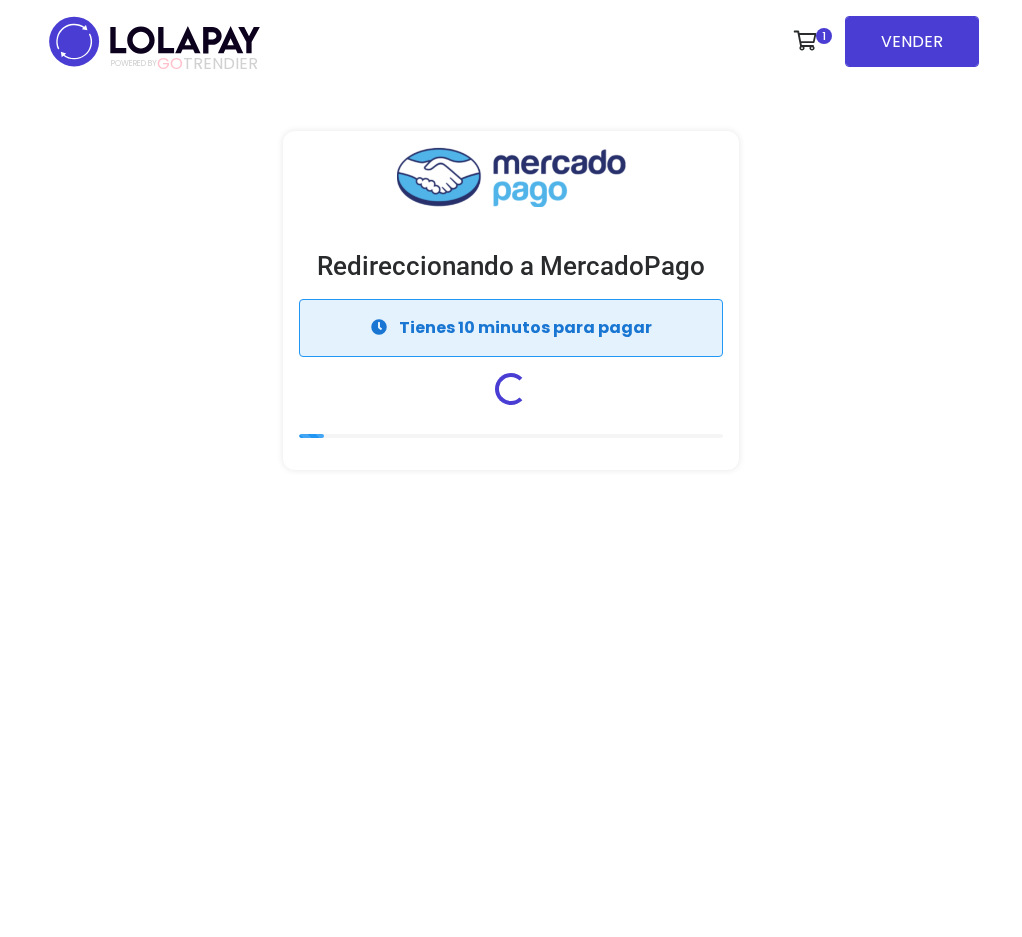 scroll, scrollTop: 0, scrollLeft: 0, axis: both 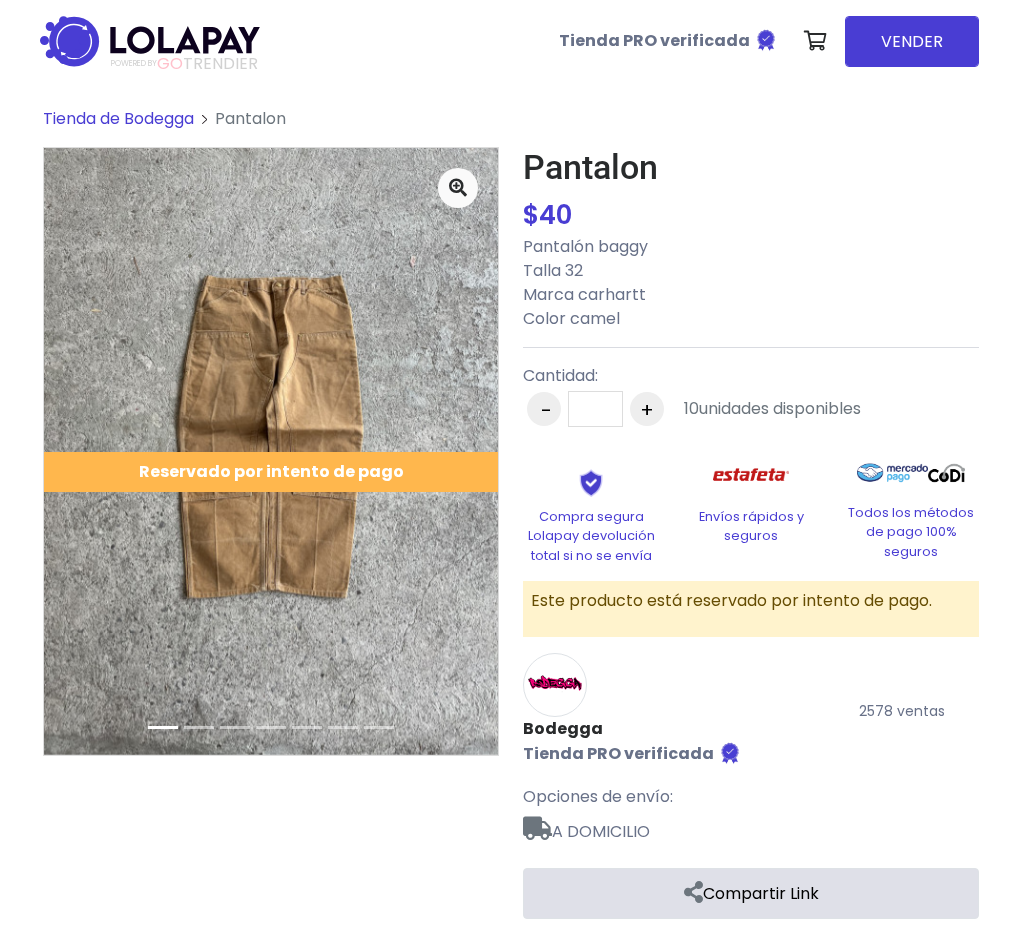 click on "Tienda de Bodegga
Pantalon" at bounding box center (511, 127) 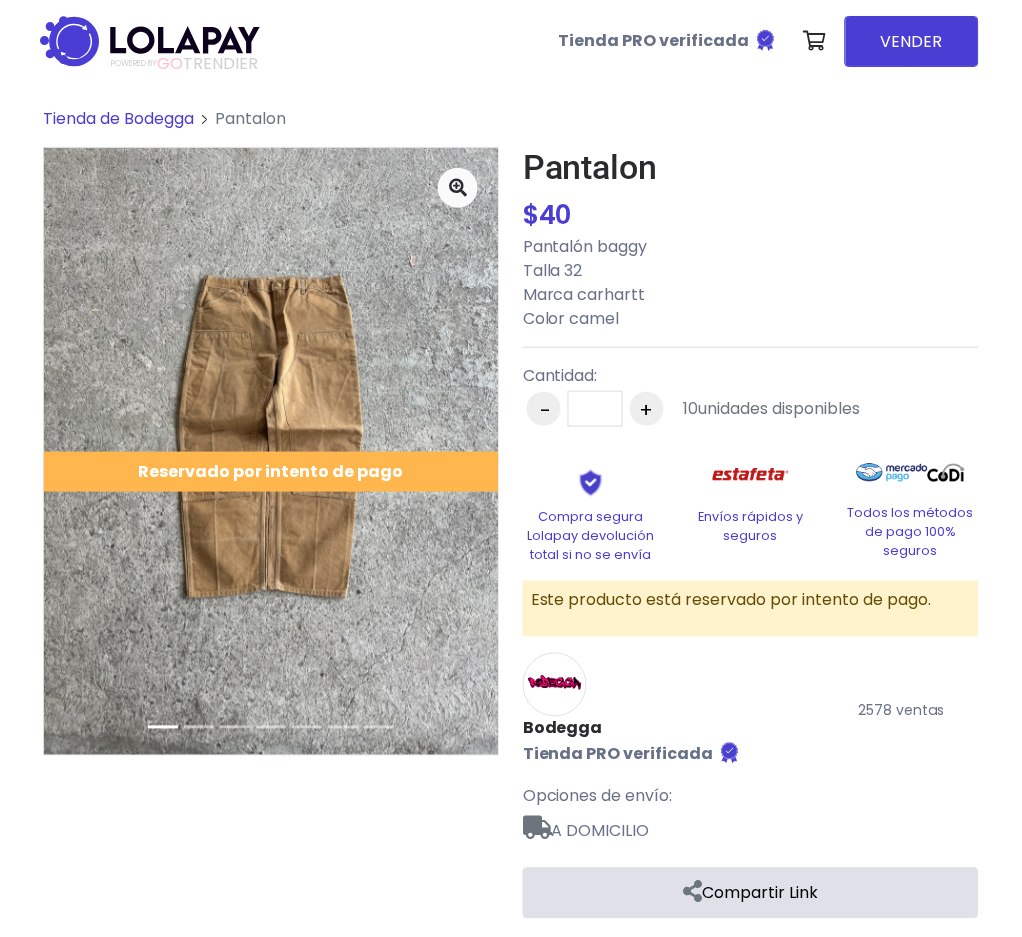 click on "Tienda de Bodegga" at bounding box center (118, 118) 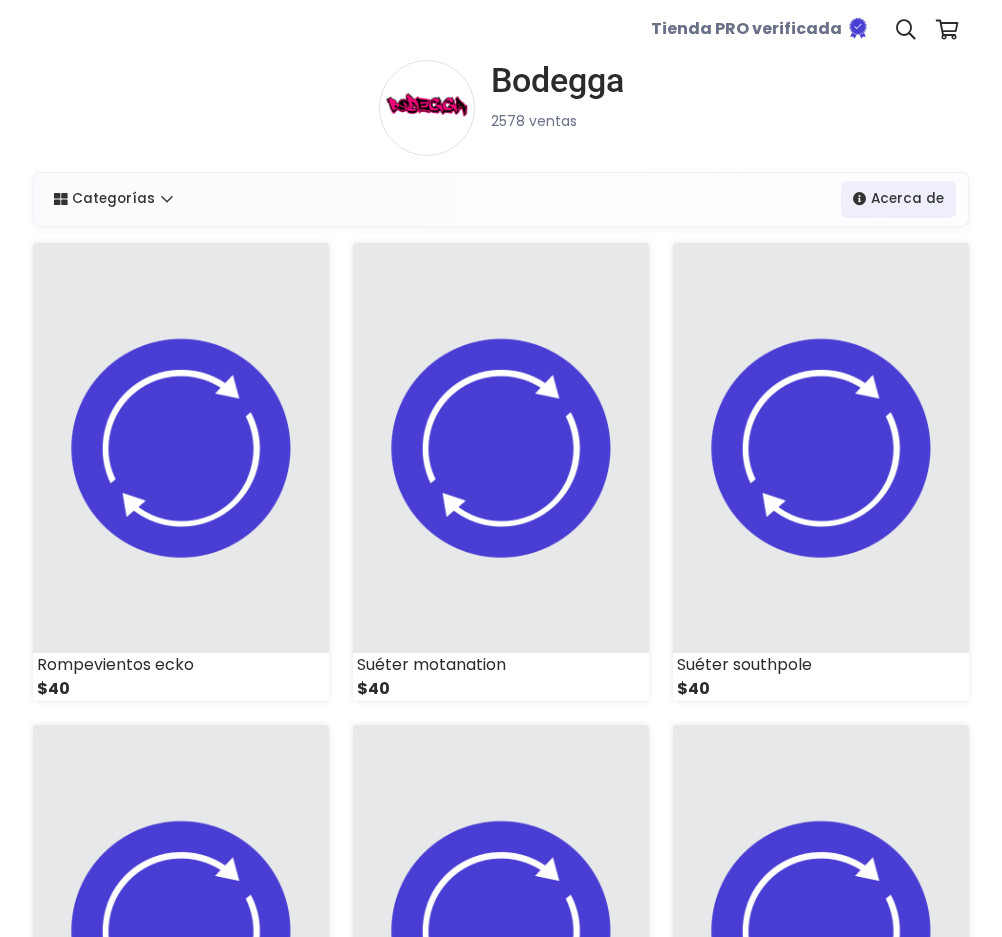 scroll, scrollTop: 0, scrollLeft: 0, axis: both 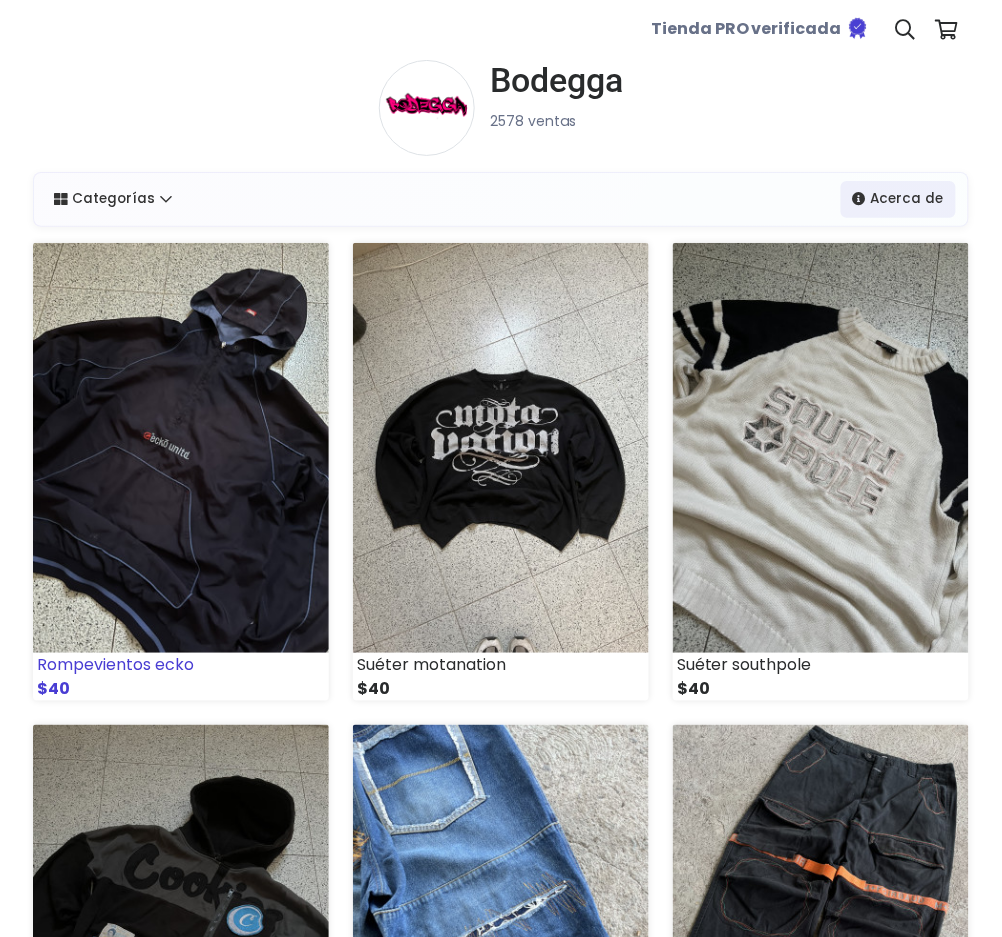 click at bounding box center (181, 448) 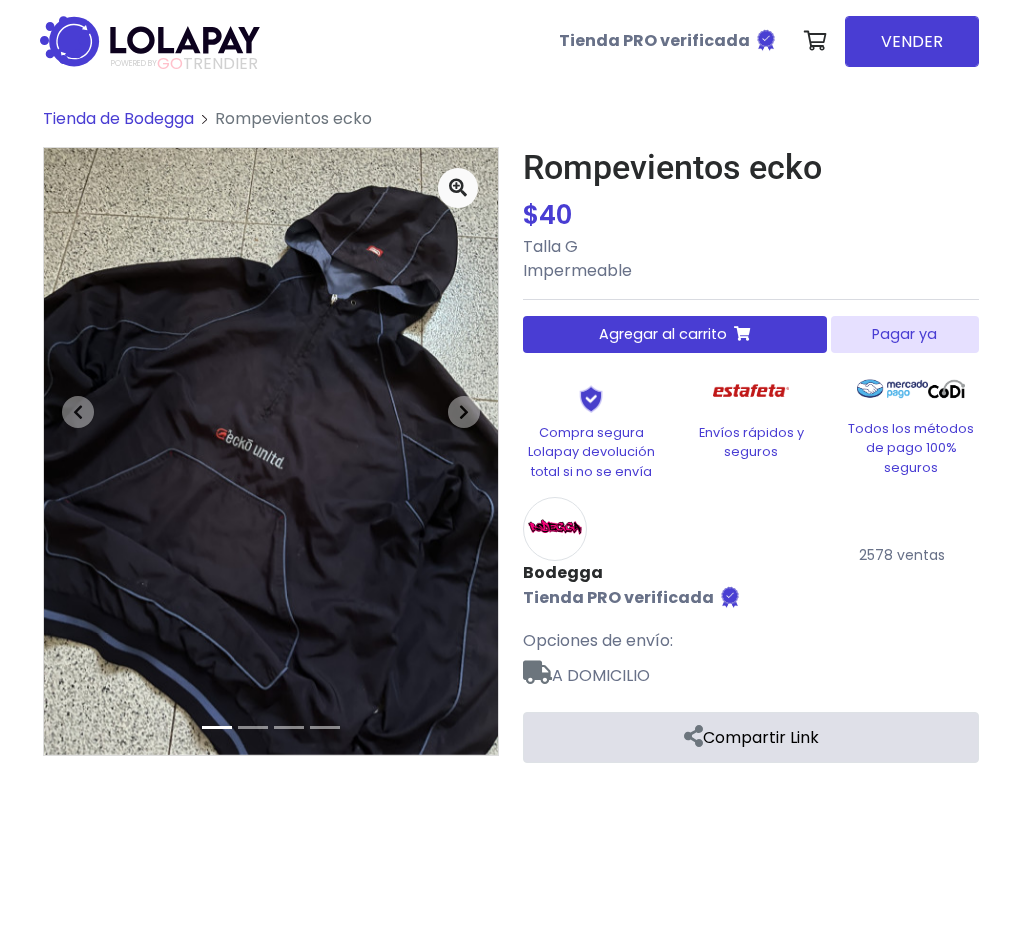 scroll, scrollTop: 0, scrollLeft: 0, axis: both 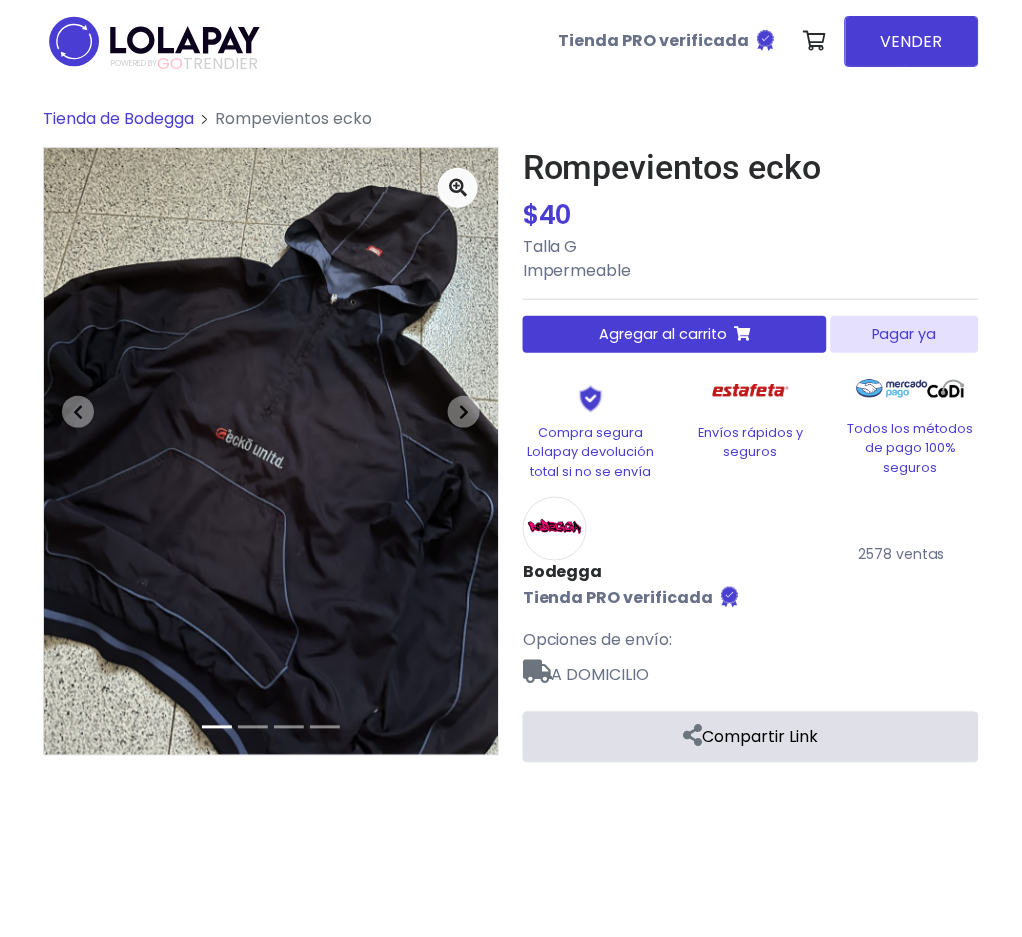 click on "Pagar ya" at bounding box center (905, 334) 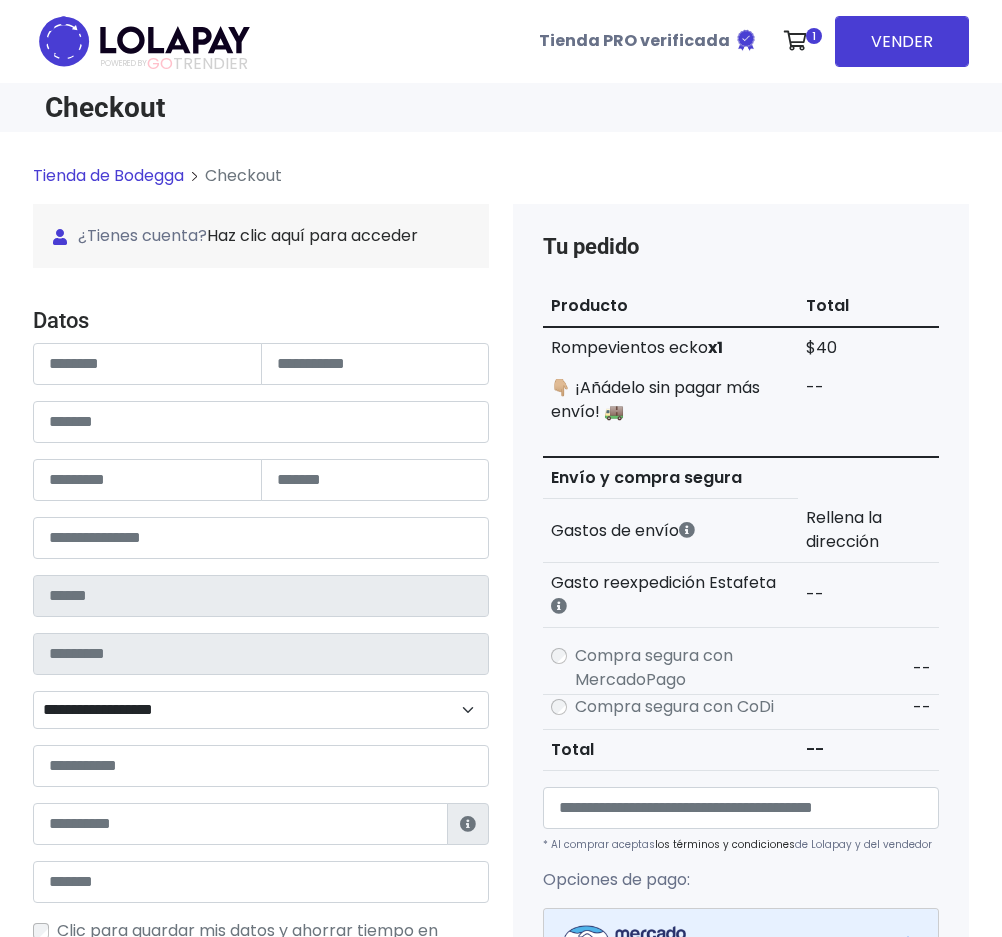 scroll, scrollTop: 0, scrollLeft: 0, axis: both 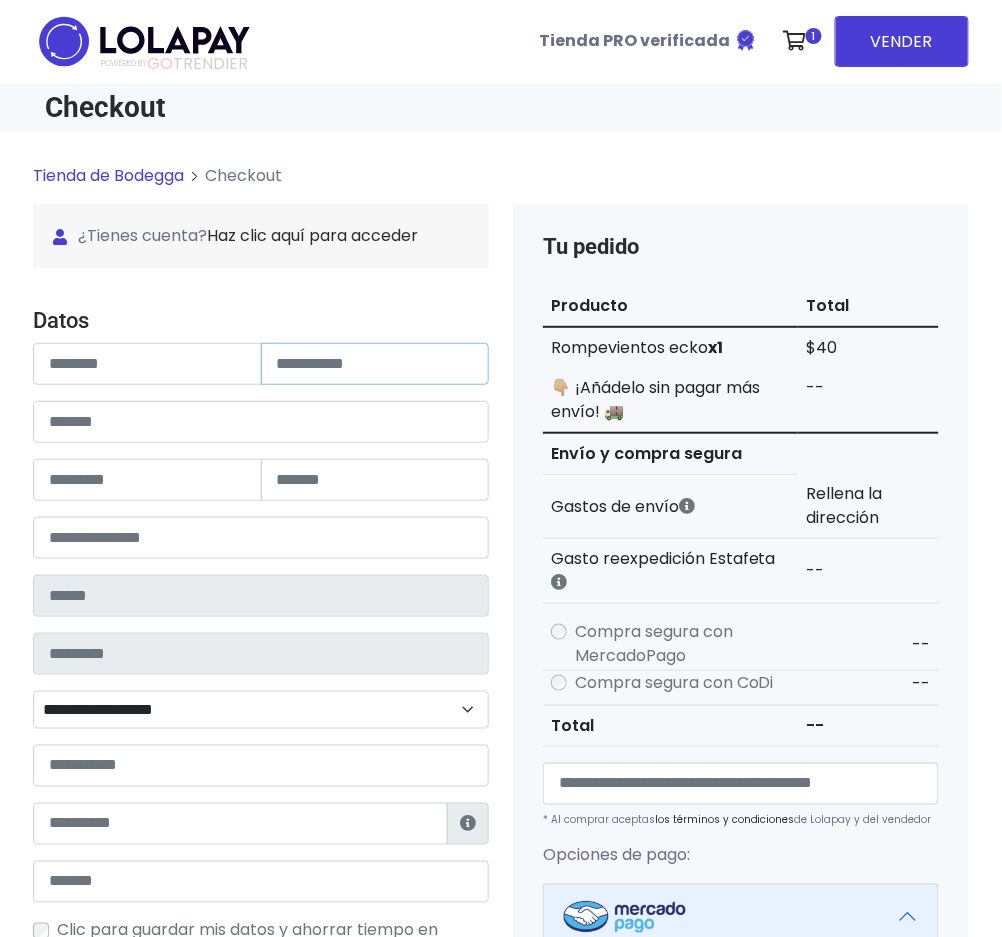 click at bounding box center (261, 364) 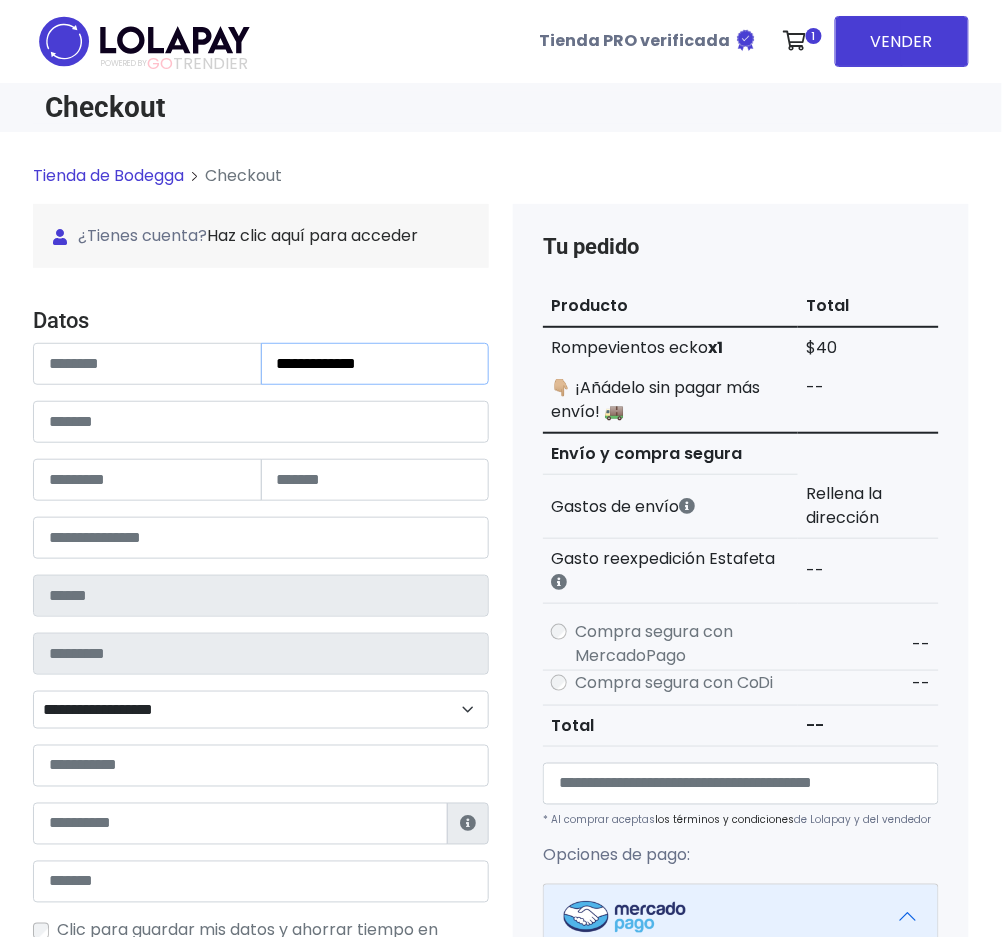 type on "**********" 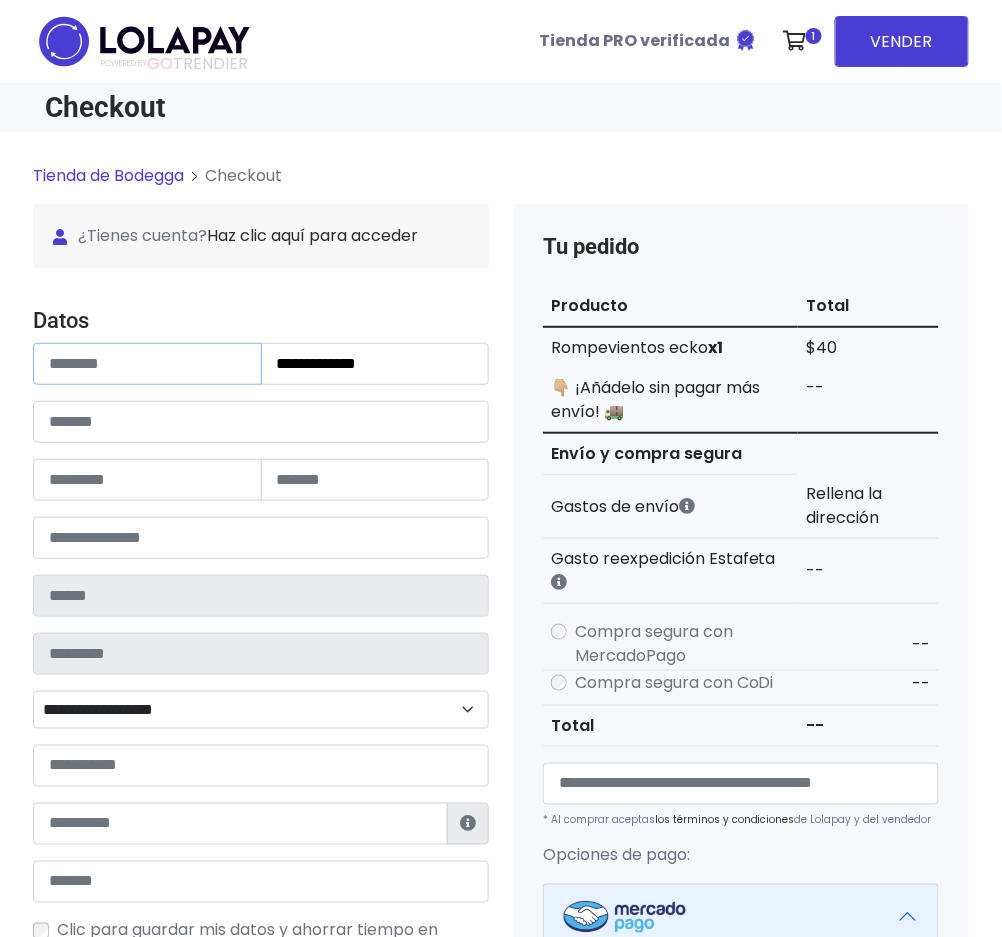 click at bounding box center [147, 364] 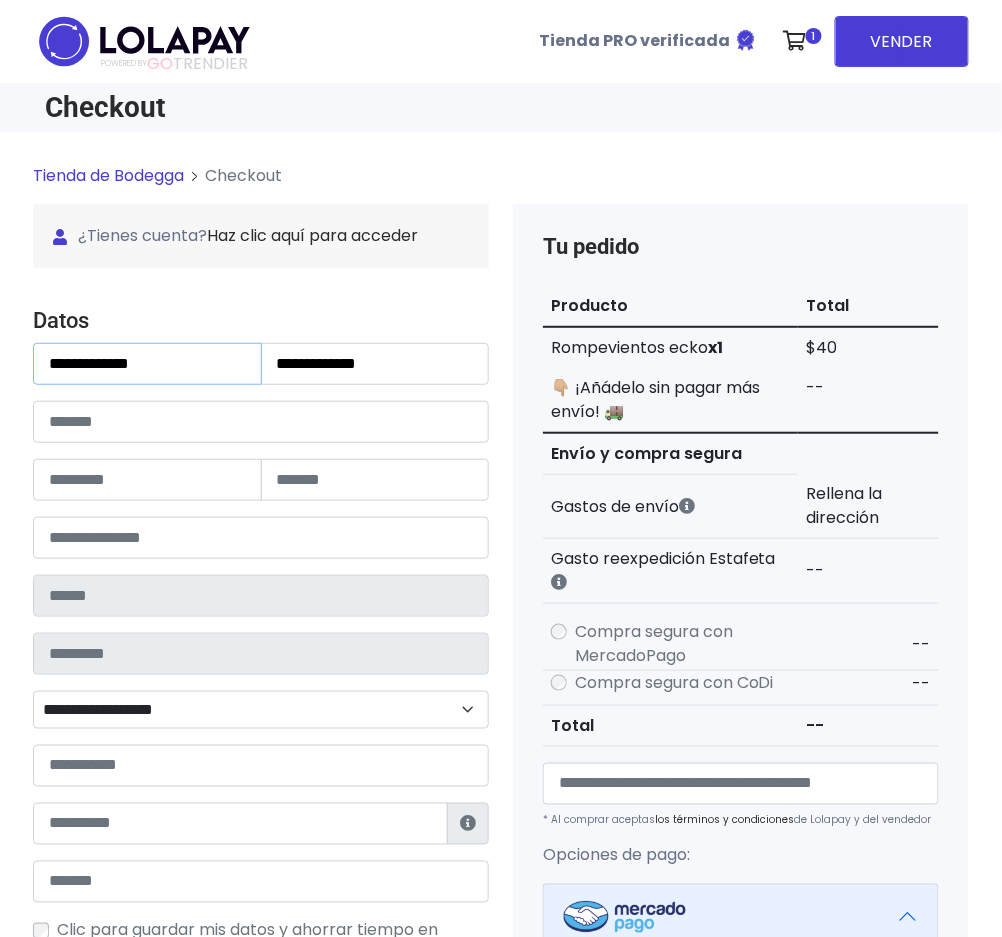 type on "**********" 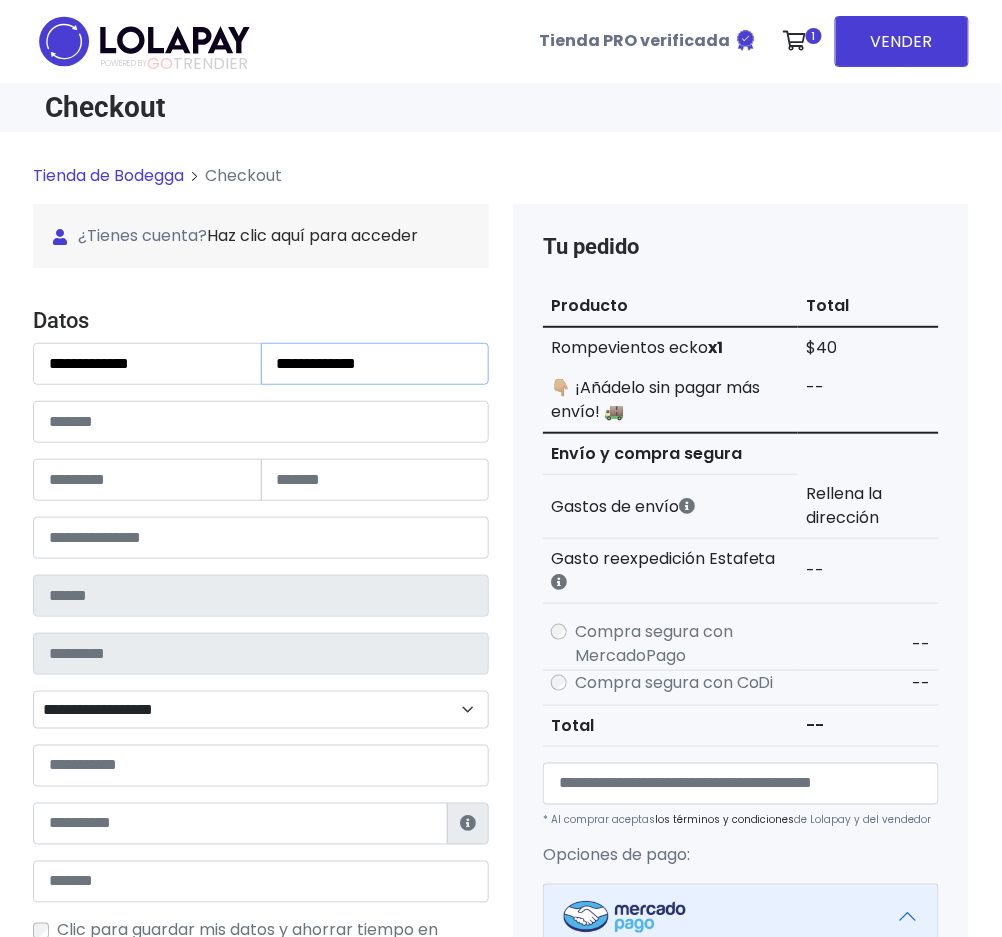 click on "**********" at bounding box center (375, 364) 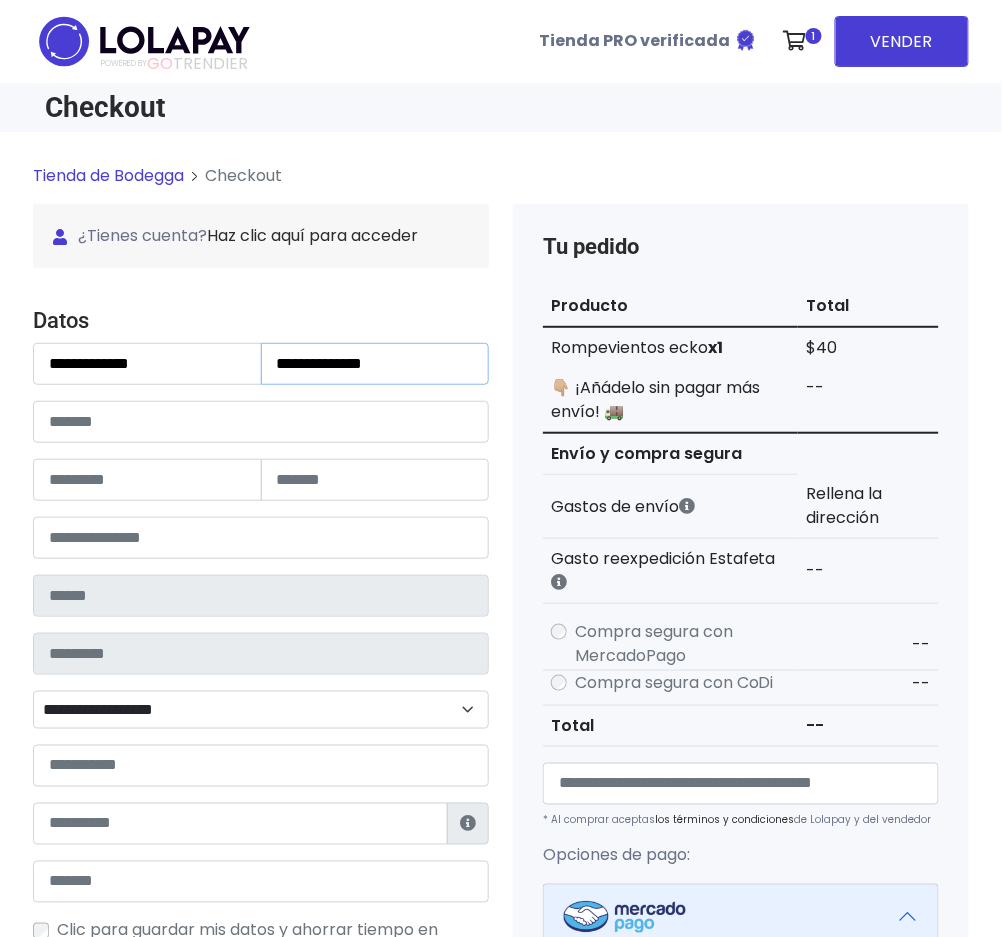 type on "**********" 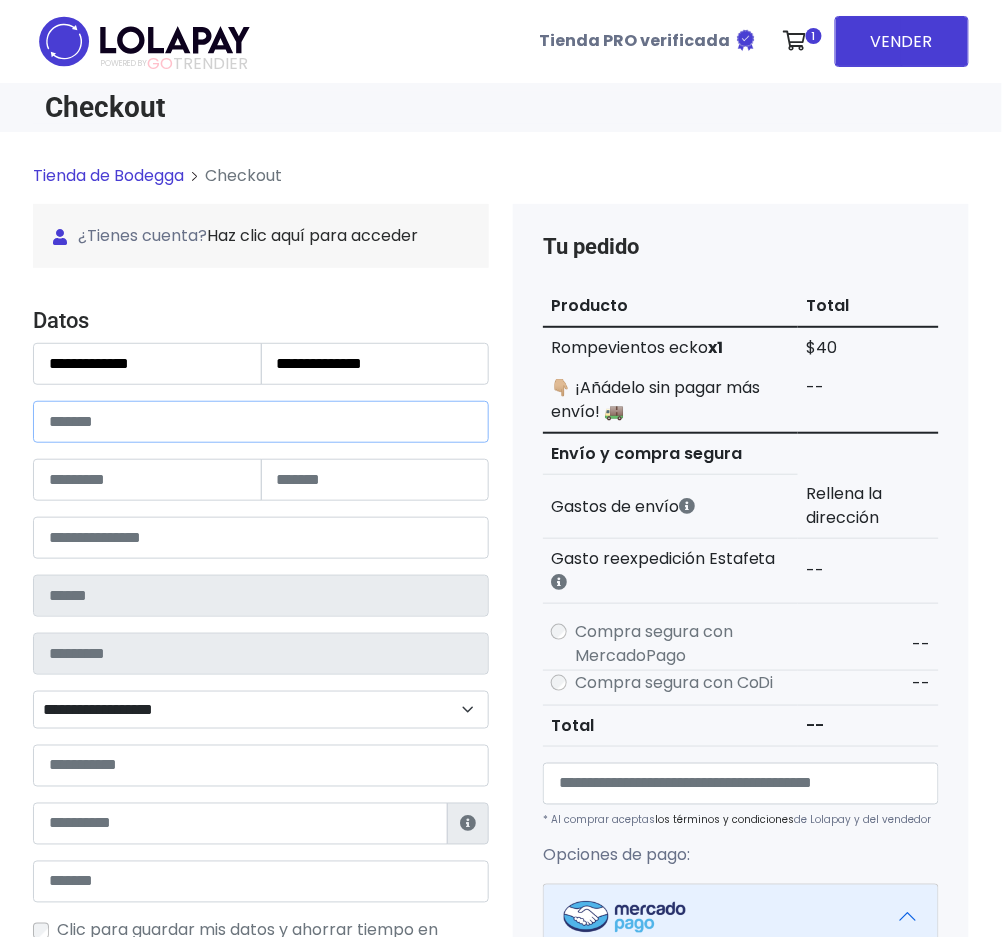 drag, startPoint x: 108, startPoint y: 421, endPoint x: 103, endPoint y: 430, distance: 10.29563 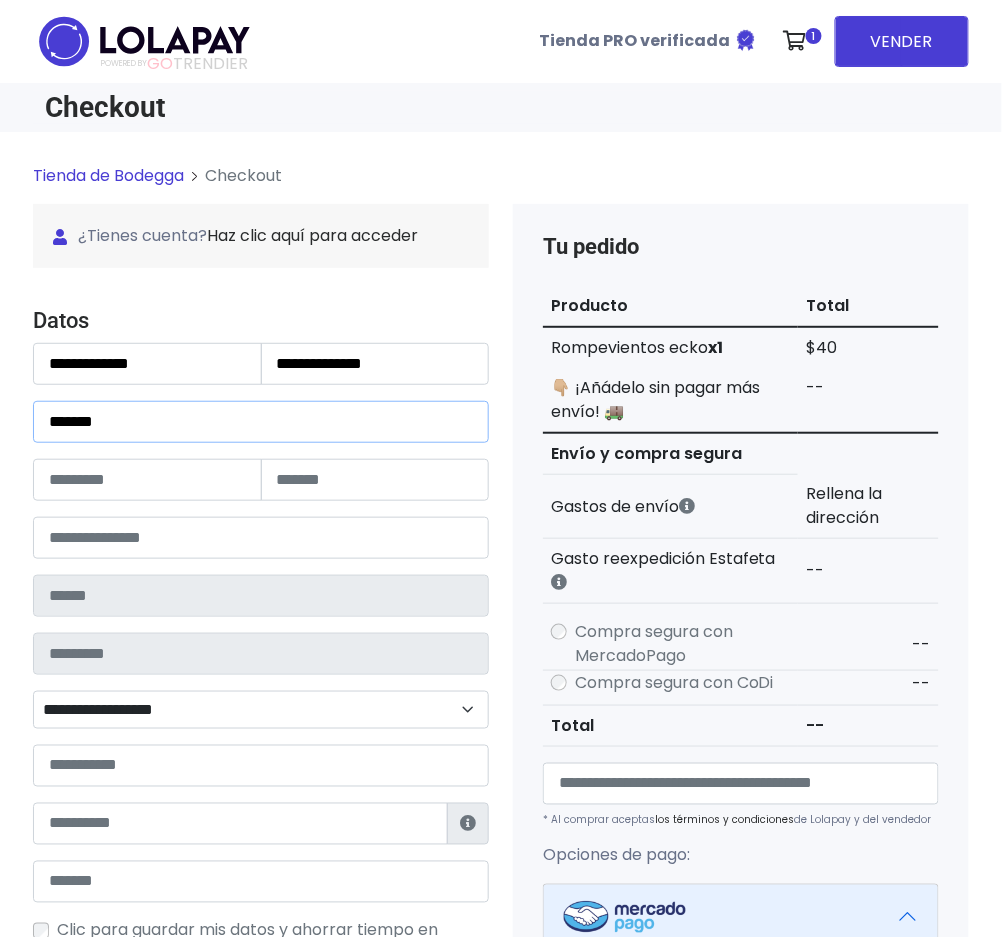 type on "******" 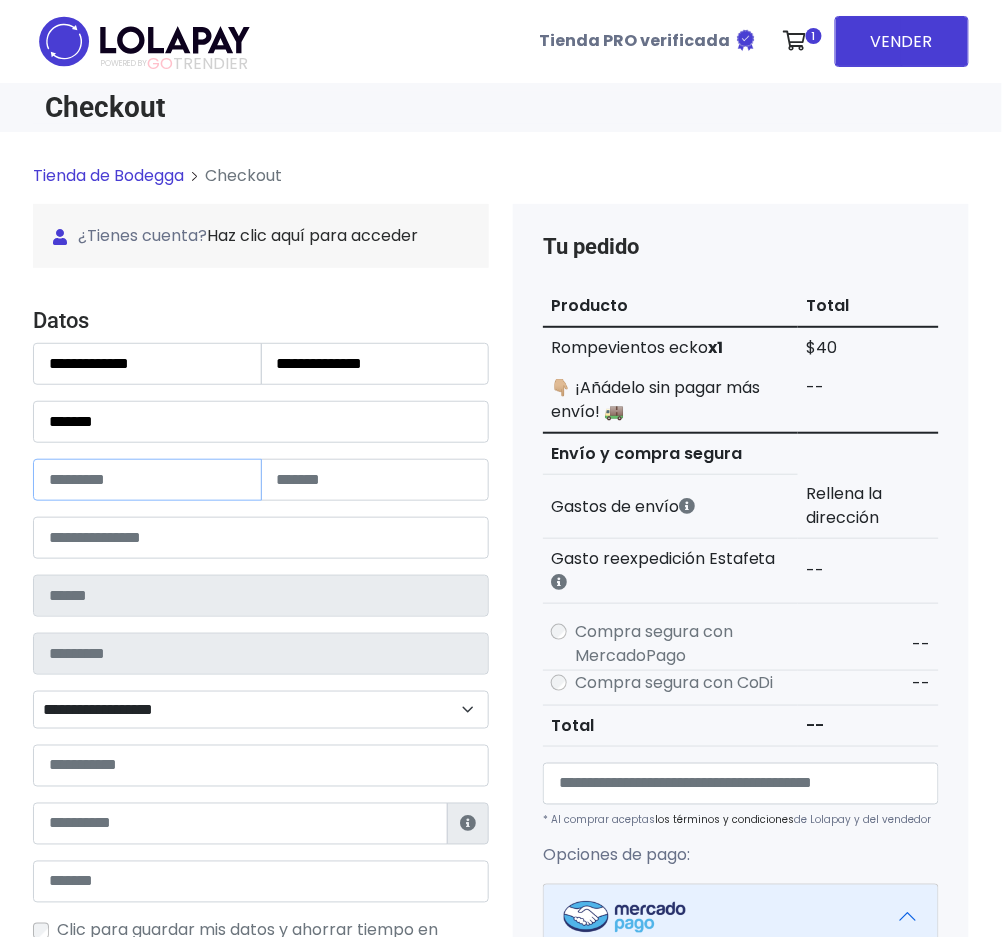 click at bounding box center [147, 480] 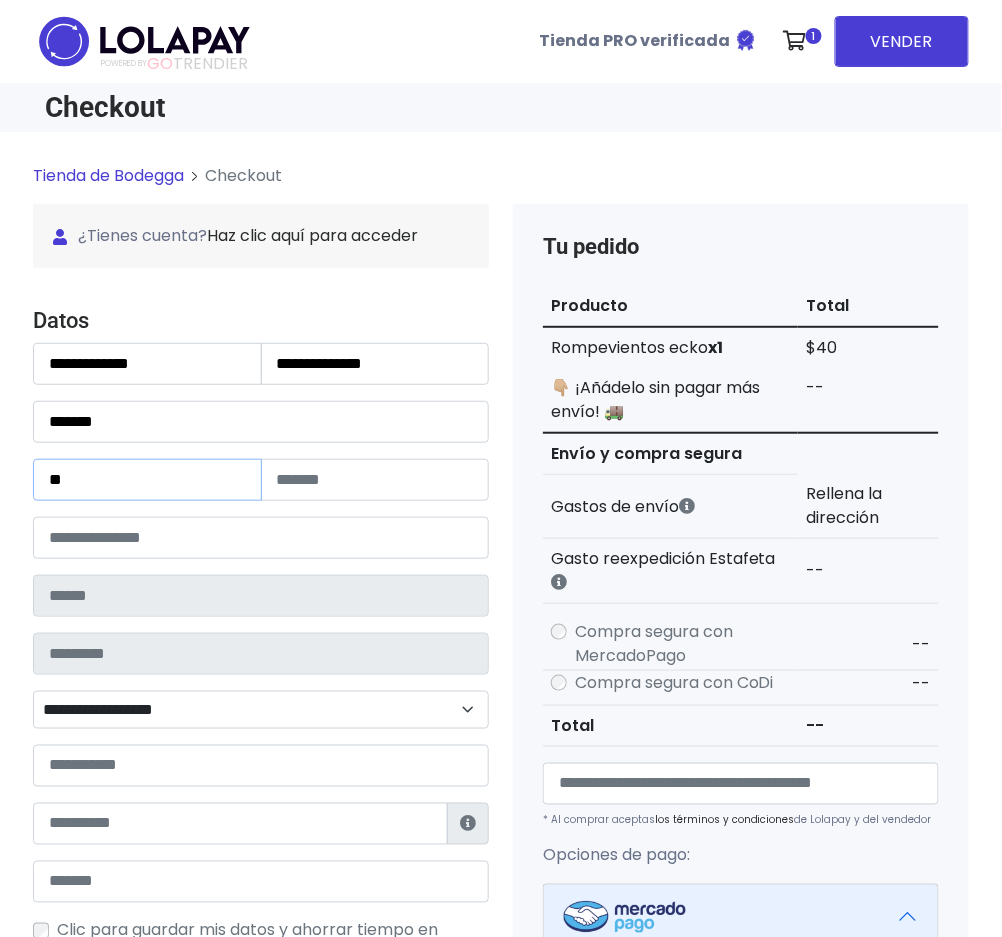 type on "**" 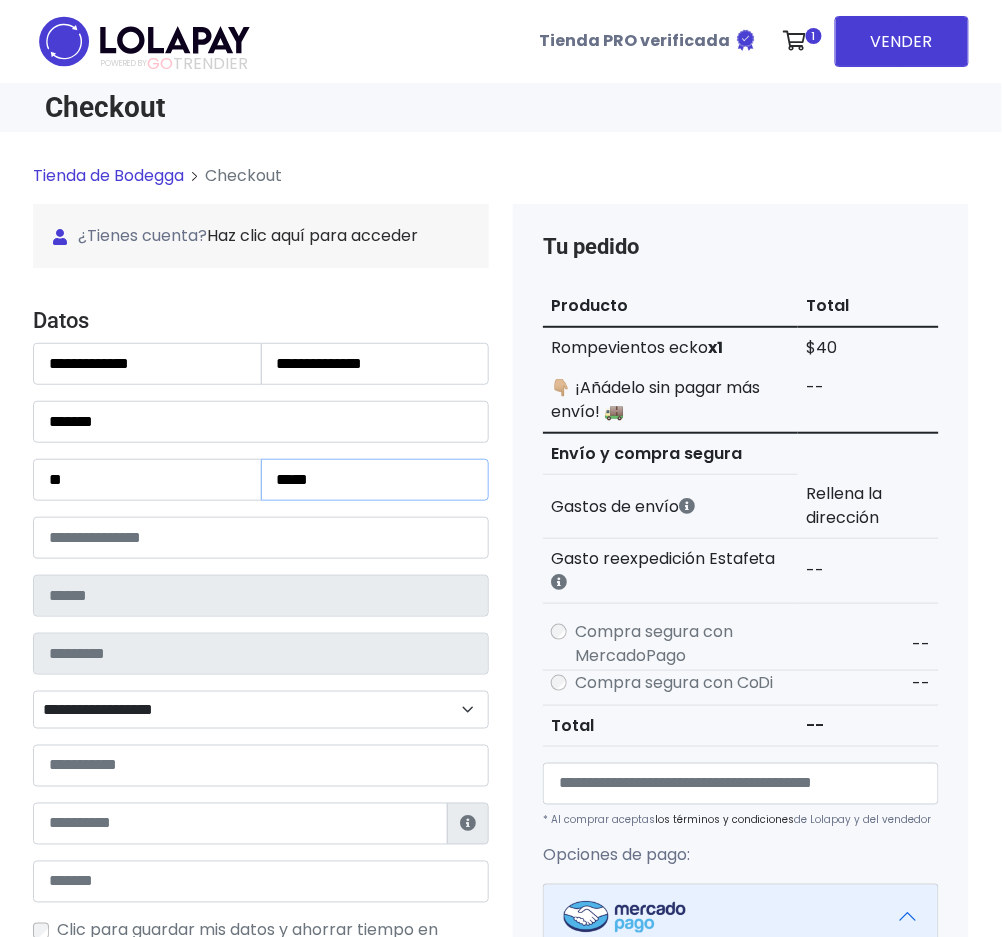 type on "*****" 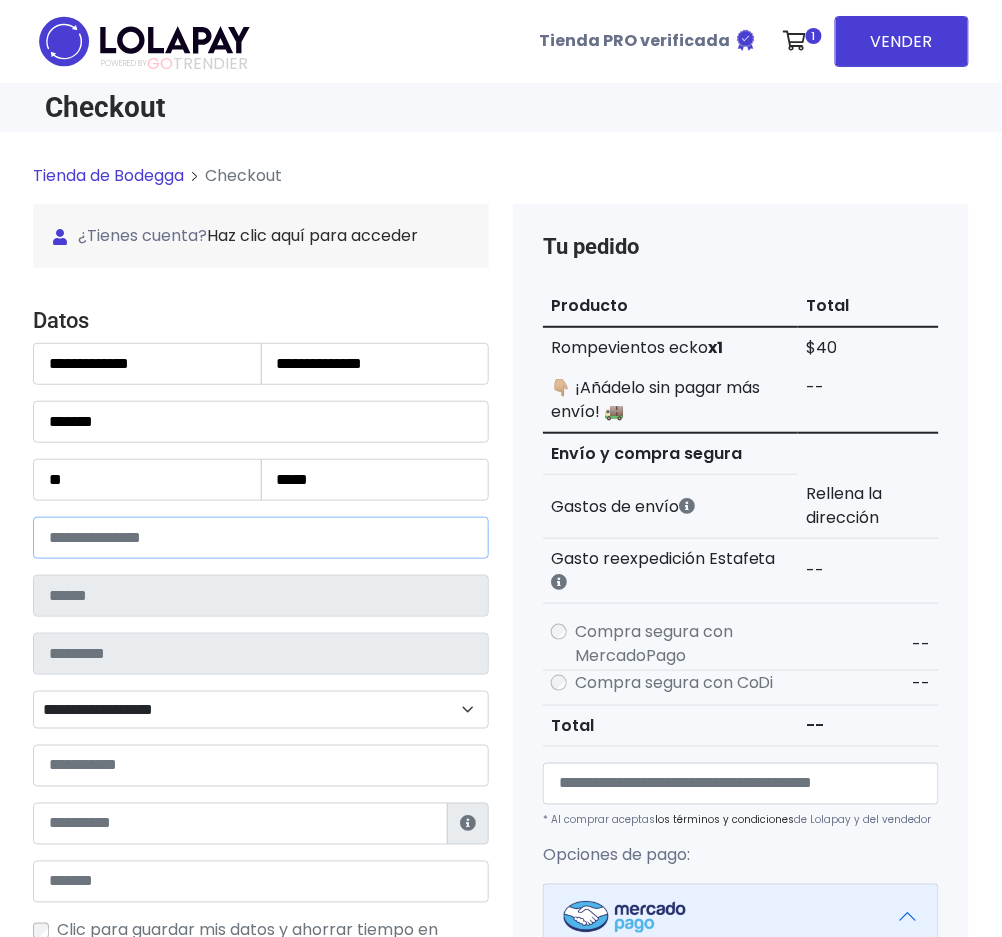 click at bounding box center [261, 538] 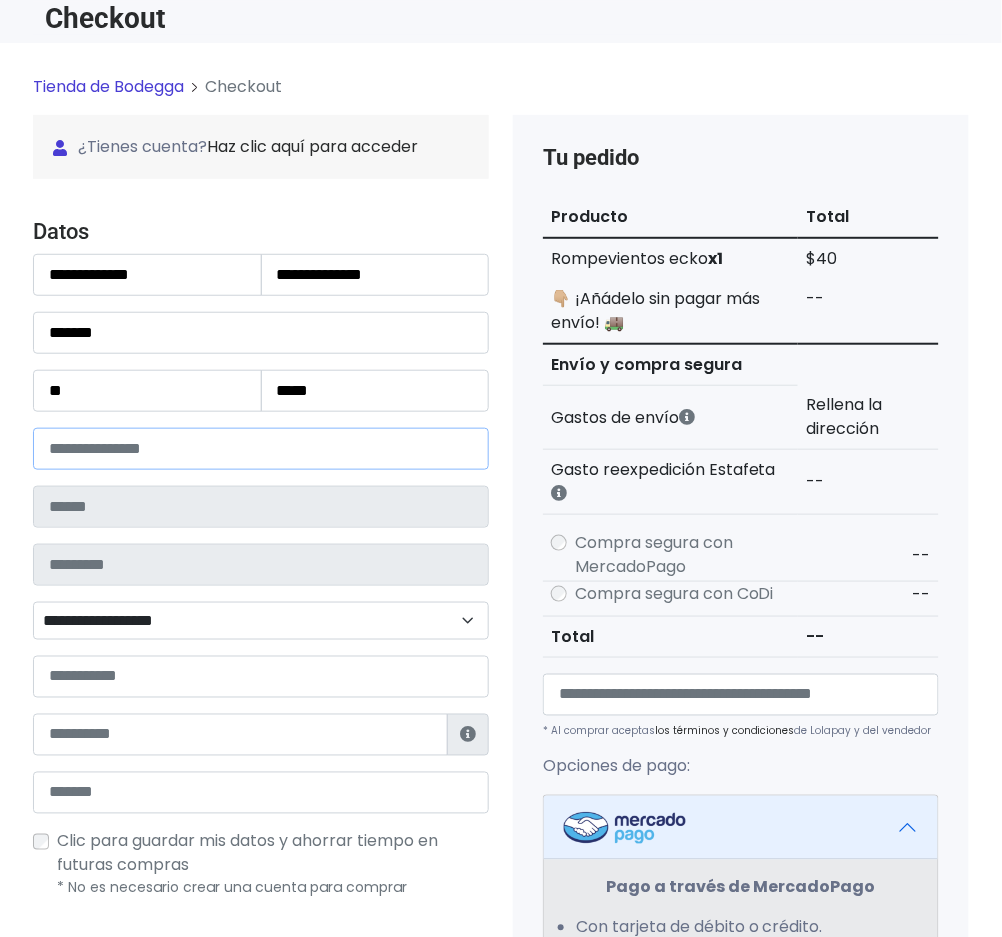 scroll, scrollTop: 133, scrollLeft: 0, axis: vertical 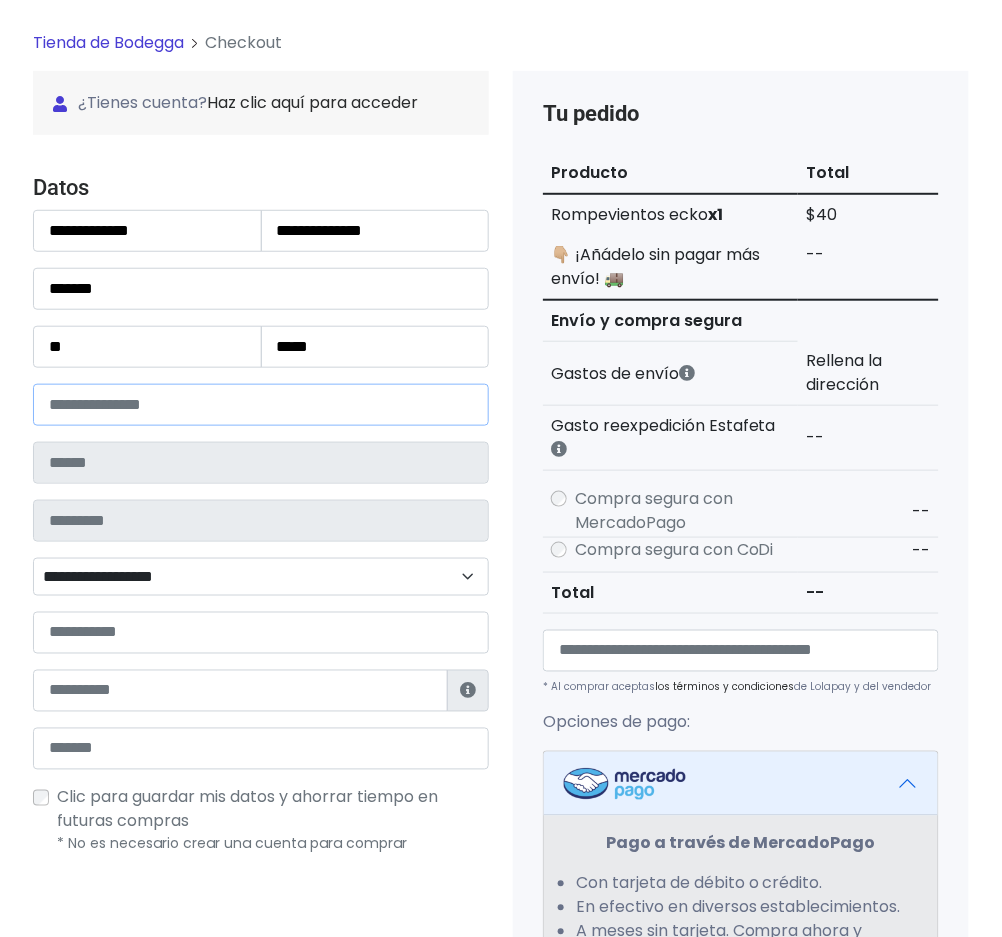 type on "**********" 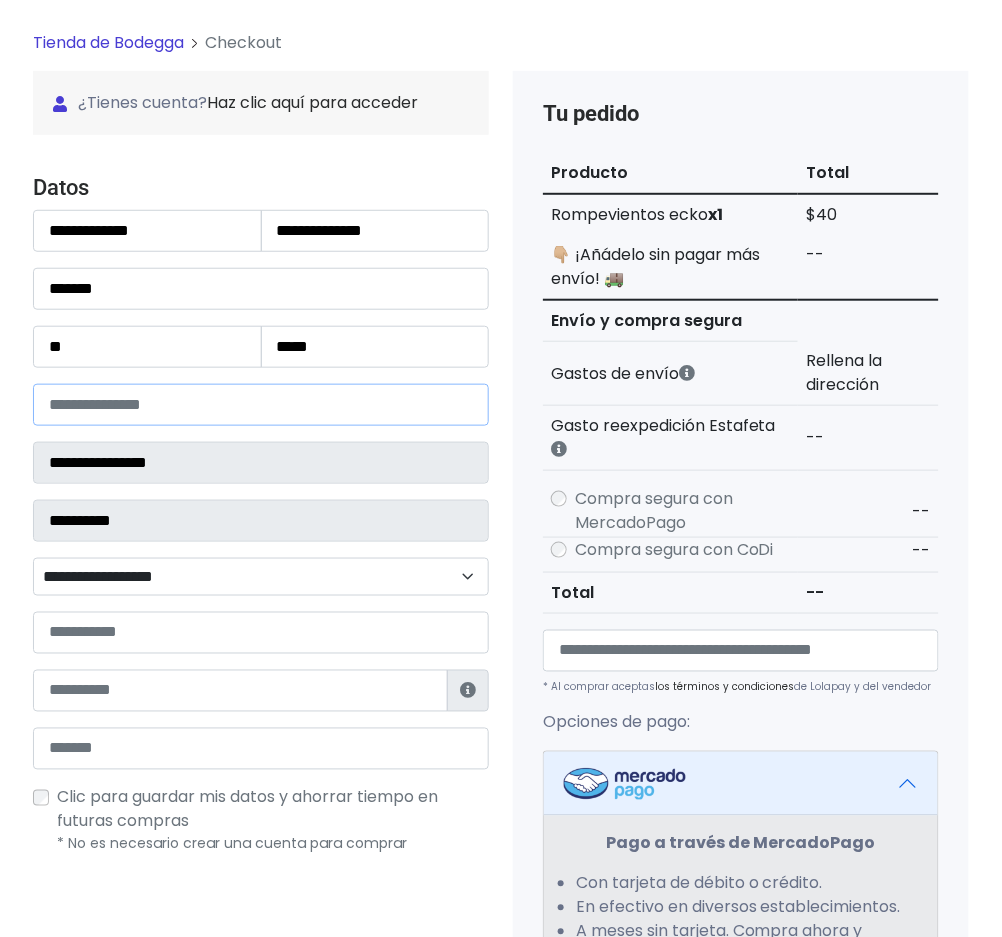 select 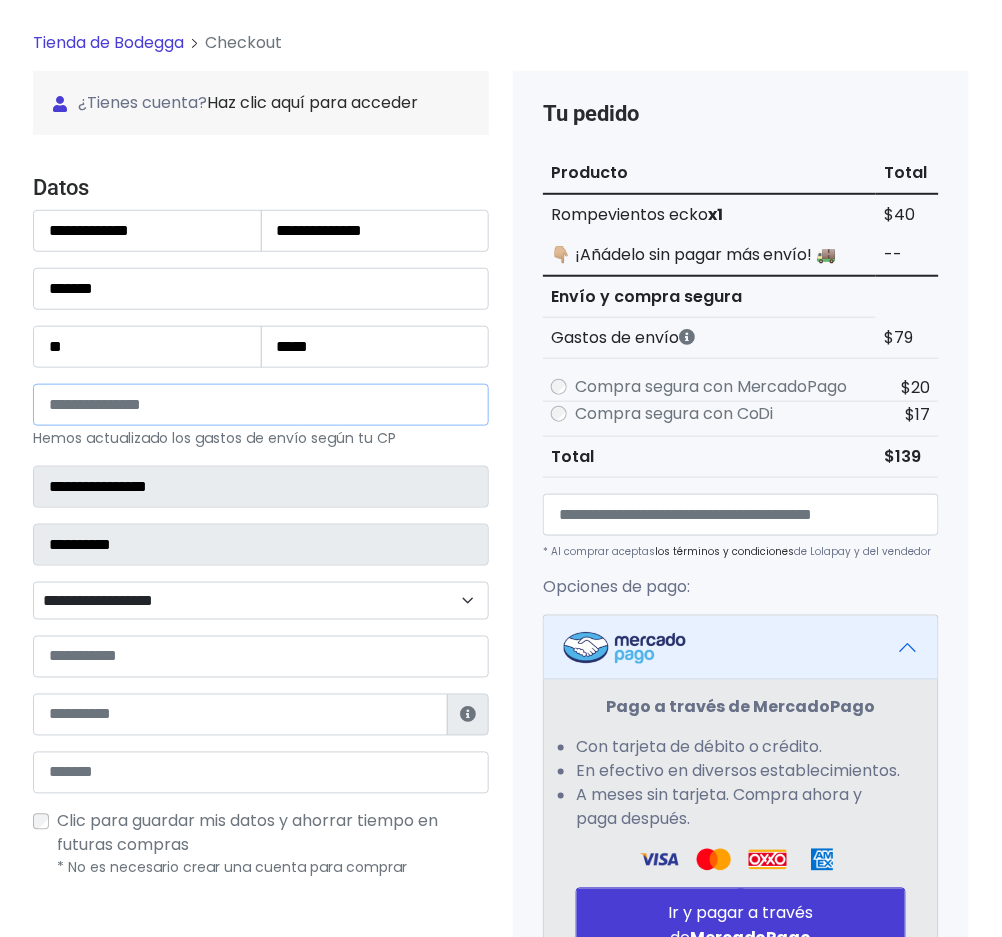 type on "*****" 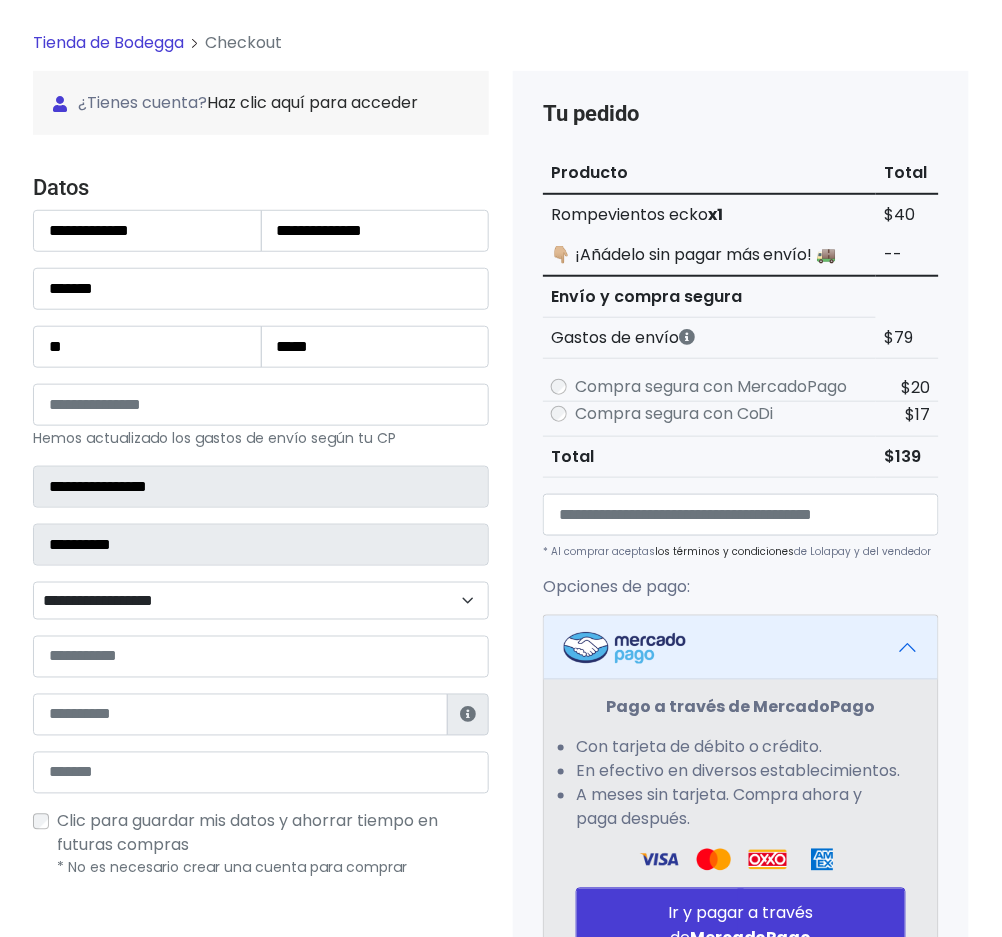 click on "**********" at bounding box center (261, 601) 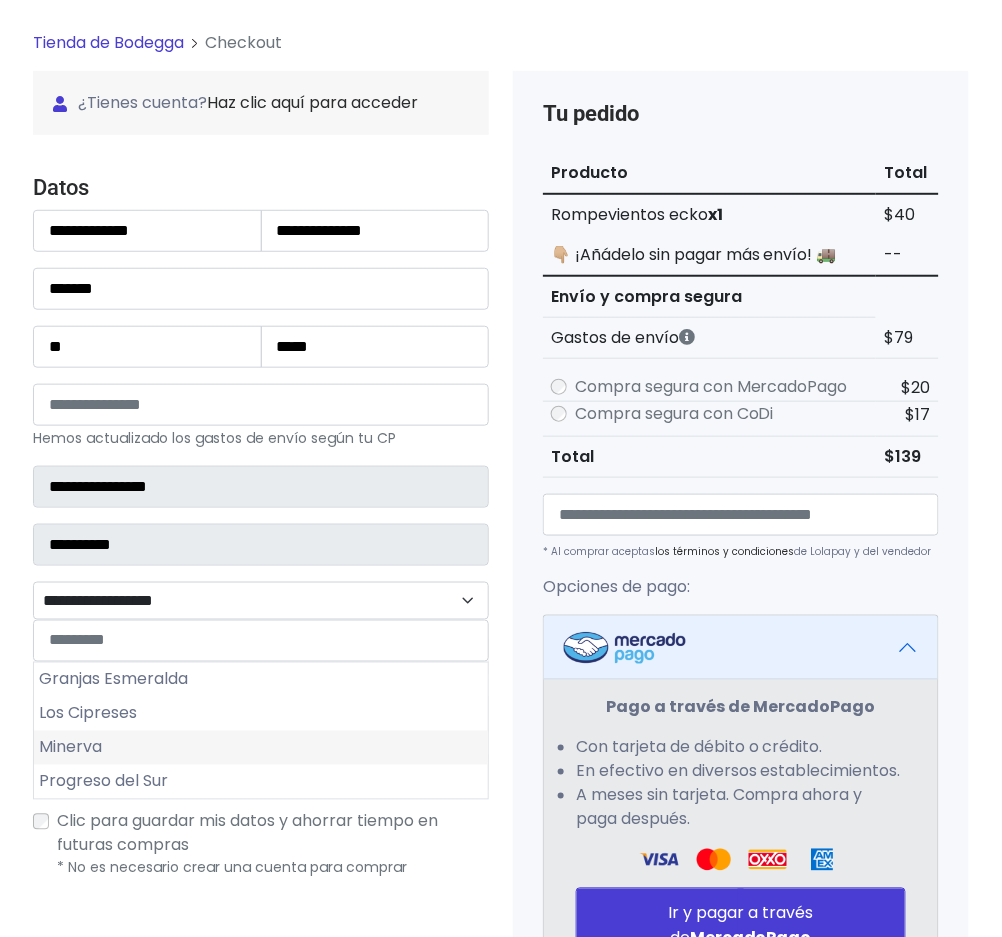 click on "Minerva" at bounding box center (261, 748) 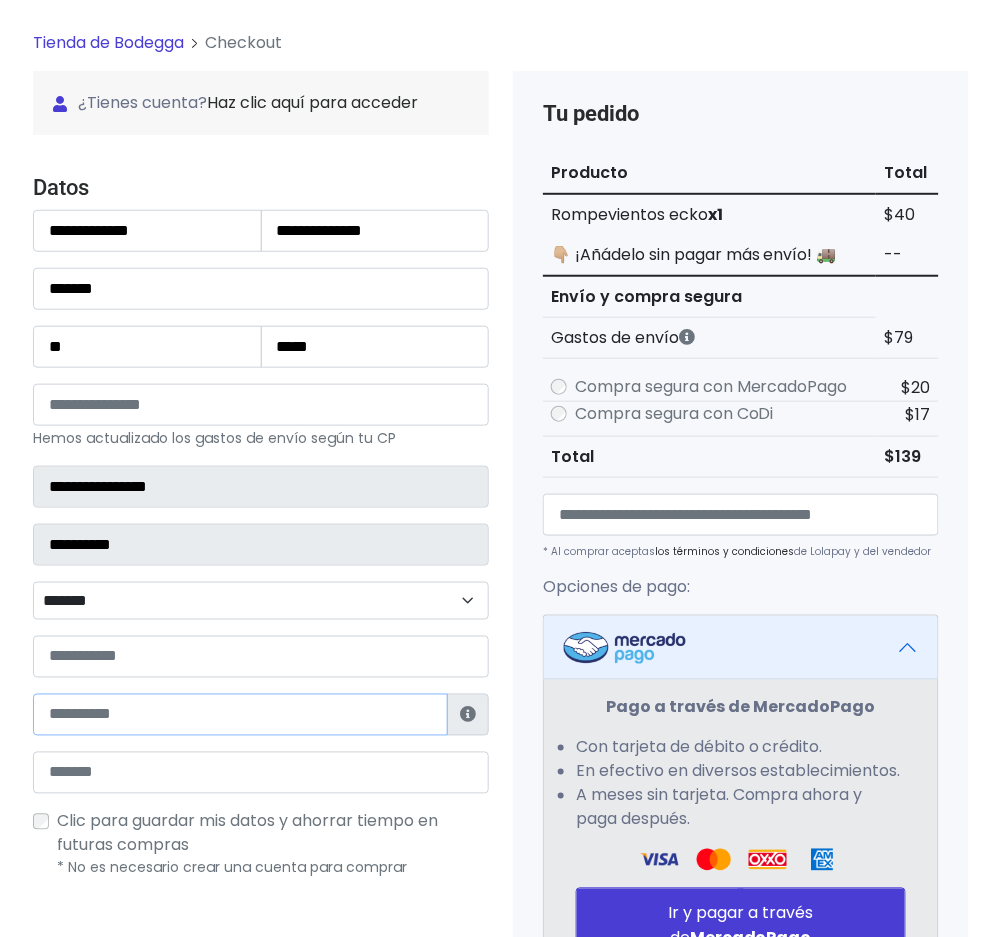 click at bounding box center (240, 715) 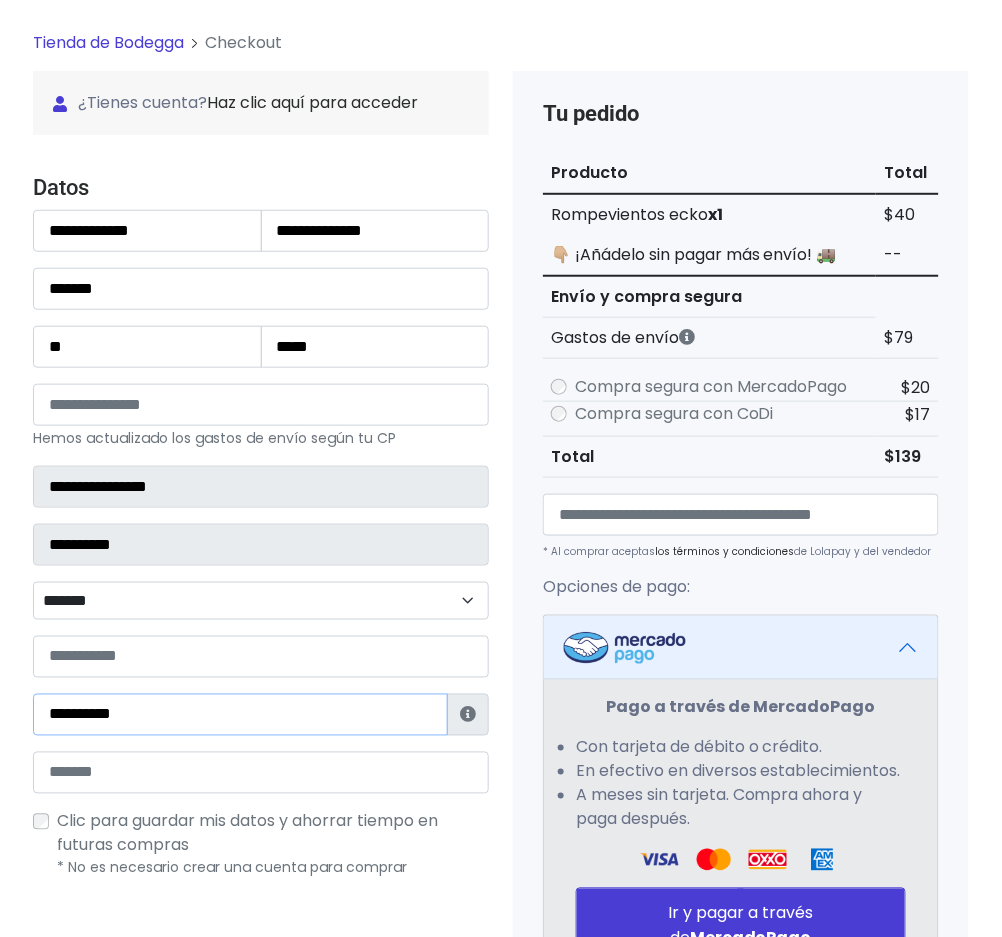 type on "**********" 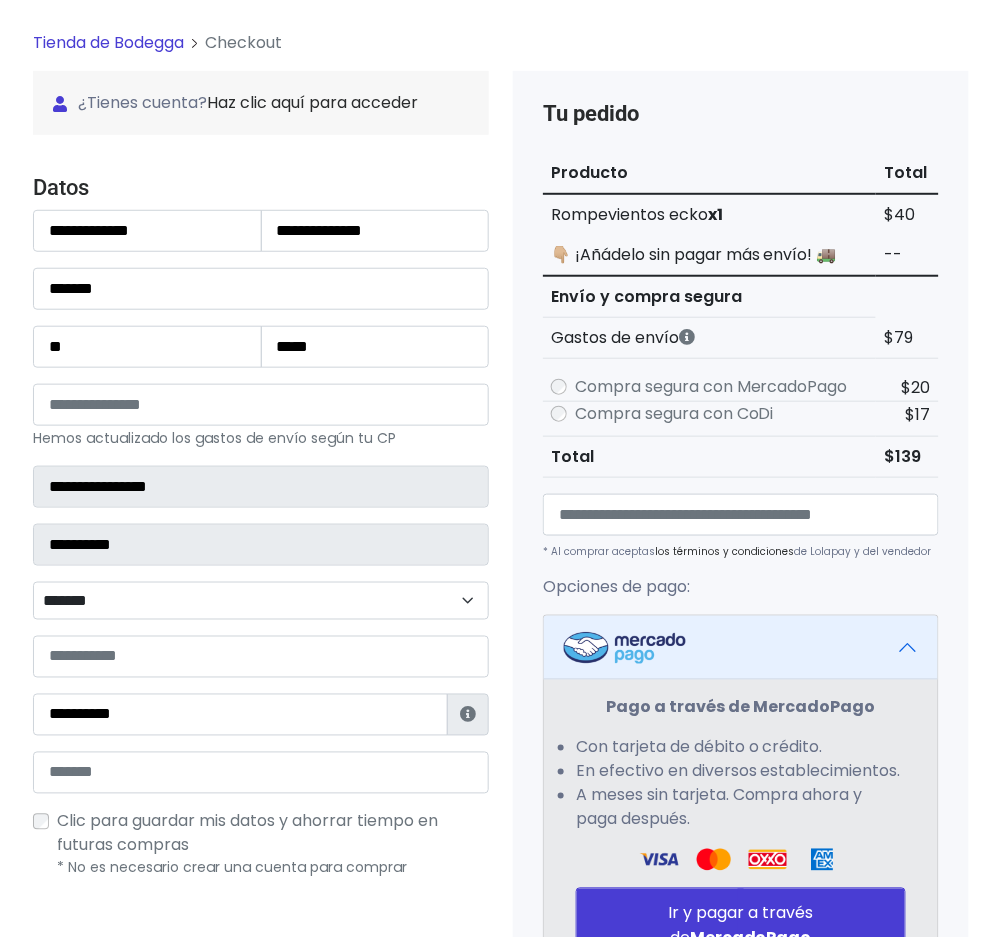 click on "**********" at bounding box center (261, 544) 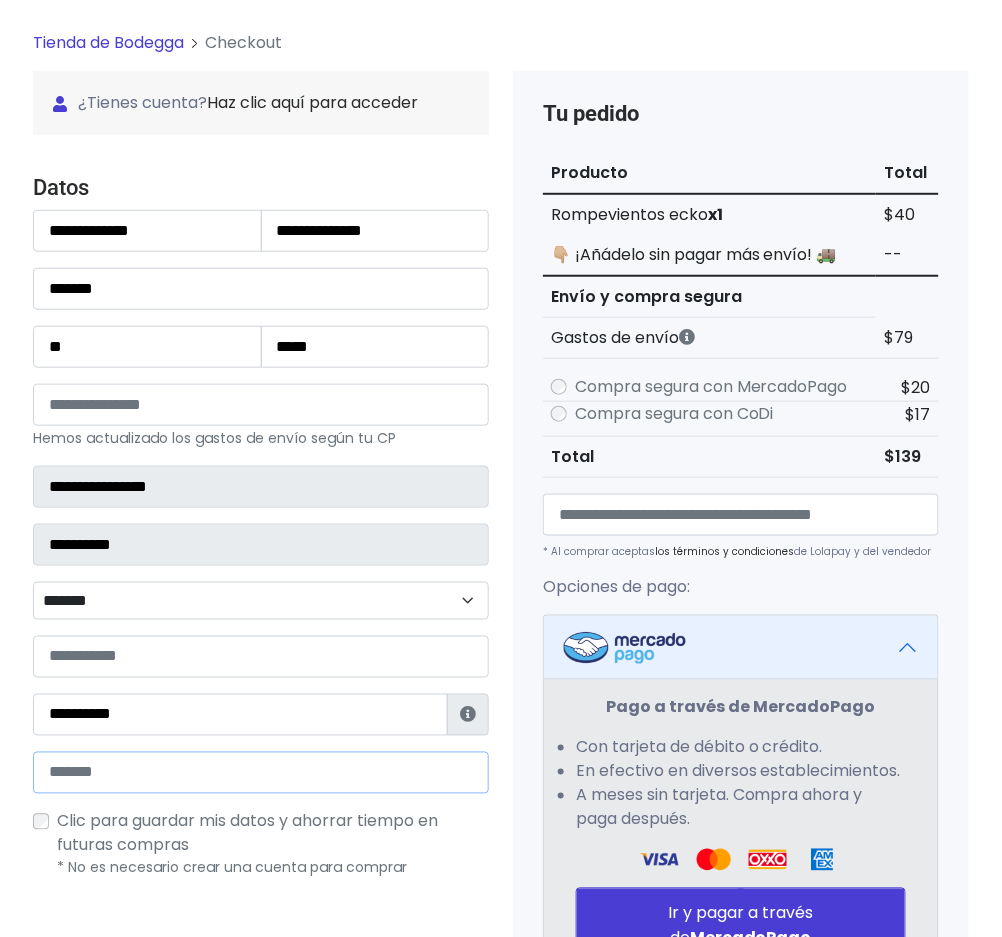 click at bounding box center (261, 773) 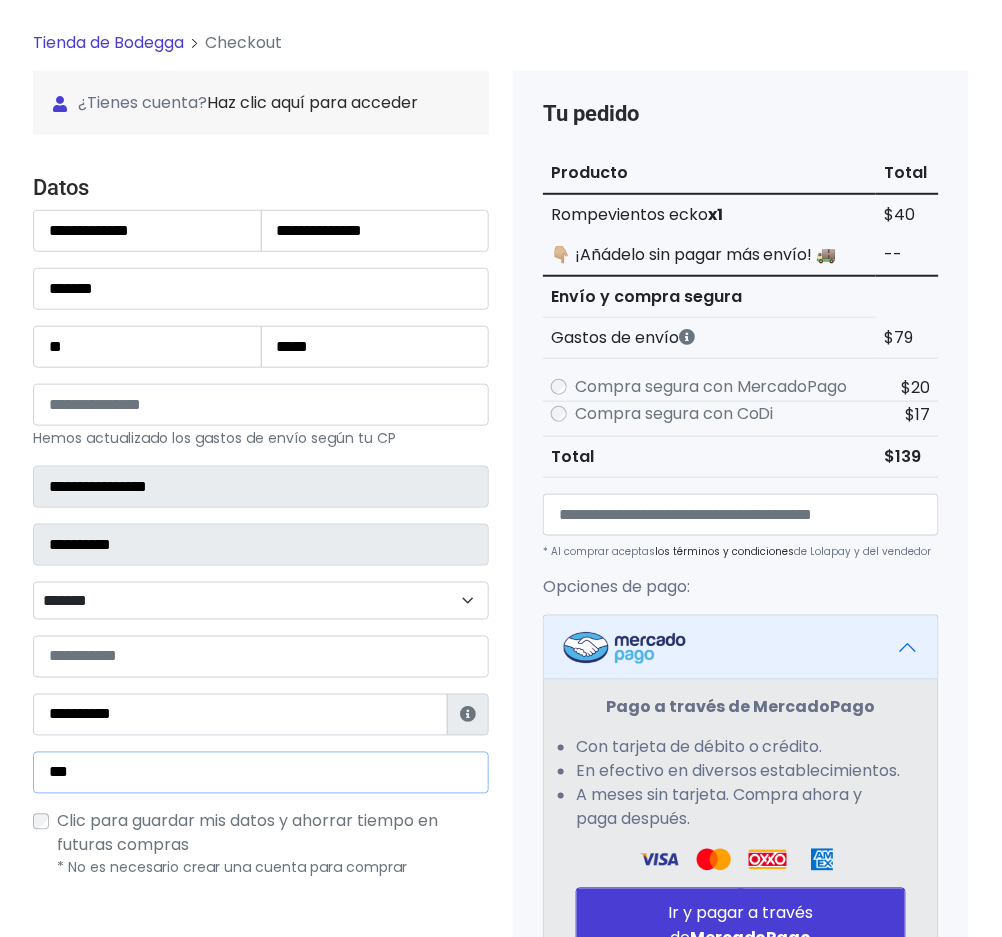 type on "**********" 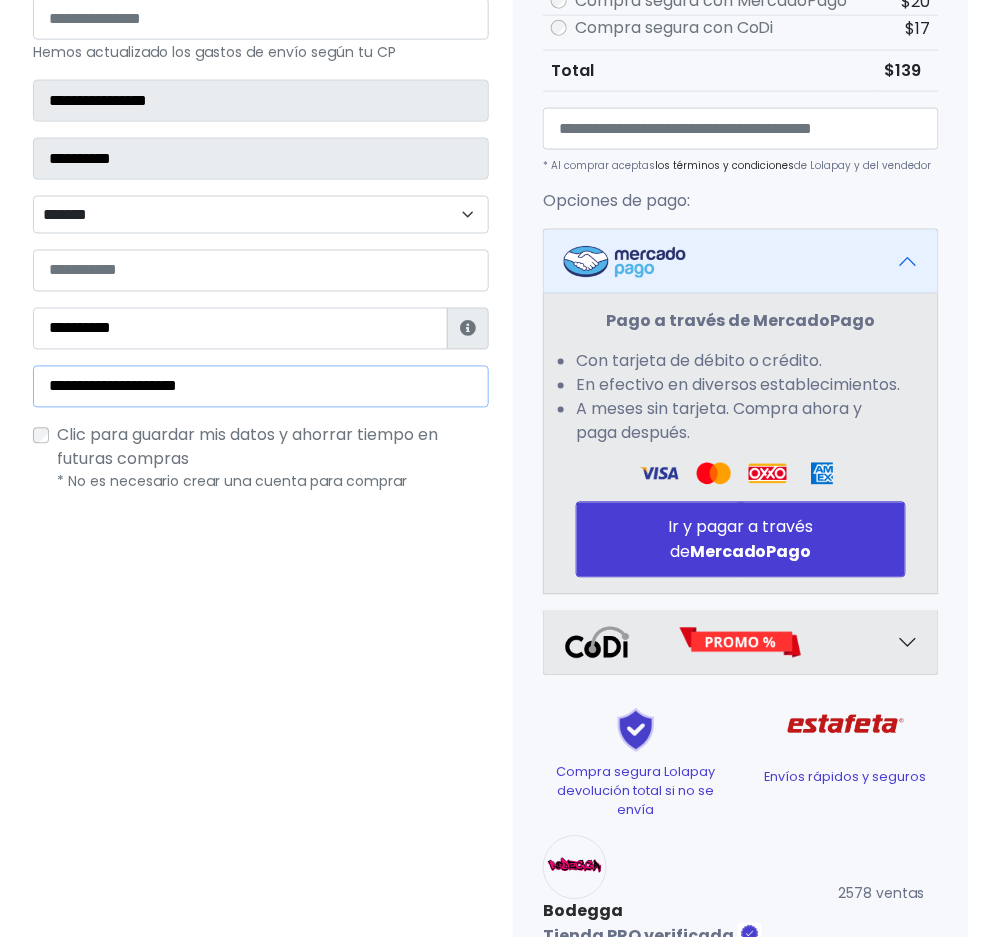 scroll, scrollTop: 533, scrollLeft: 0, axis: vertical 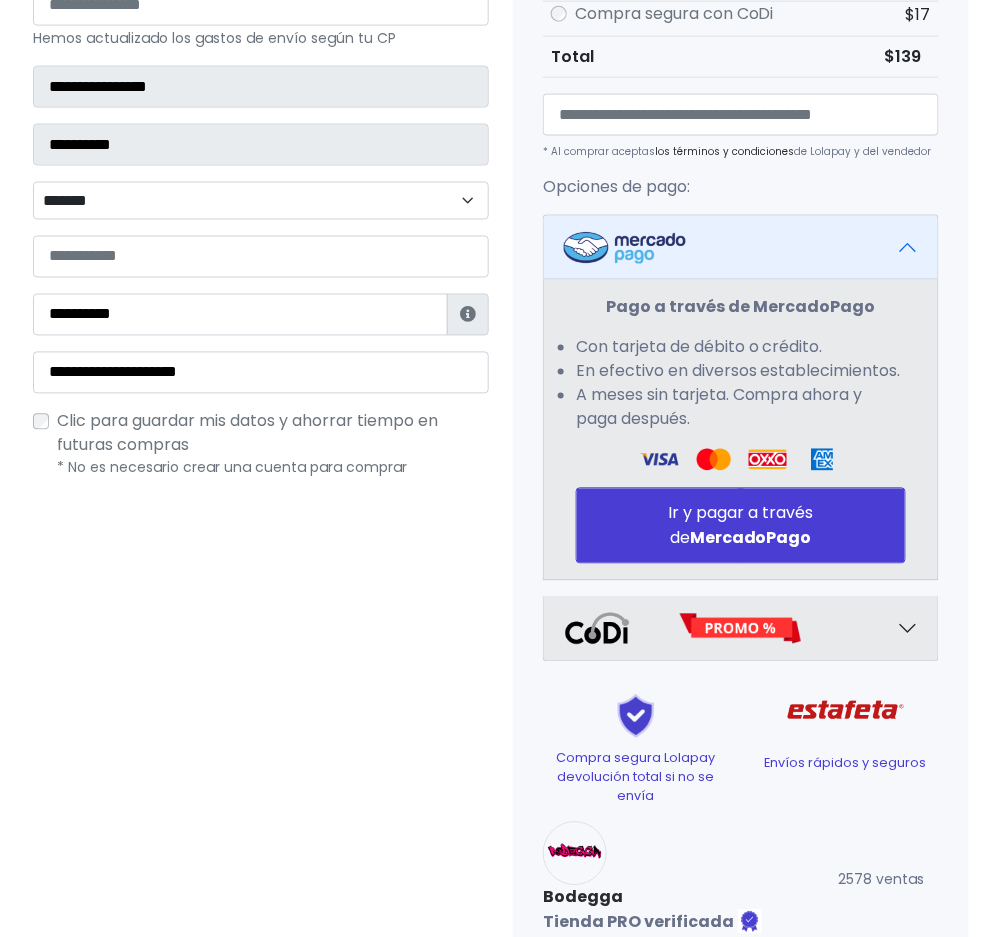 click on "Ir y pagar a través de  MercadoPago" at bounding box center (741, 526) 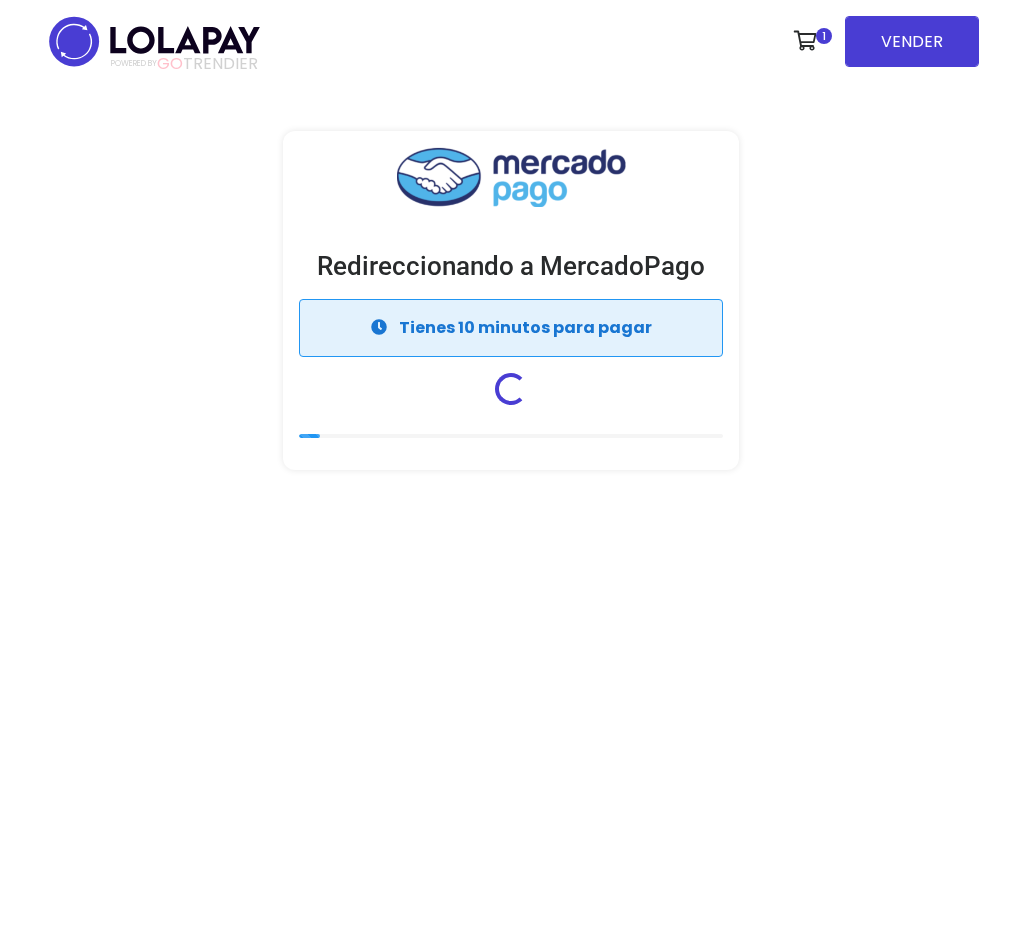 scroll, scrollTop: 0, scrollLeft: 0, axis: both 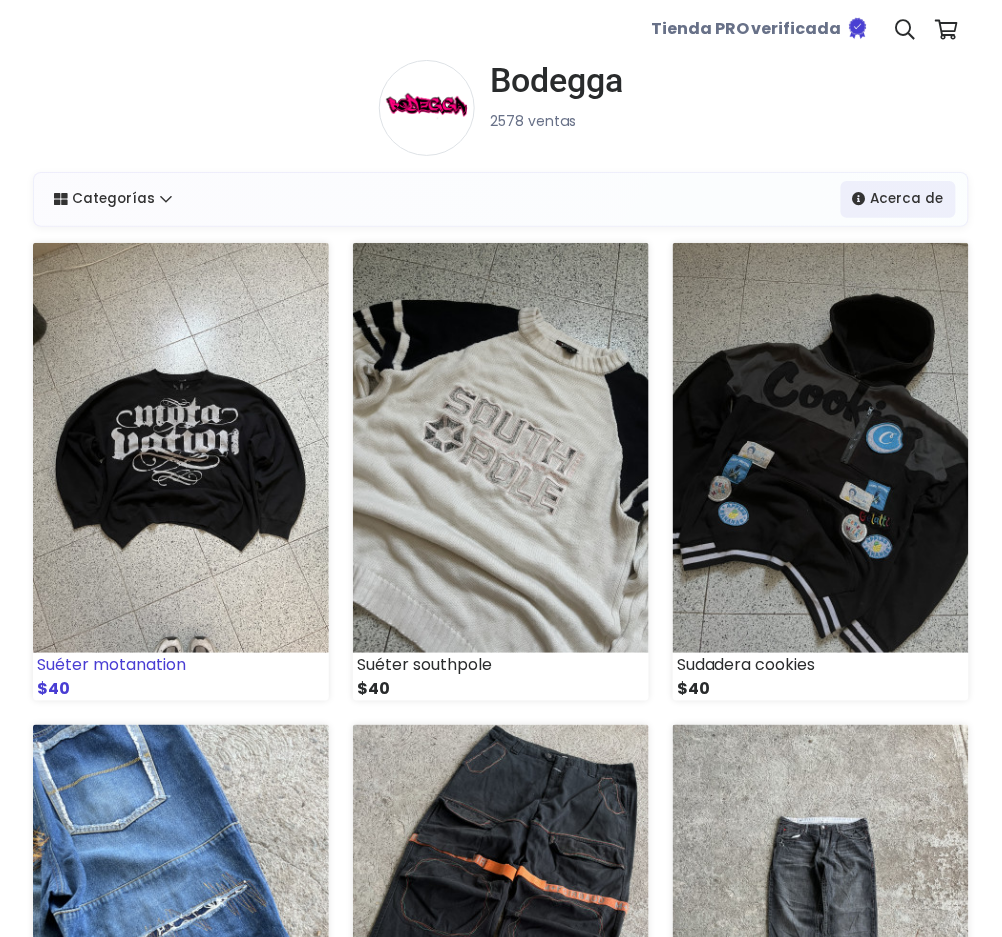 click at bounding box center [181, 448] 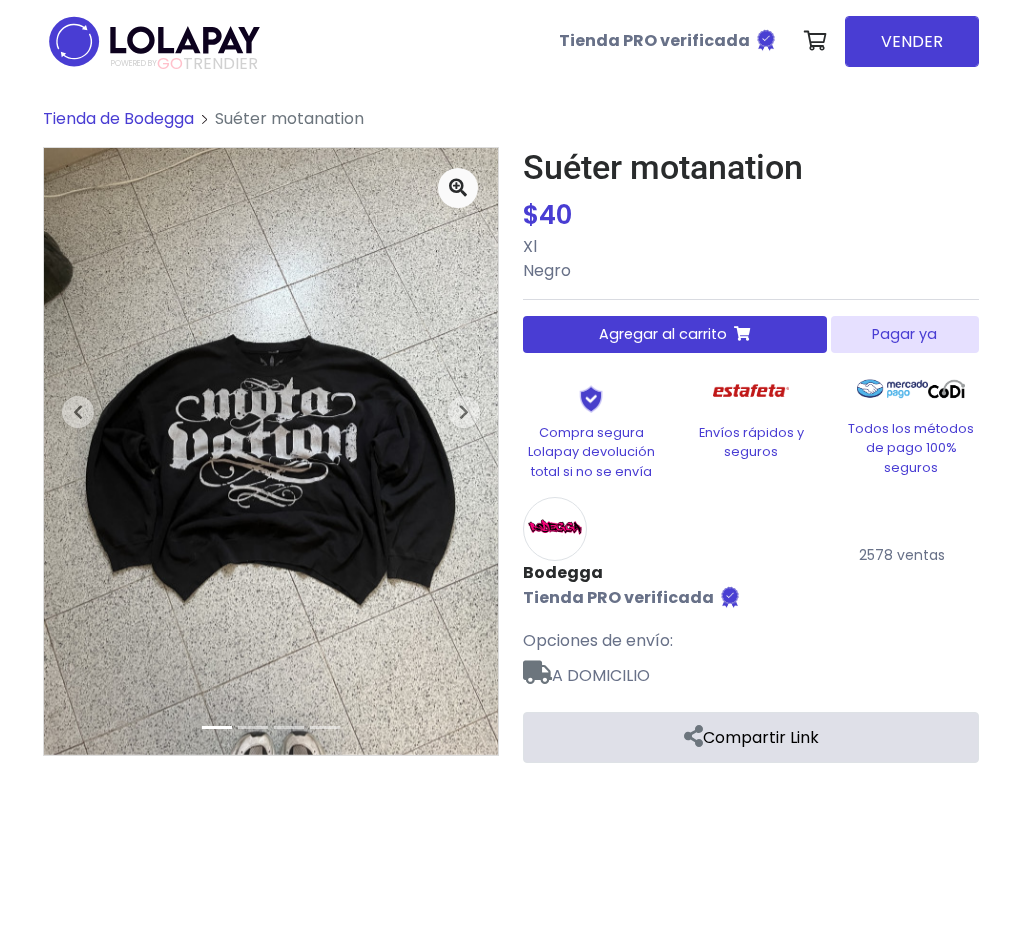 scroll, scrollTop: 0, scrollLeft: 0, axis: both 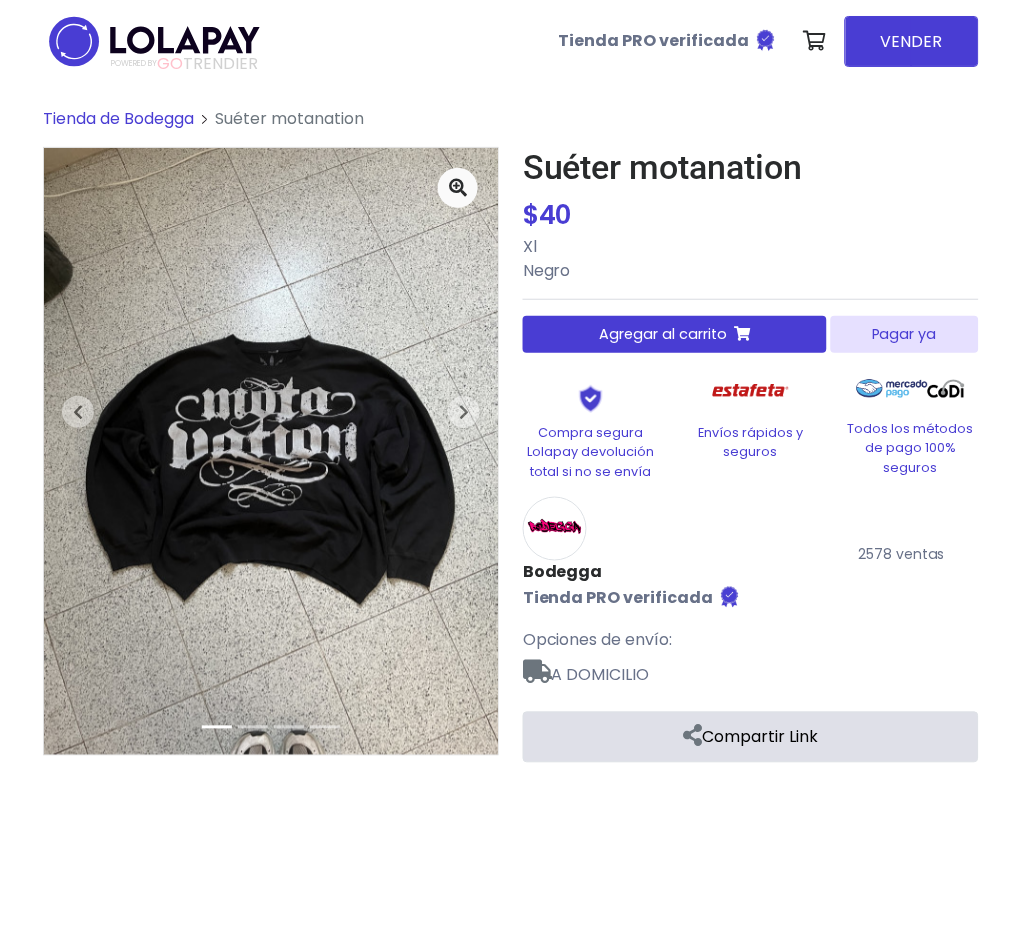 click on "Pagar ya" at bounding box center (905, 334) 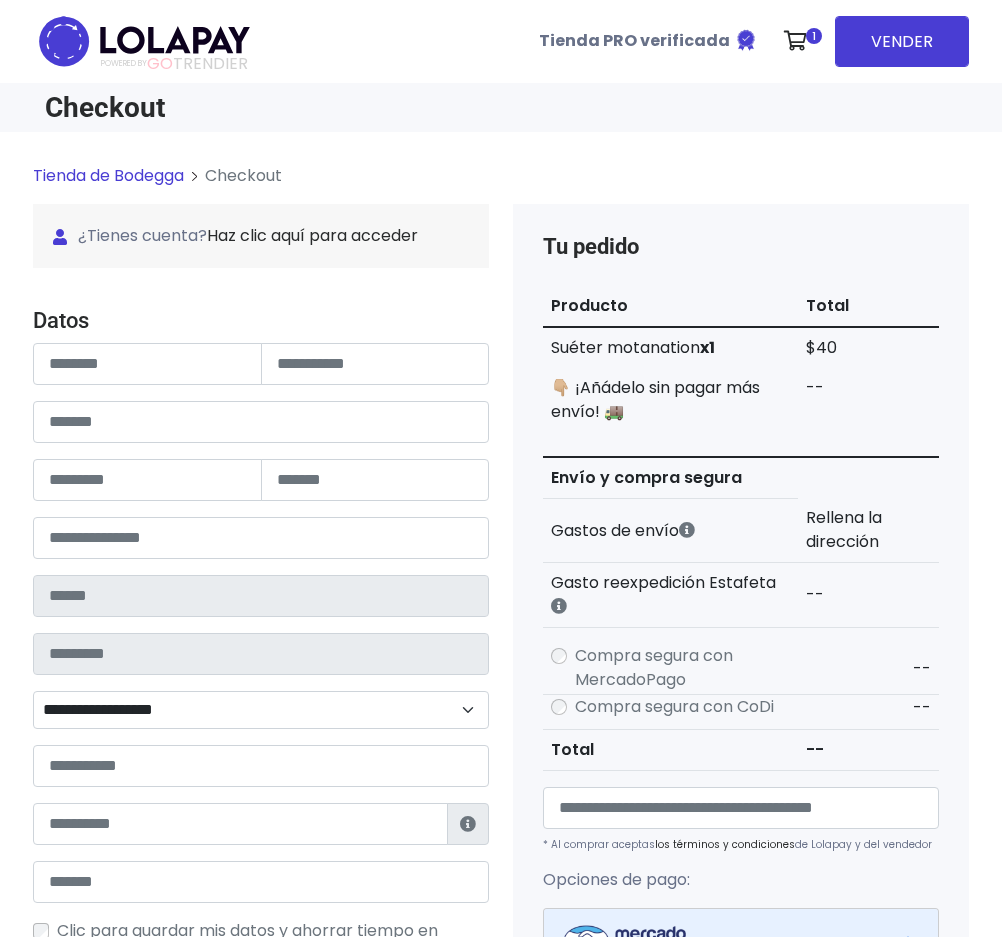 scroll, scrollTop: 0, scrollLeft: 0, axis: both 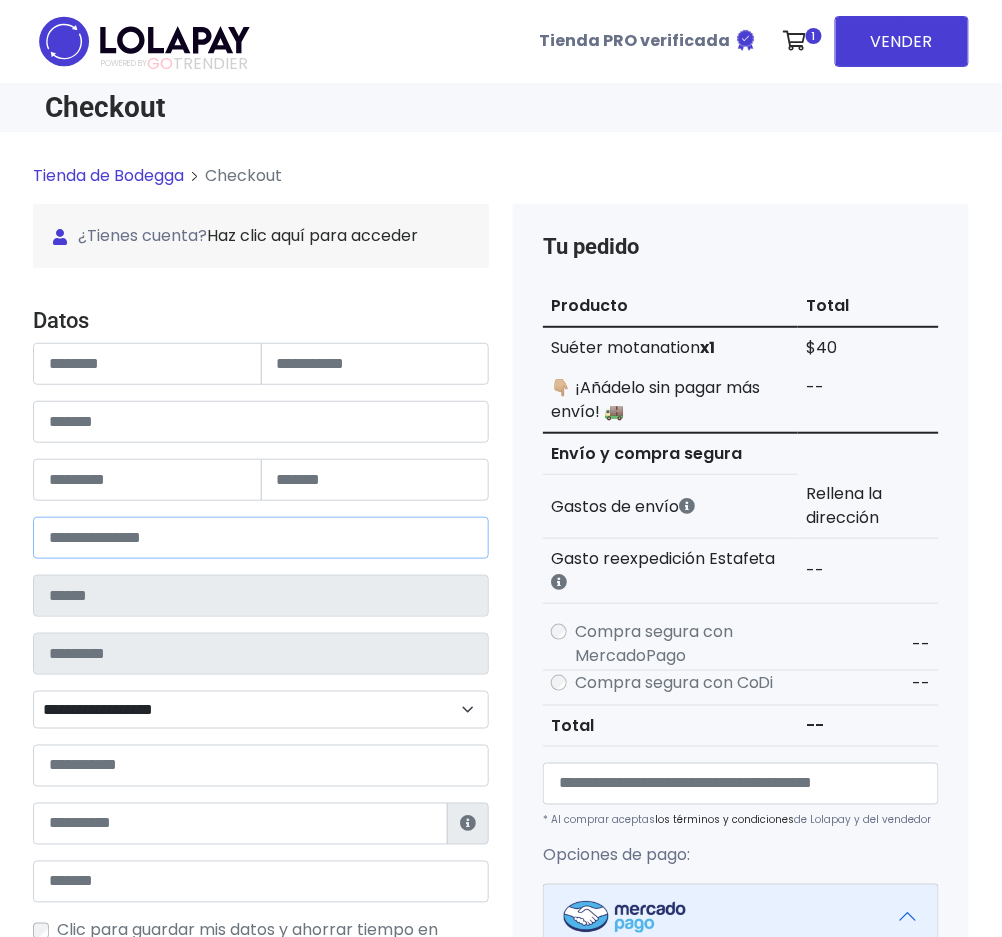 click at bounding box center (261, 538) 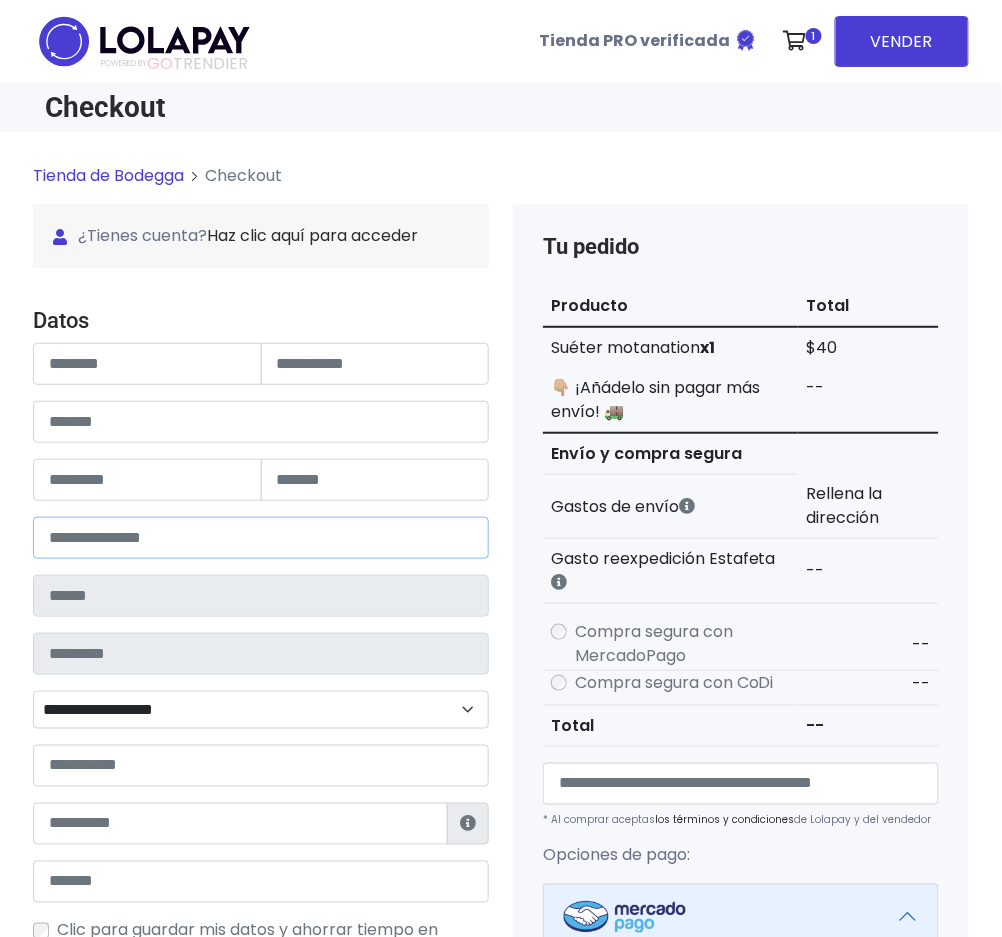 type on "**********" 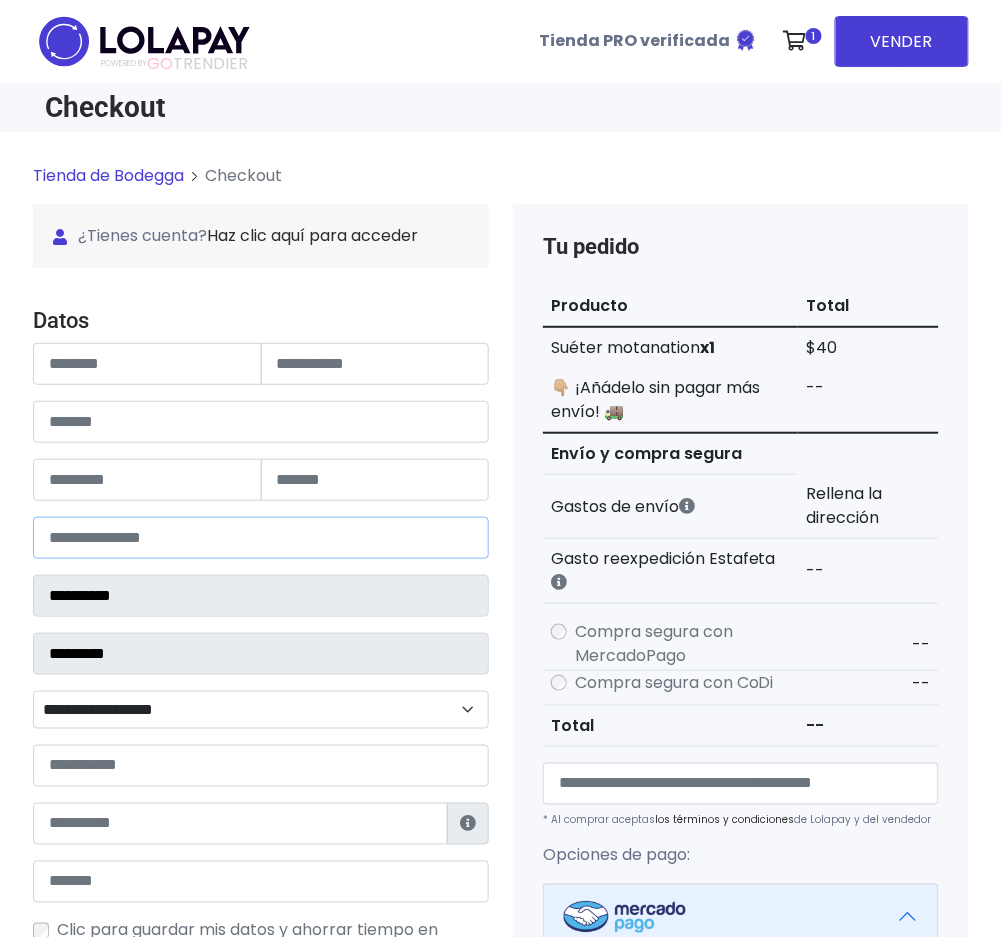 select 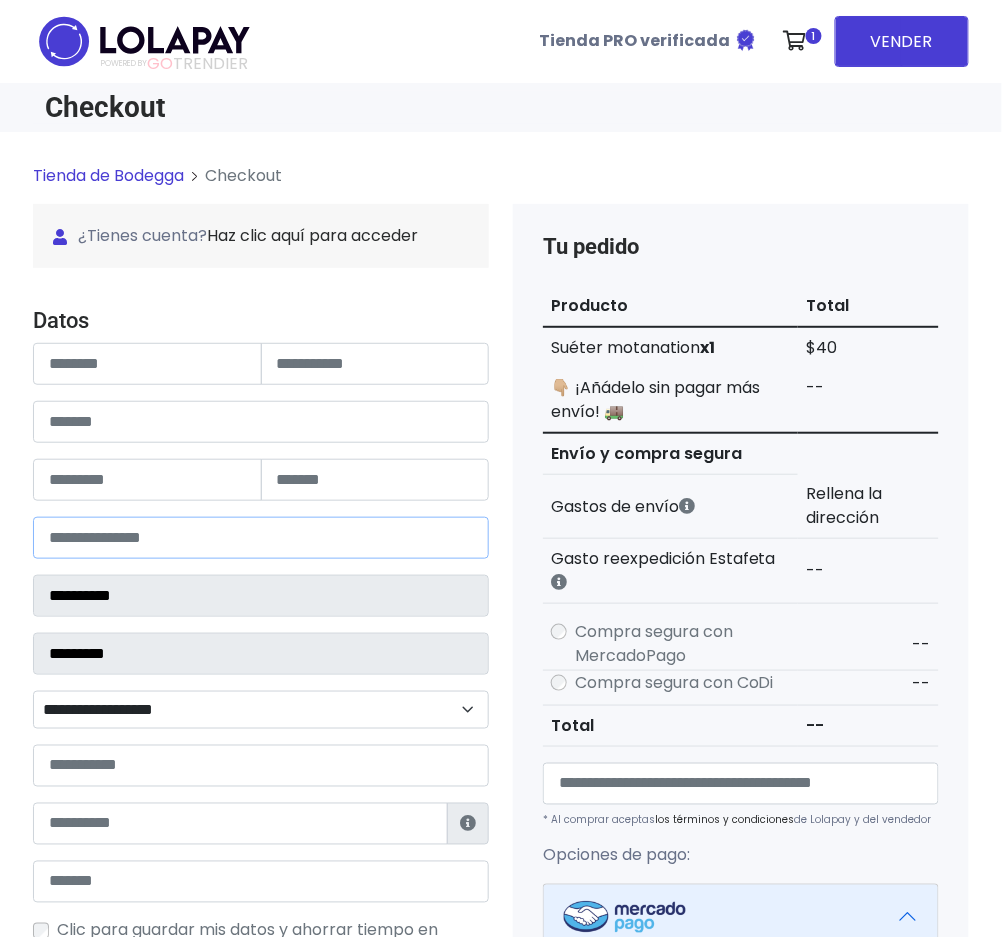 type on "*****" 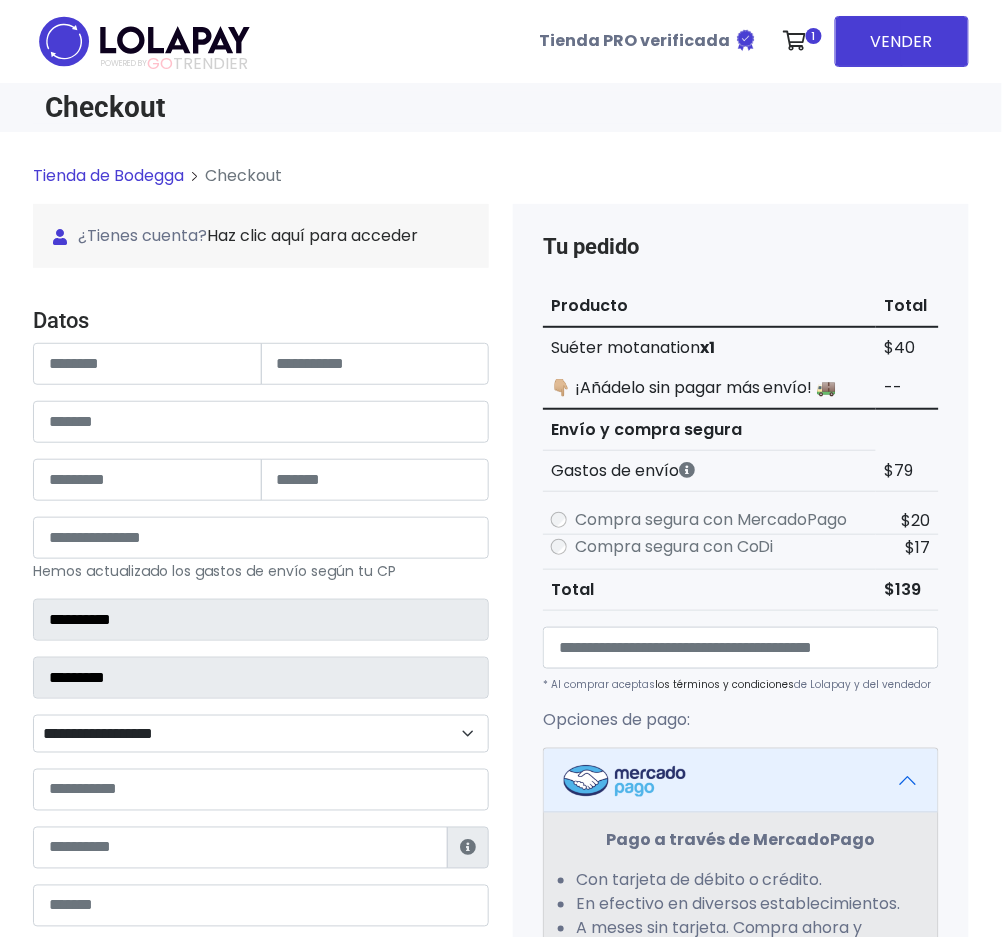 click on "A meses sin tarjeta. Compra ahora y paga después." at bounding box center (741, 941) 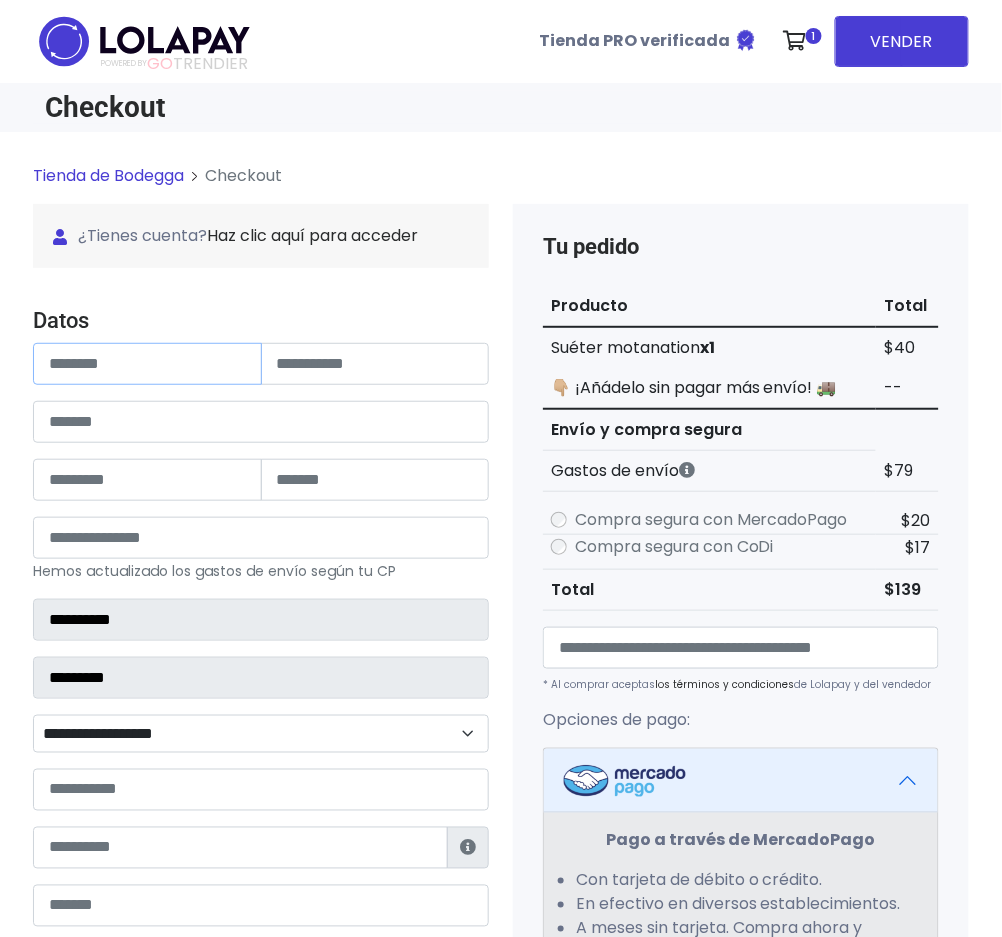 click at bounding box center [147, 364] 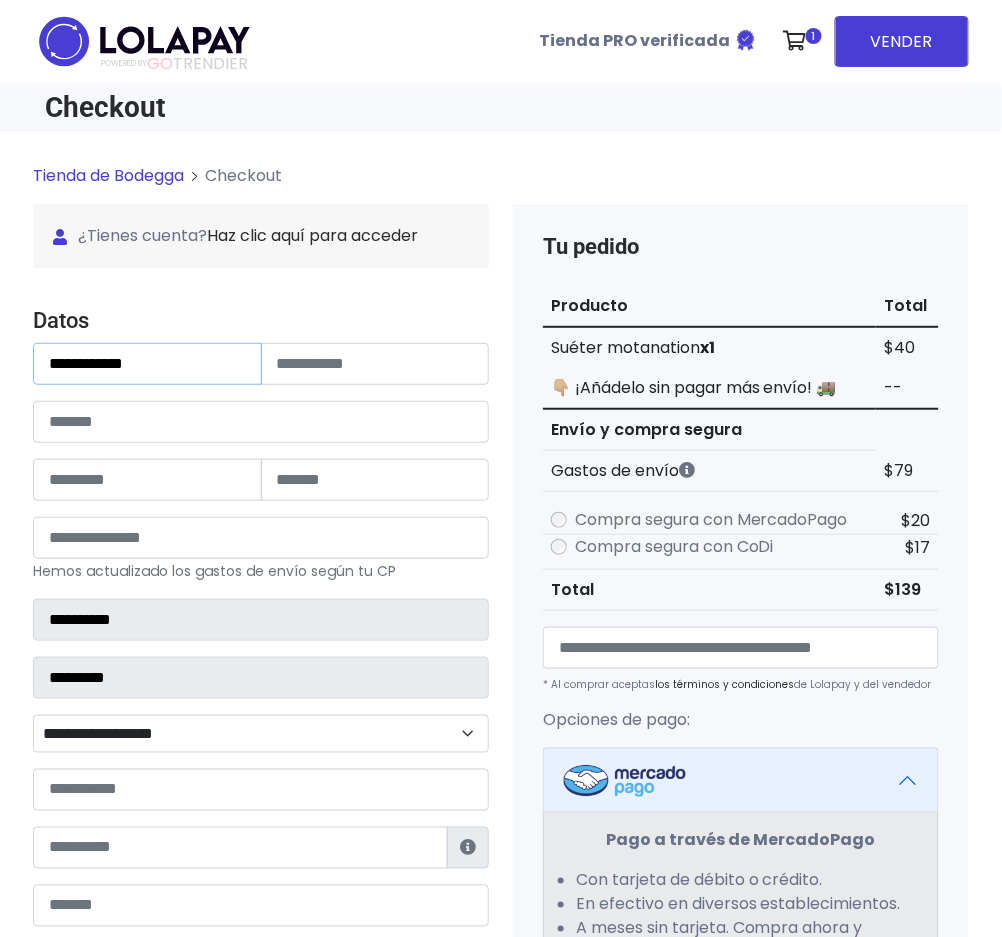 type on "**********" 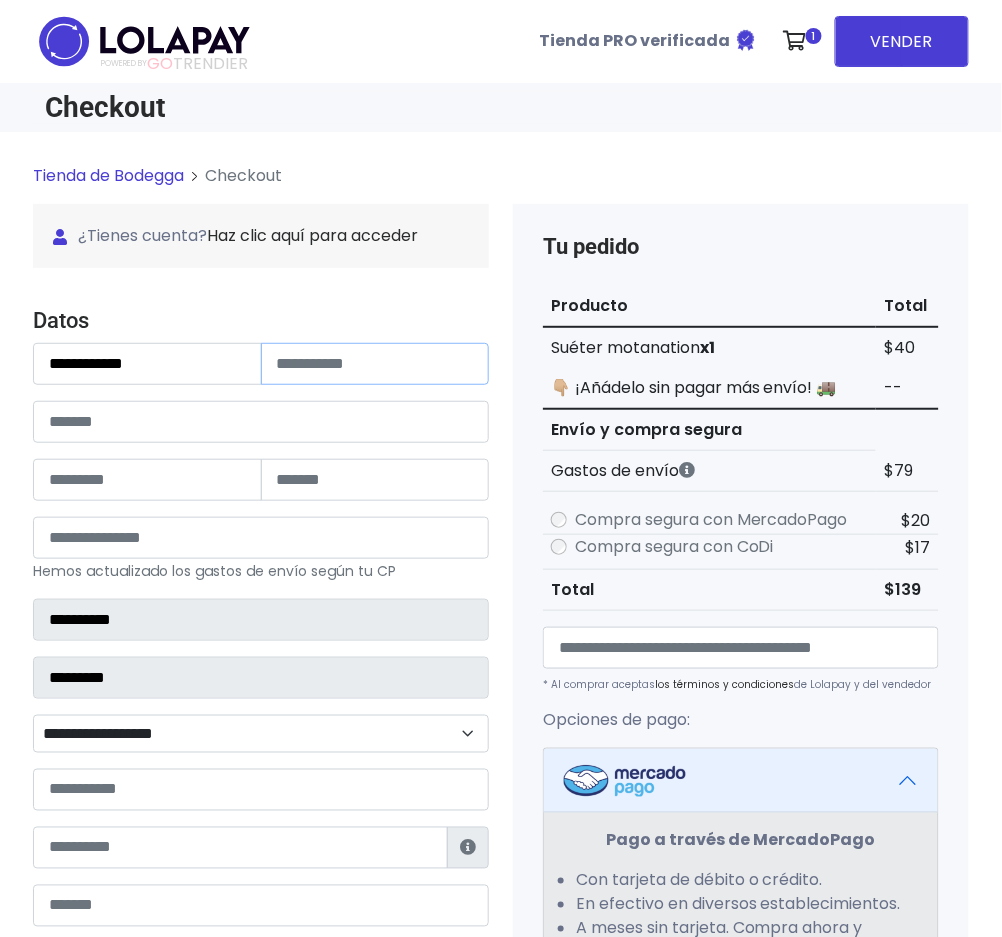 click at bounding box center [375, 364] 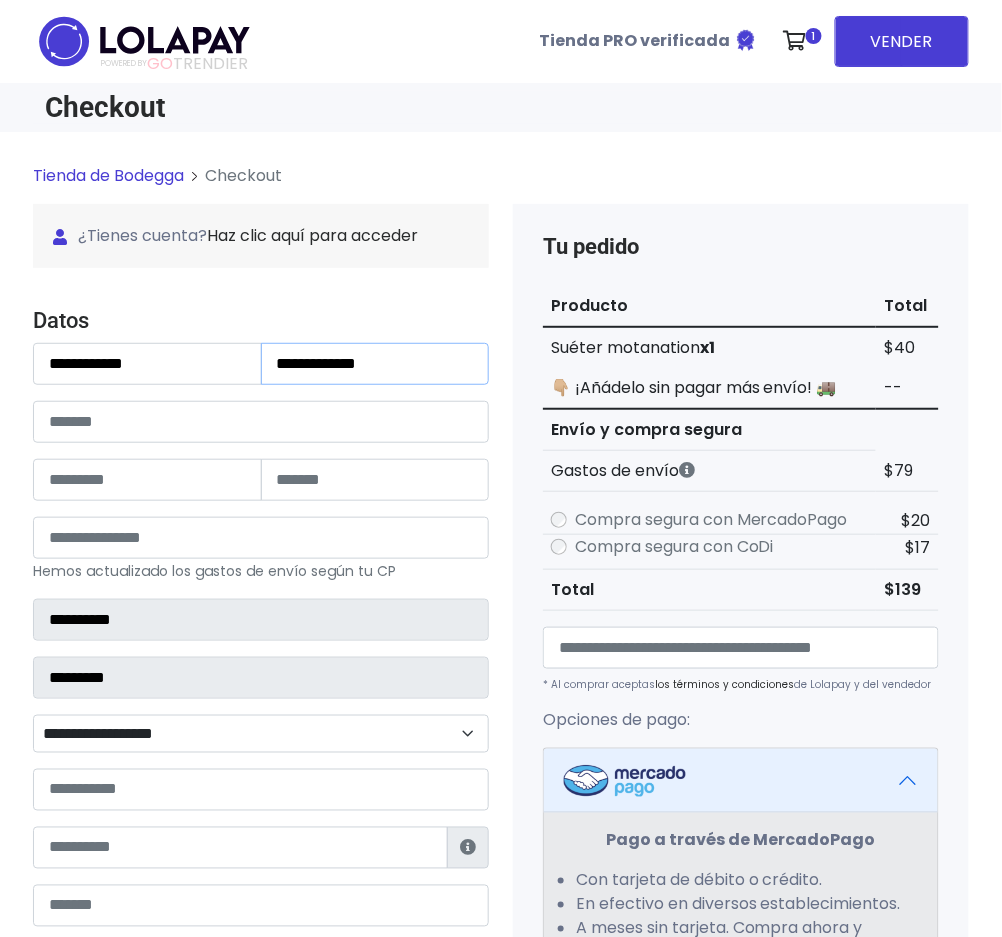 type on "**********" 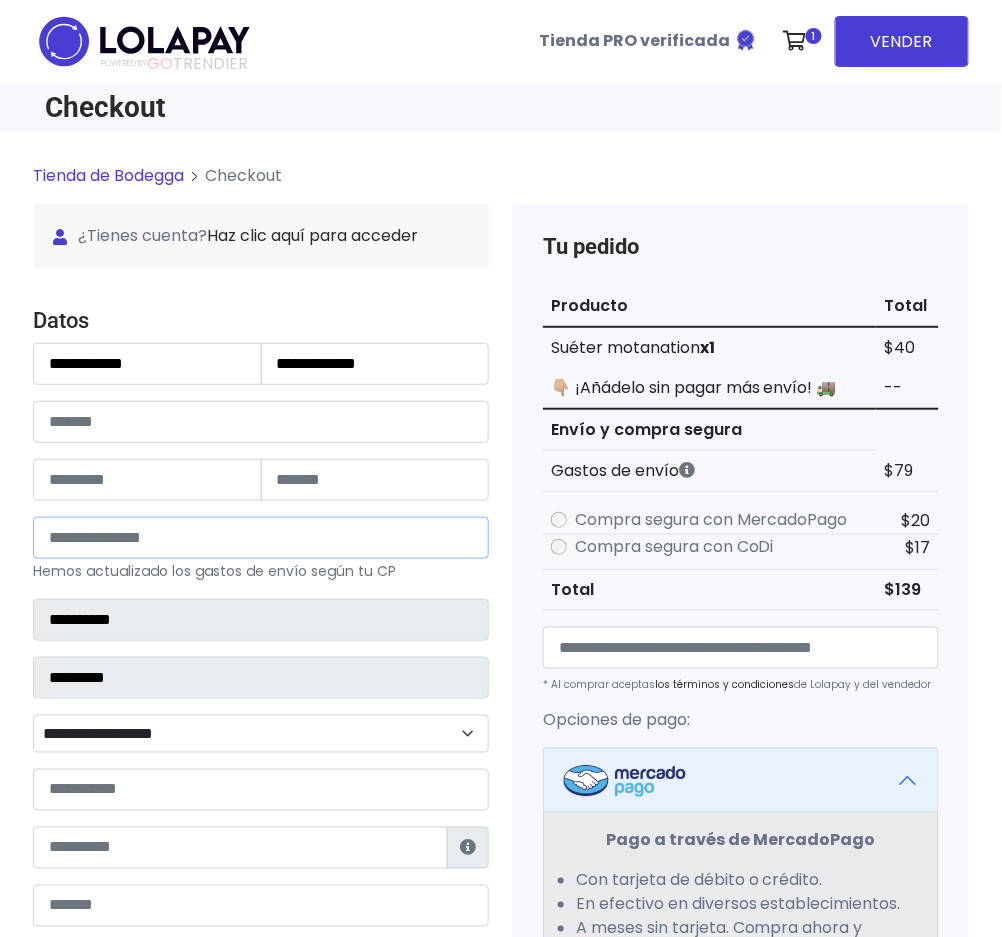 click on "*****" at bounding box center [261, 538] 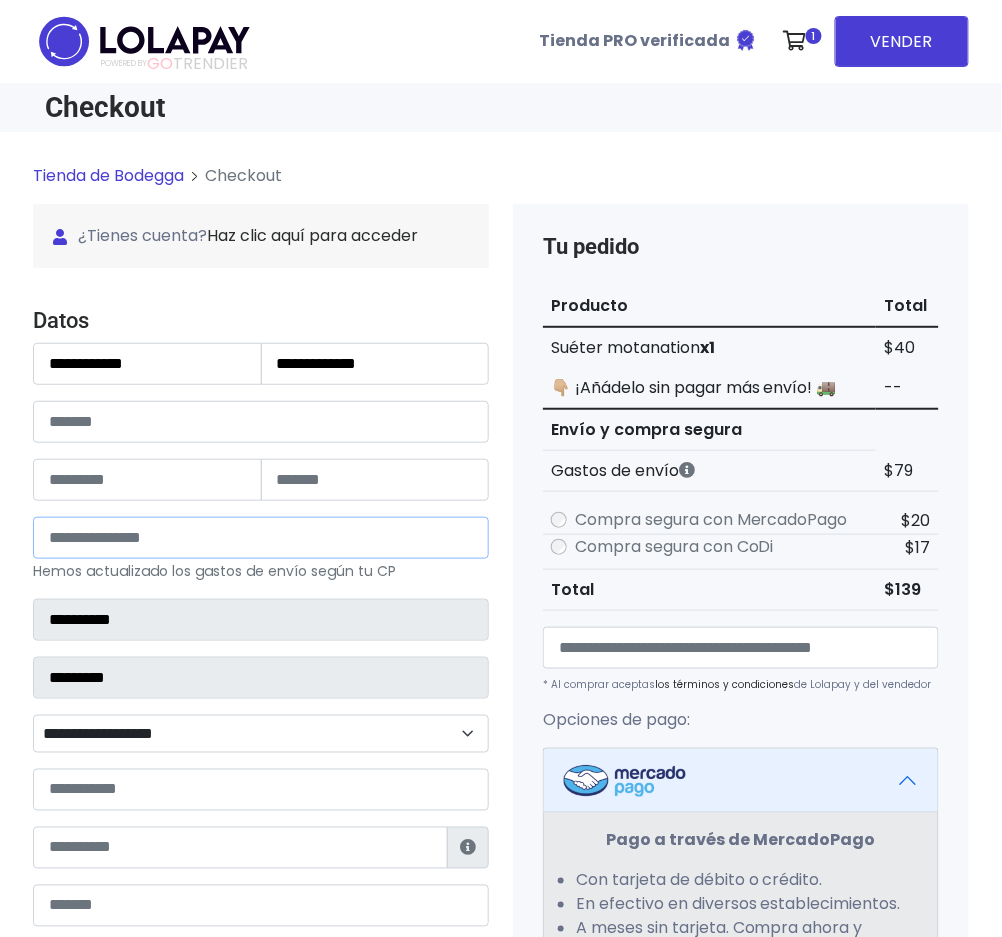 type on "*****" 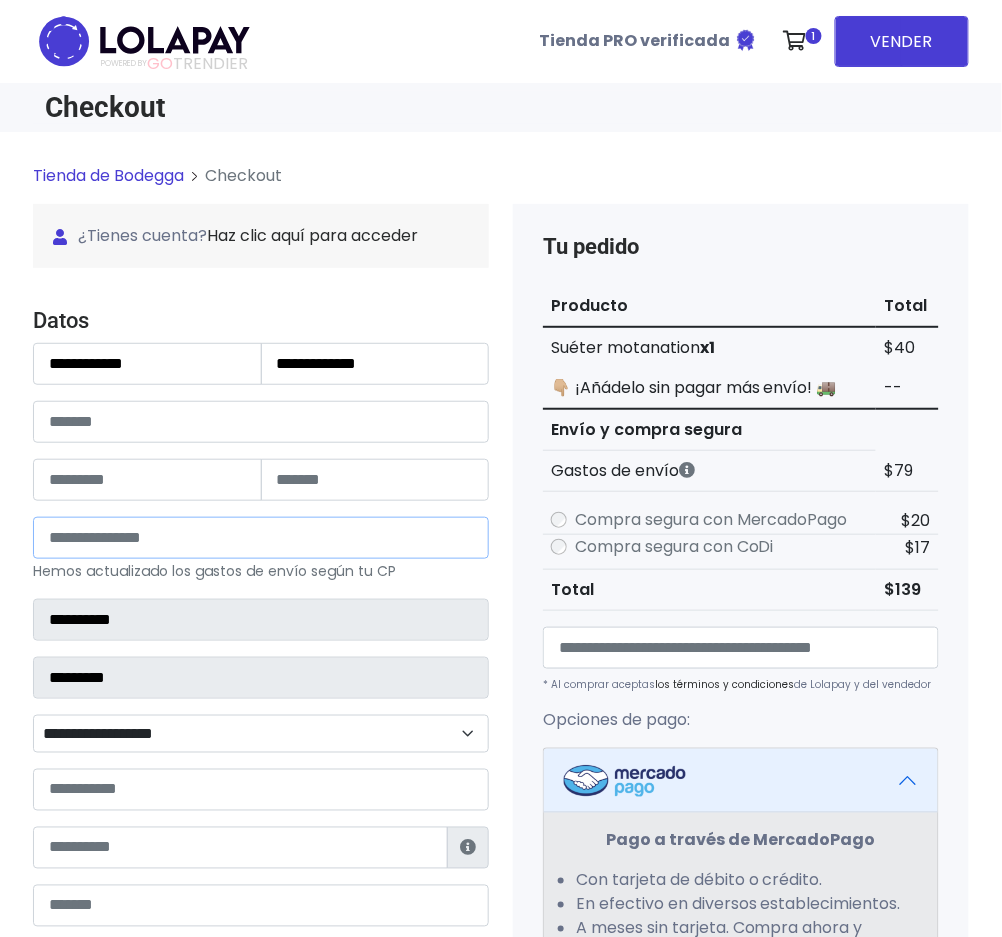 type on "******" 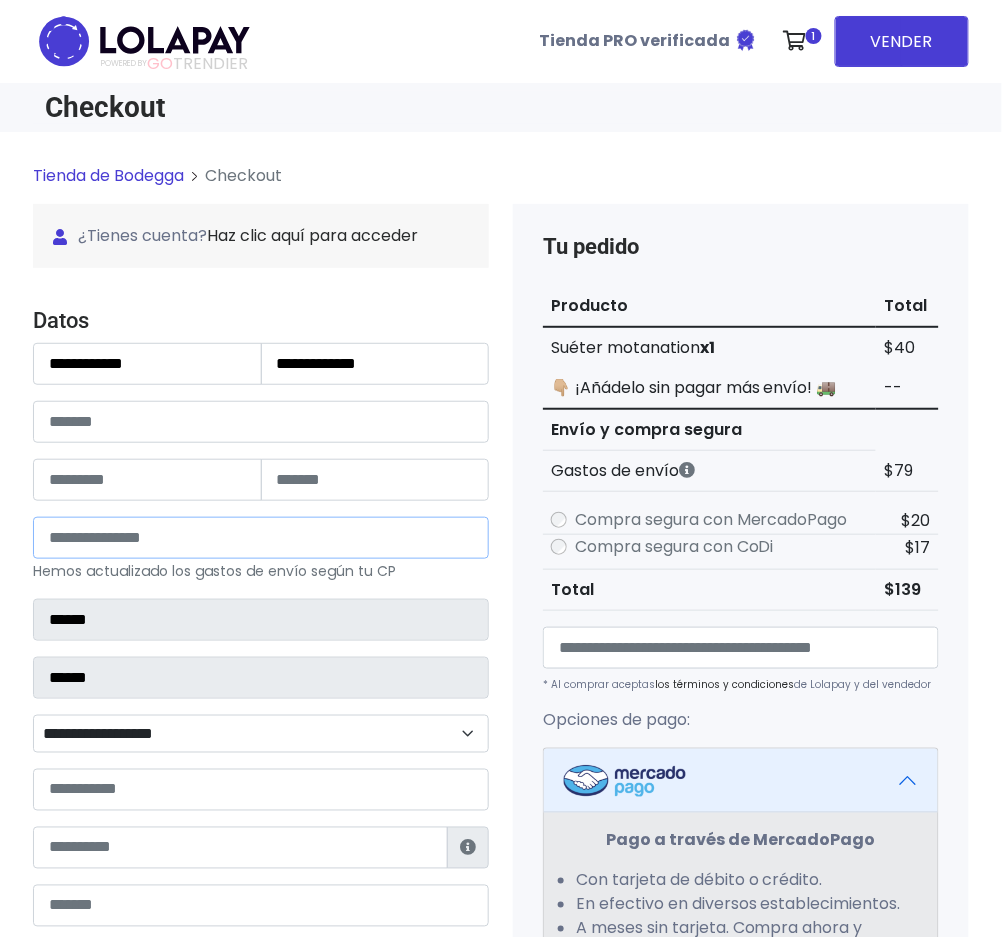 select 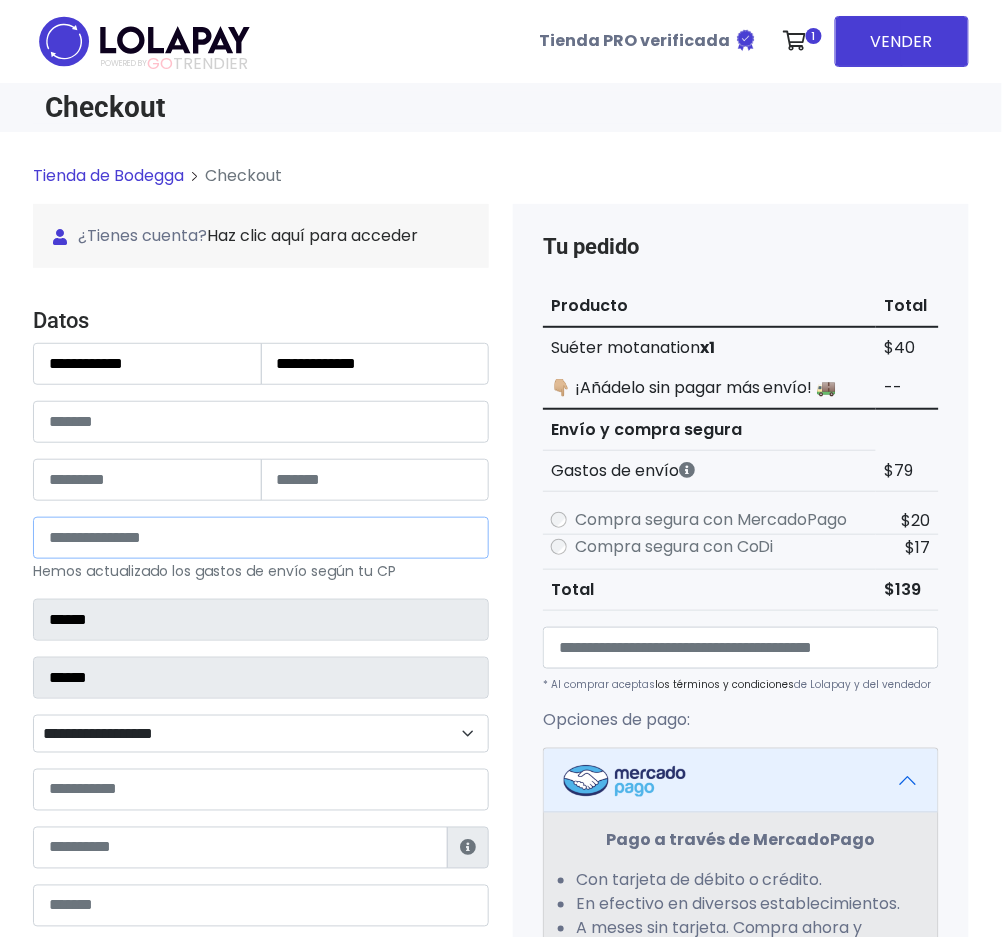 type on "*****" 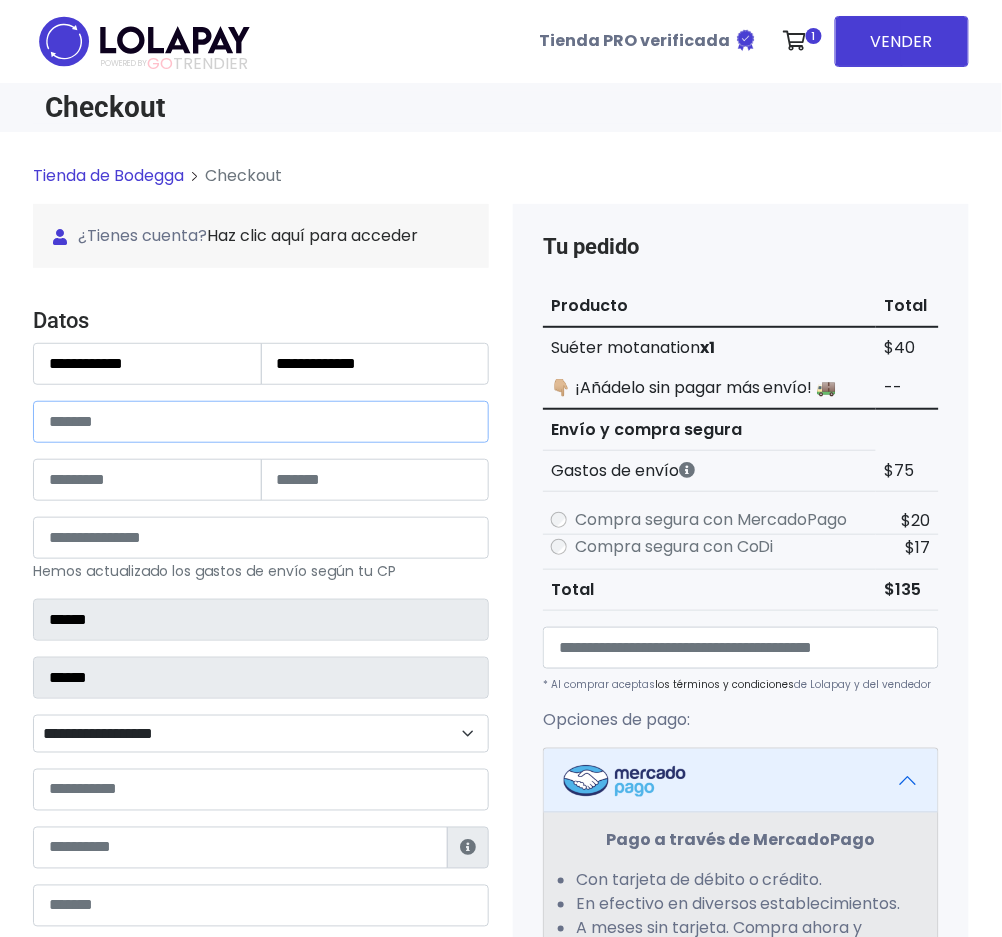 click at bounding box center (261, 422) 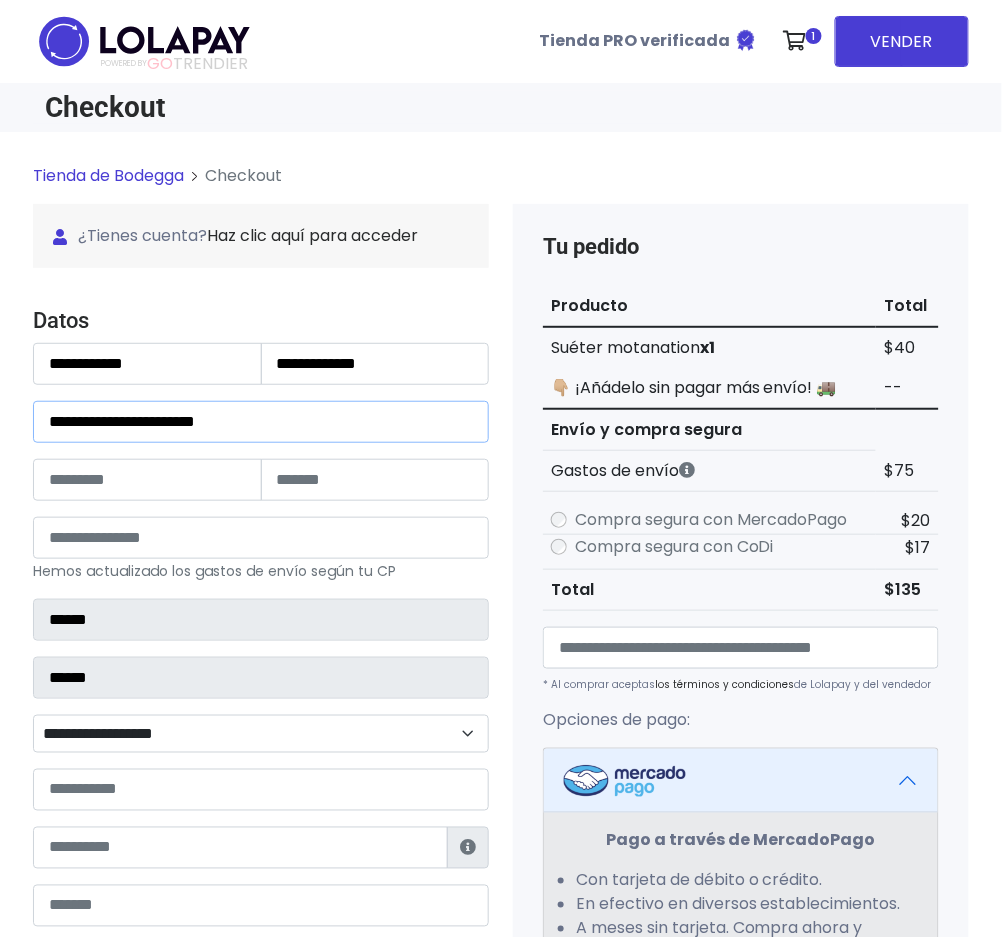 type on "**********" 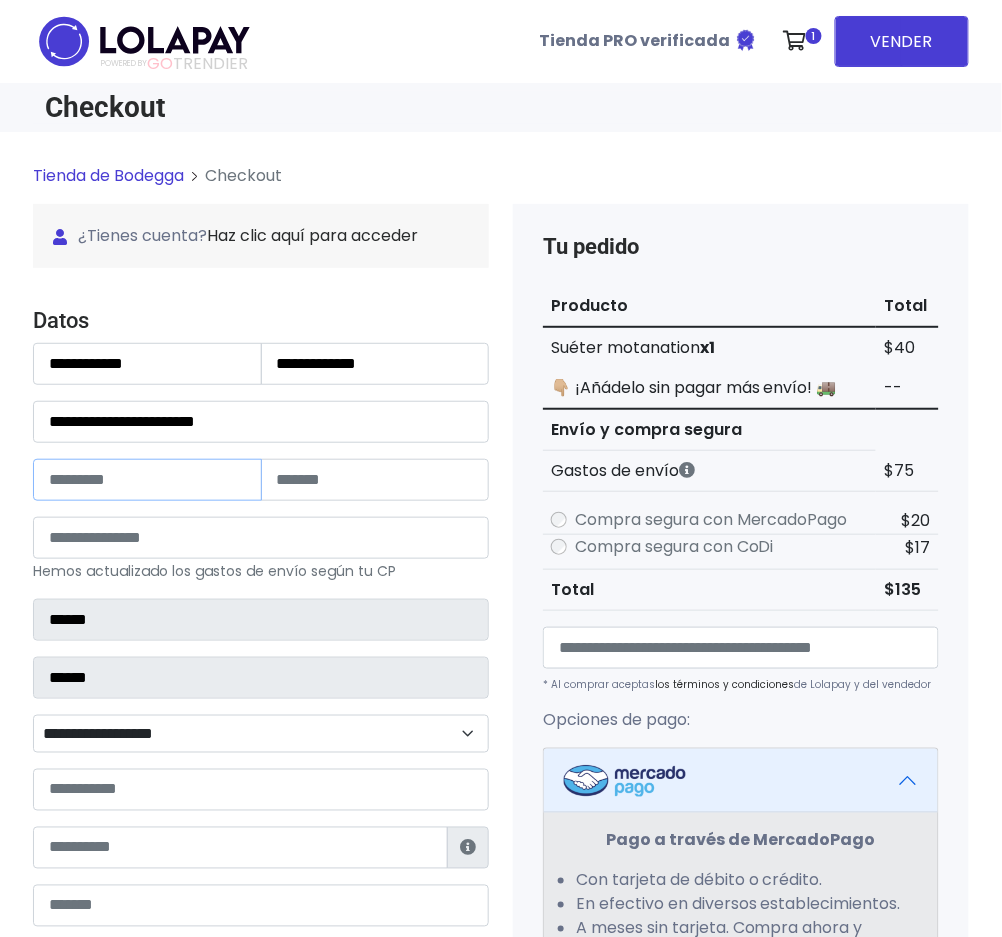 click at bounding box center (147, 480) 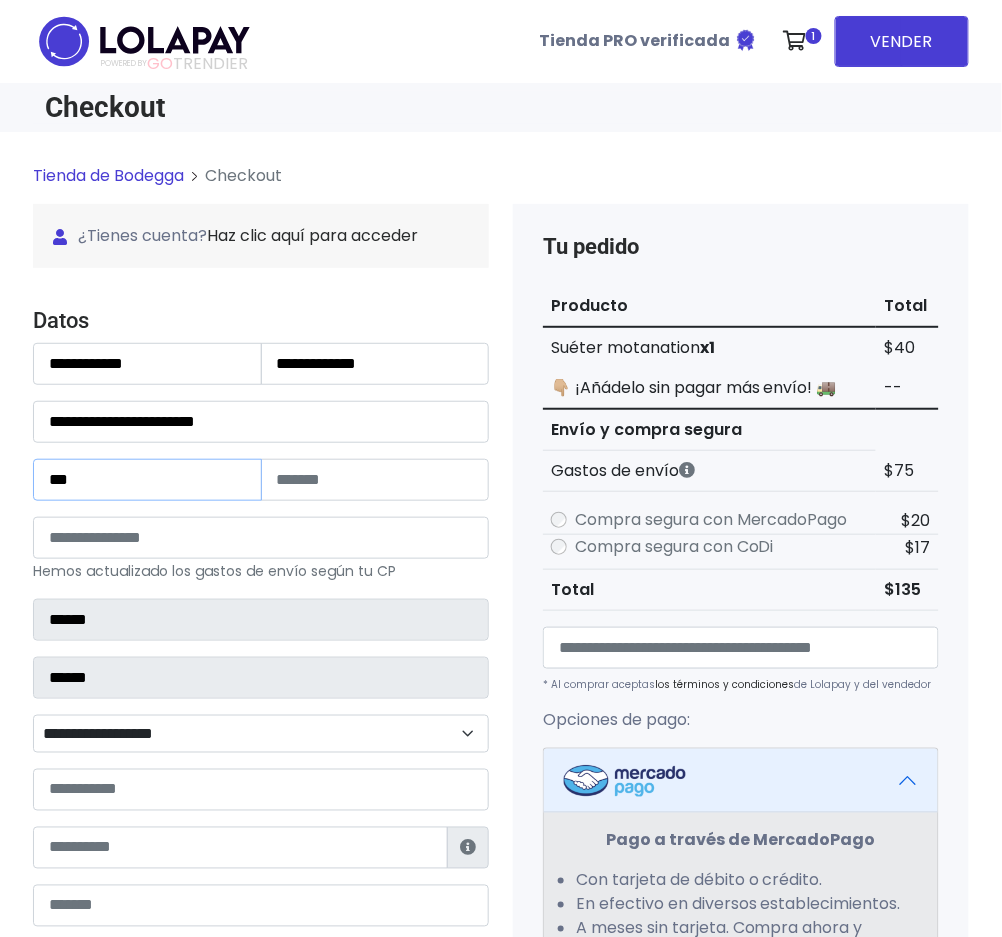 type on "***" 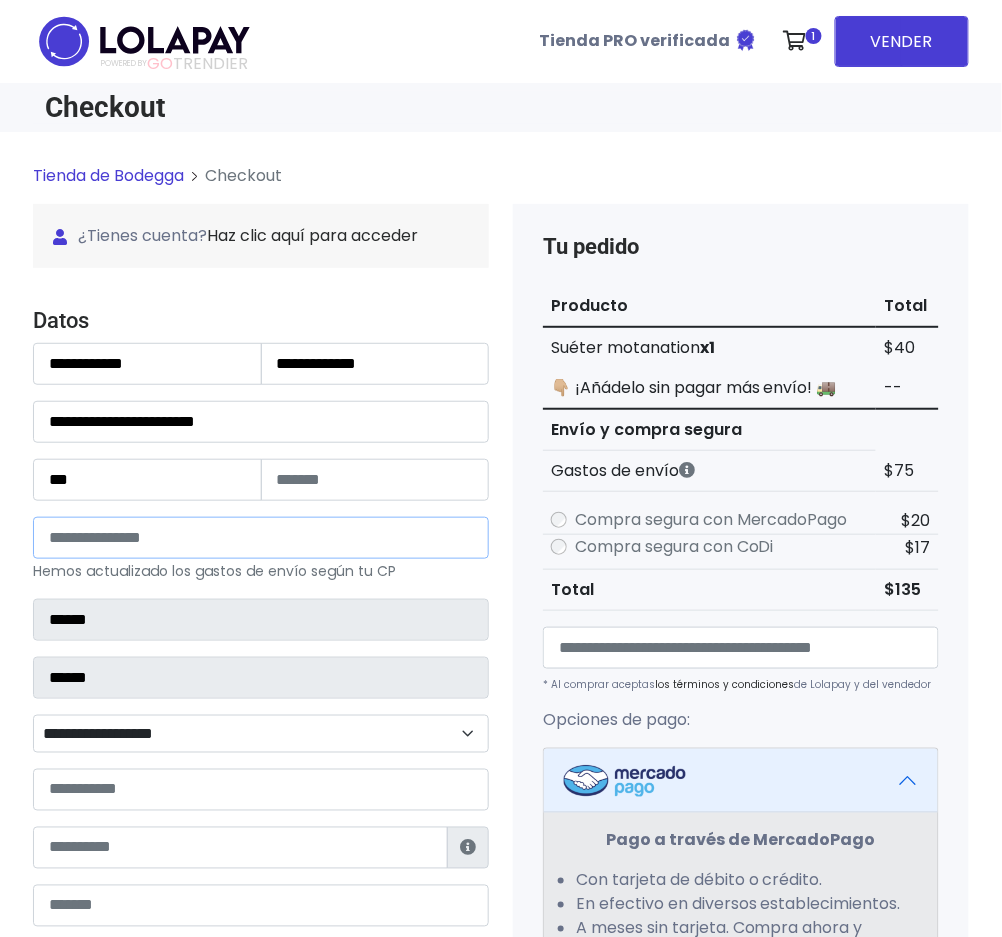 click on "*****" at bounding box center [261, 538] 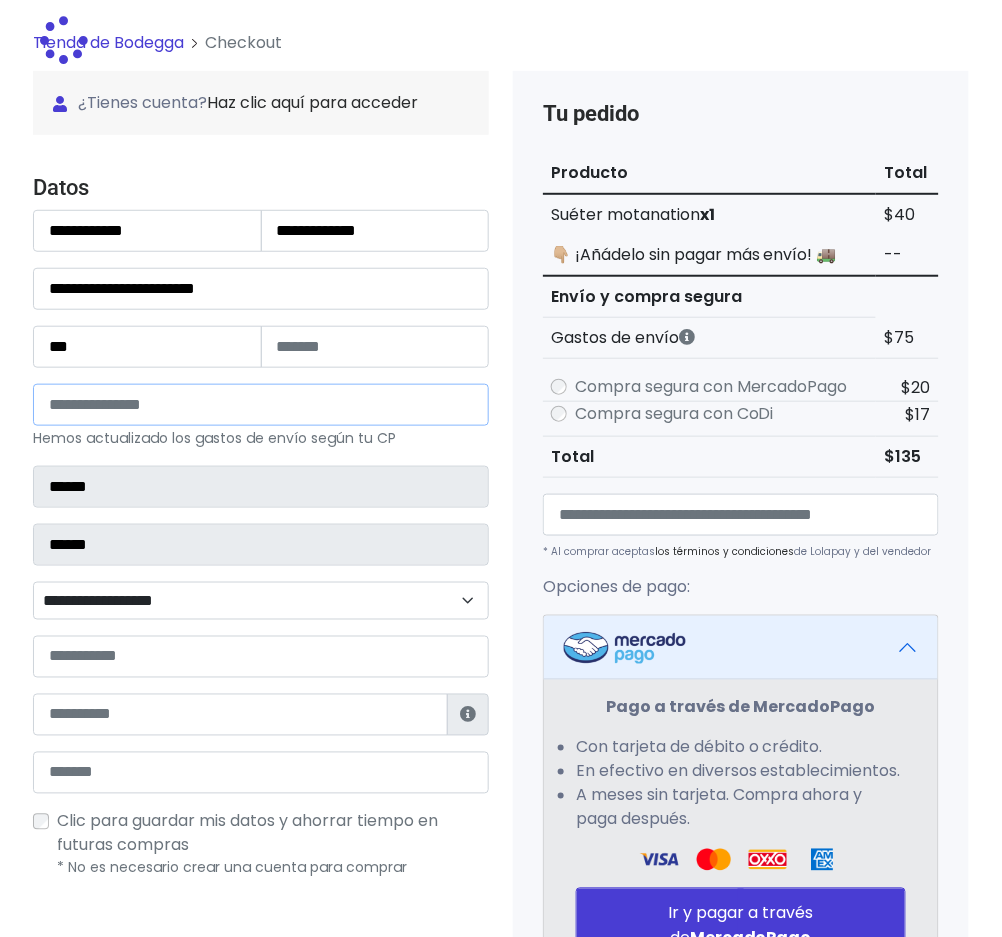 type on "**********" 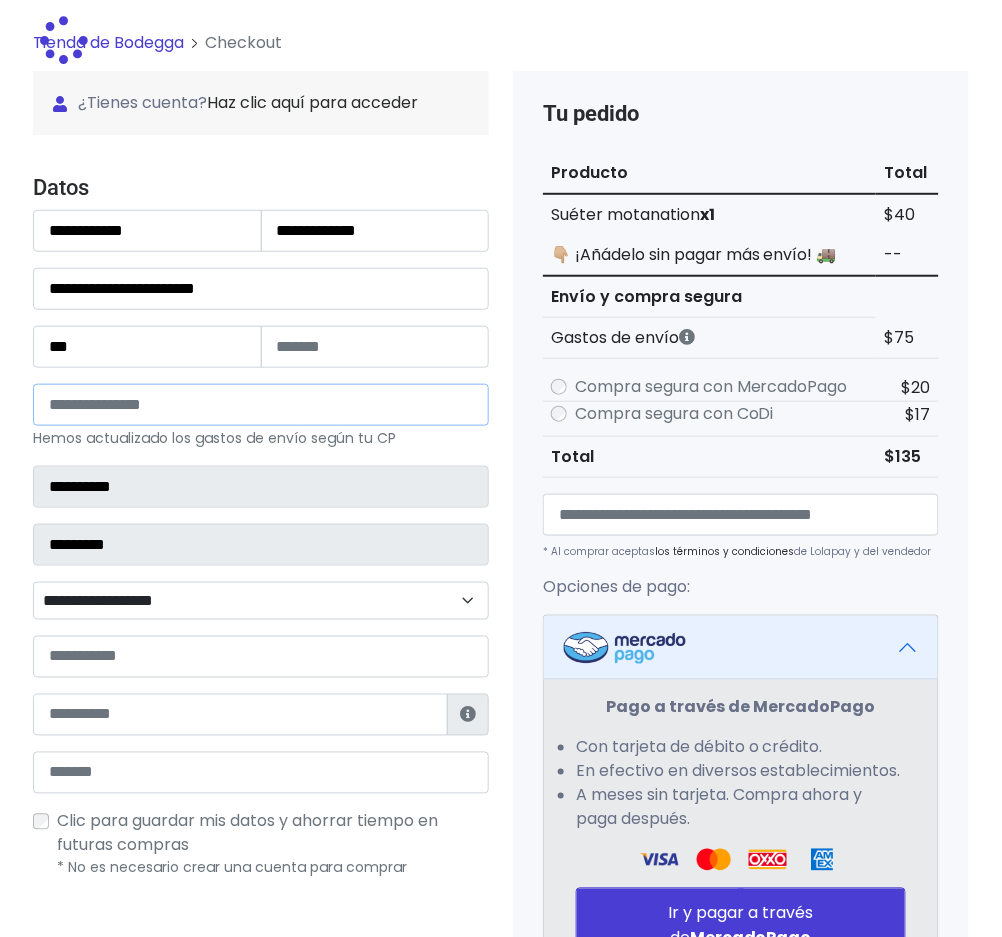 select 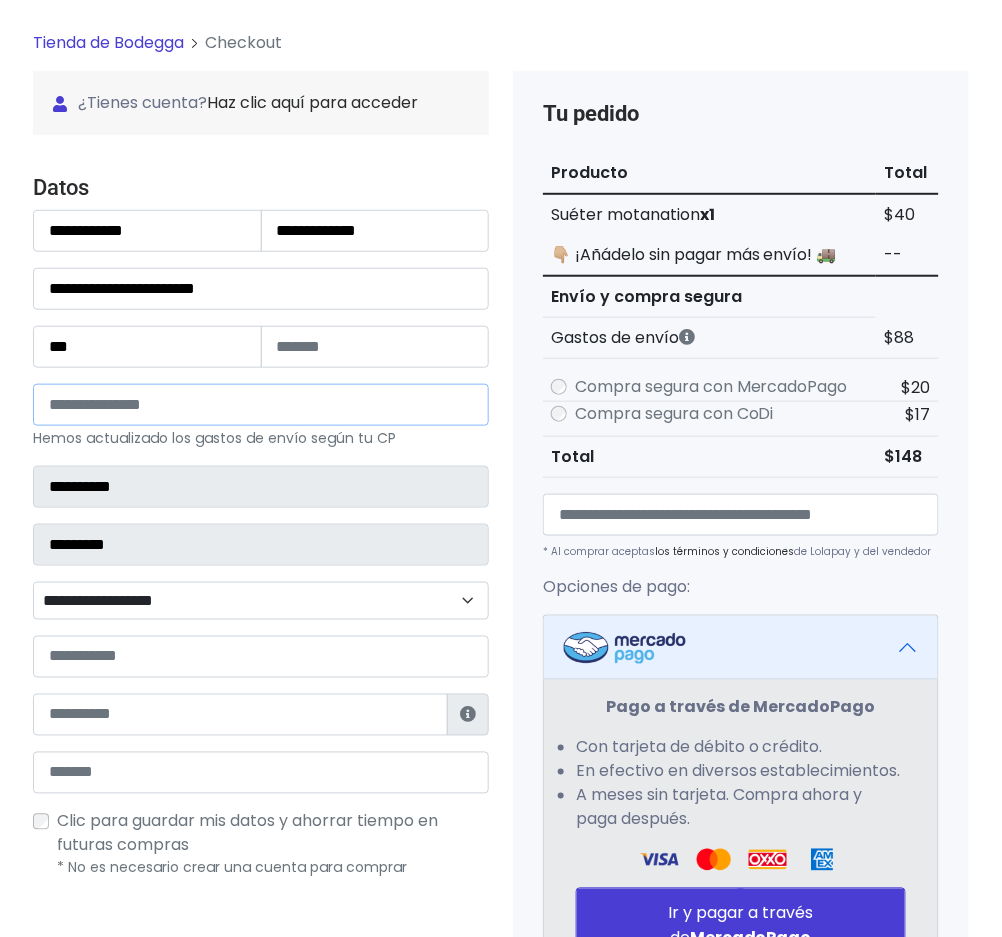 type on "*****" 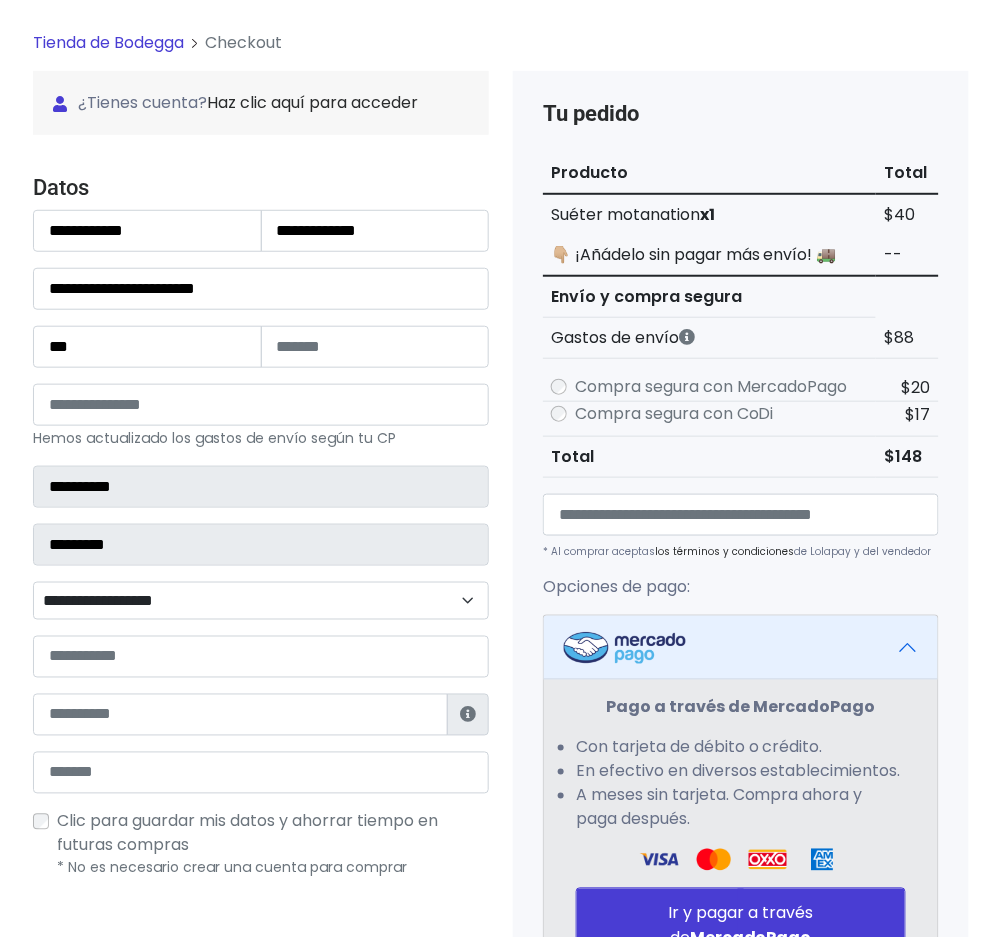 click on "**********" at bounding box center (261, 601) 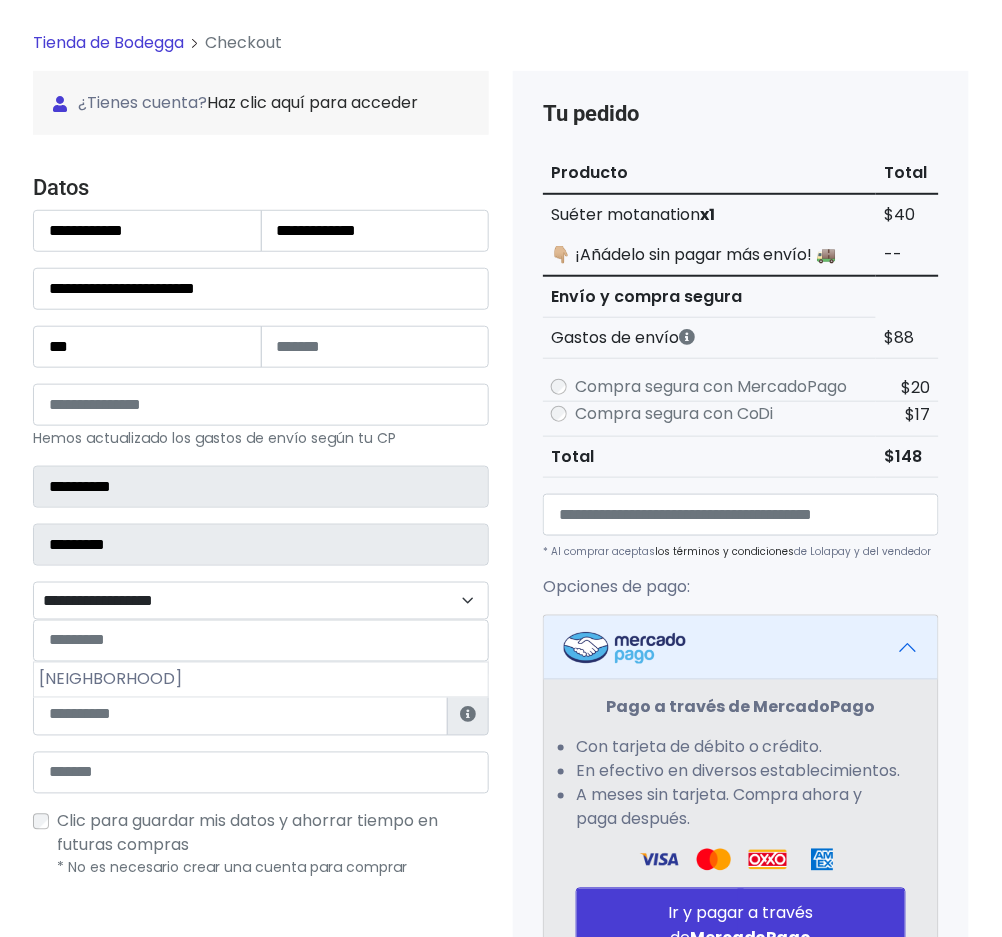drag, startPoint x: 134, startPoint y: 687, endPoint x: 118, endPoint y: 683, distance: 16.492422 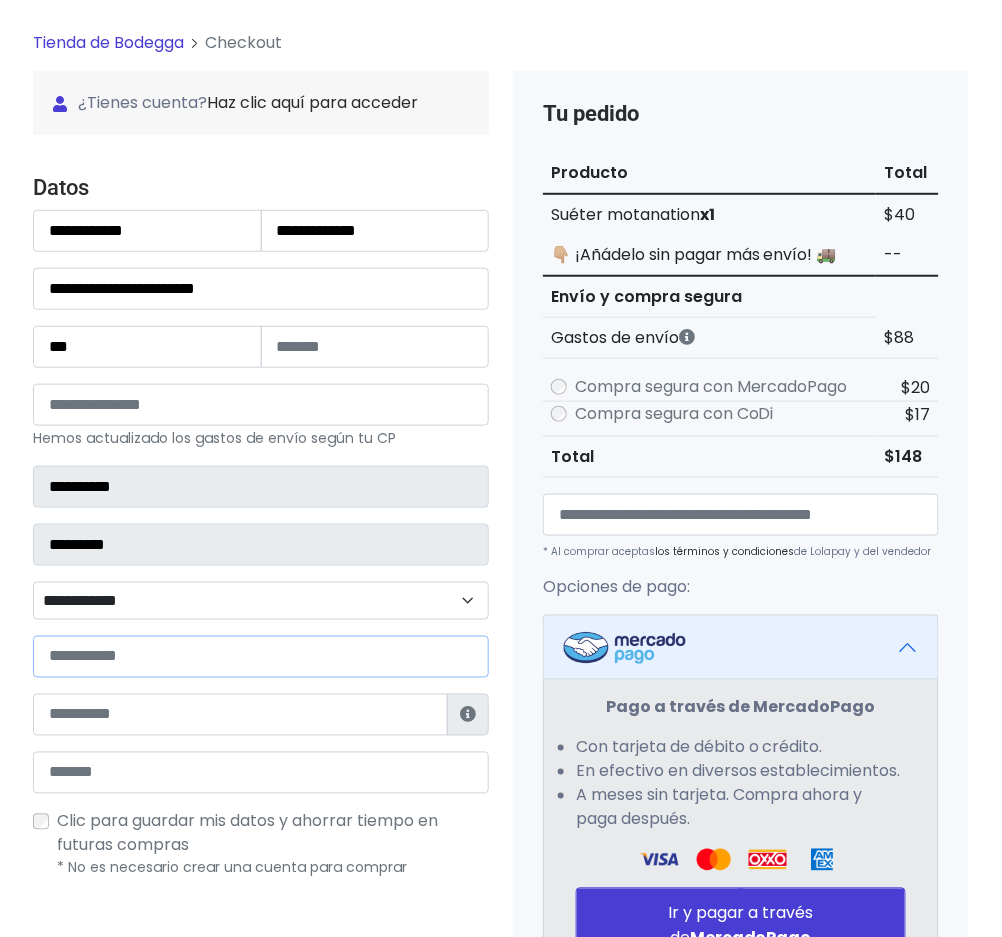 click at bounding box center [261, 657] 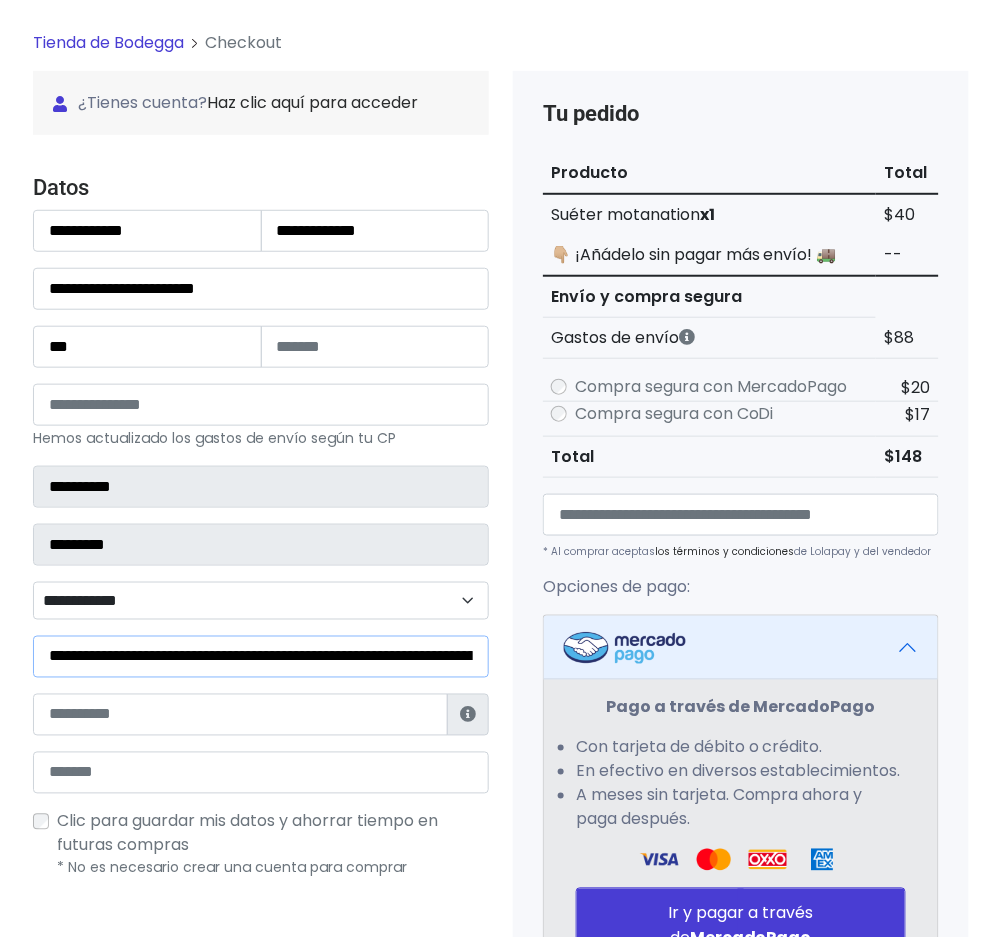 scroll, scrollTop: 0, scrollLeft: 158, axis: horizontal 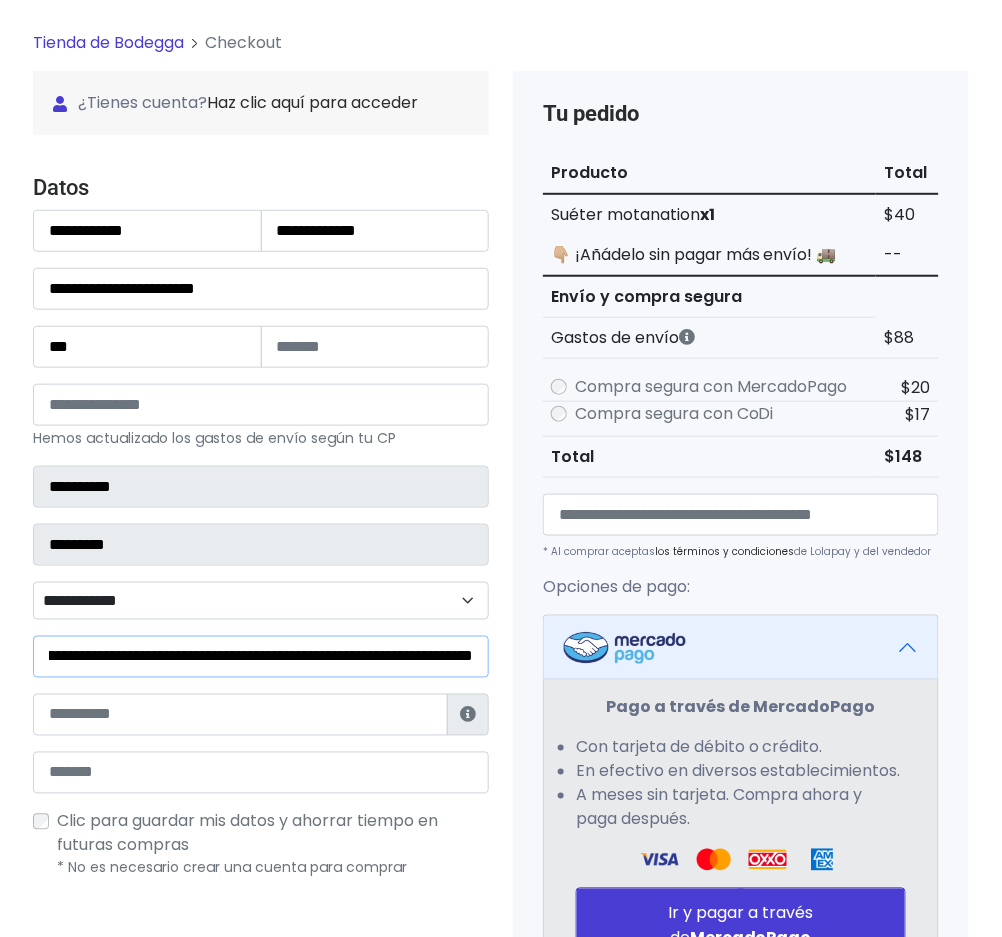 type on "**********" 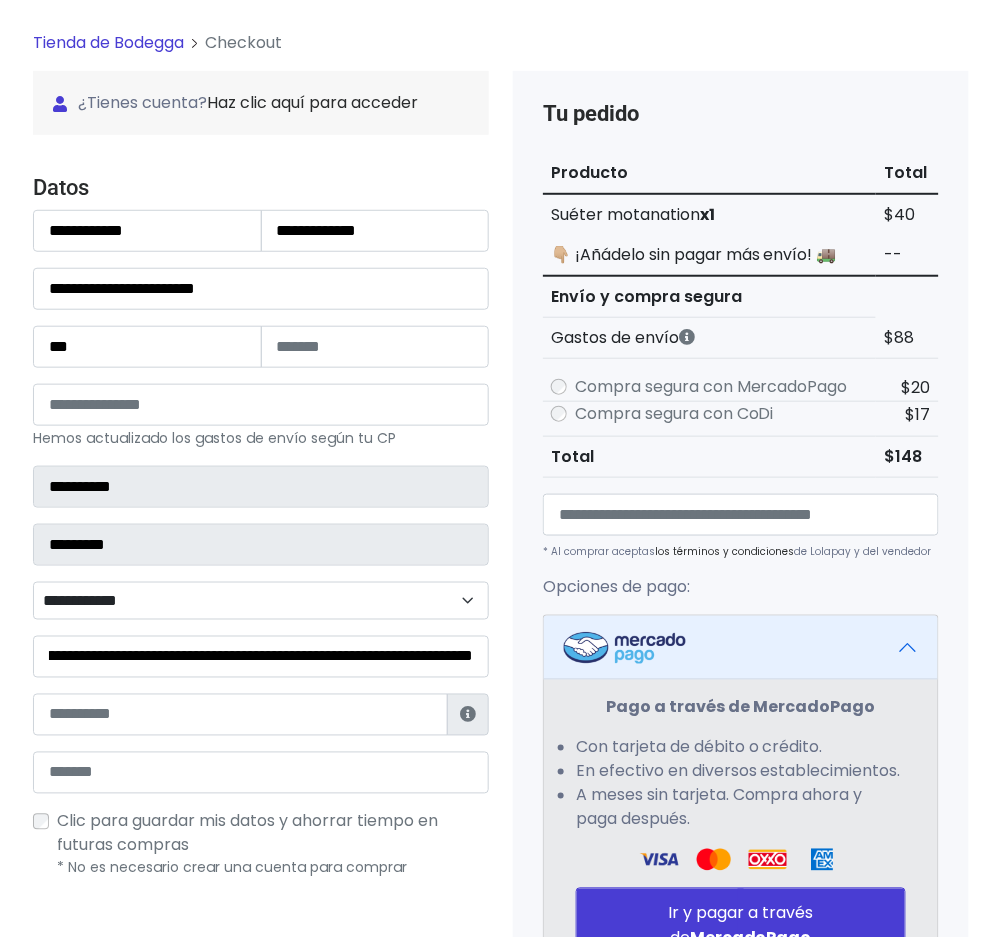 scroll, scrollTop: 0, scrollLeft: 0, axis: both 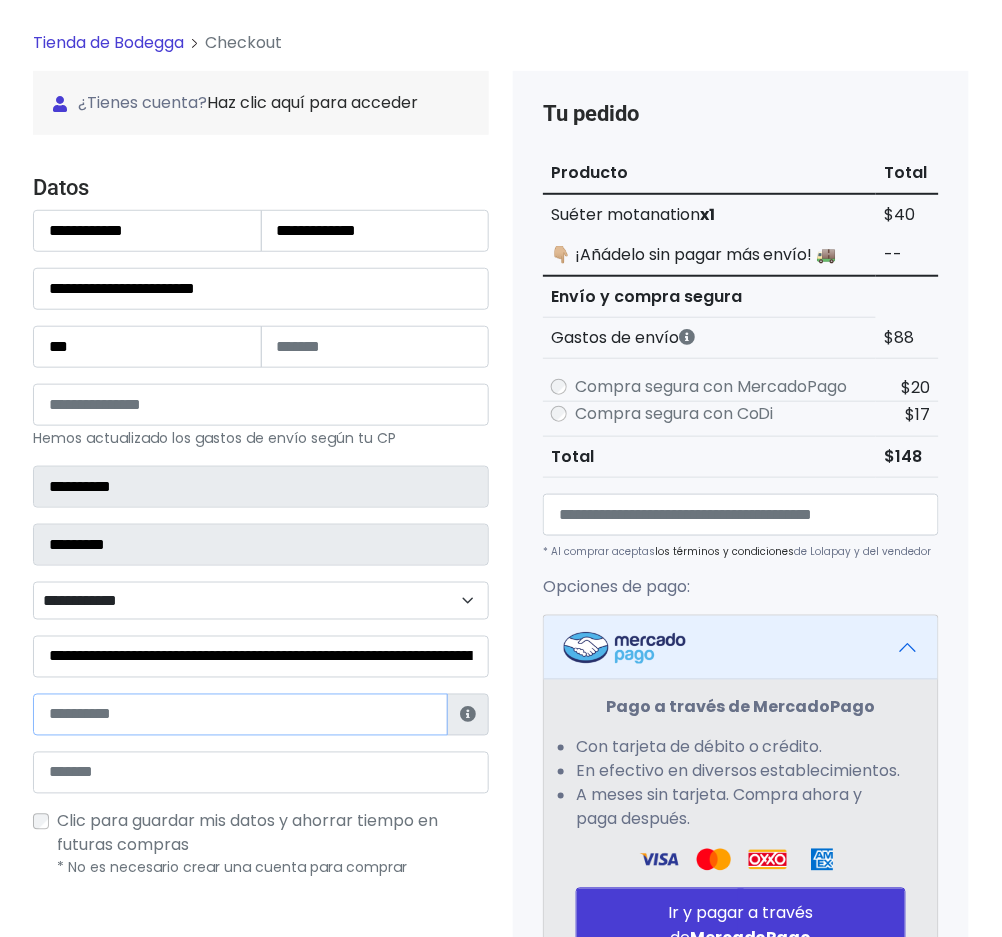 click at bounding box center (240, 715) 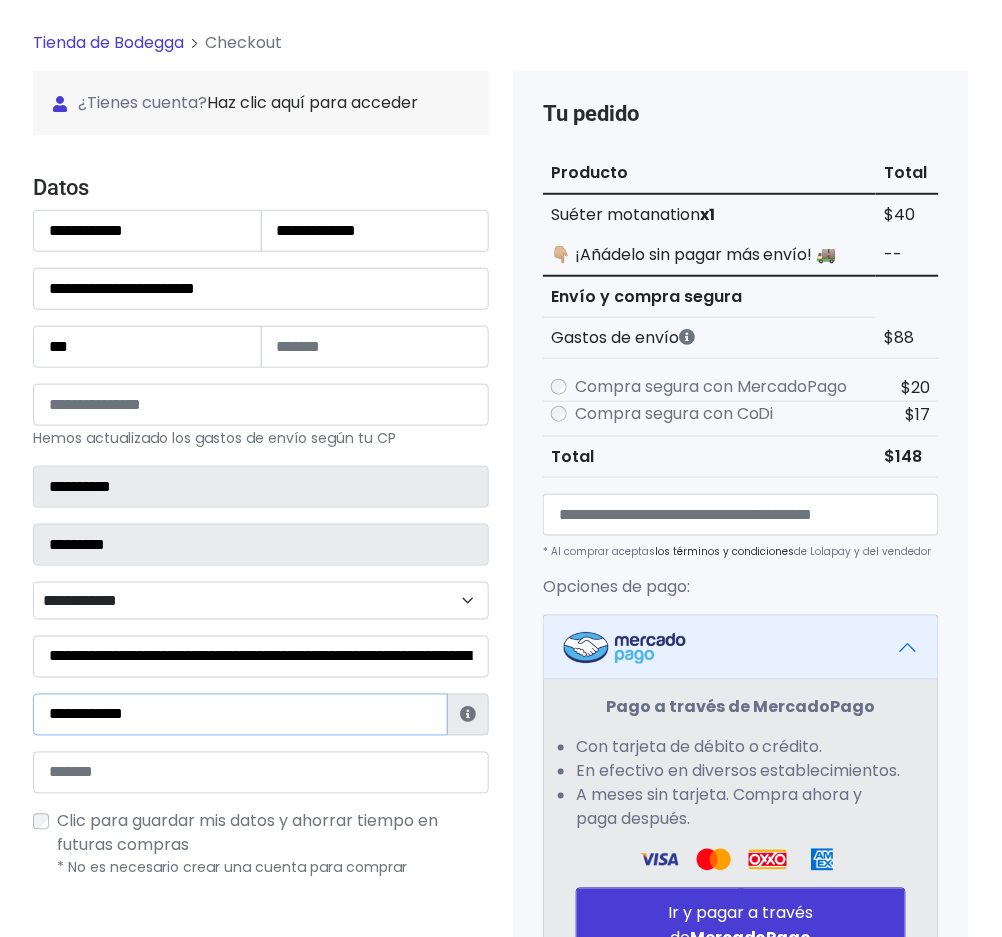 type on "**********" 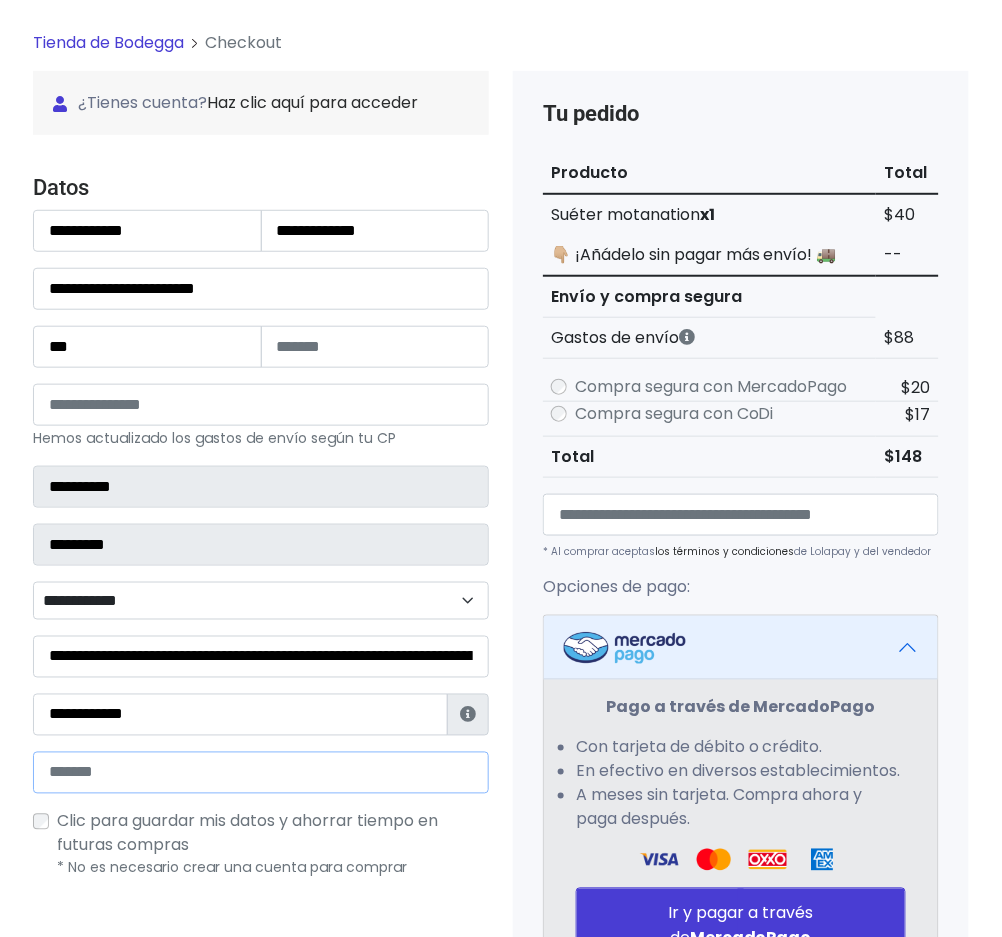 click at bounding box center [261, 773] 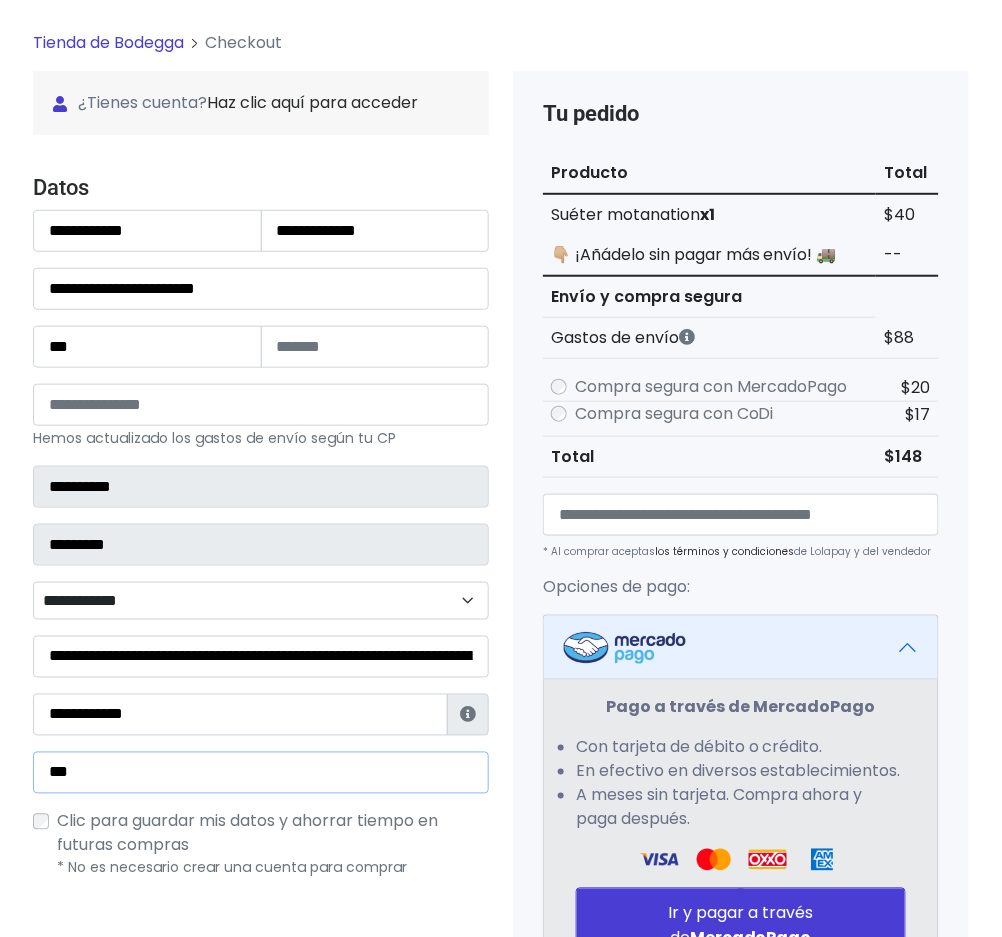 type on "**********" 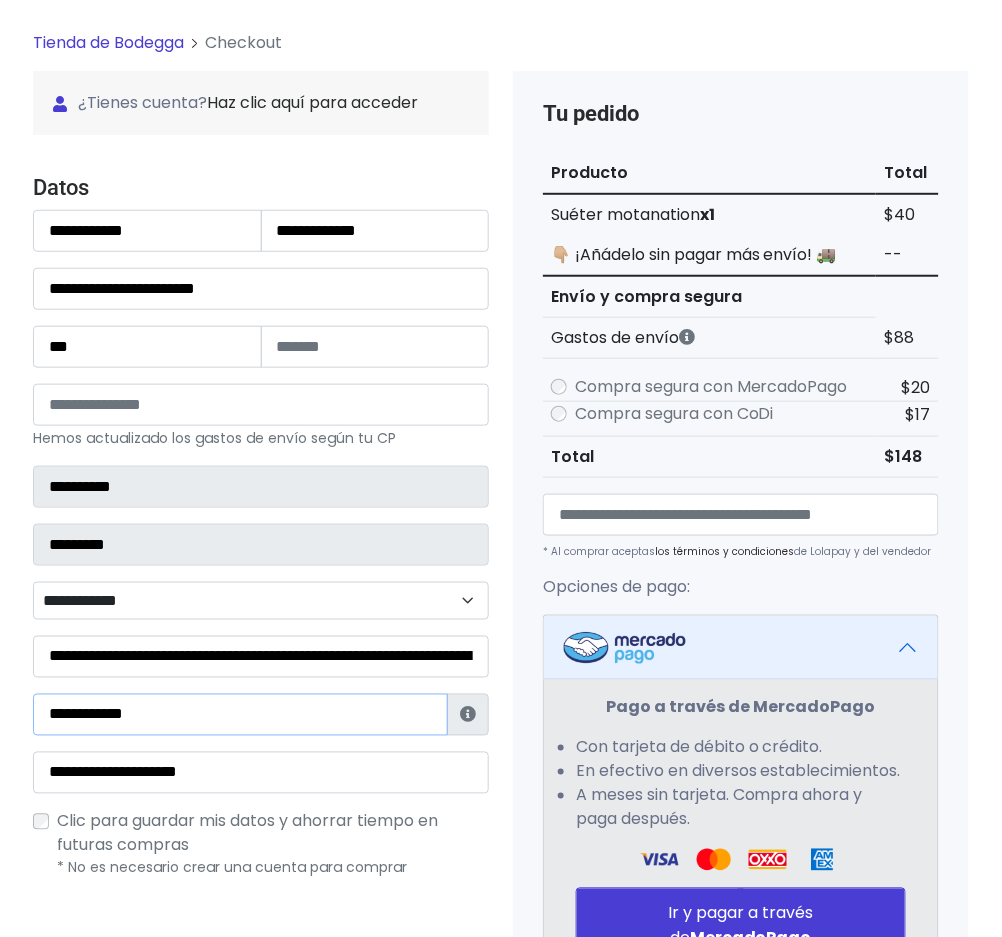 click on "**********" at bounding box center (240, 715) 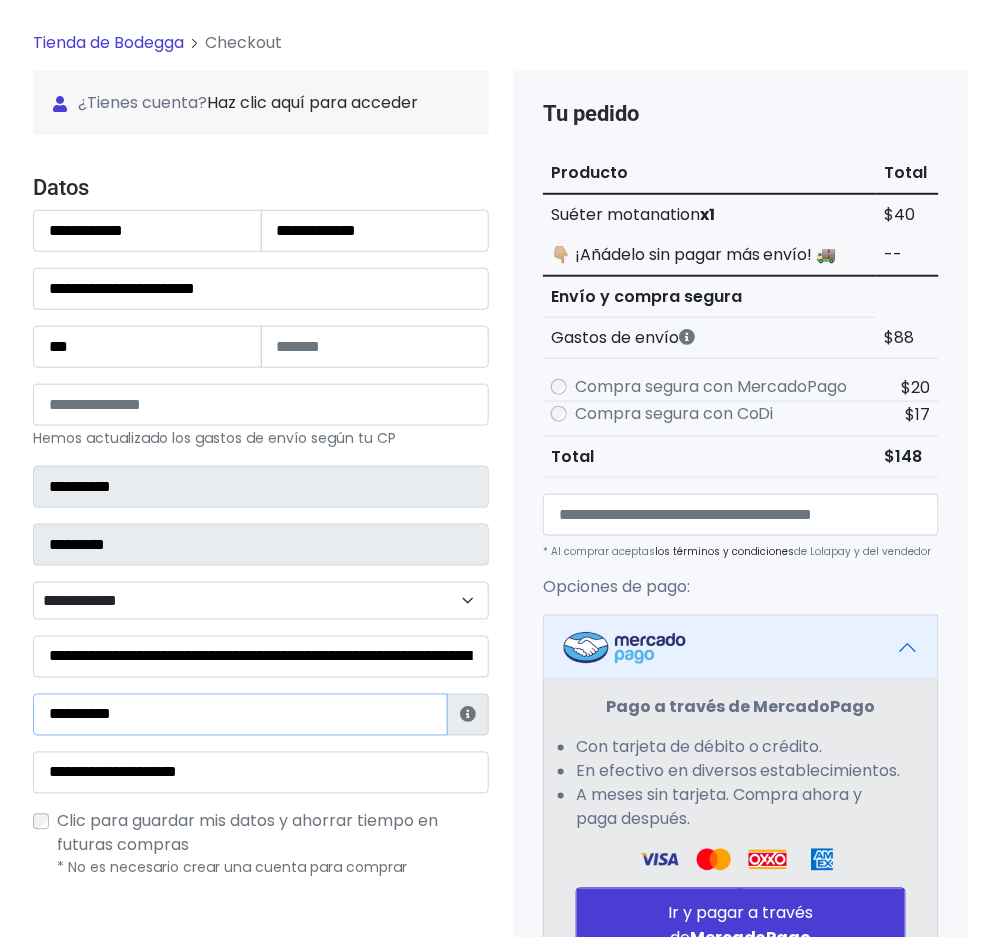 scroll, scrollTop: 586, scrollLeft: 0, axis: vertical 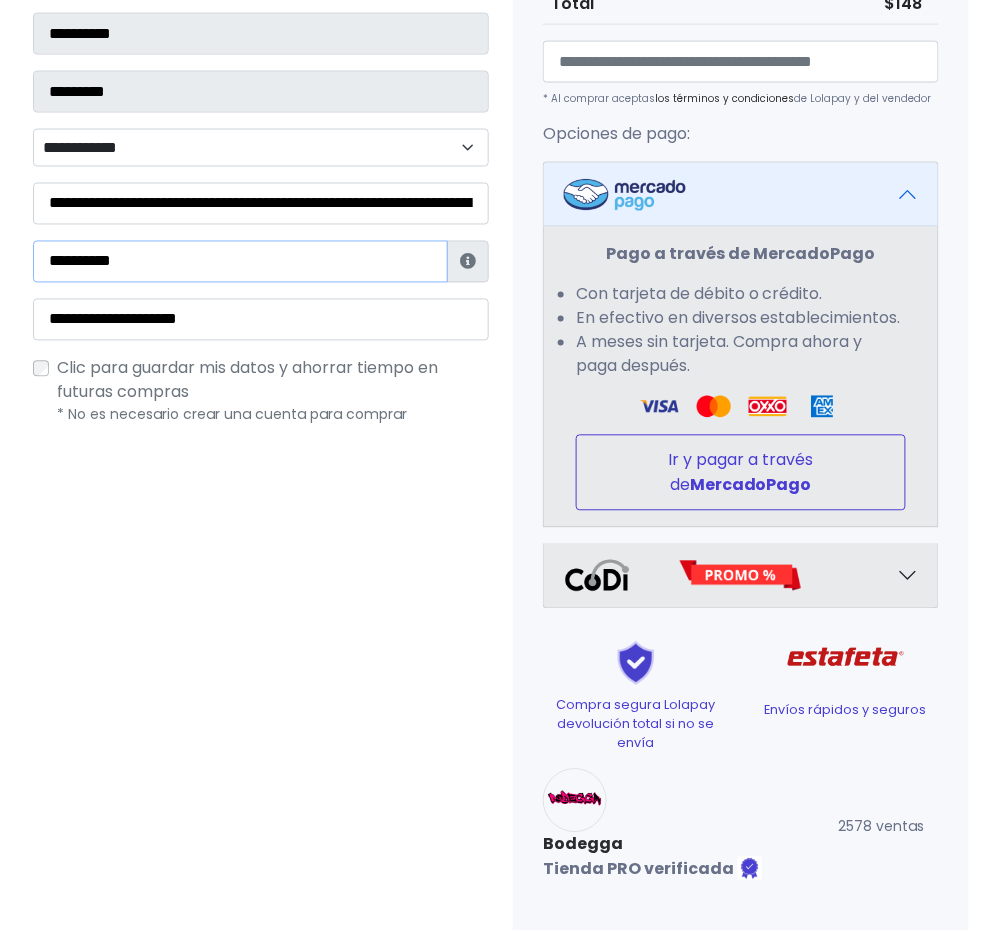 type on "**********" 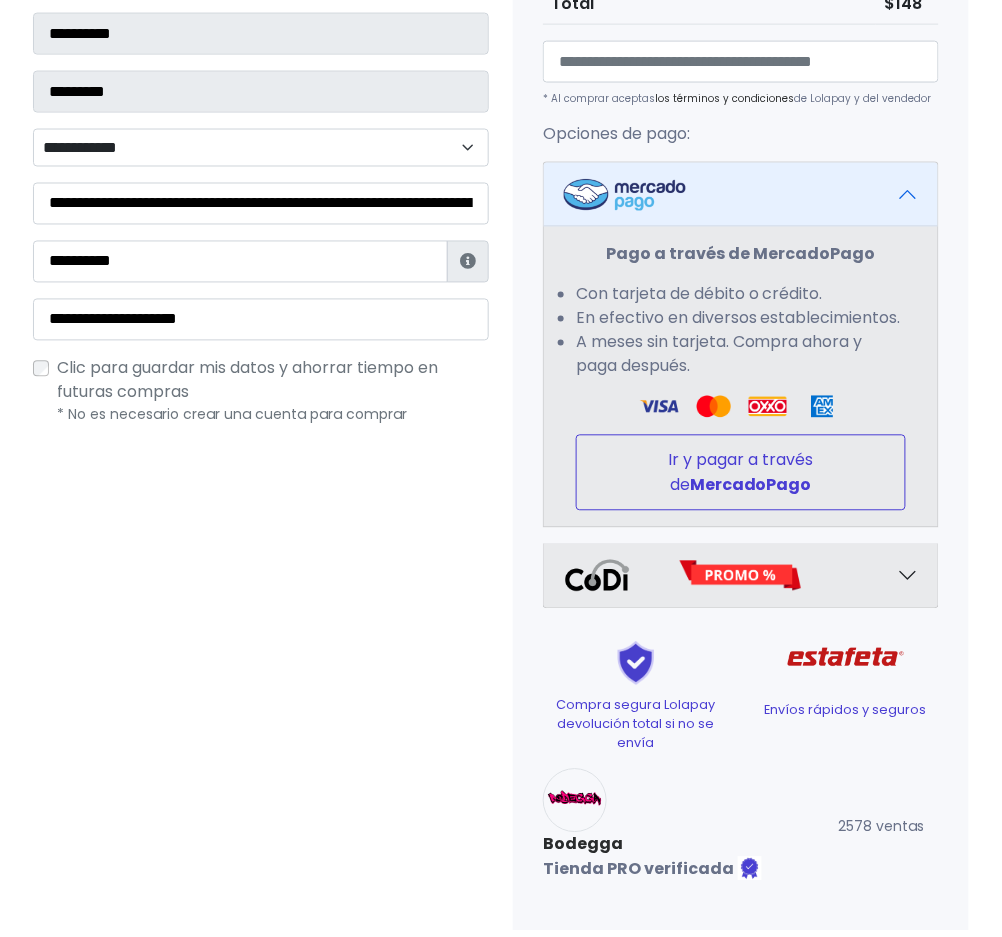 click on "MercadoPago" at bounding box center [751, 485] 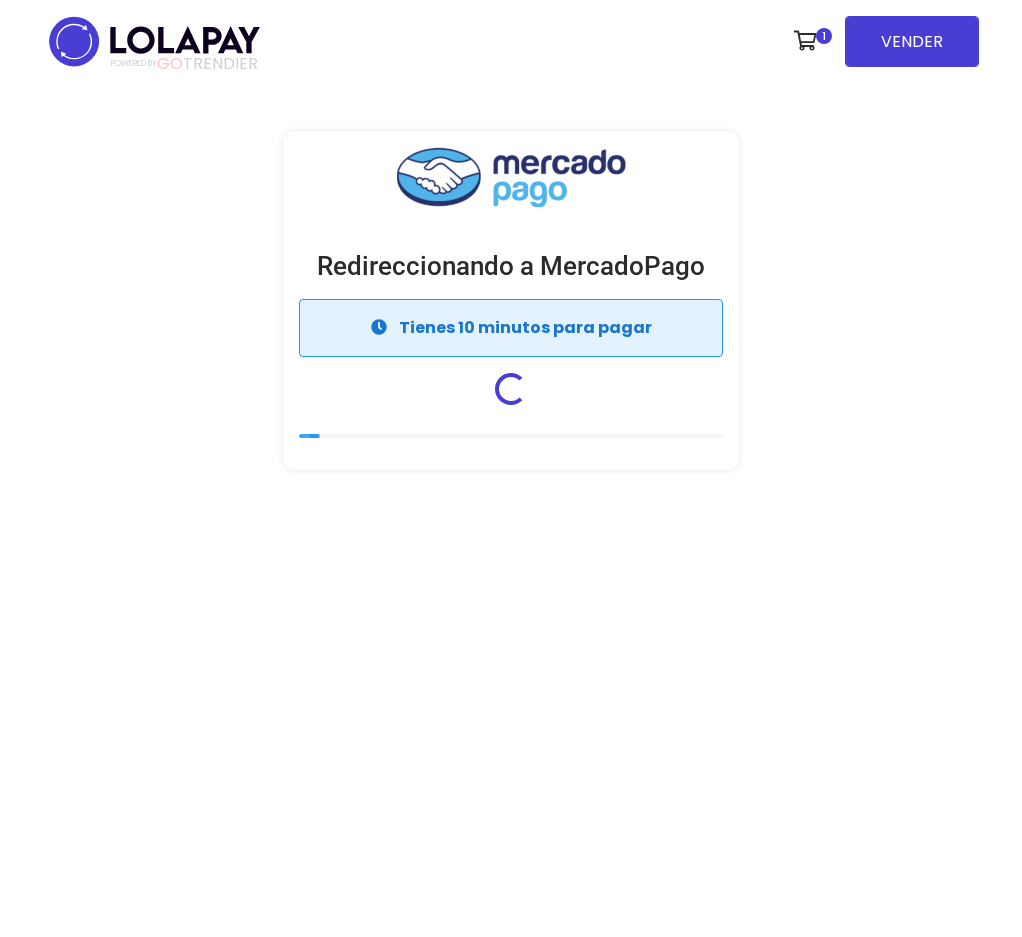 scroll, scrollTop: 0, scrollLeft: 0, axis: both 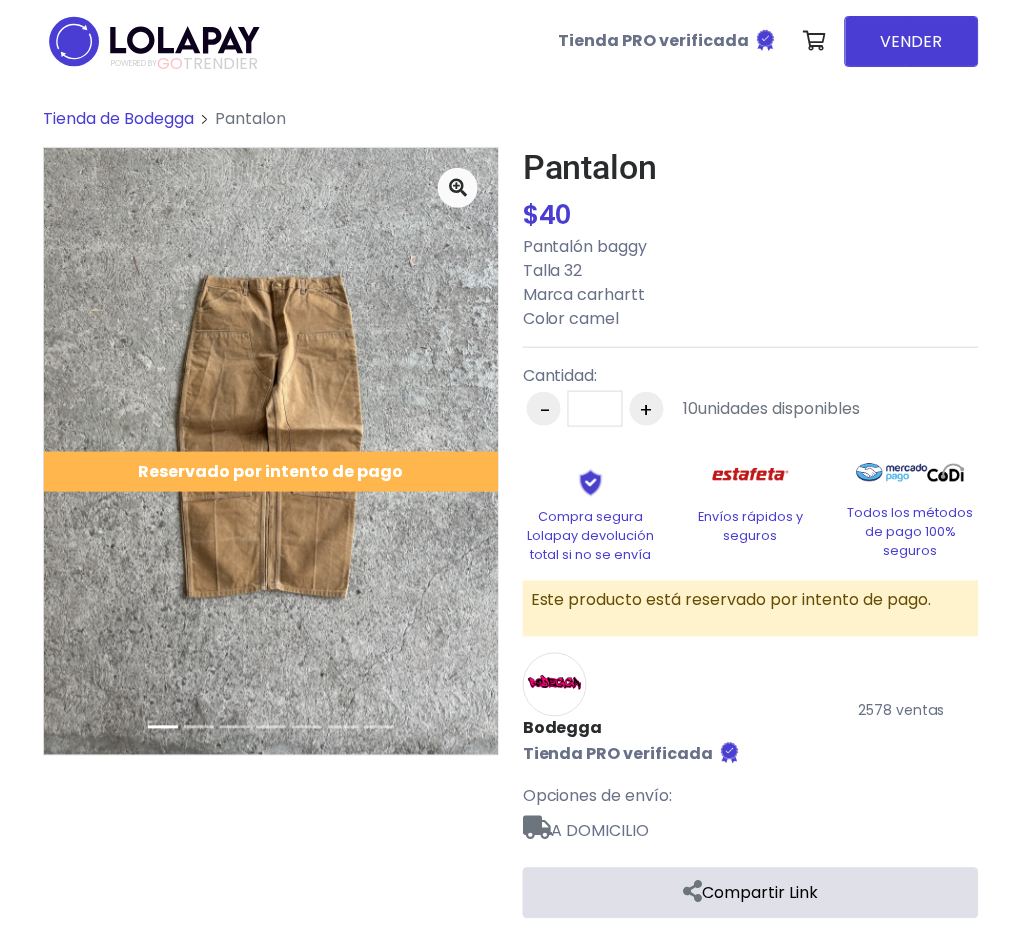 click on "Tienda de Bodegga
Pantalon" at bounding box center [511, 127] 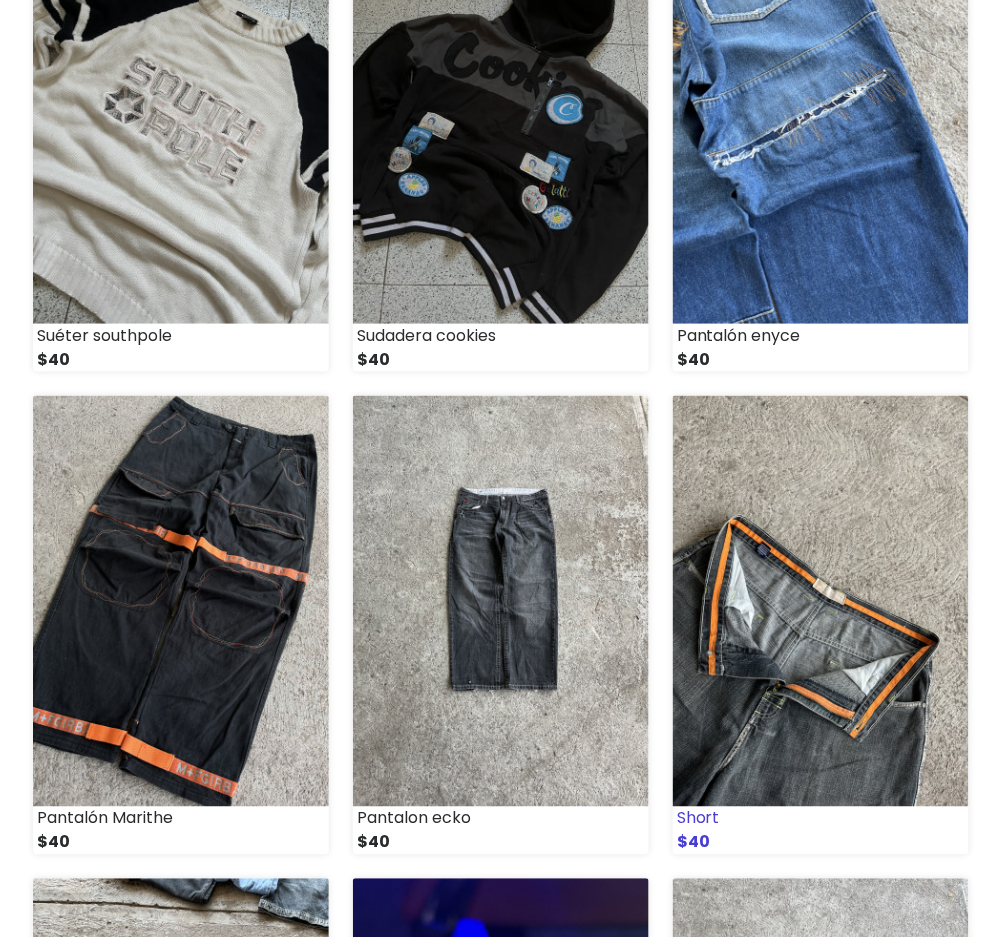 scroll, scrollTop: 666, scrollLeft: 0, axis: vertical 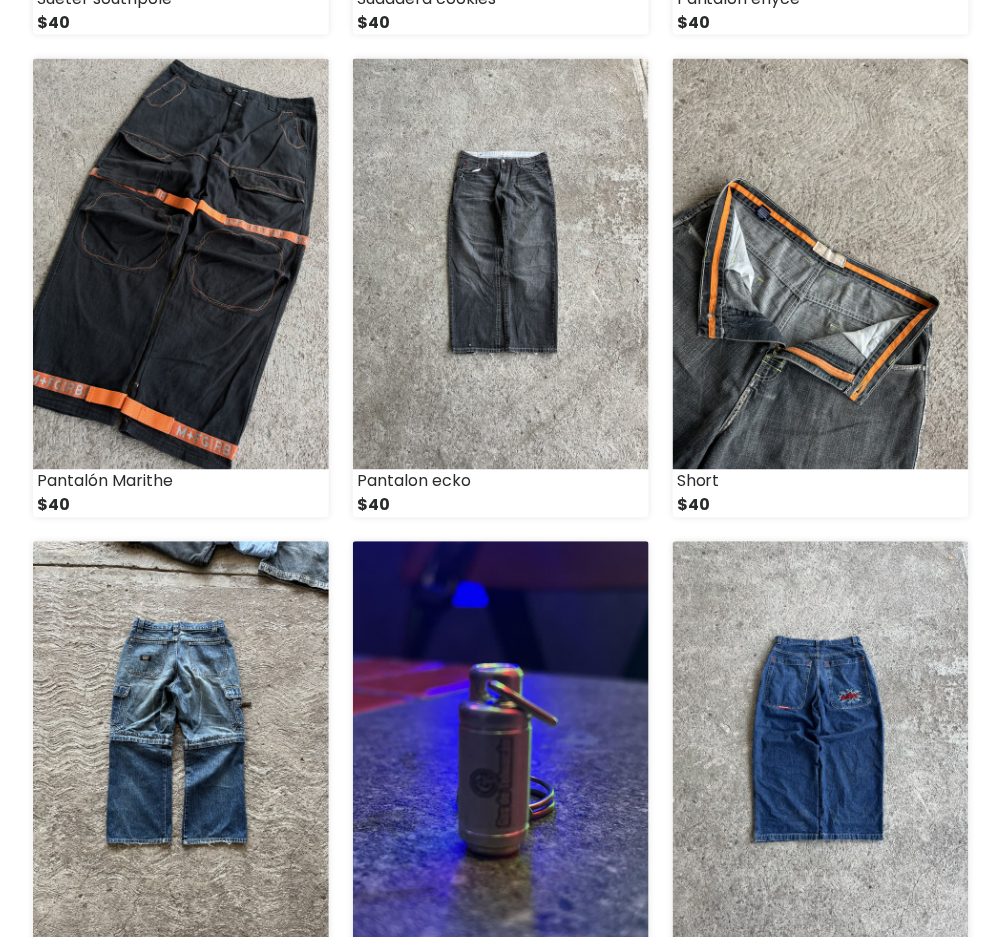 click at bounding box center (501, 747) 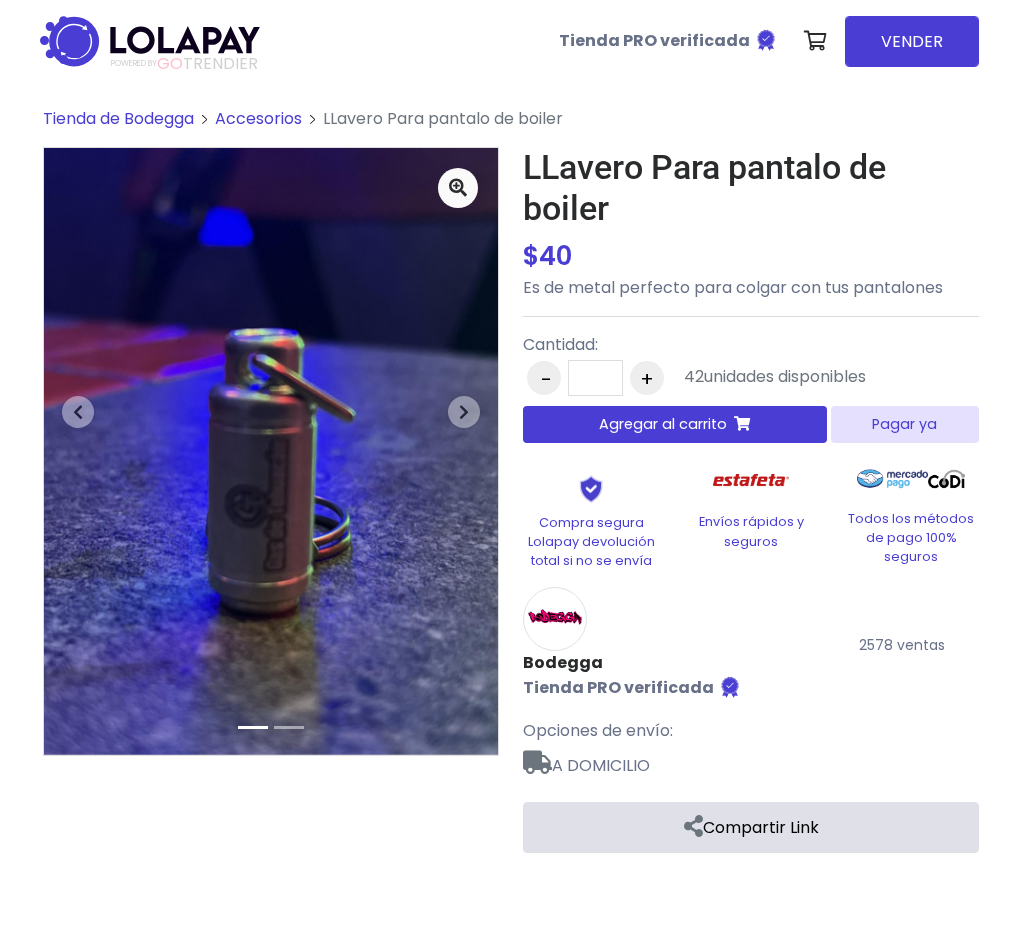 scroll, scrollTop: 0, scrollLeft: 0, axis: both 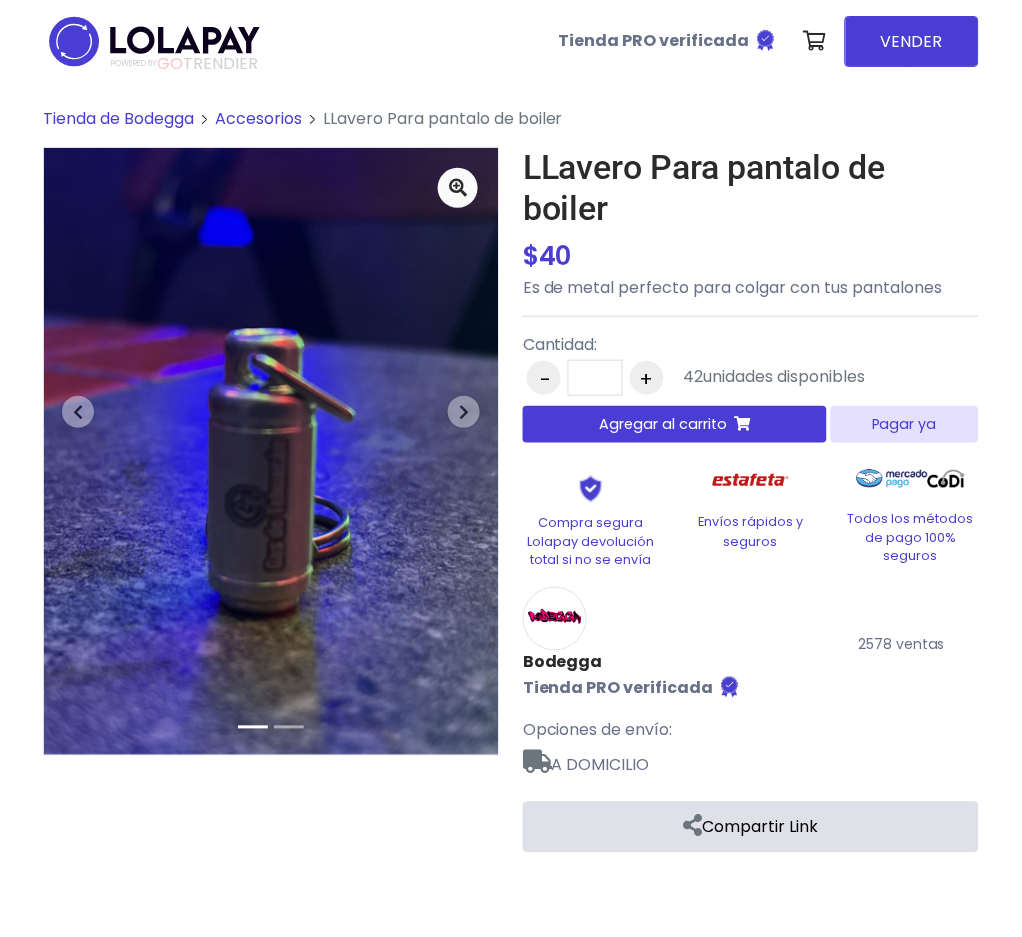 click on "Pagar ya" at bounding box center (905, 424) 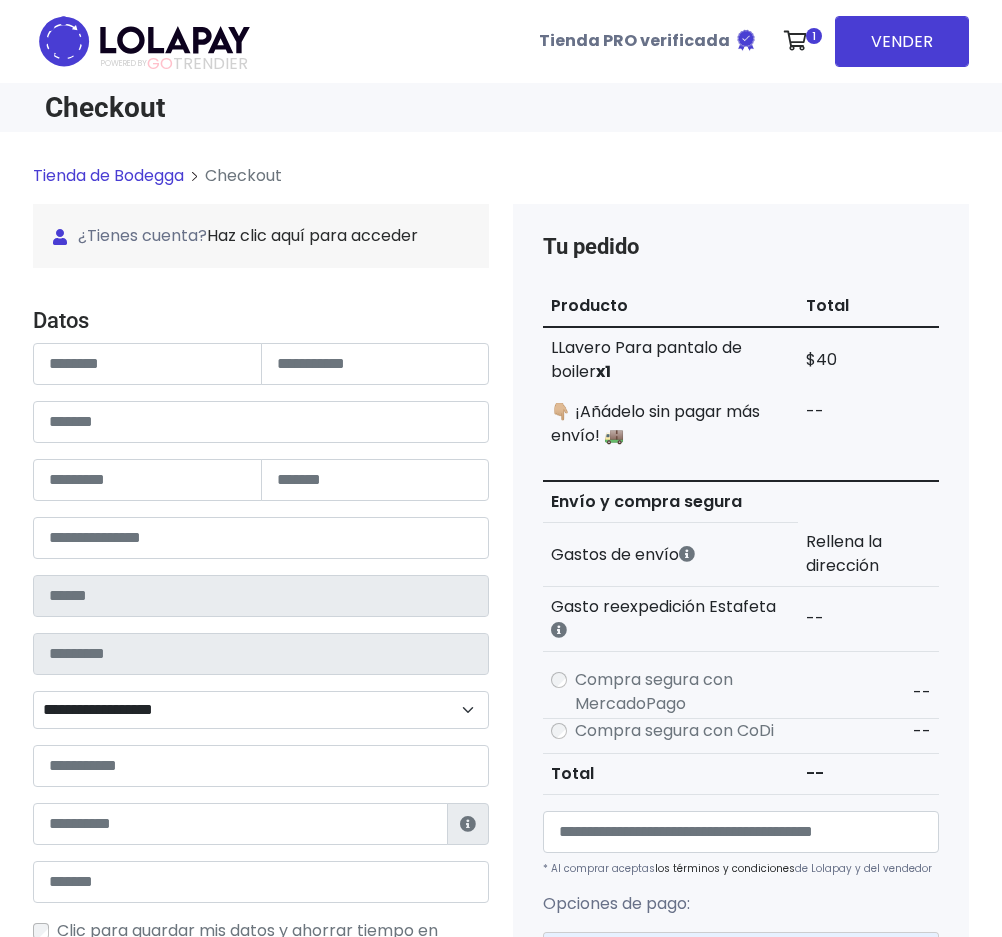 scroll, scrollTop: 0, scrollLeft: 0, axis: both 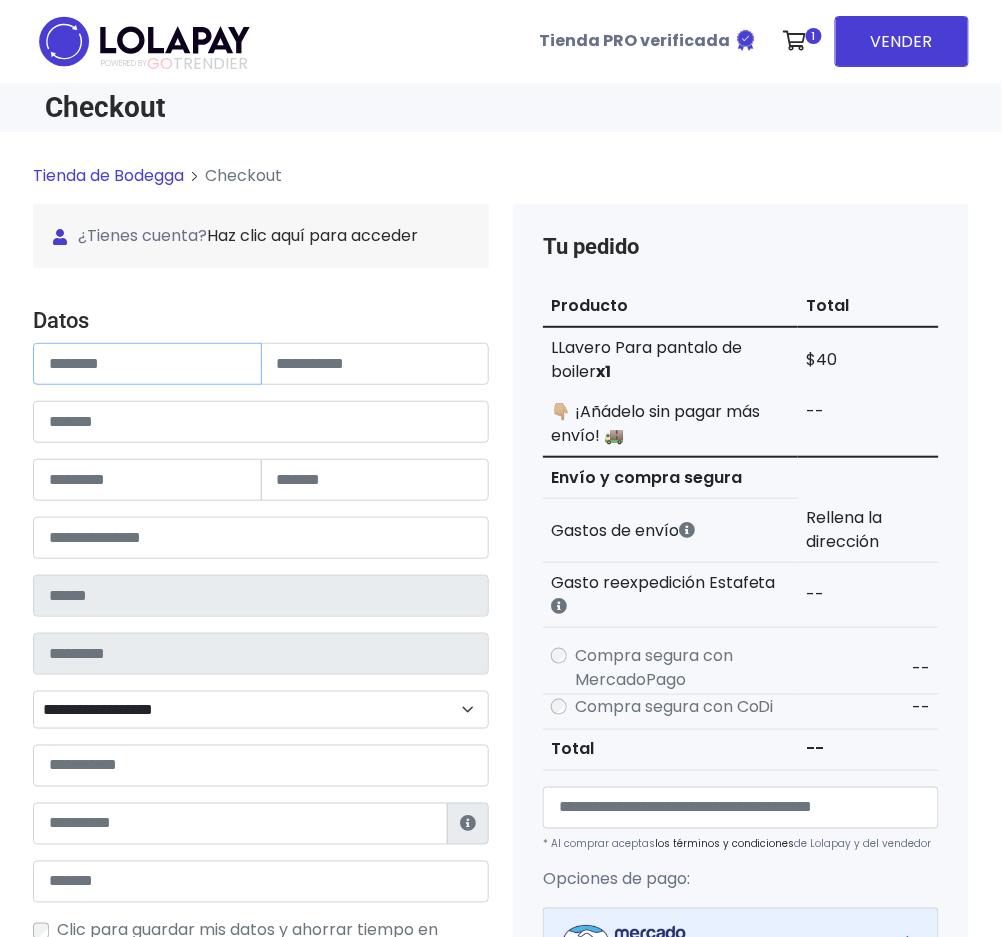 click at bounding box center (147, 364) 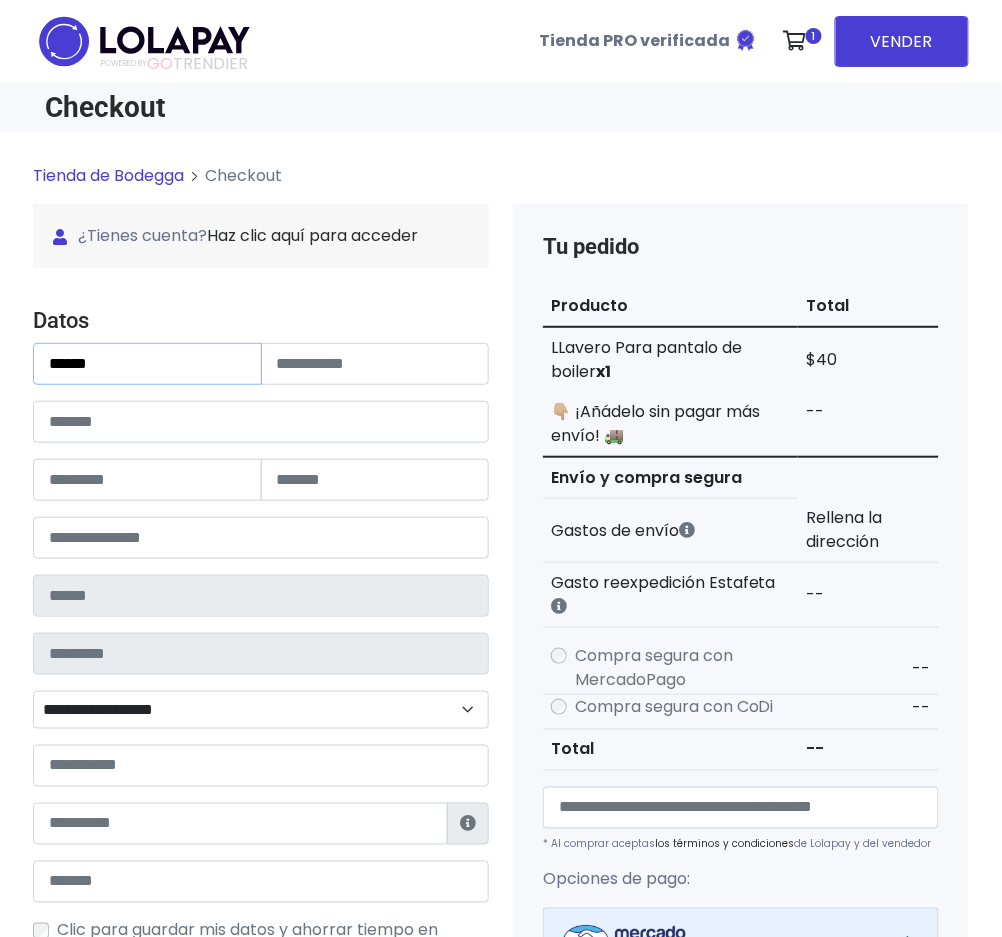 type on "*****" 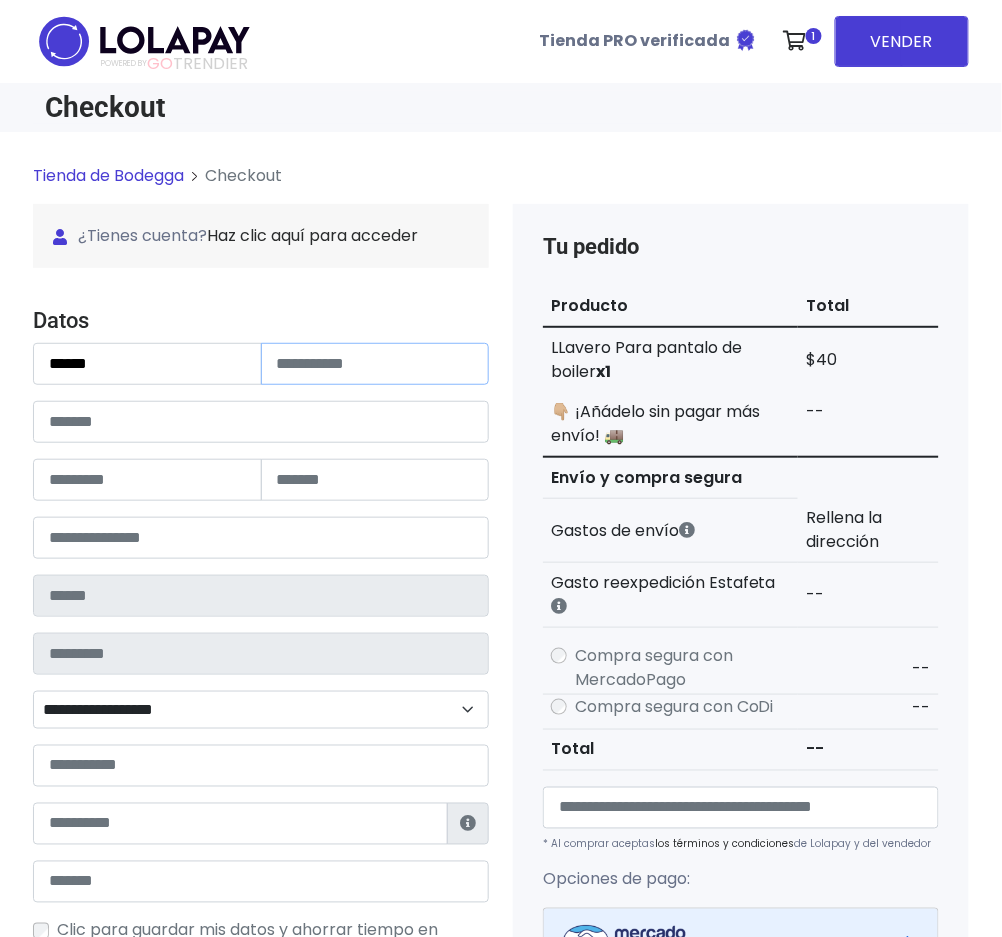 click on "*****" at bounding box center [261, 364] 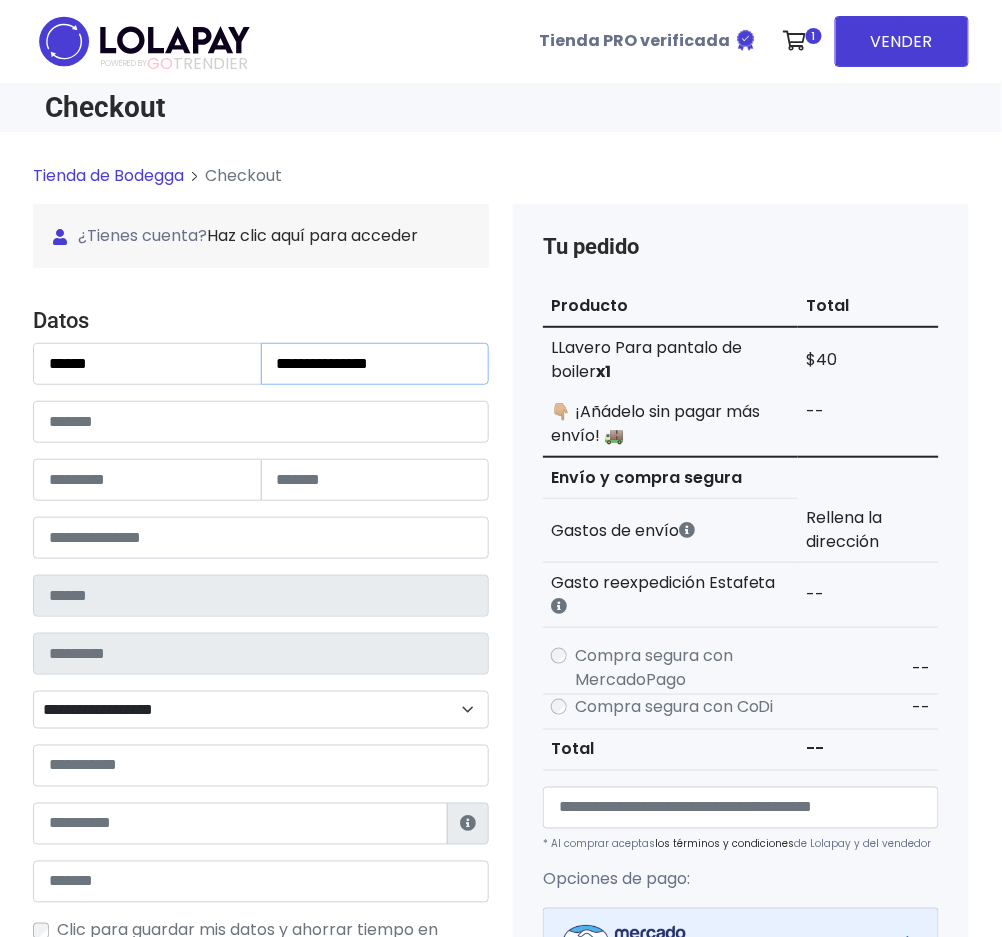 type on "**********" 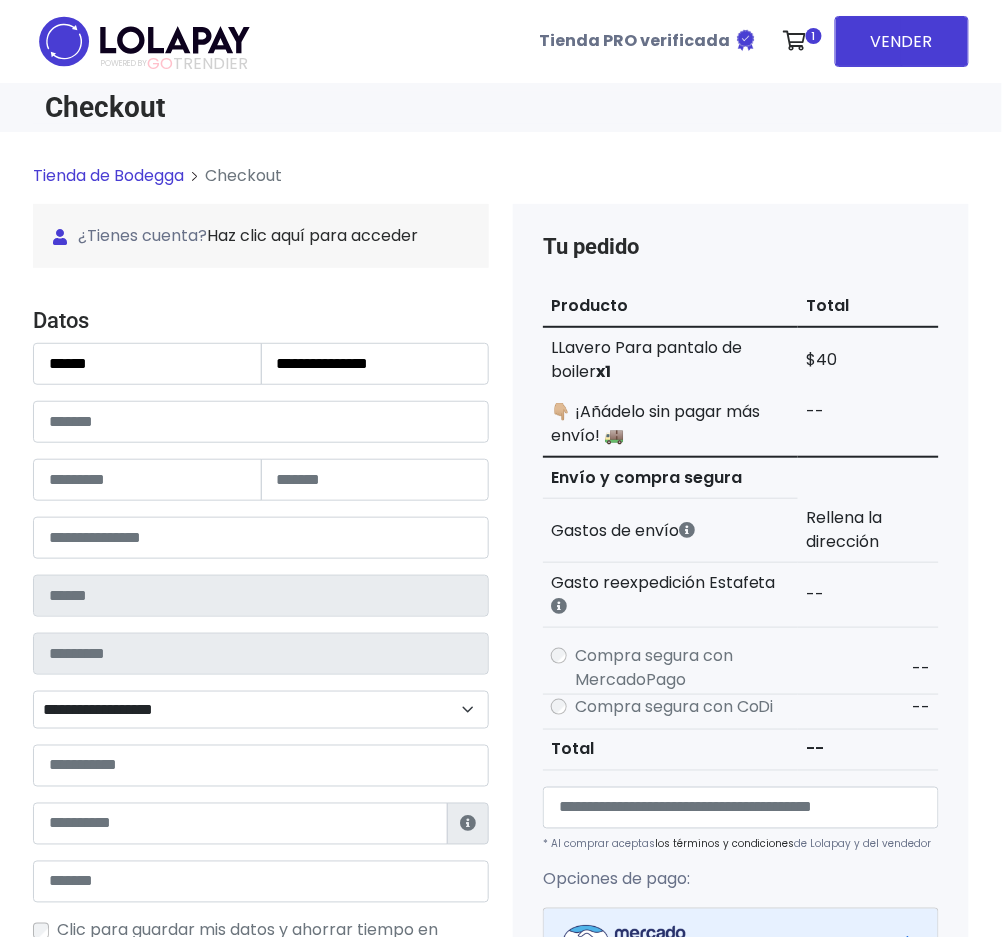 click on "**********" at bounding box center (261, 665) 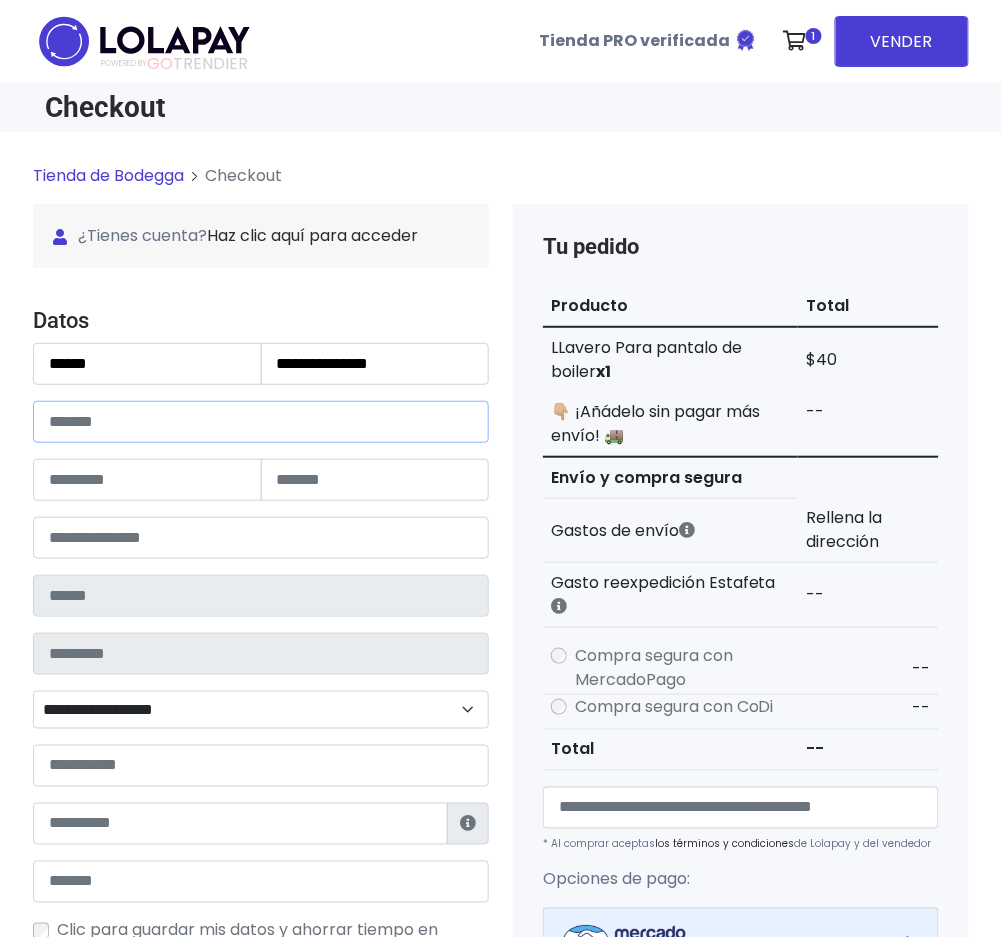 click at bounding box center [261, 422] 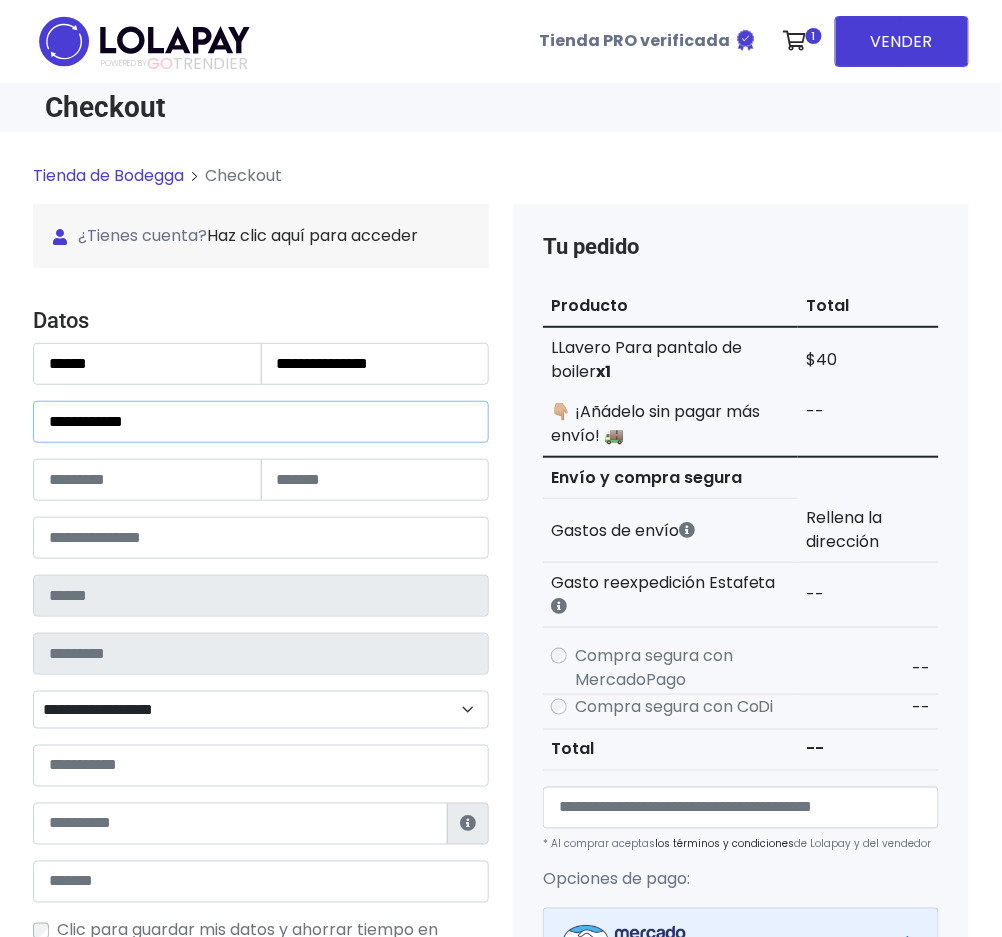 type on "**********" 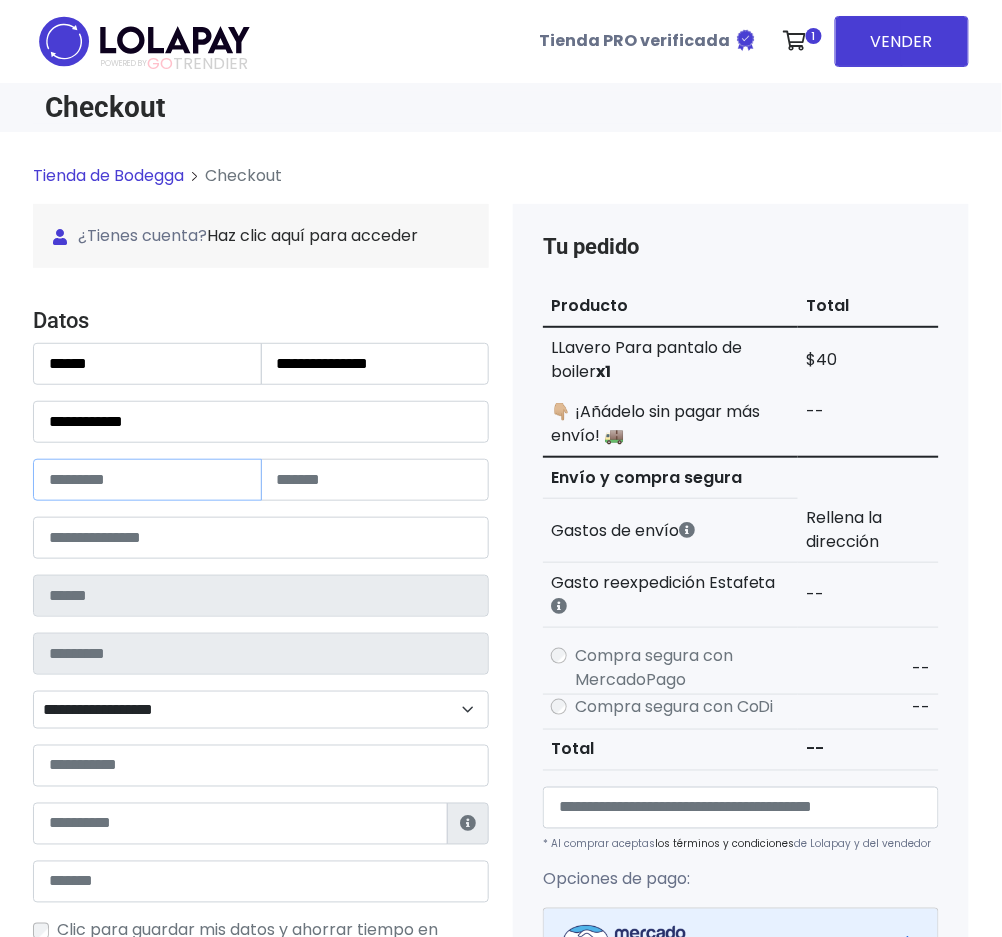 click at bounding box center [147, 480] 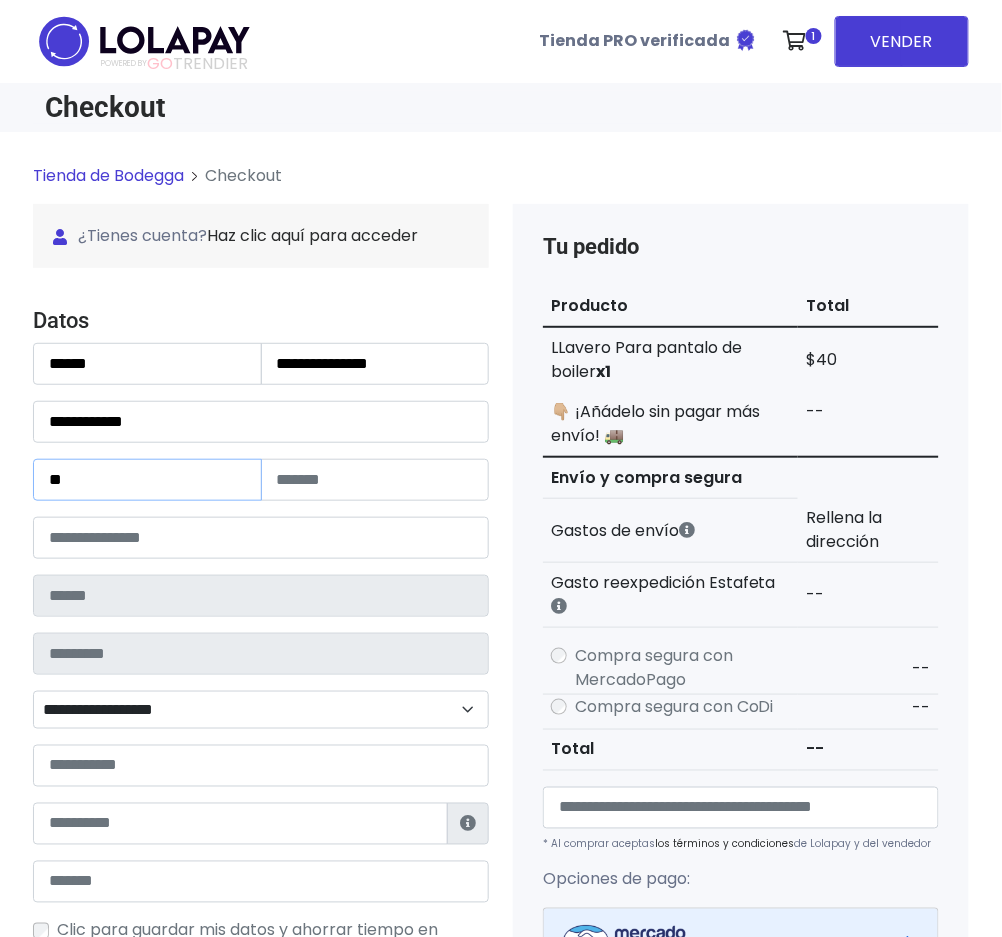 type on "**" 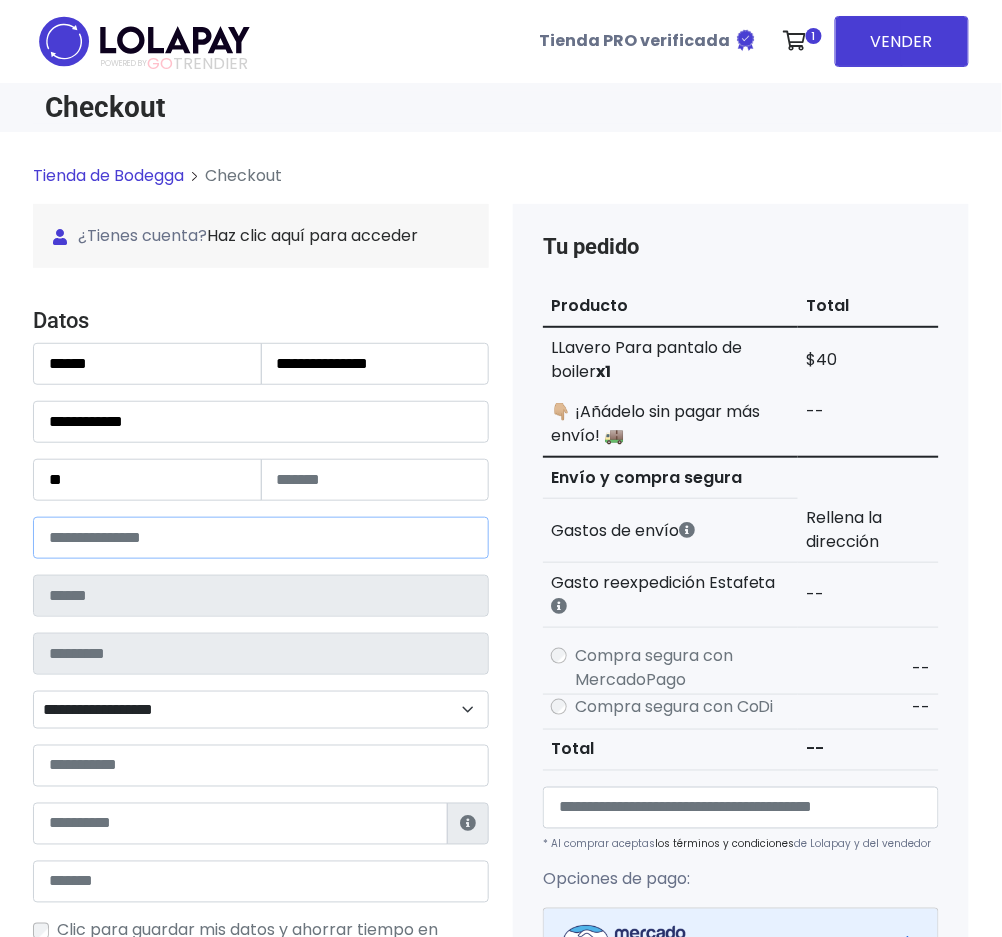 click at bounding box center (261, 538) 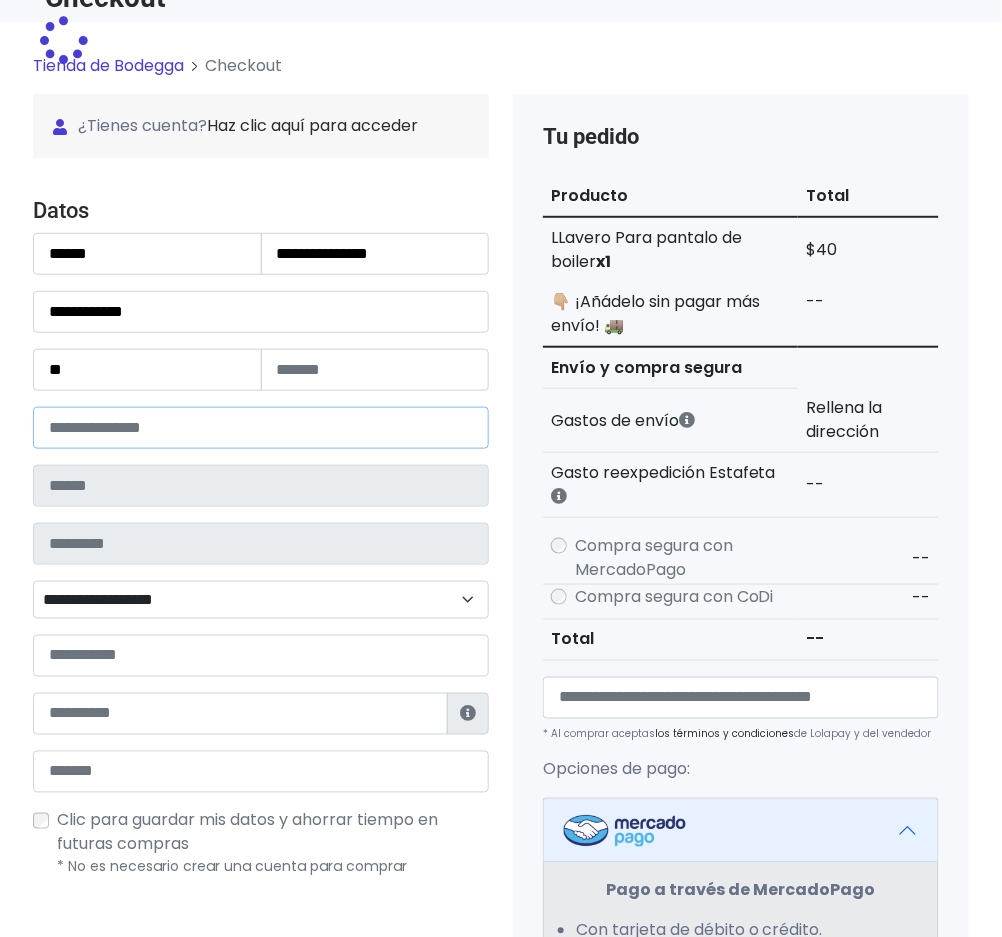 scroll, scrollTop: 266, scrollLeft: 0, axis: vertical 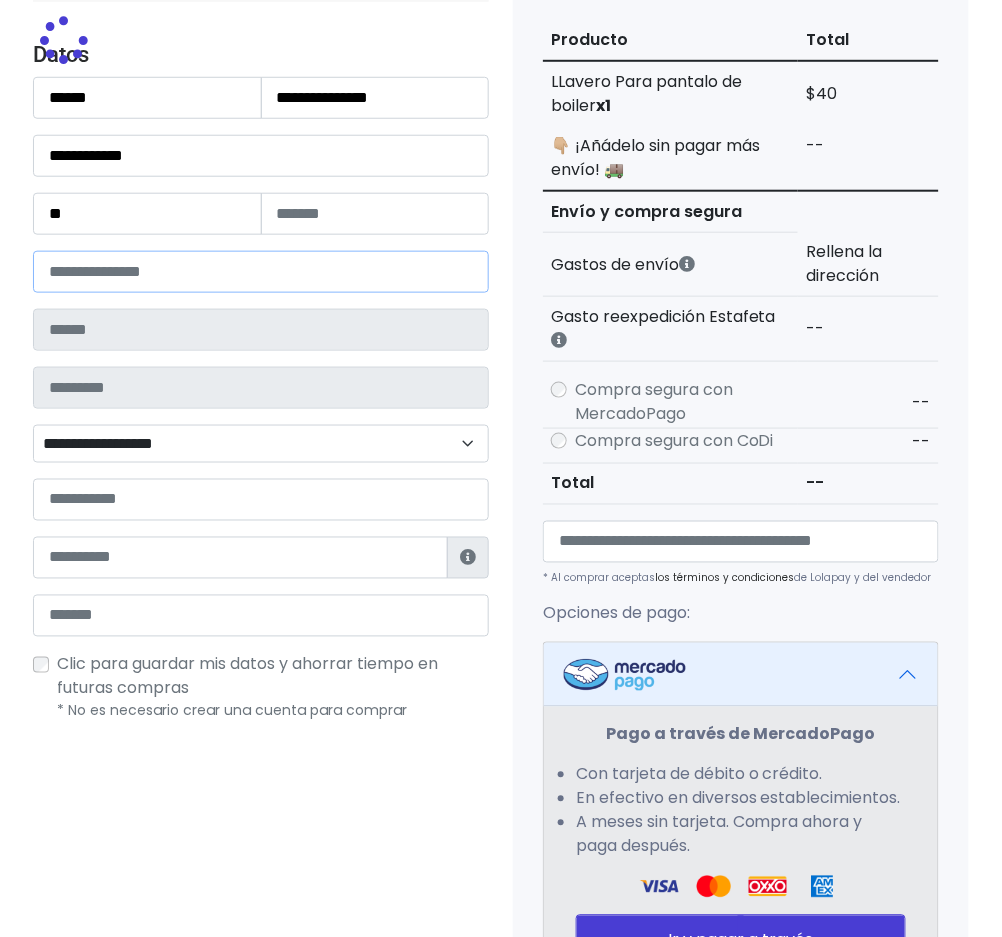 type on "*******" 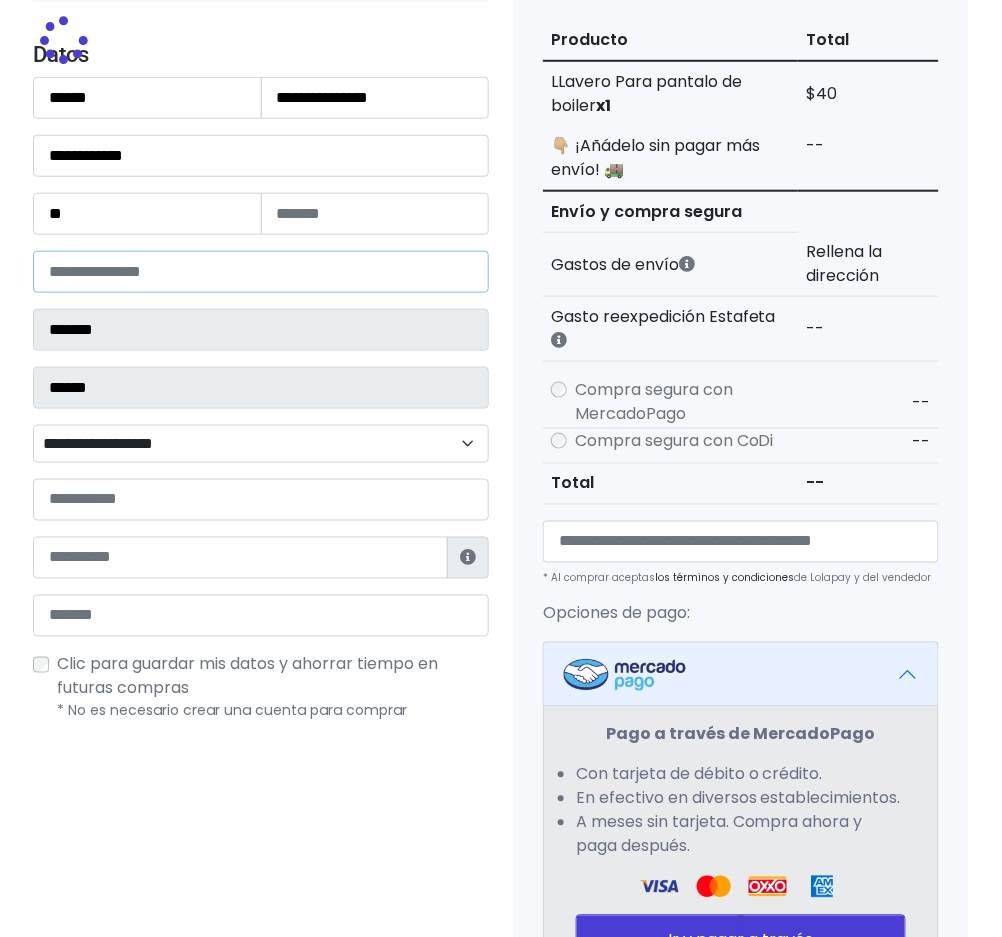 select 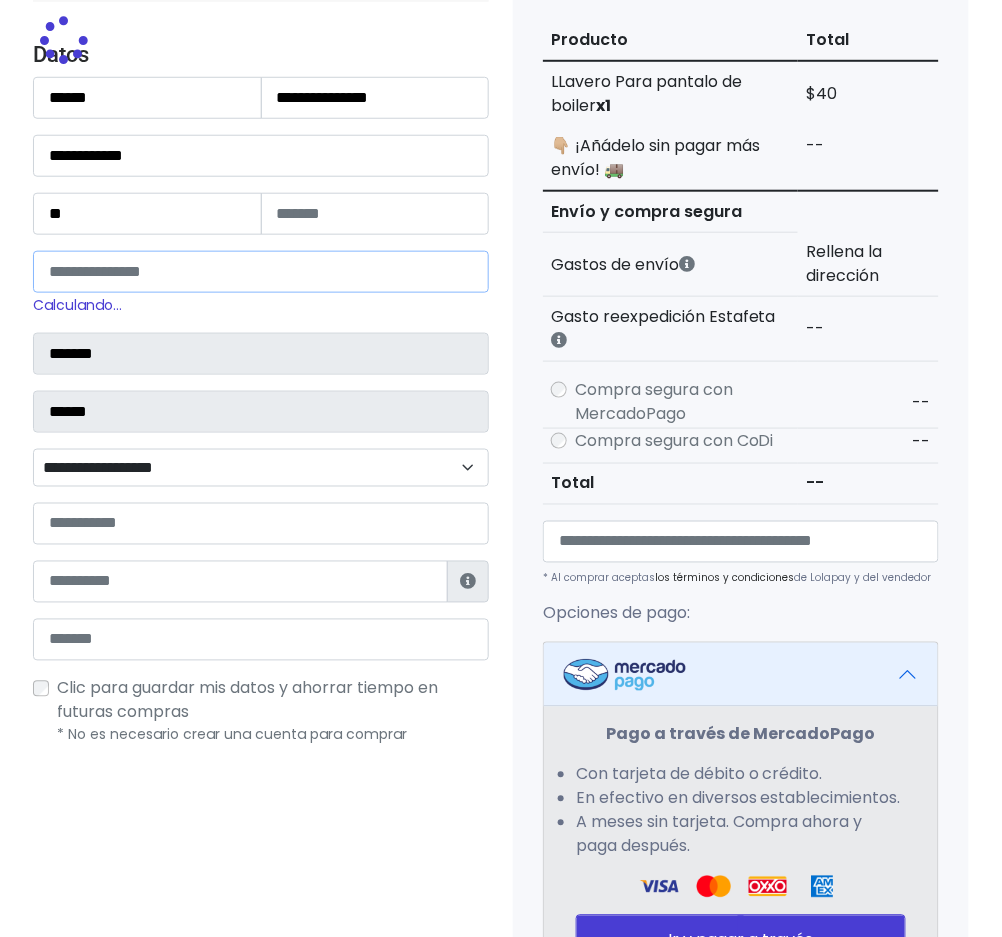 type on "*****" 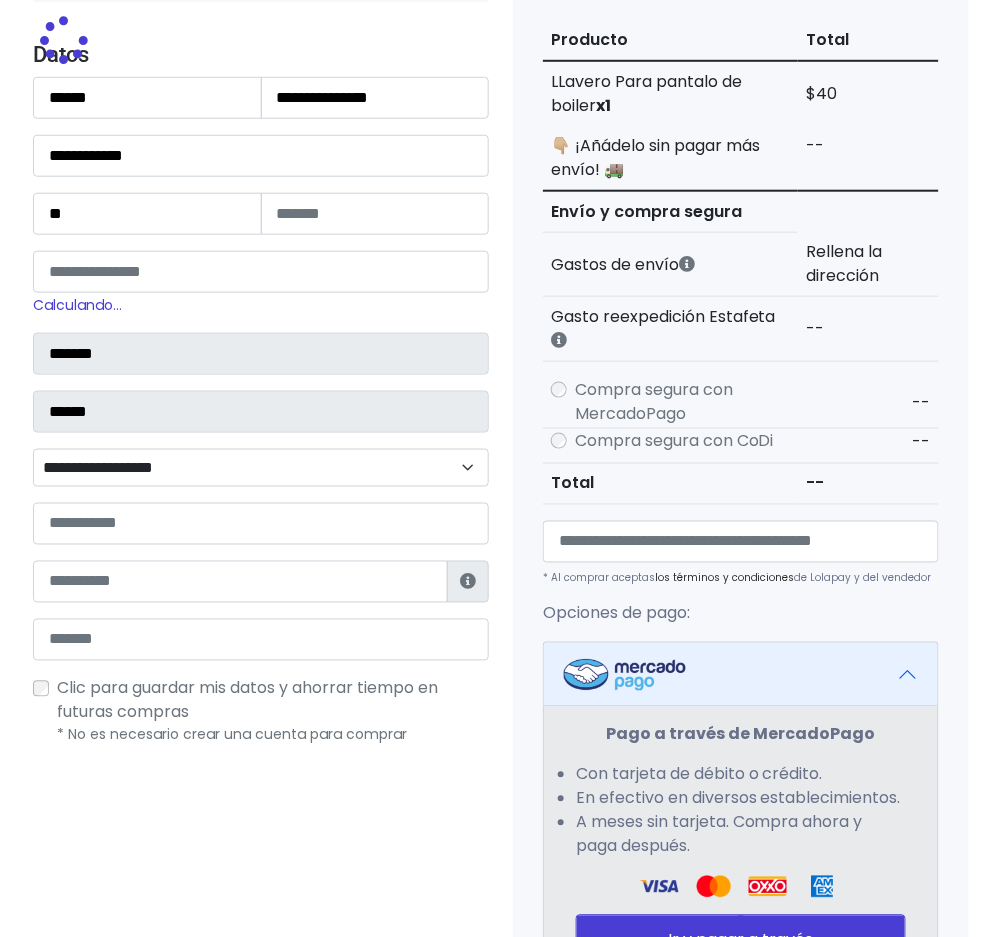 click on "**********" at bounding box center (261, 468) 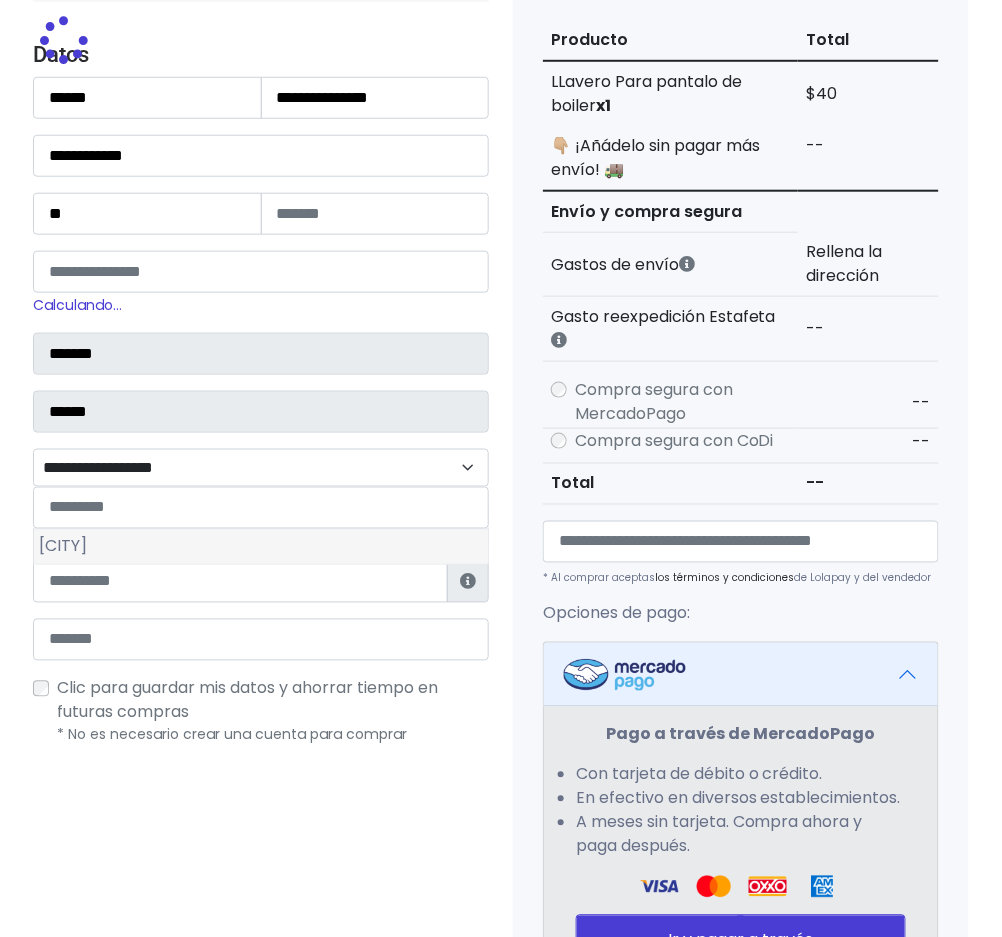click on "[CITY]" at bounding box center [261, 547] 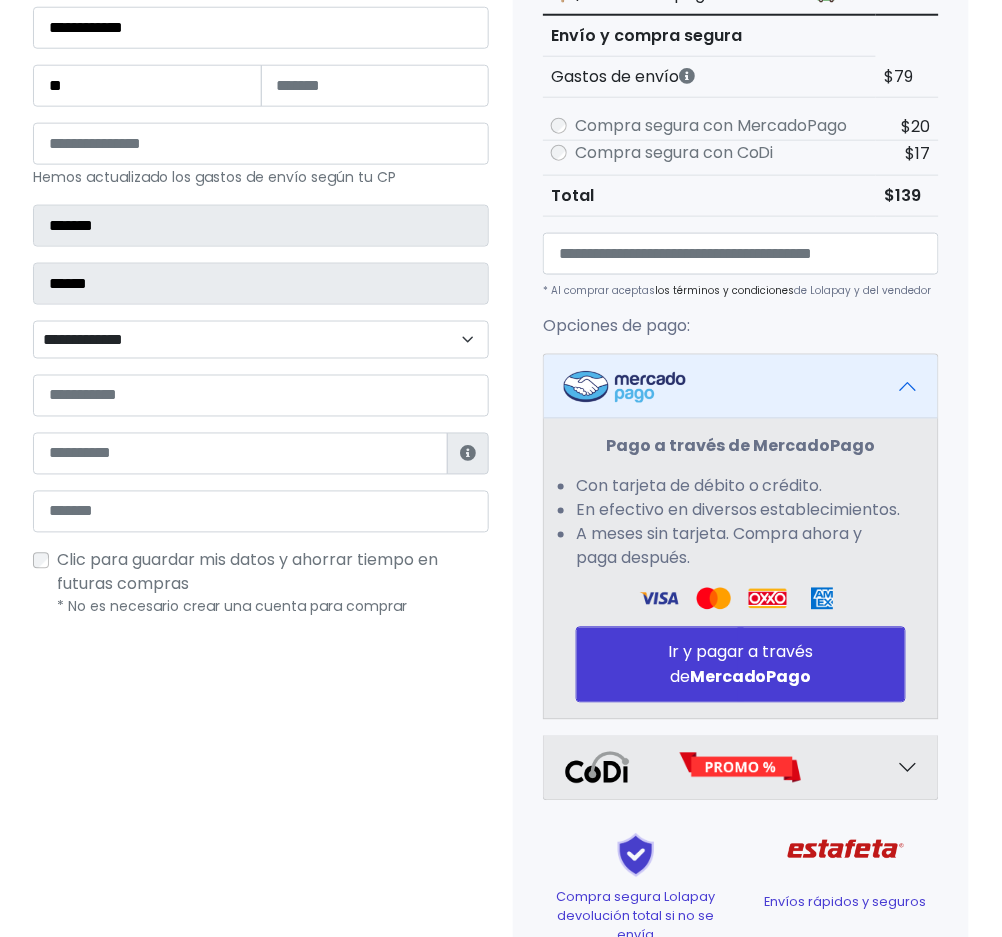 scroll, scrollTop: 400, scrollLeft: 0, axis: vertical 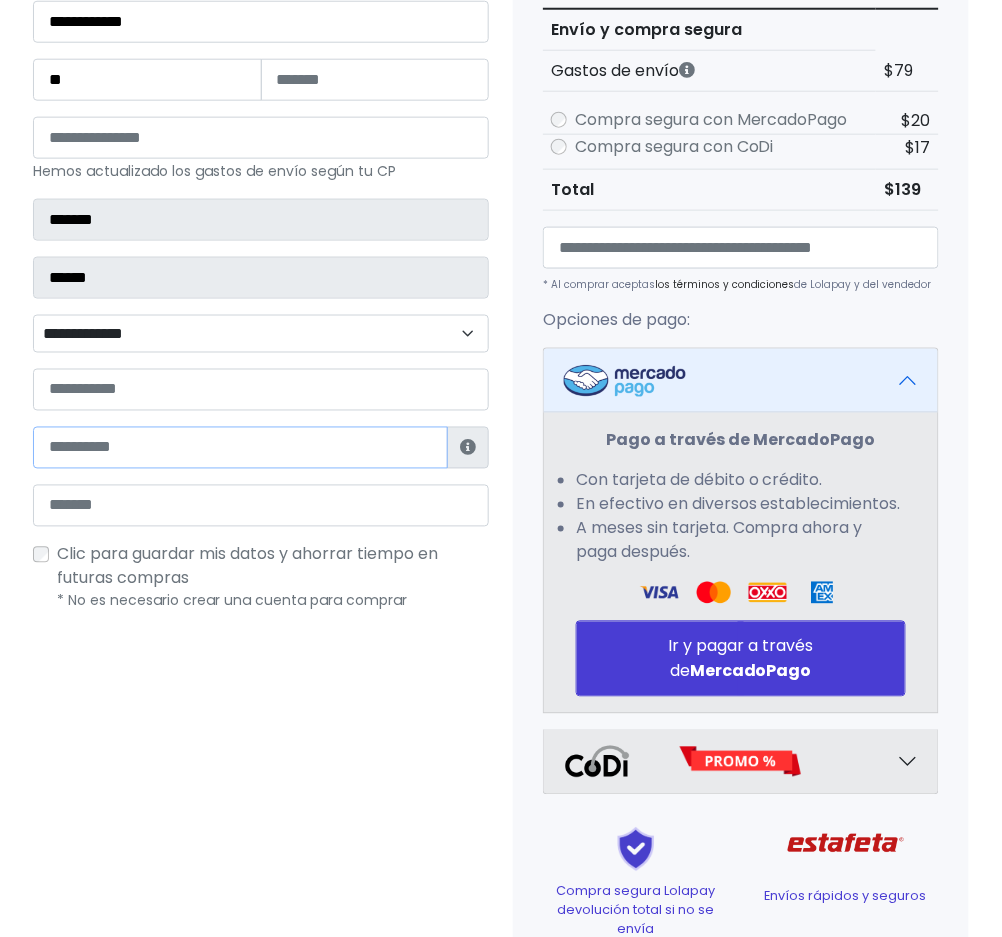 click at bounding box center (240, 448) 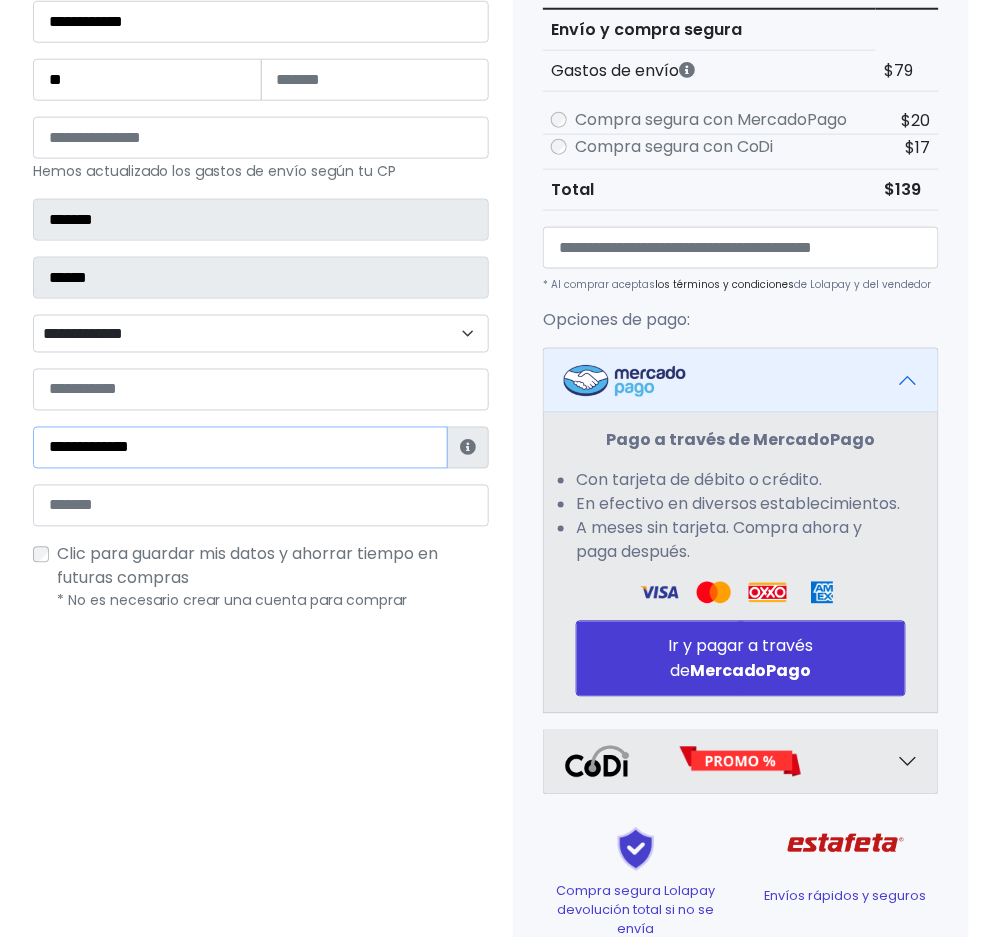 click on "**********" at bounding box center (240, 448) 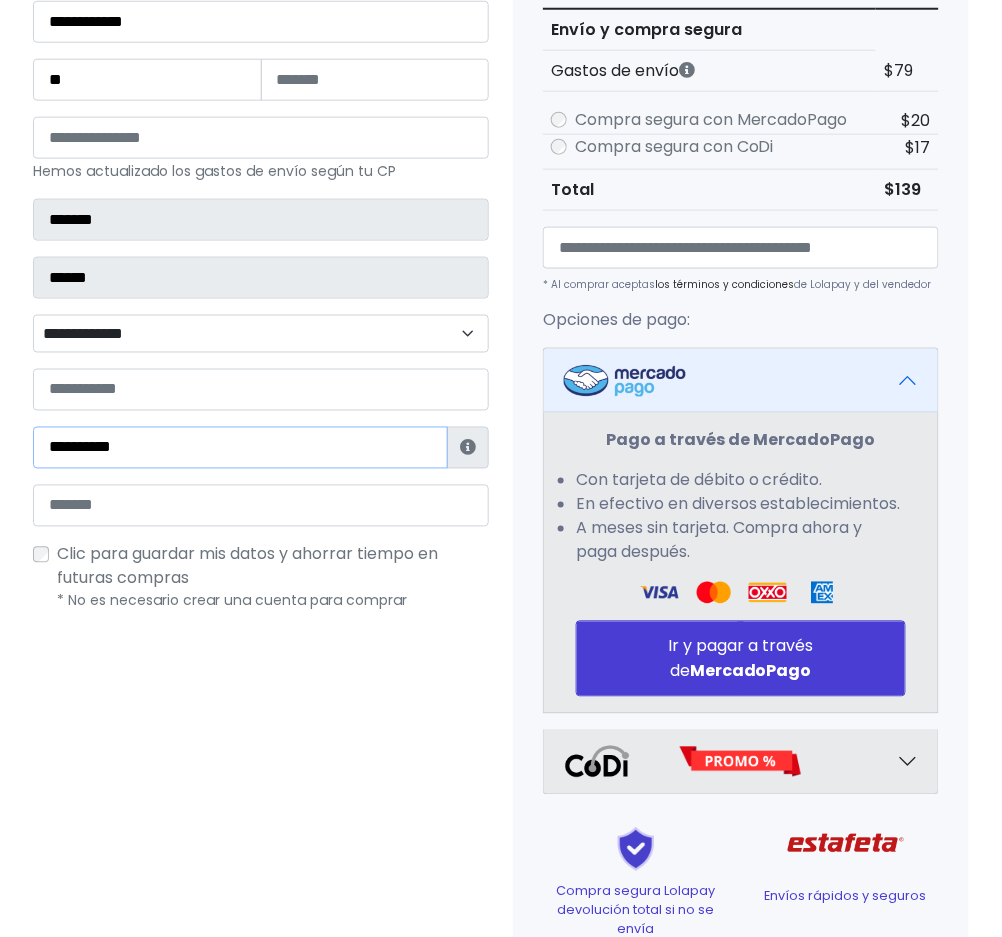 type on "**********" 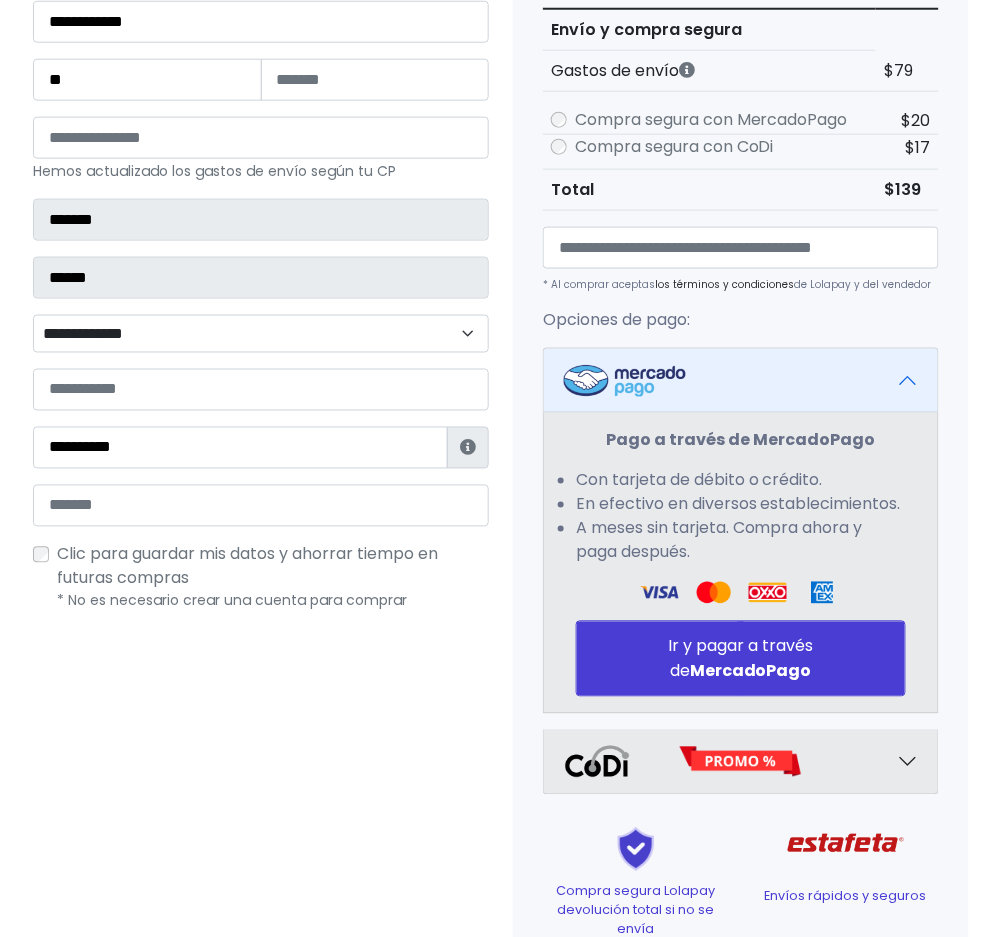 click on "Clic para guardar mis datos y ahorrar tiempo en futuras compras" at bounding box center [247, 566] 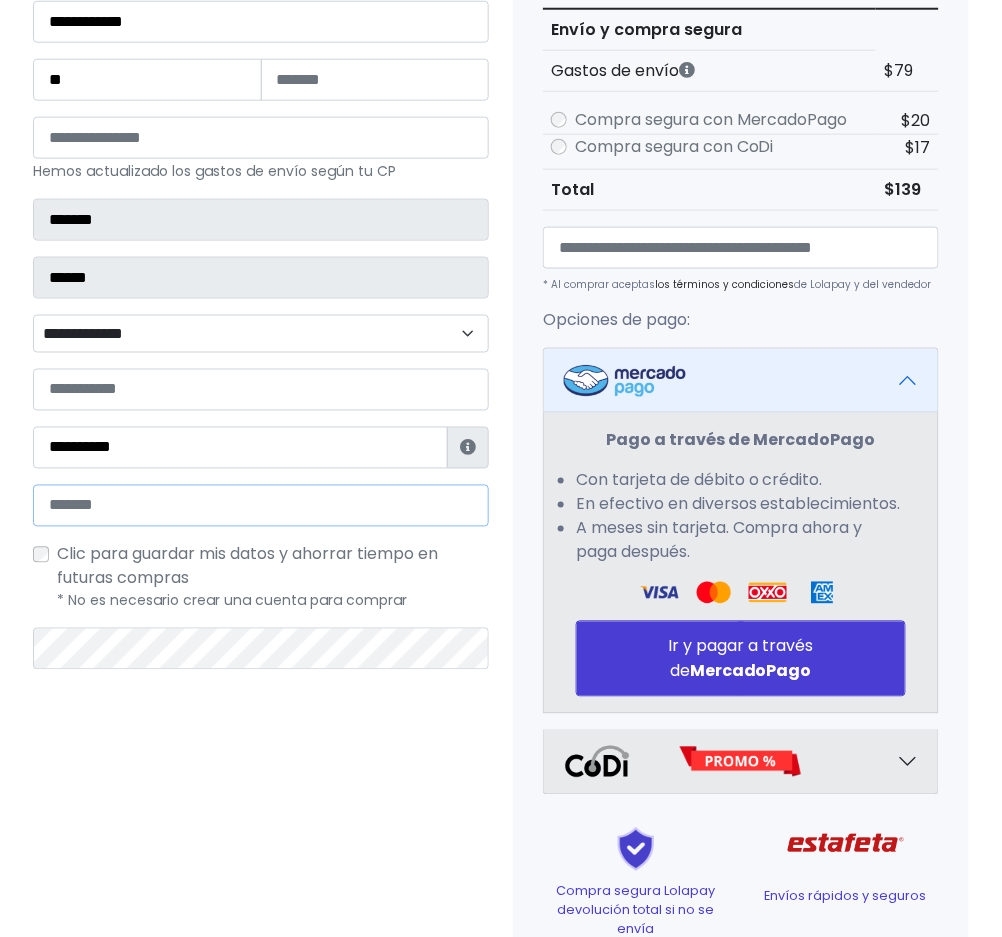 click at bounding box center (261, 506) 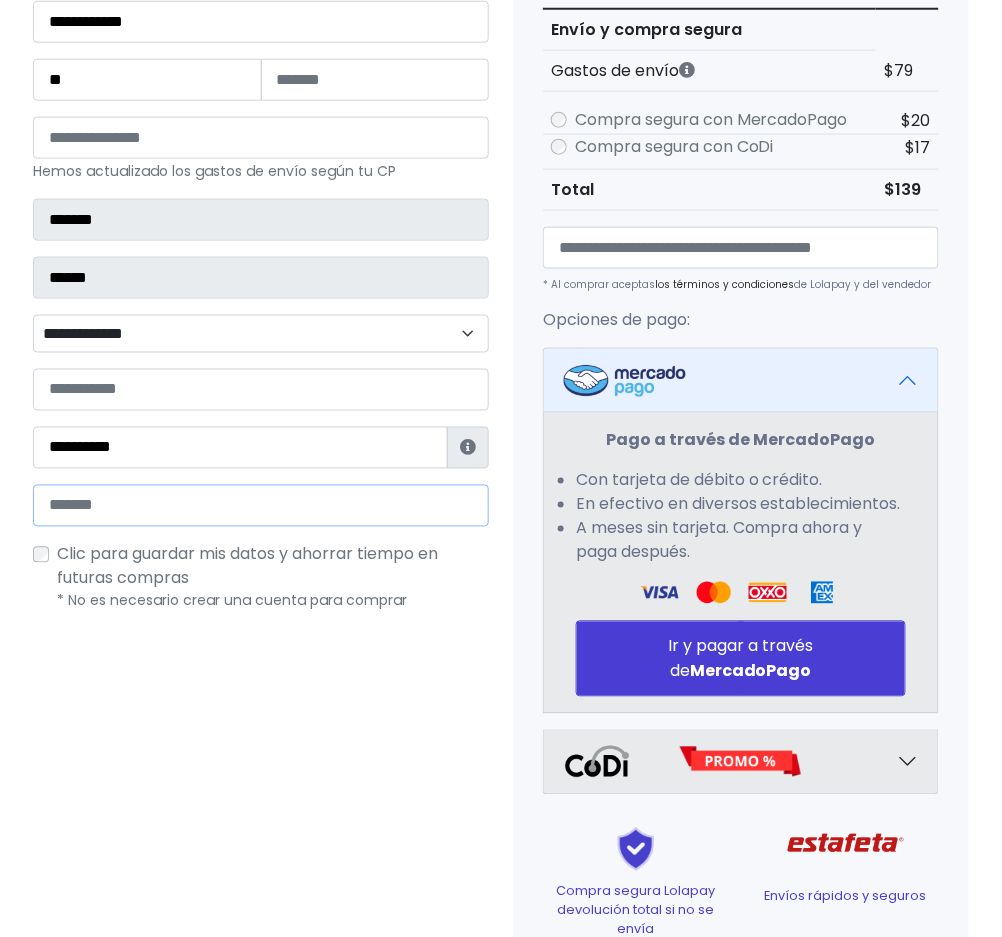 click at bounding box center (261, 506) 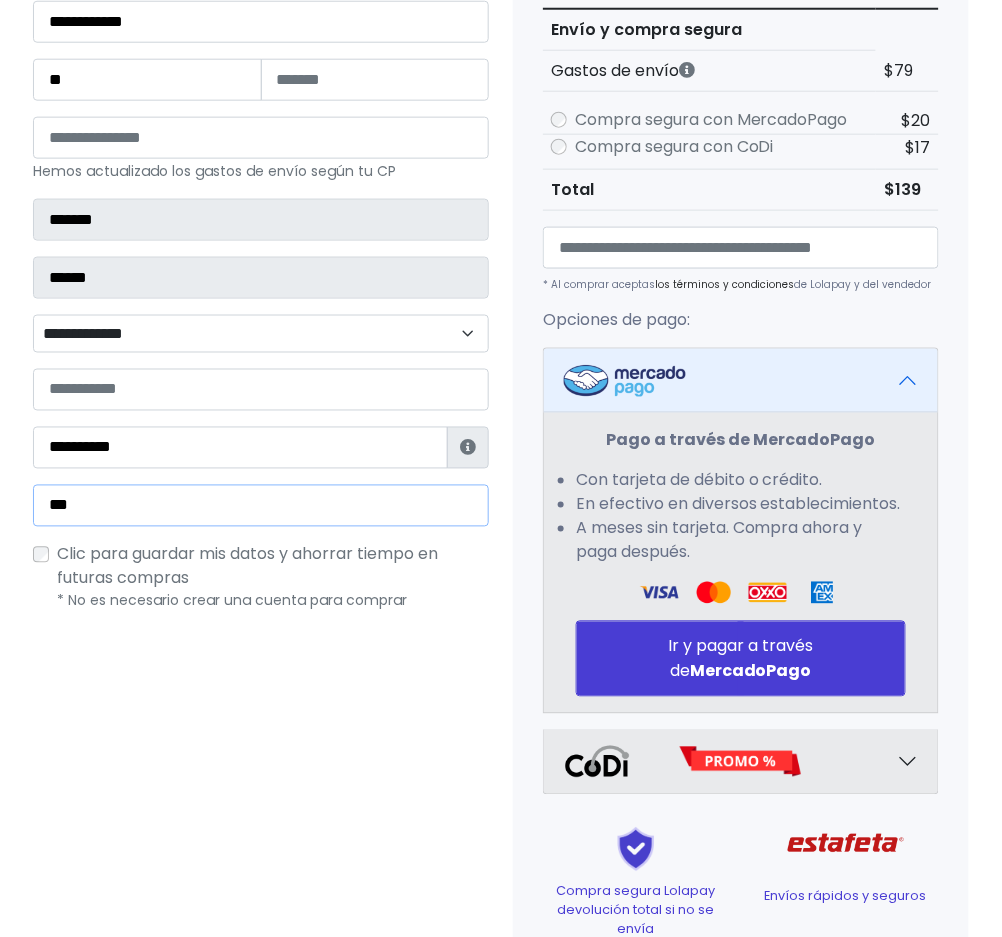 type on "**********" 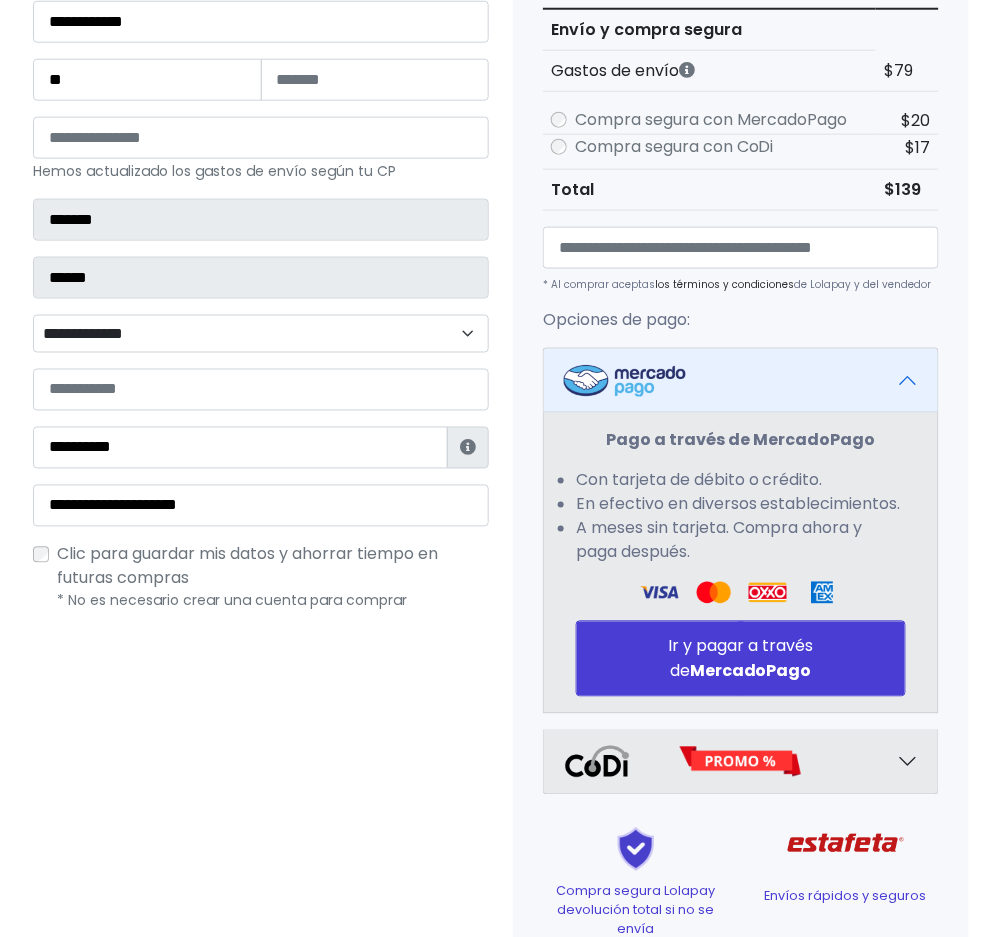 click on "¿Tienes cuenta?
Haz clic aquí para acceder
¿Olvidaste tu contraseña?
Entrar
Datos" at bounding box center (261, 460) 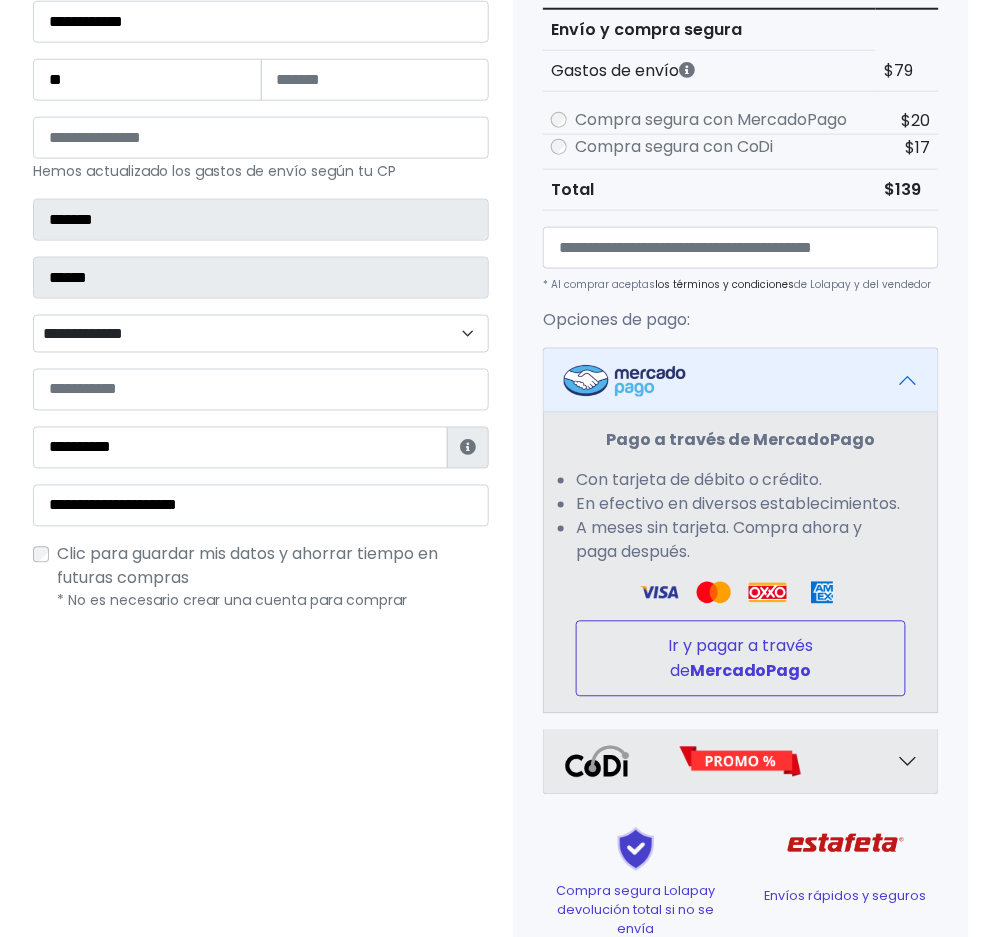 click on "Ir y pagar a través de  MercadoPago" at bounding box center [741, 659] 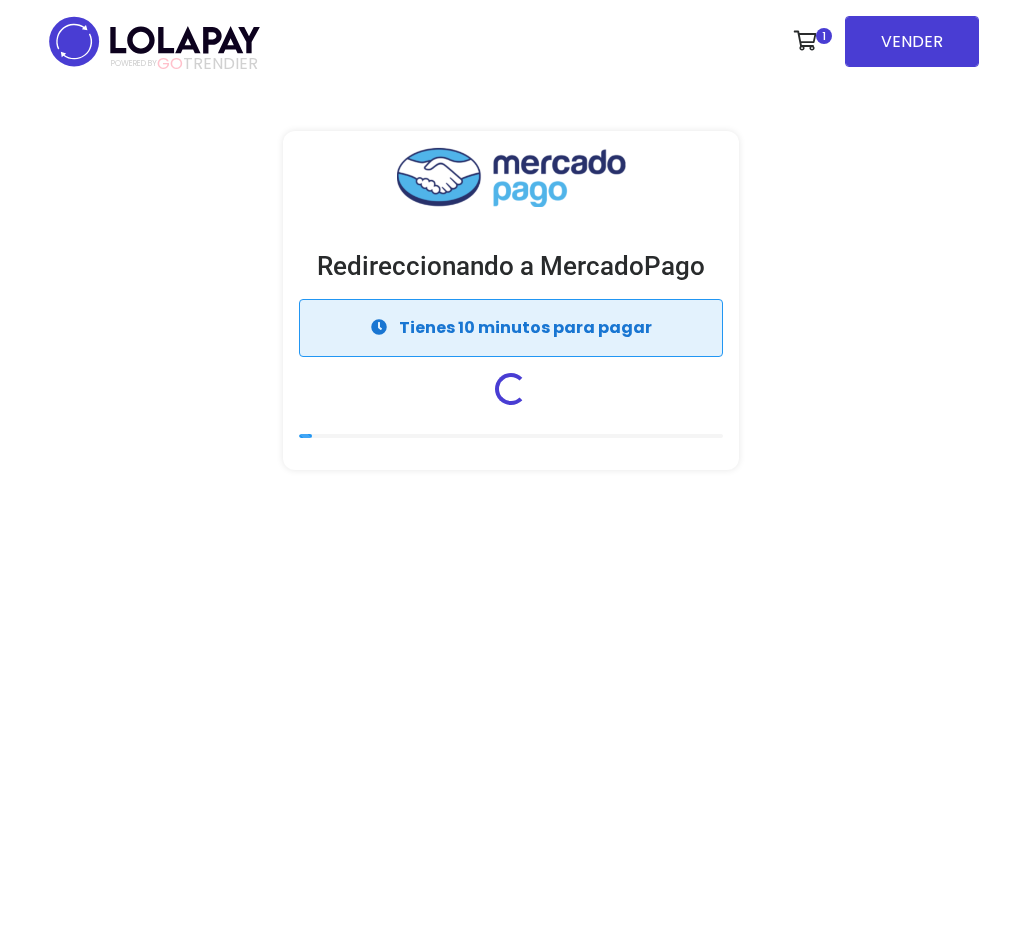 scroll, scrollTop: 0, scrollLeft: 0, axis: both 